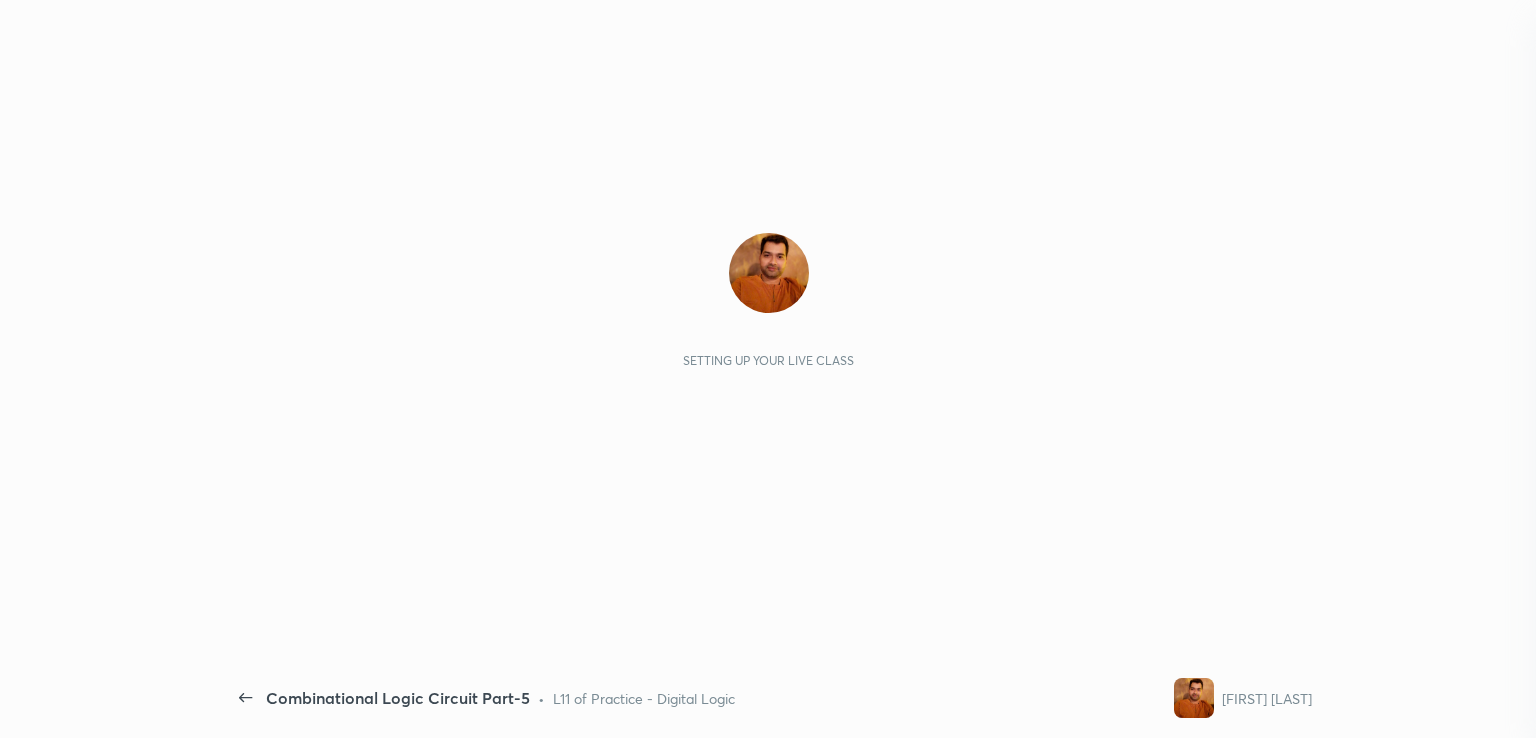 scroll, scrollTop: 0, scrollLeft: 0, axis: both 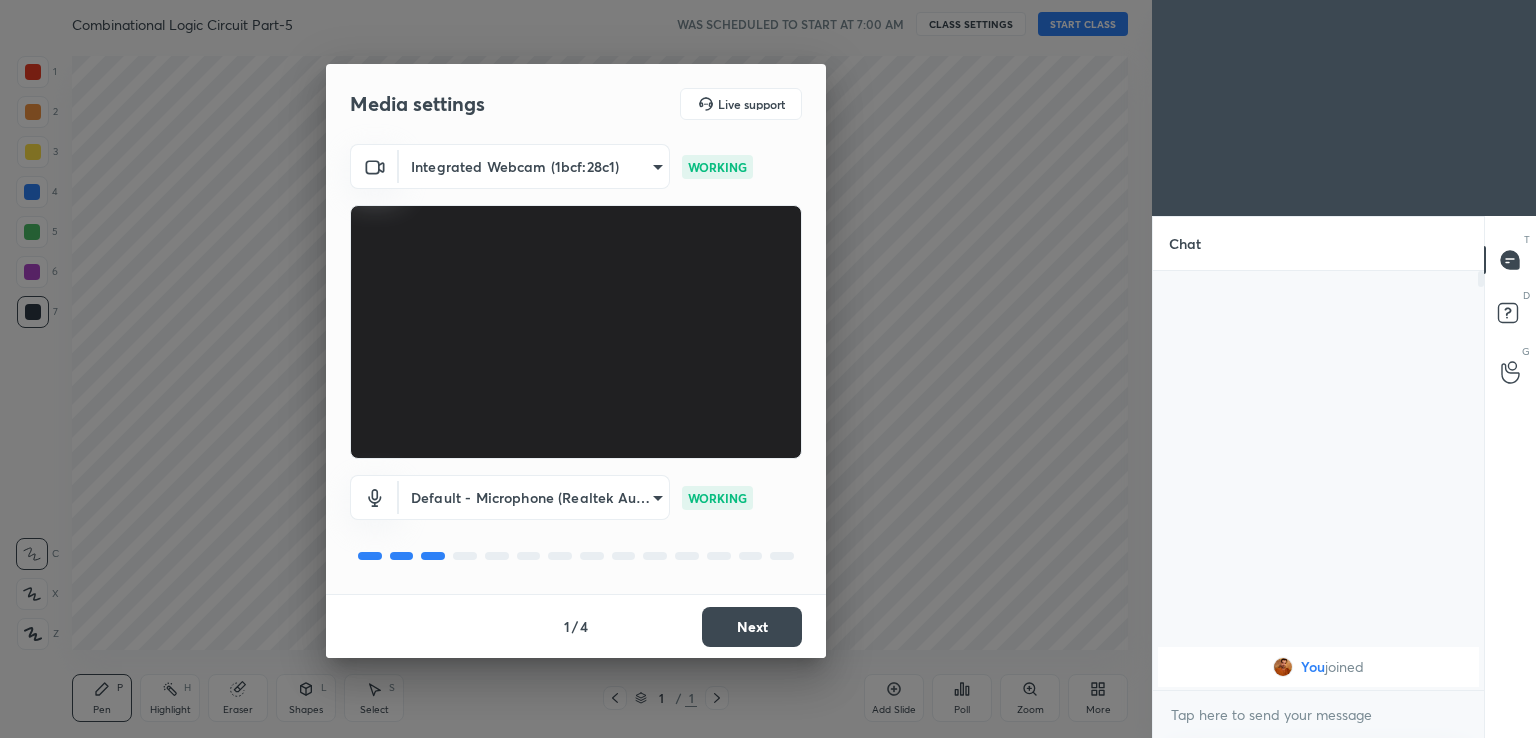 click on "Next" at bounding box center (752, 627) 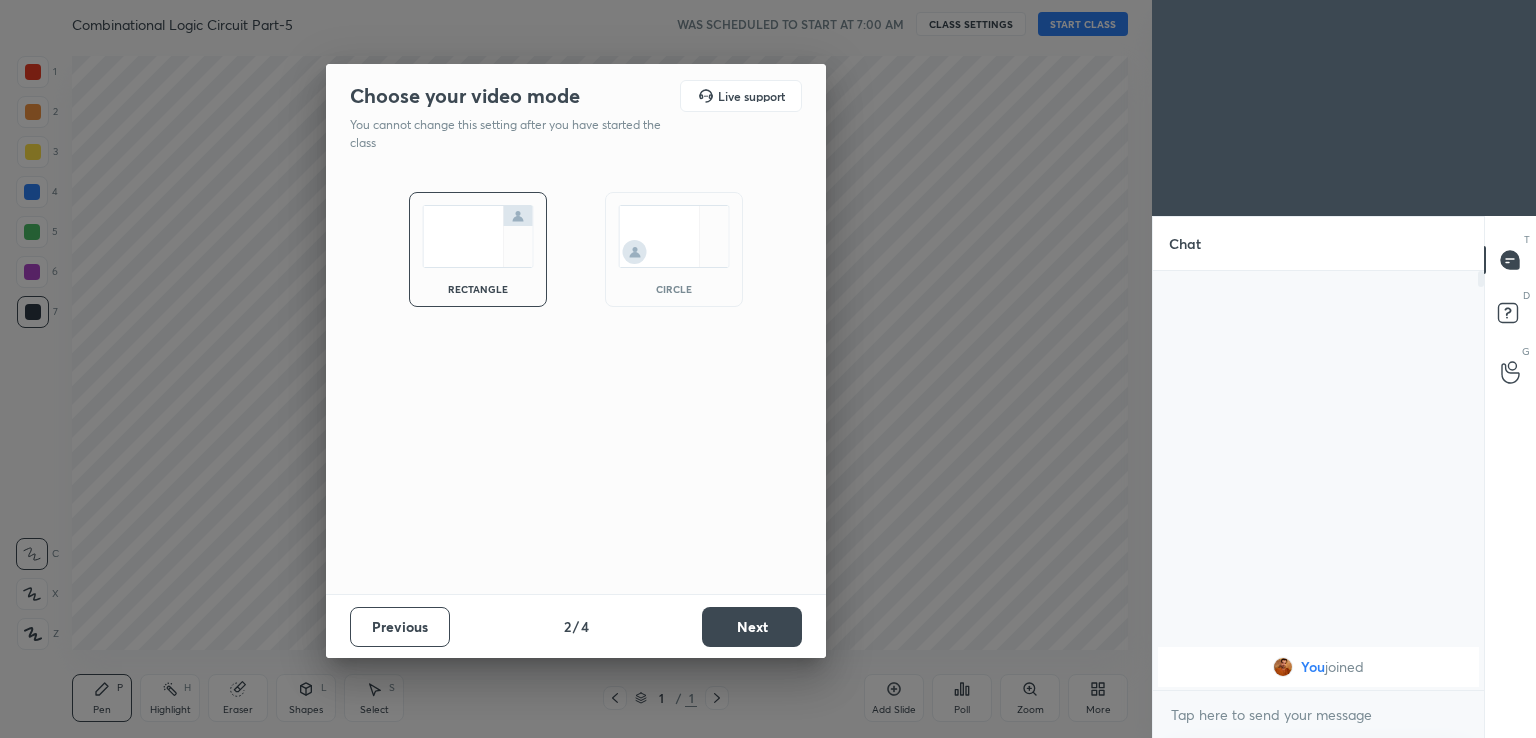 click on "Next" at bounding box center [752, 627] 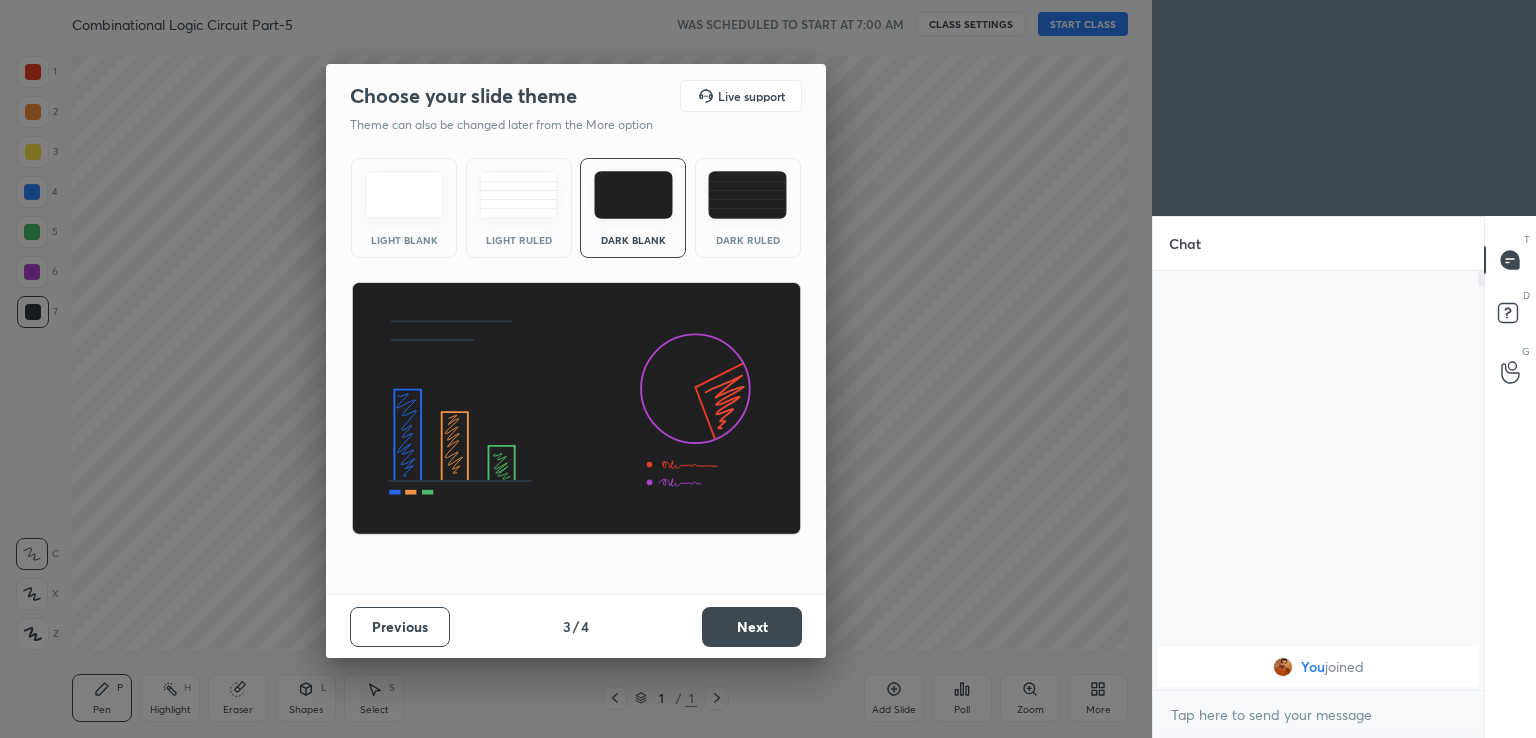 click on "Next" at bounding box center (752, 627) 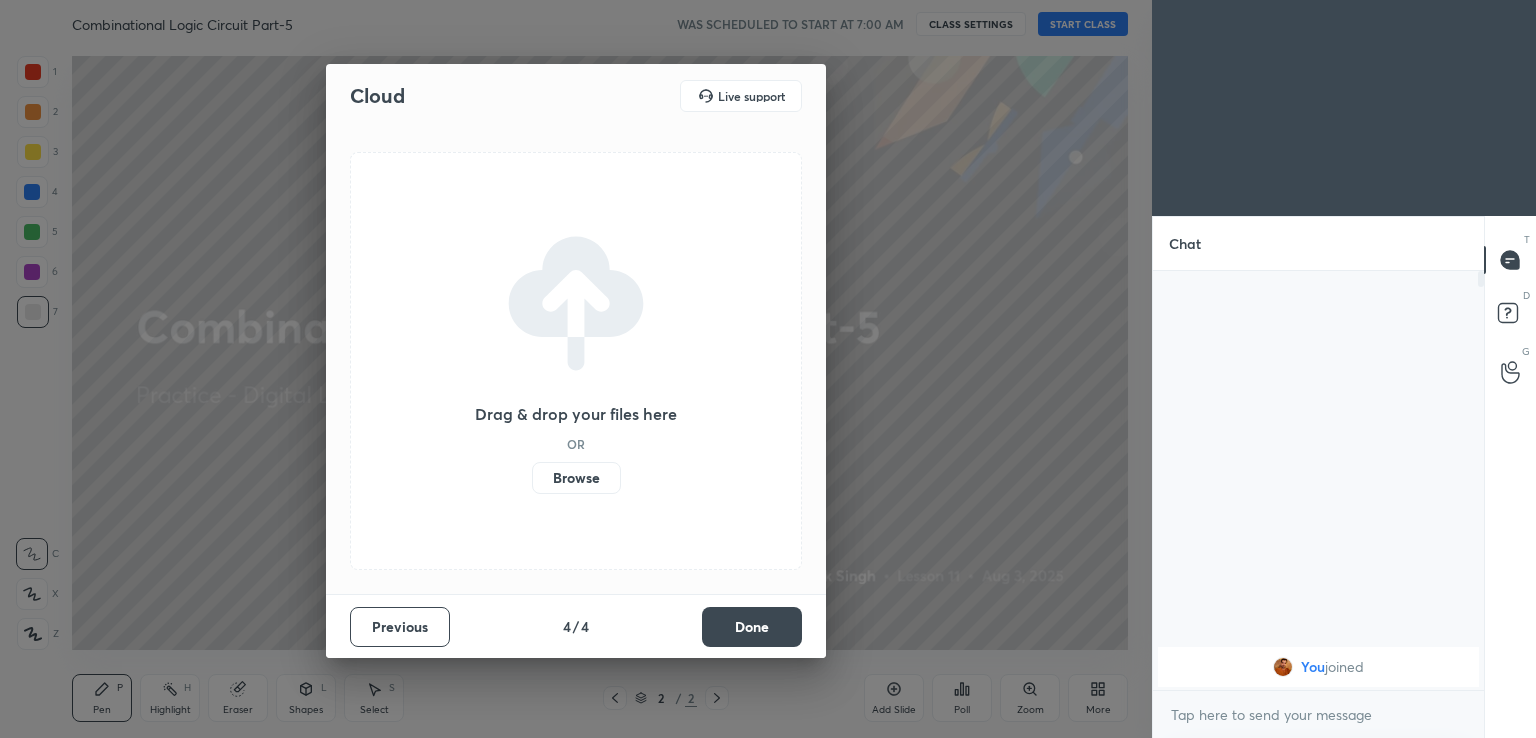 click on "Done" at bounding box center (752, 627) 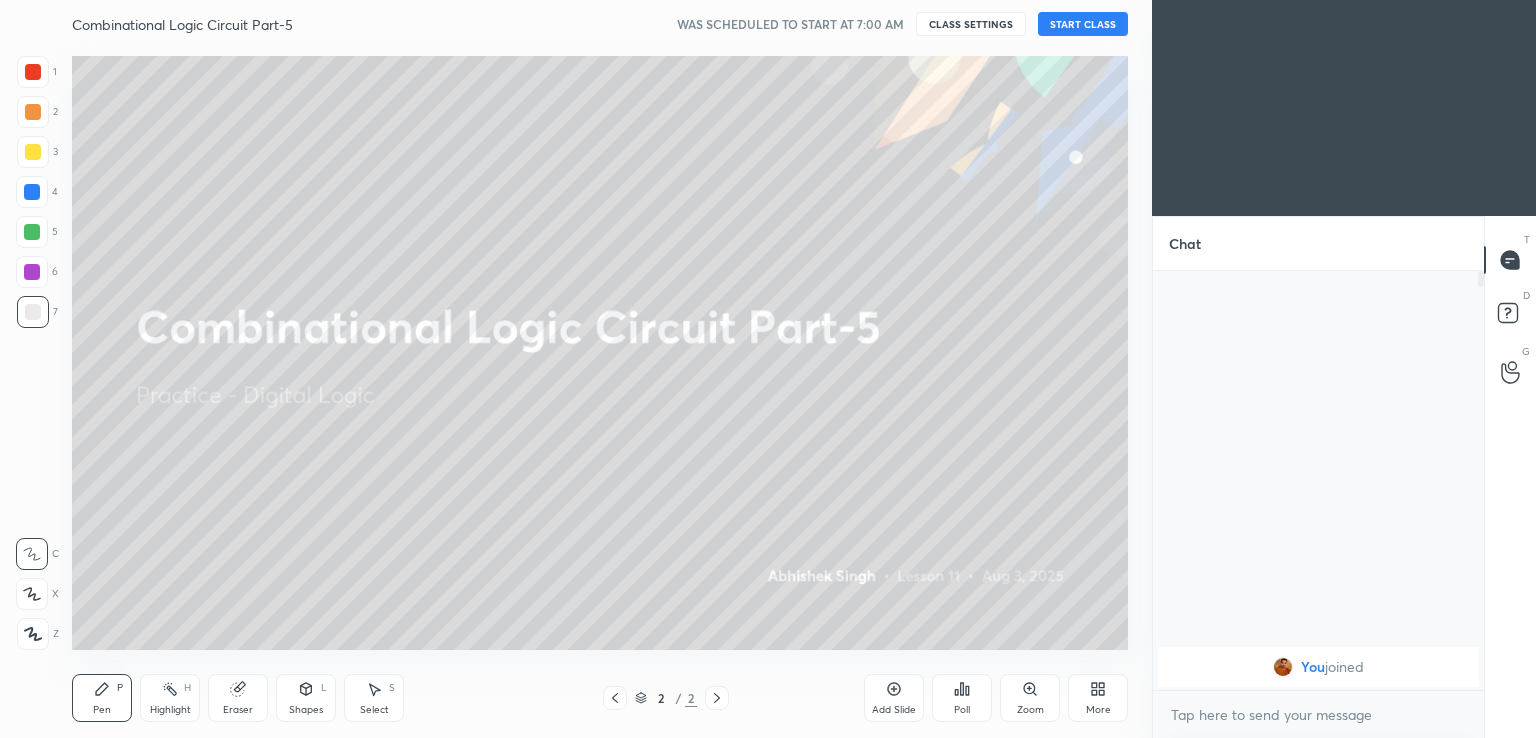 click on "START CLASS" at bounding box center (1083, 24) 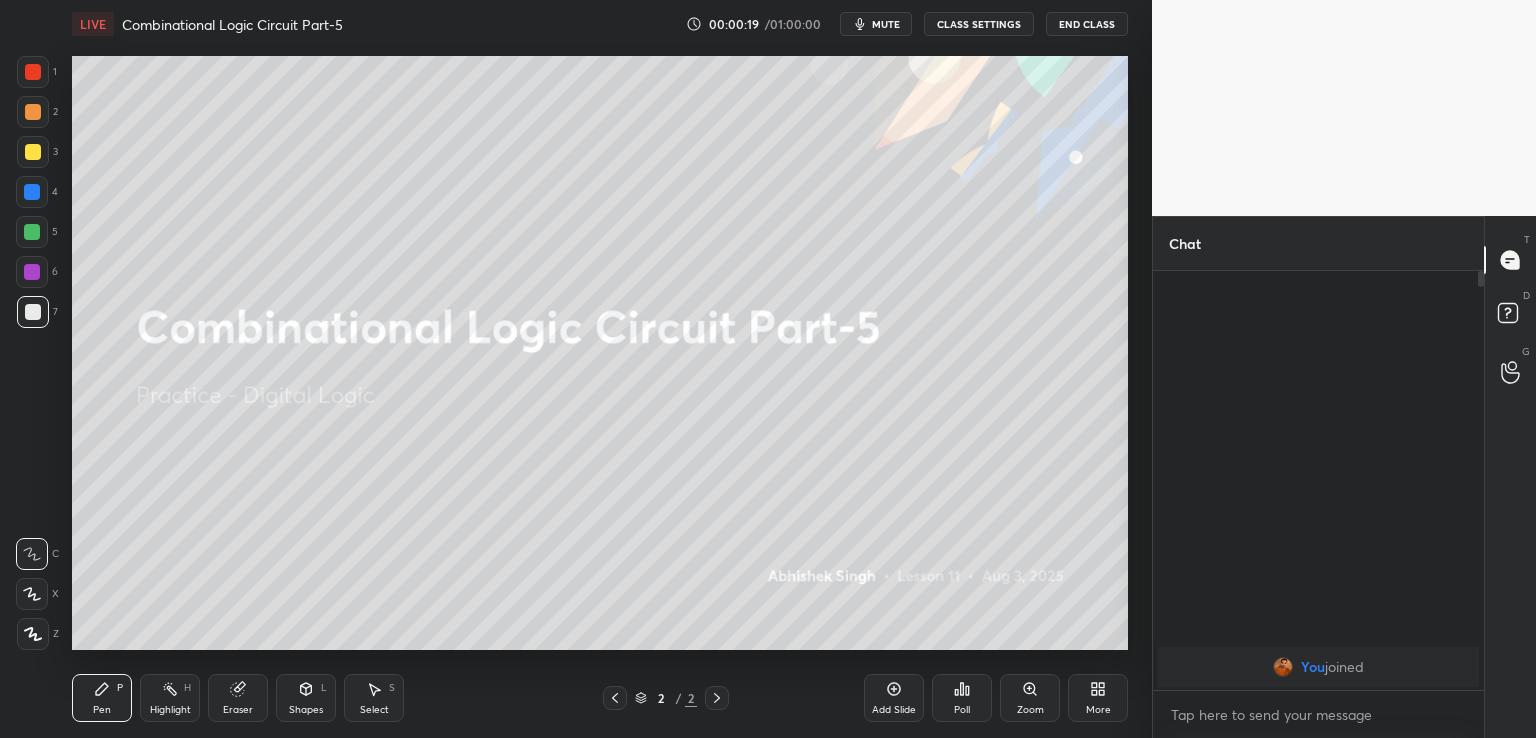 click 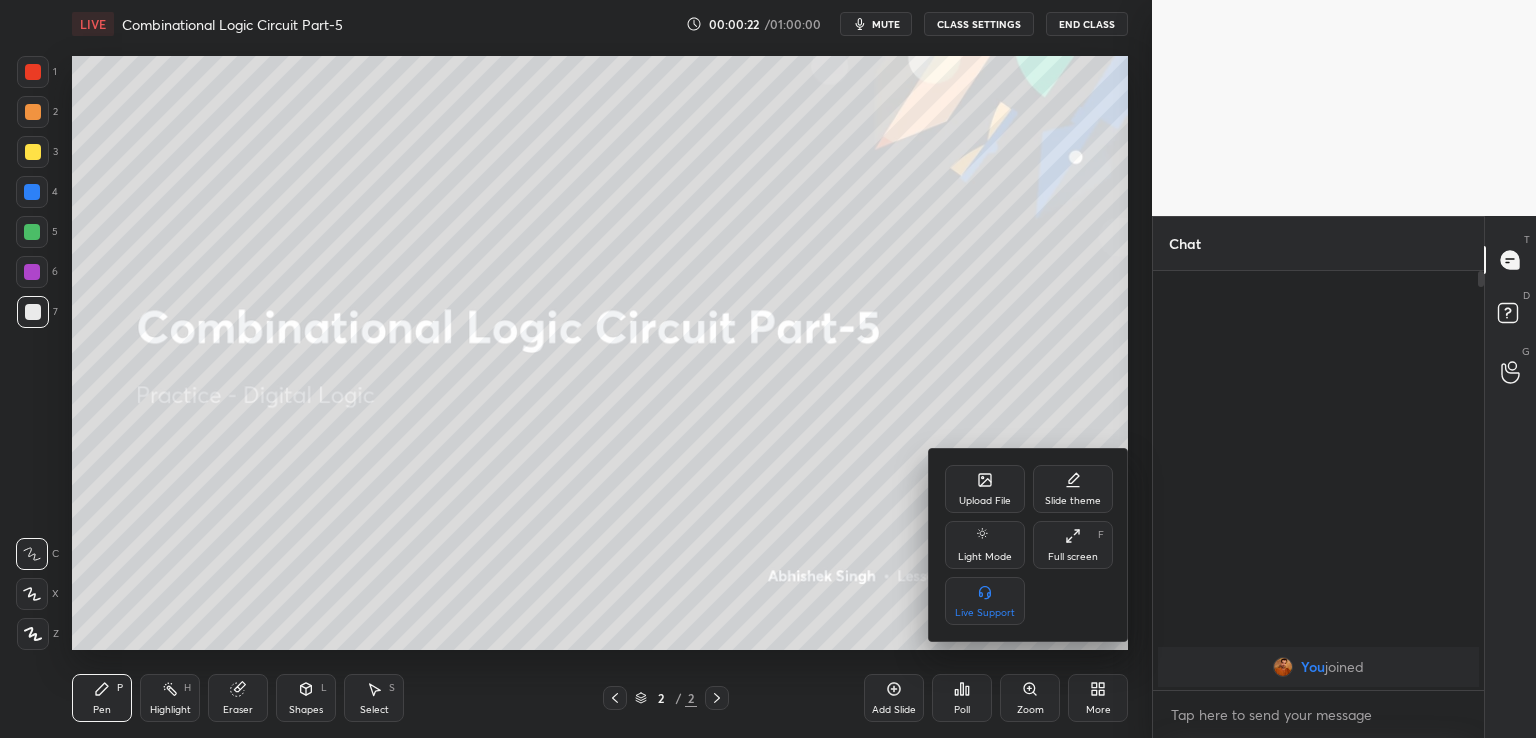 click on "Full screen F" at bounding box center [1073, 545] 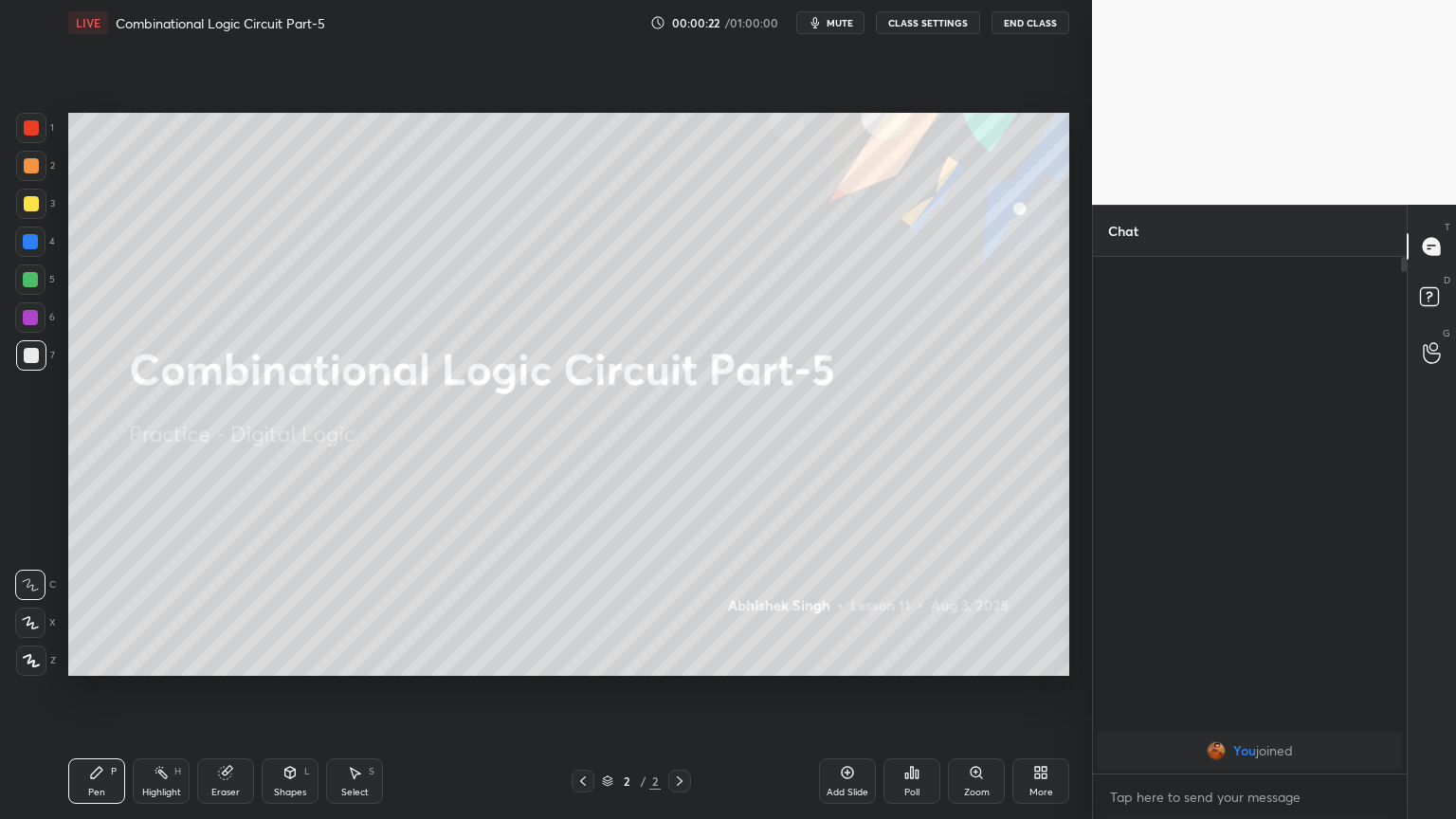 scroll, scrollTop: 94094, scrollLeft: 93776, axis: both 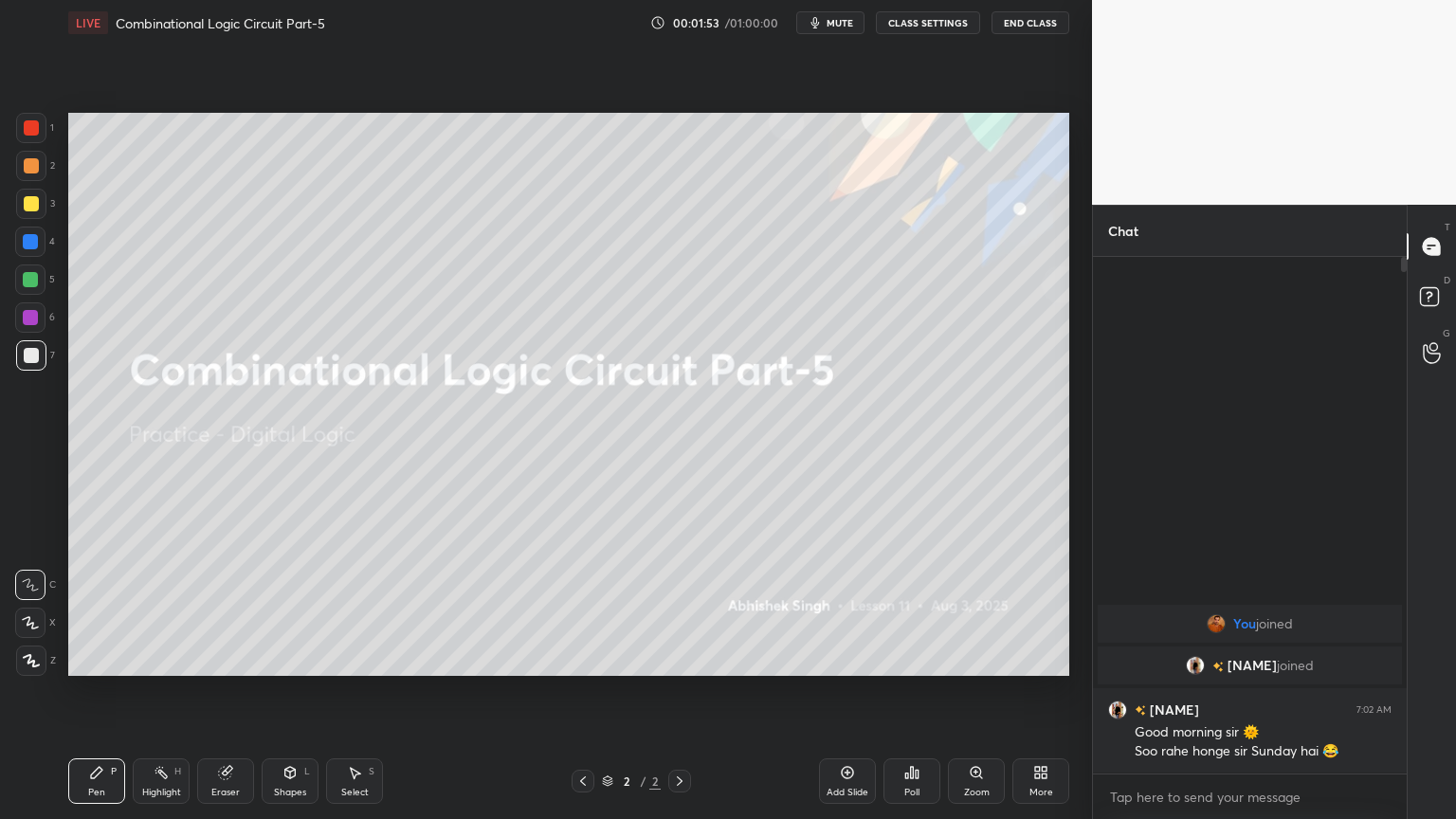 click on "More" at bounding box center [1041, 781] 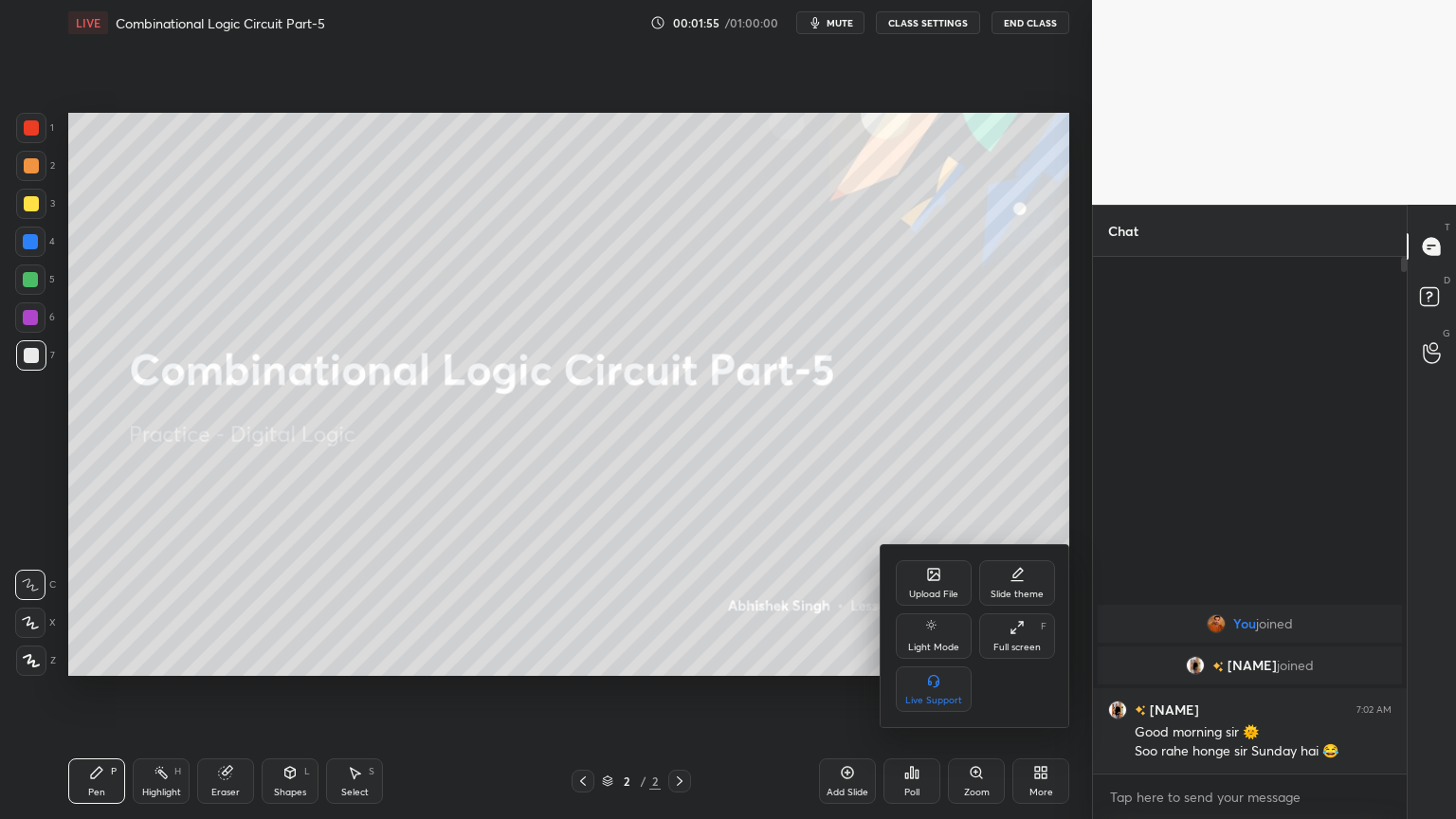 click on "Full screen" at bounding box center [1017, 647] 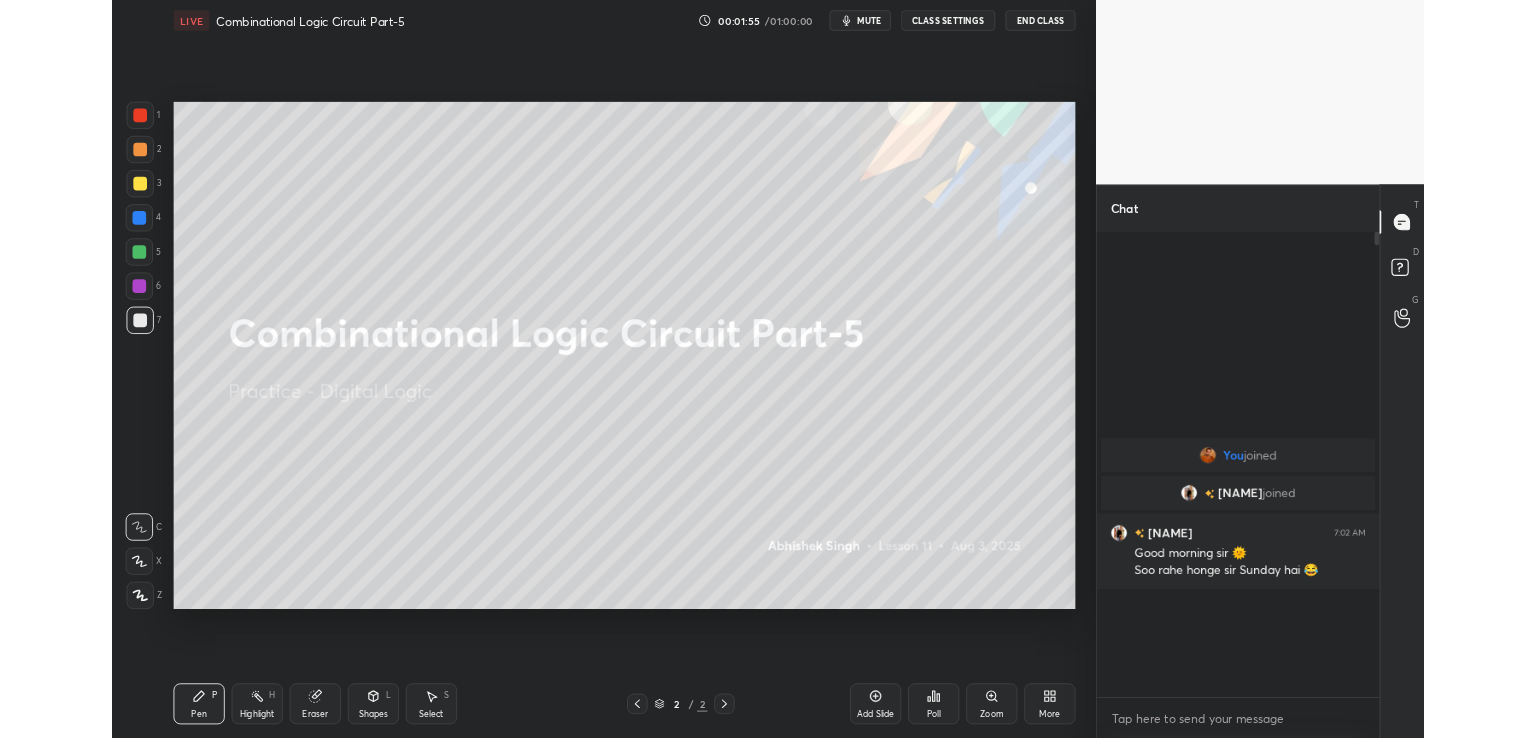 scroll, scrollTop: 610, scrollLeft: 1072, axis: both 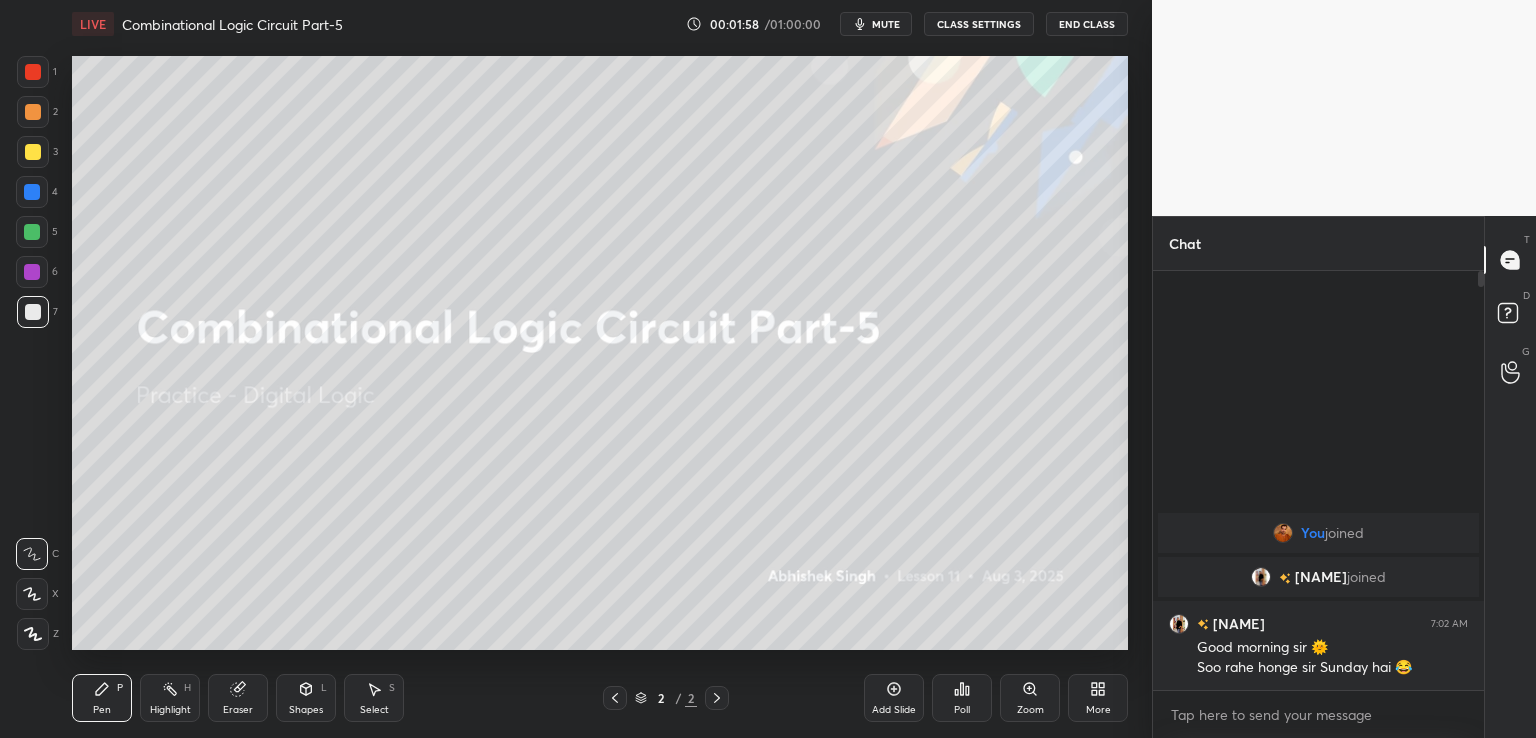 click on "More" at bounding box center [1098, 698] 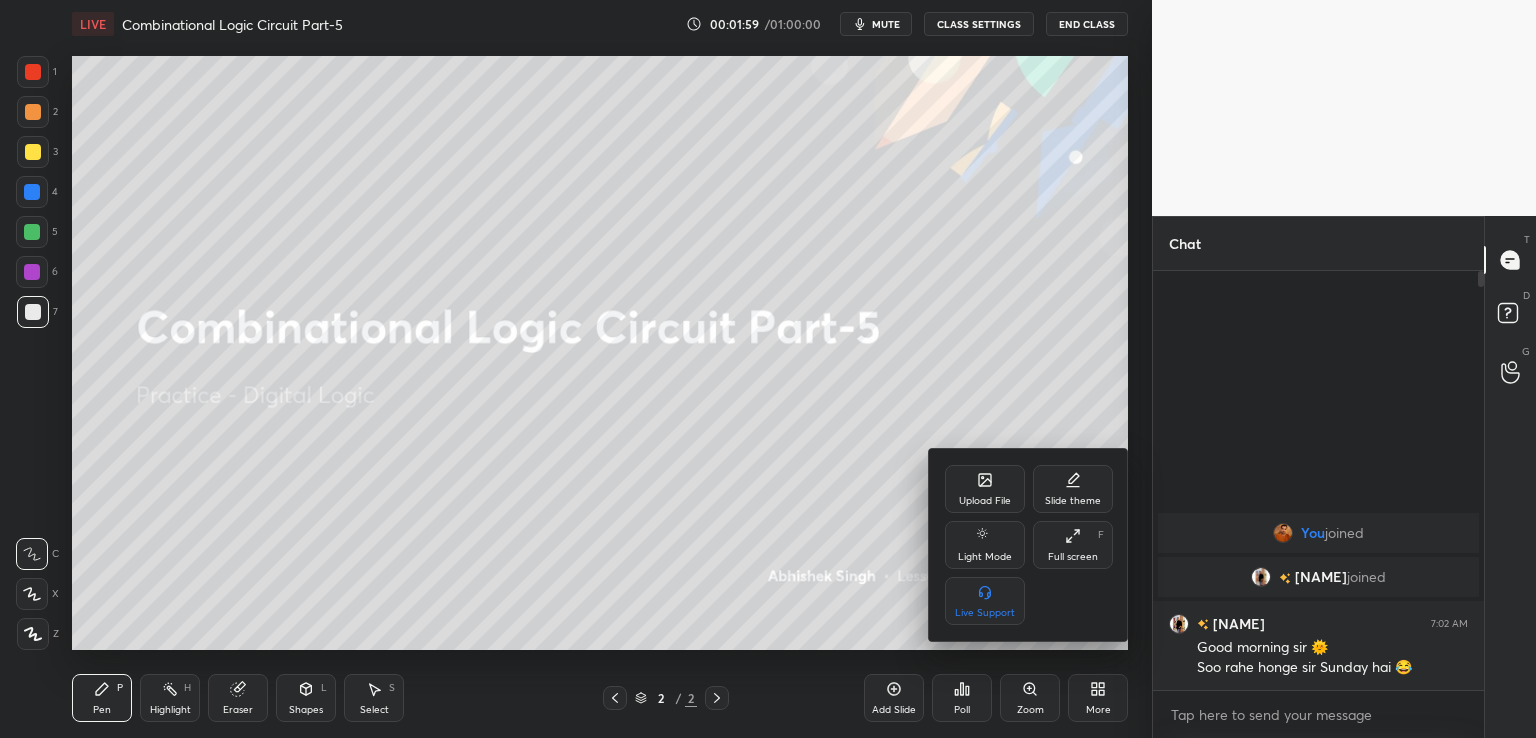 click on "Upload File" at bounding box center [985, 489] 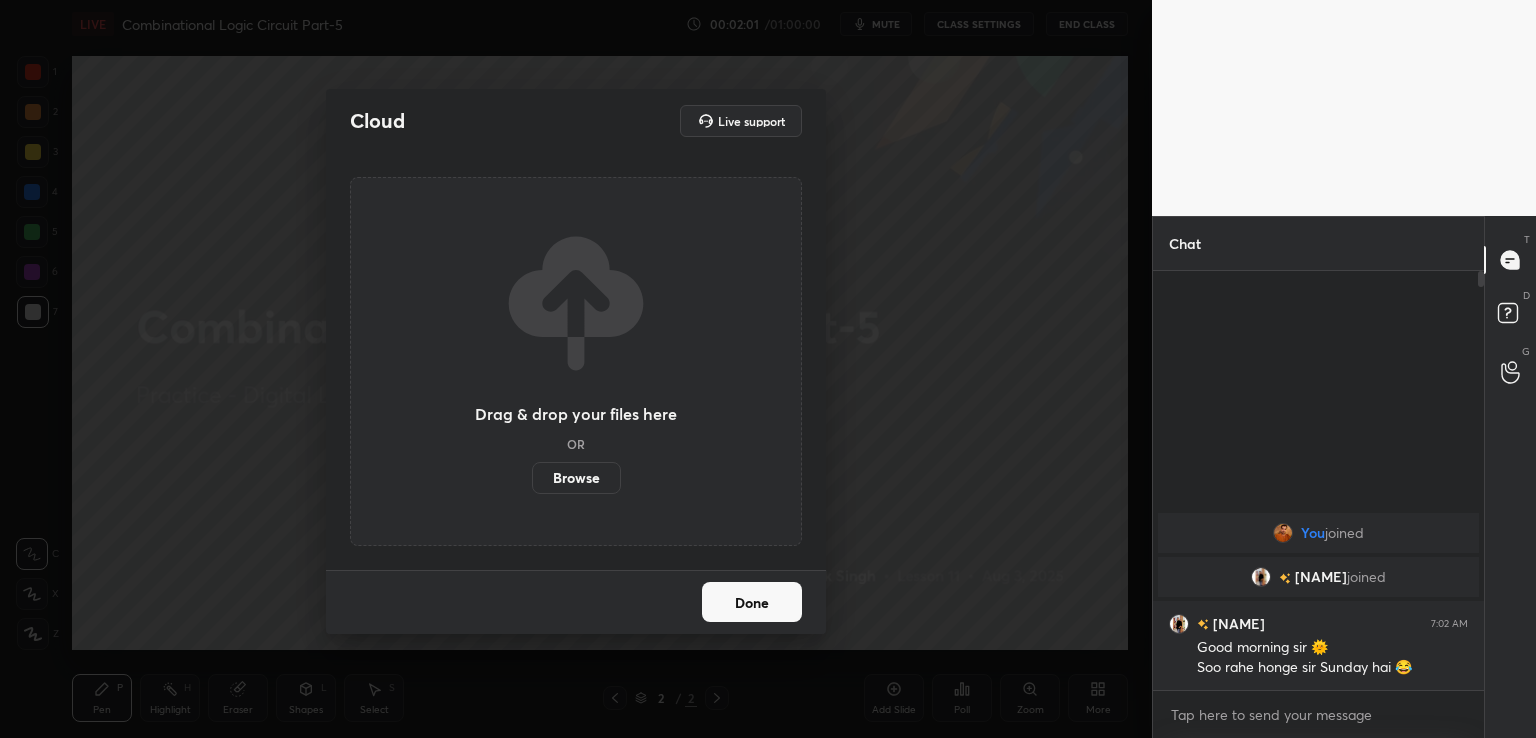 click on "Browse" at bounding box center (576, 478) 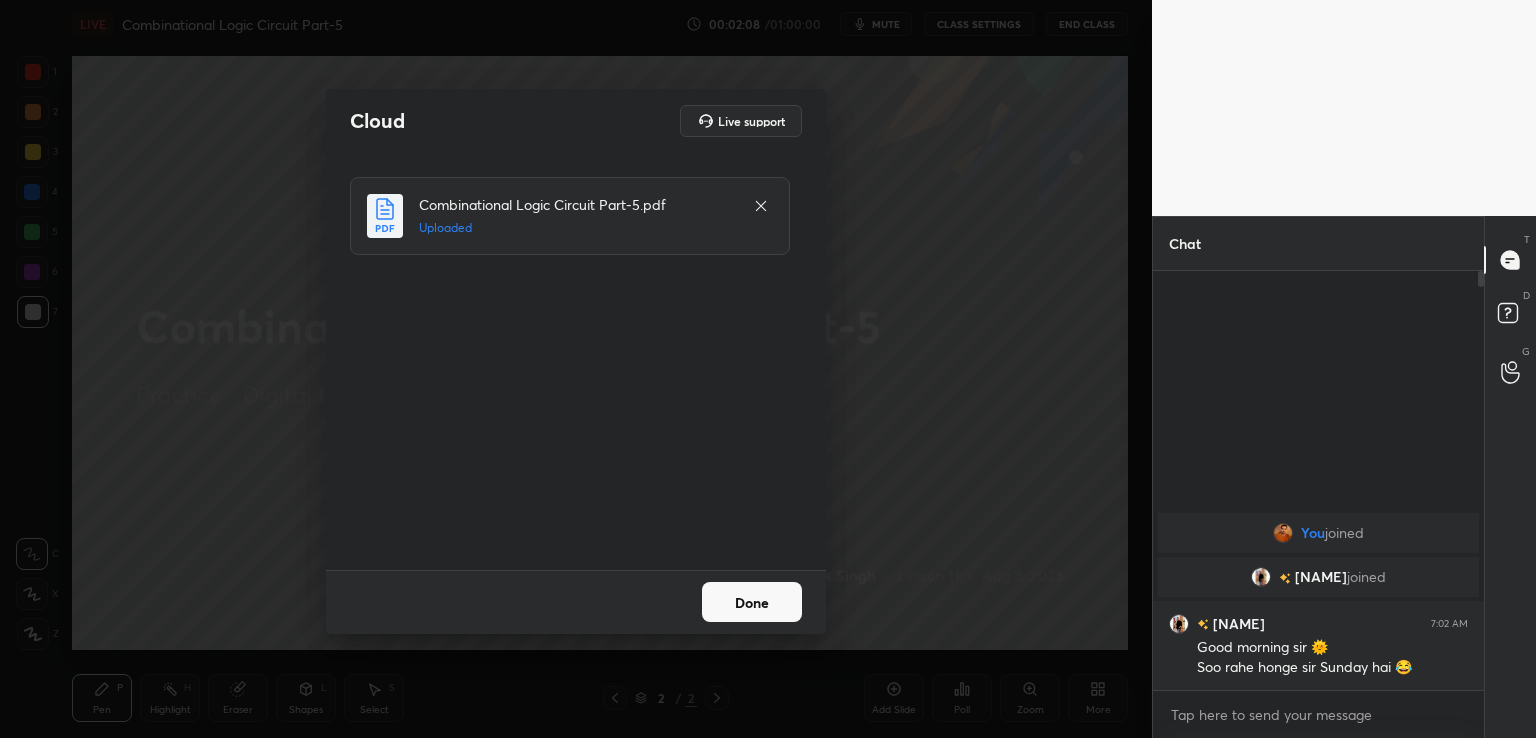 click on "Done" at bounding box center (752, 602) 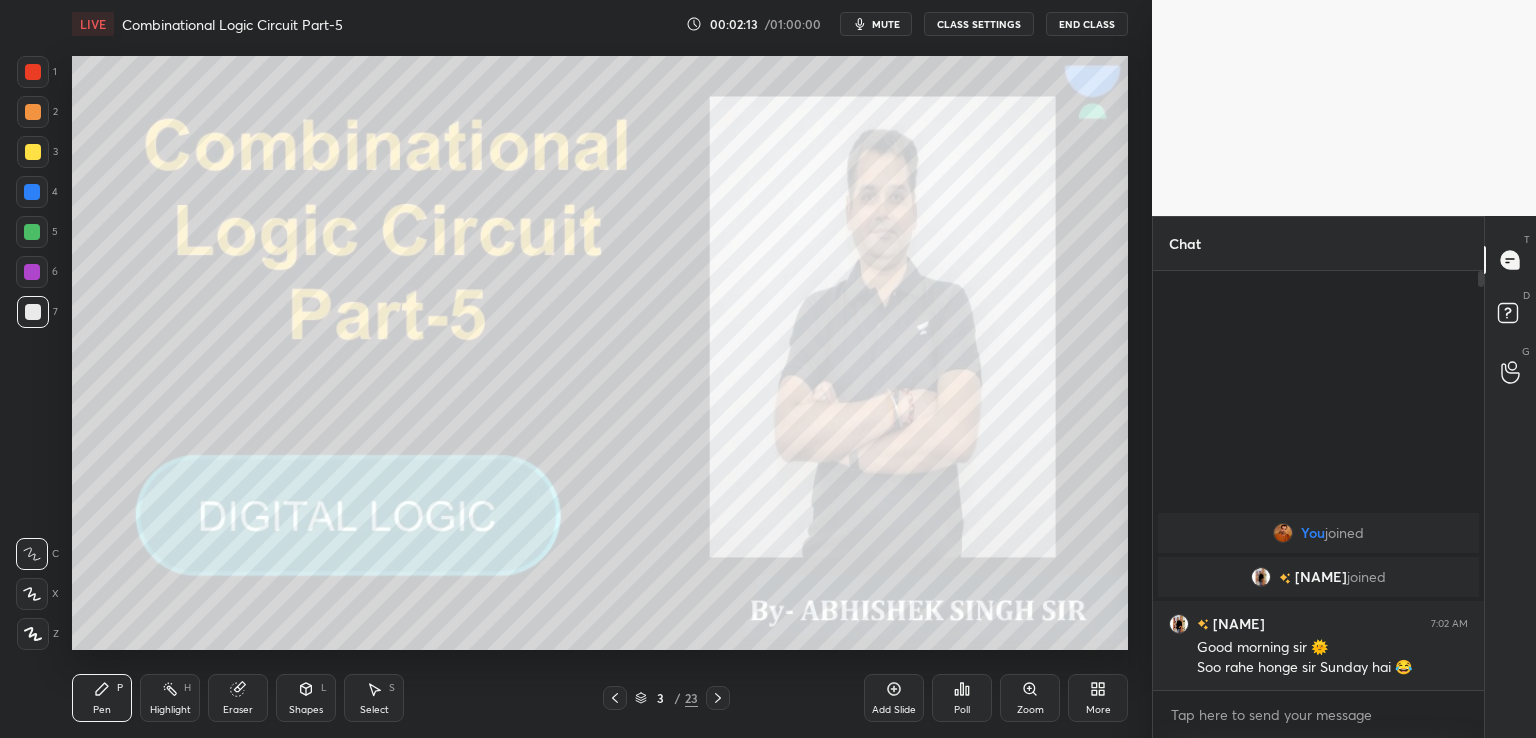 click at bounding box center [32, 272] 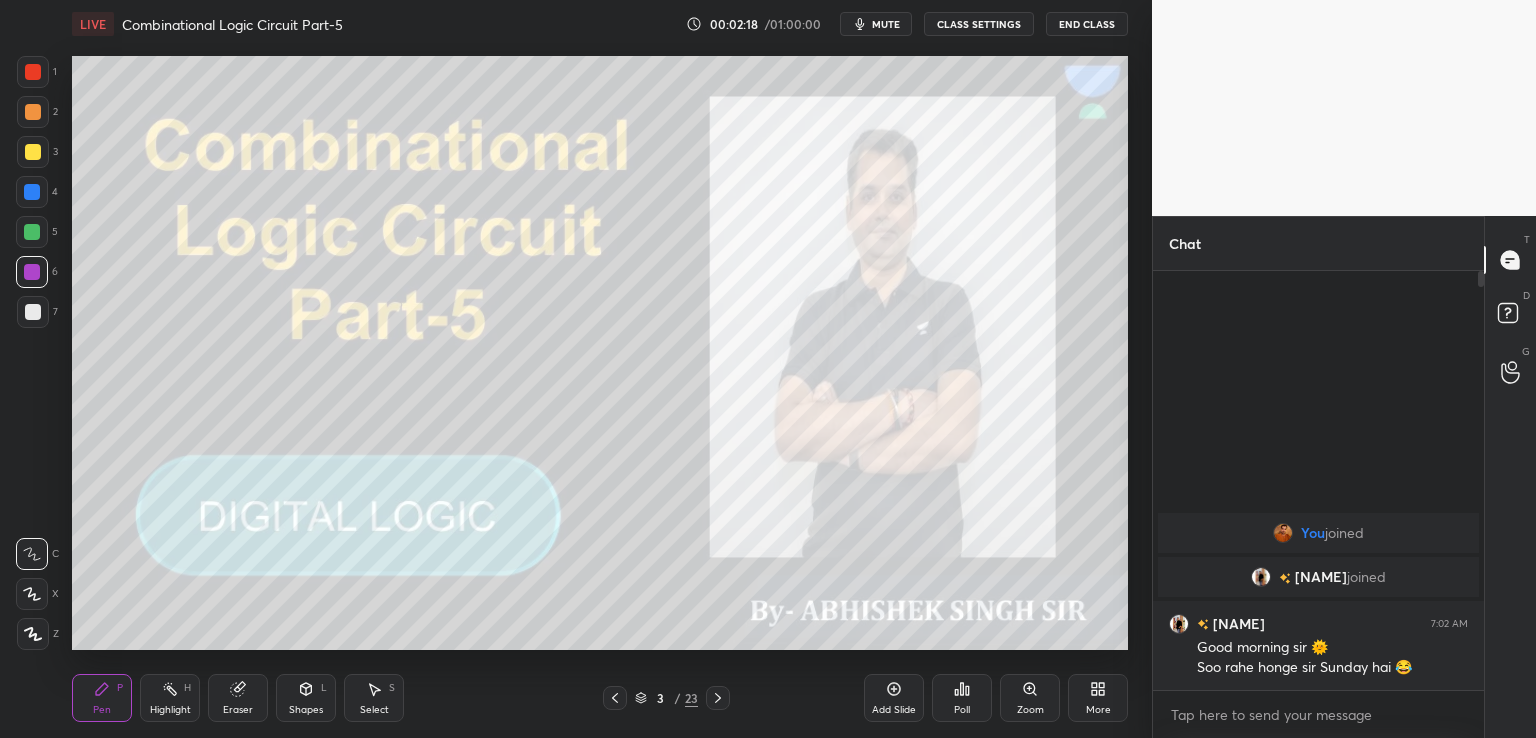 click on "More" at bounding box center (1098, 698) 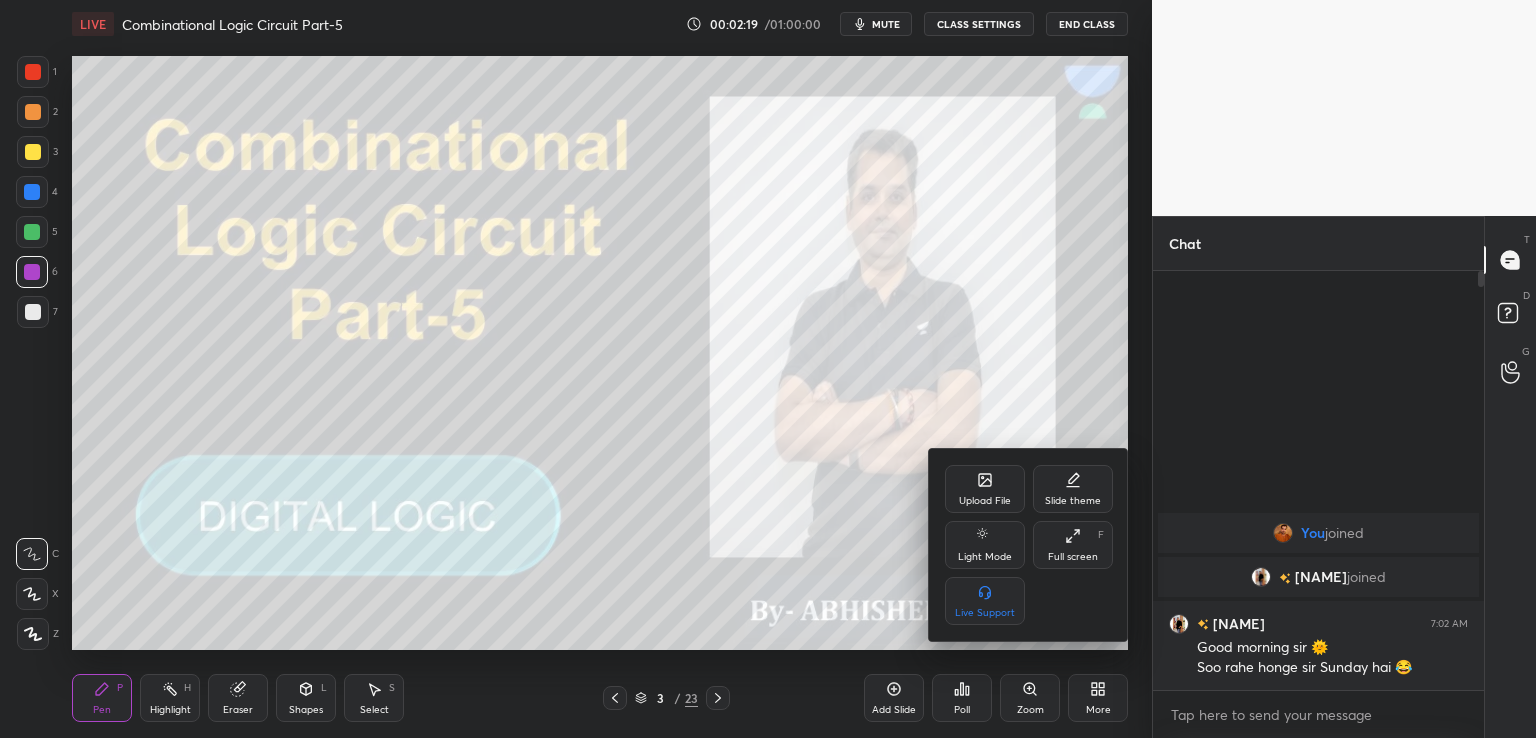 click 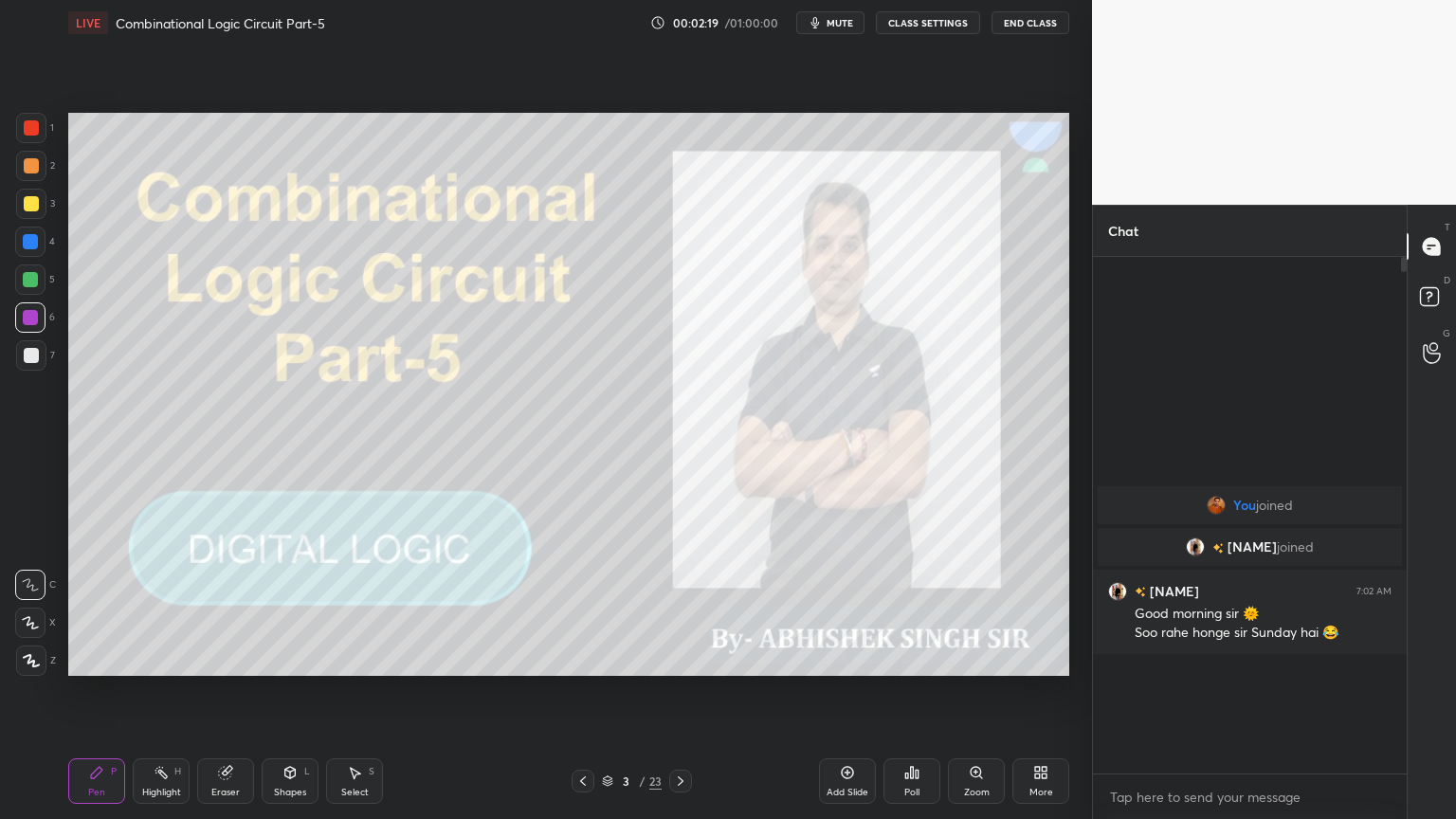 scroll, scrollTop: 94094, scrollLeft: 93776, axis: both 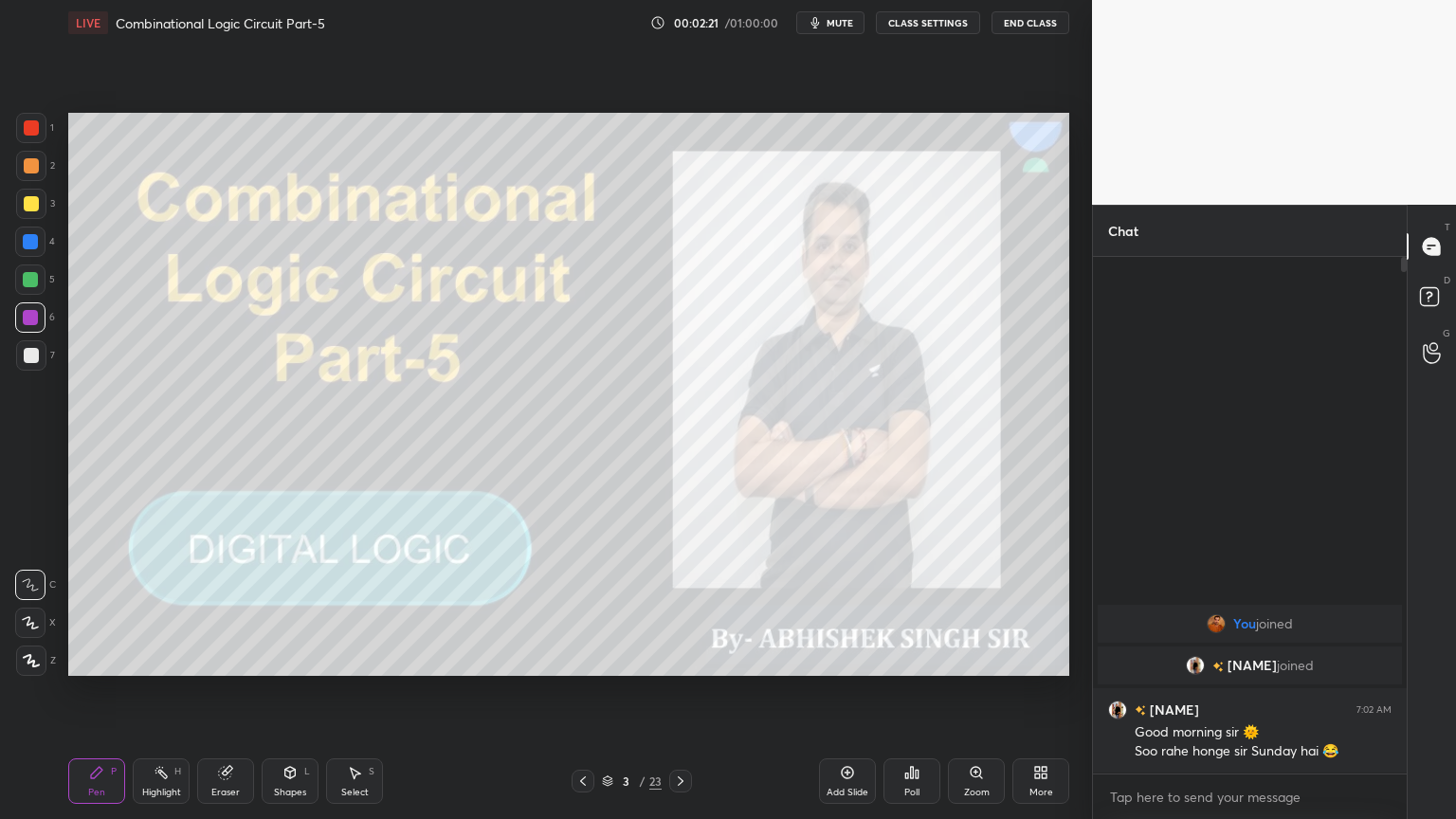 click on "Pen P" at bounding box center (97, 781) 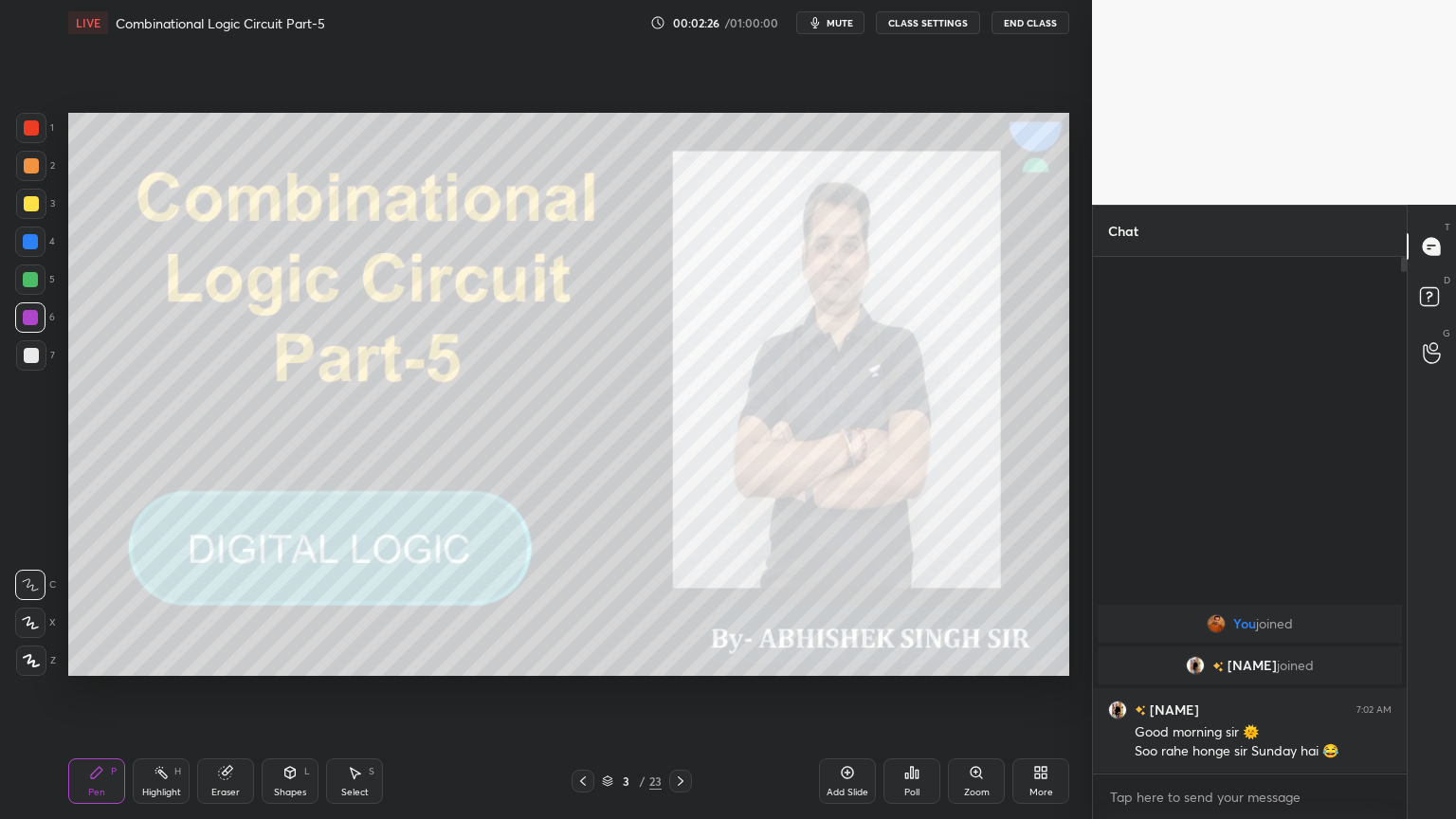click at bounding box center [31, 204] 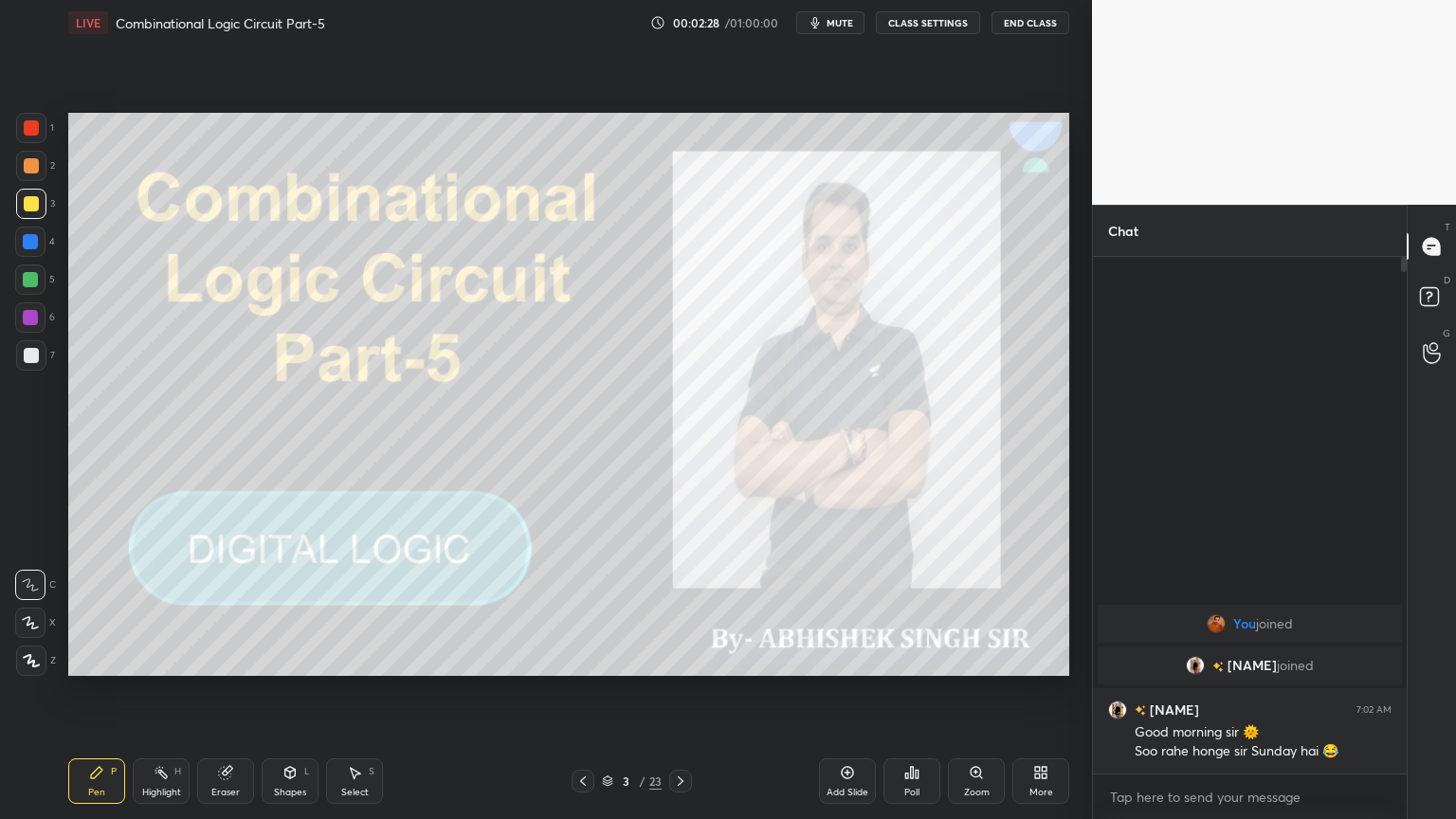 click at bounding box center (30, 318) 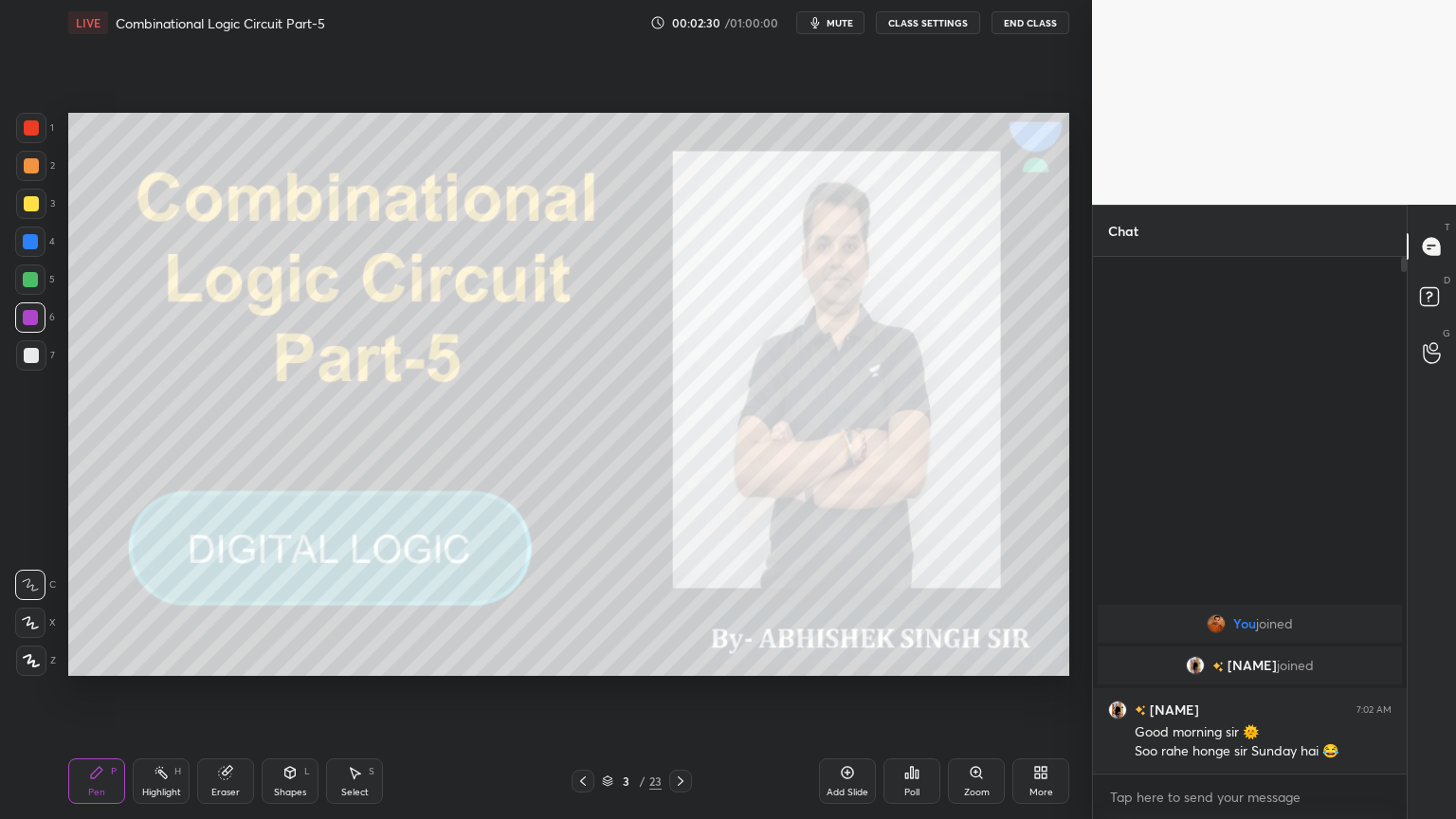 click on "More" at bounding box center (1041, 781) 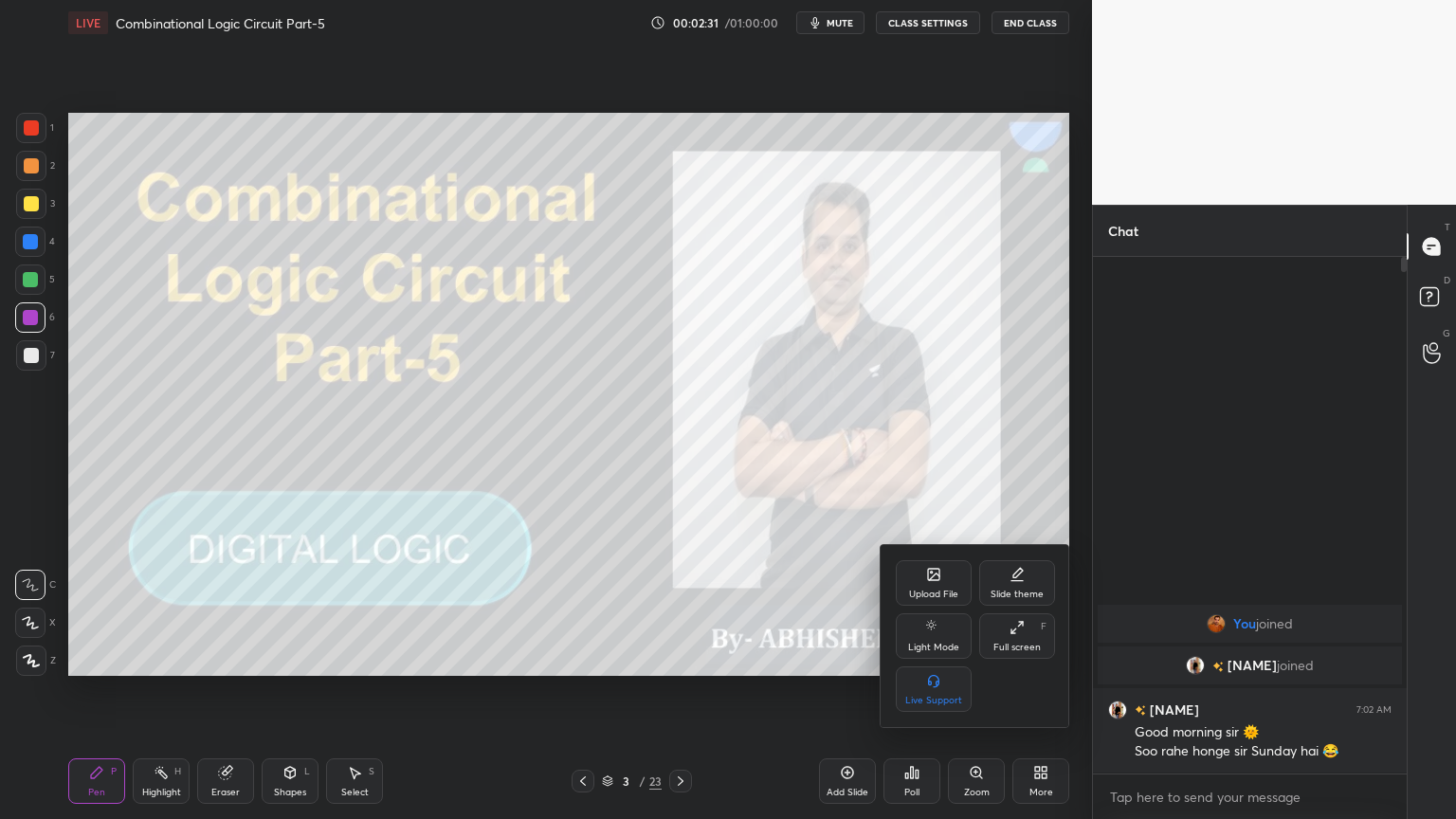 click on "Full screen F" at bounding box center (1017, 636) 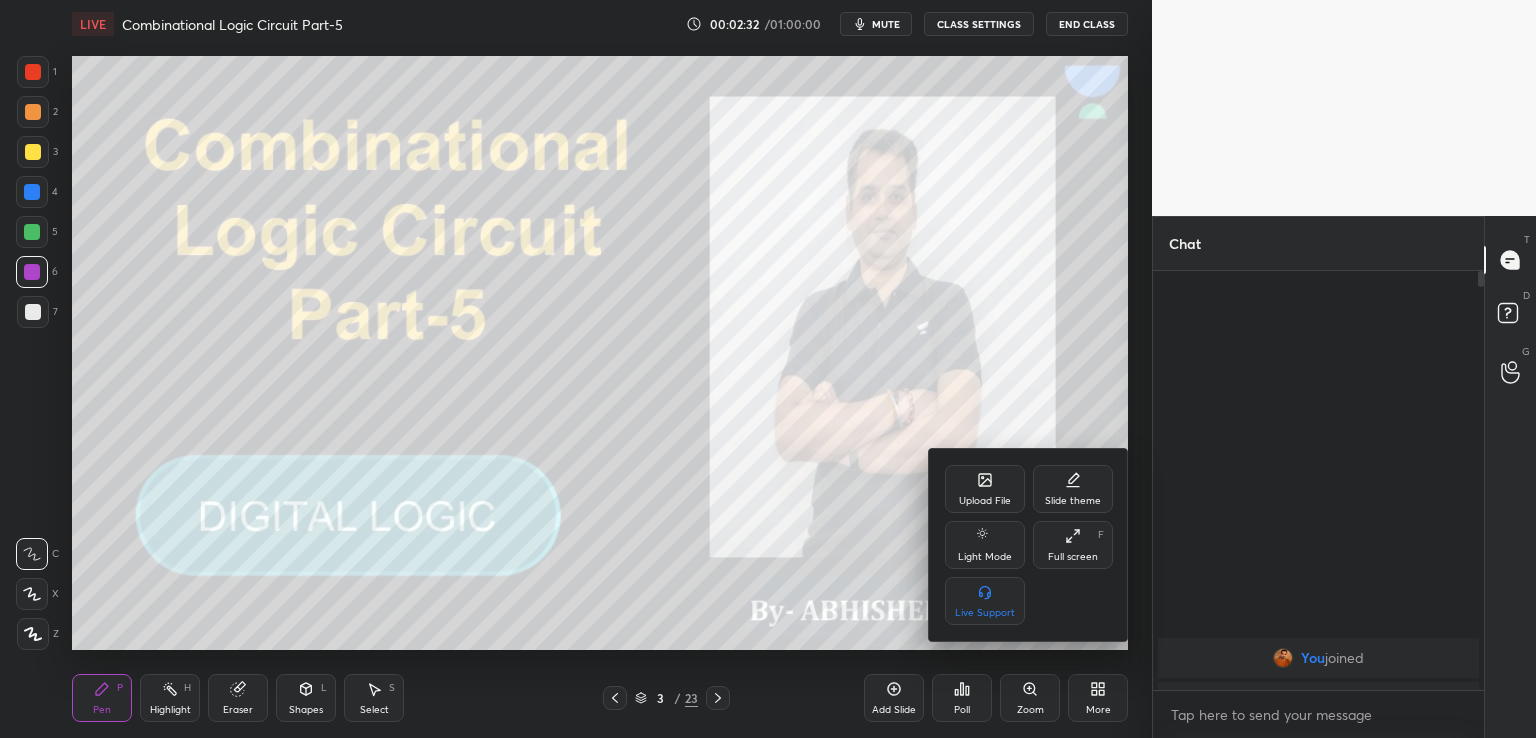 scroll, scrollTop: 610, scrollLeft: 1072, axis: both 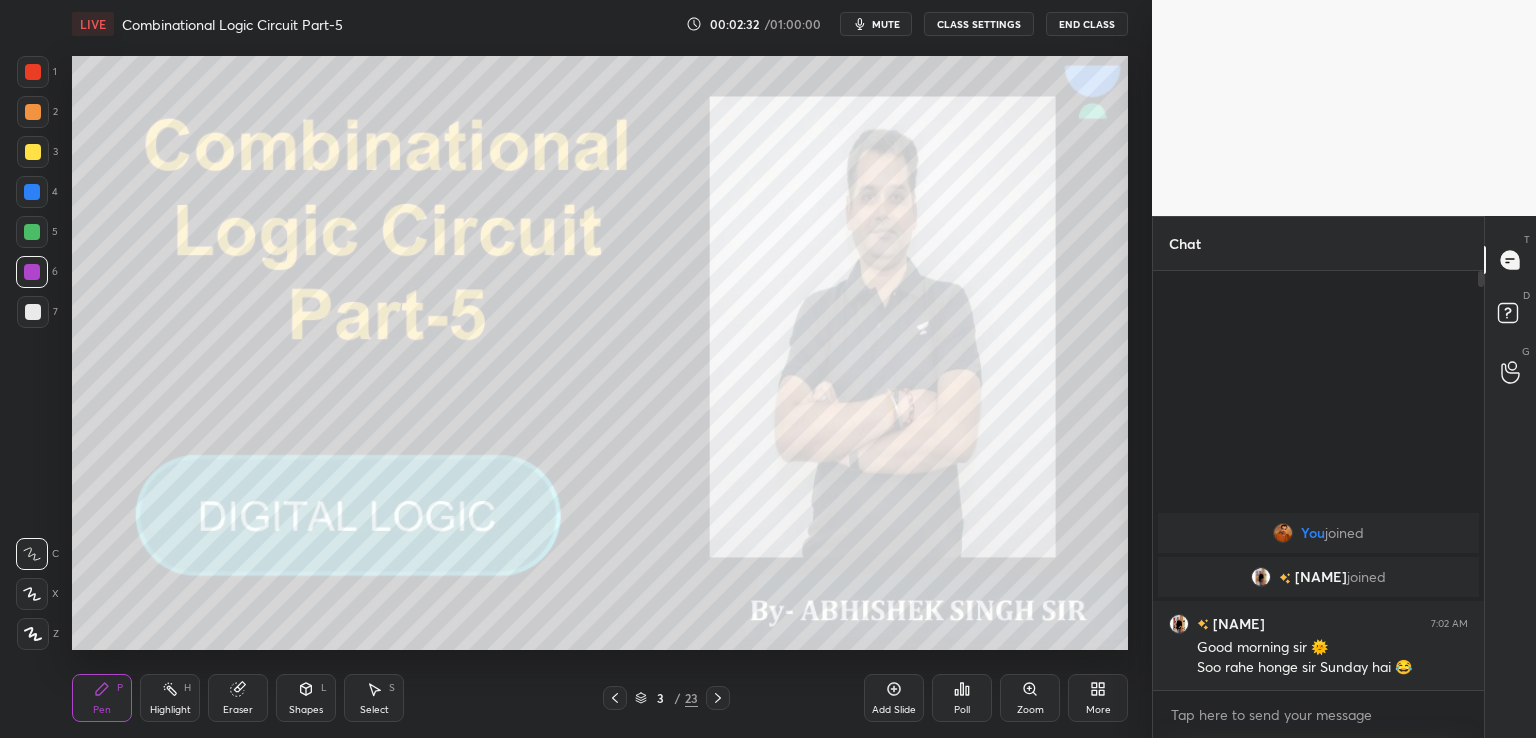 type on "x" 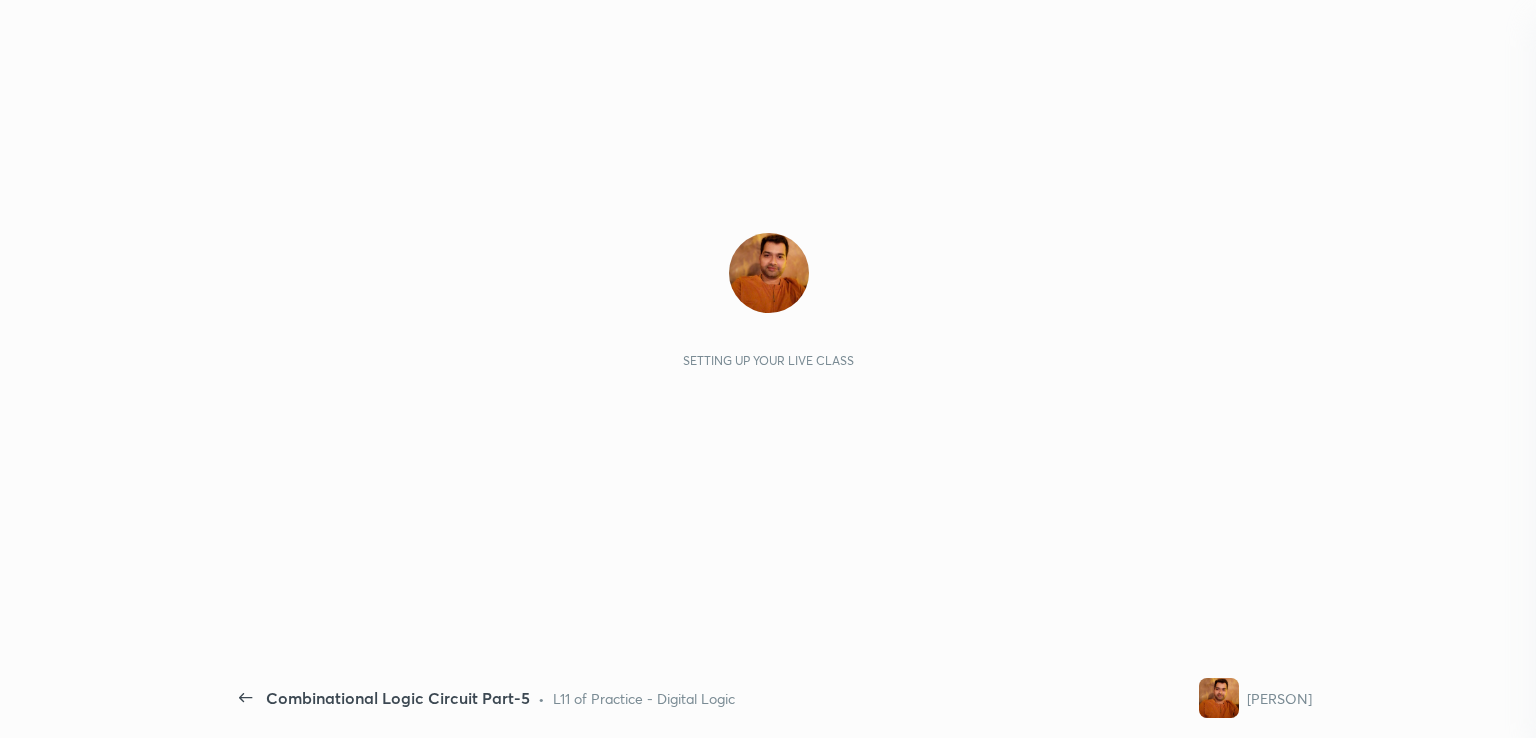 scroll, scrollTop: 0, scrollLeft: 0, axis: both 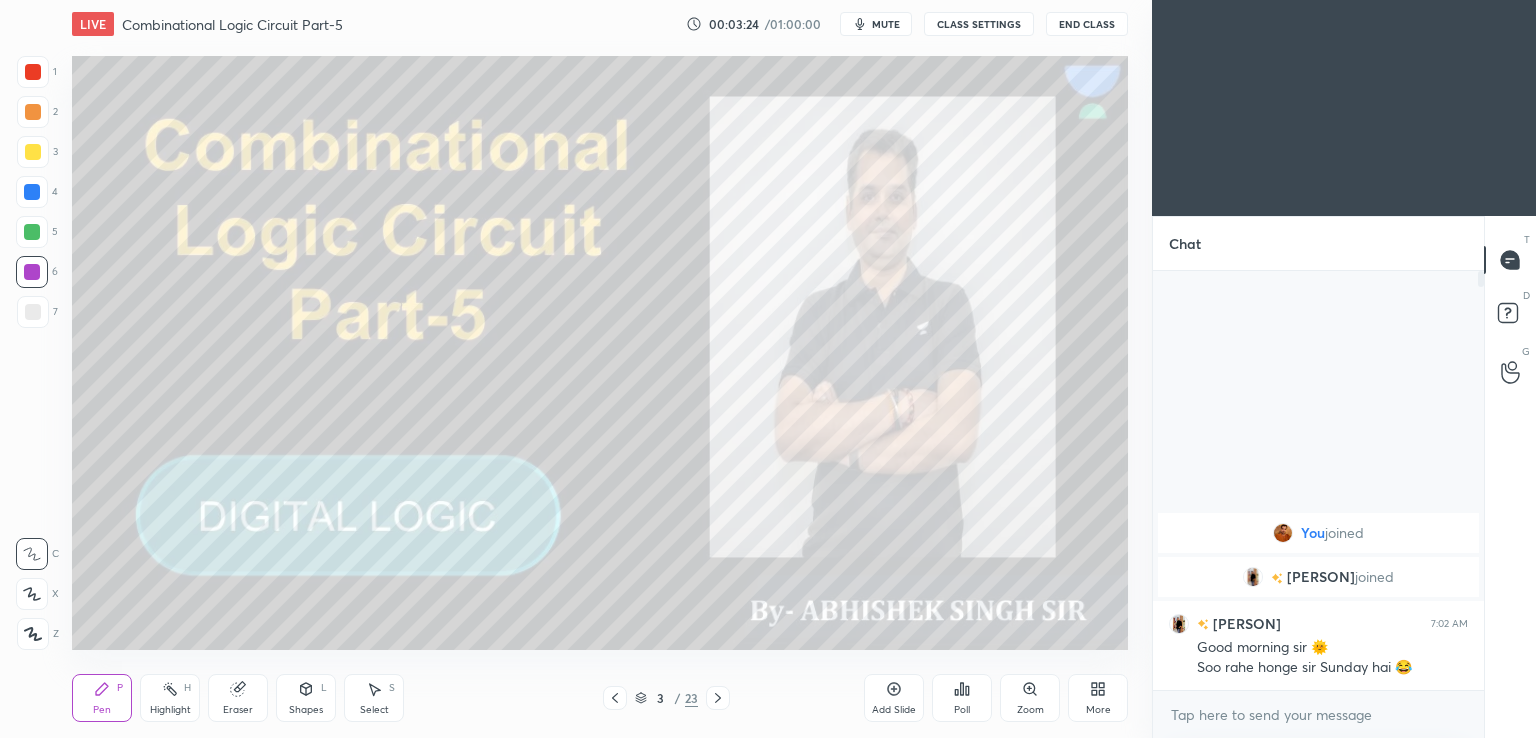 click on "More" at bounding box center (1098, 698) 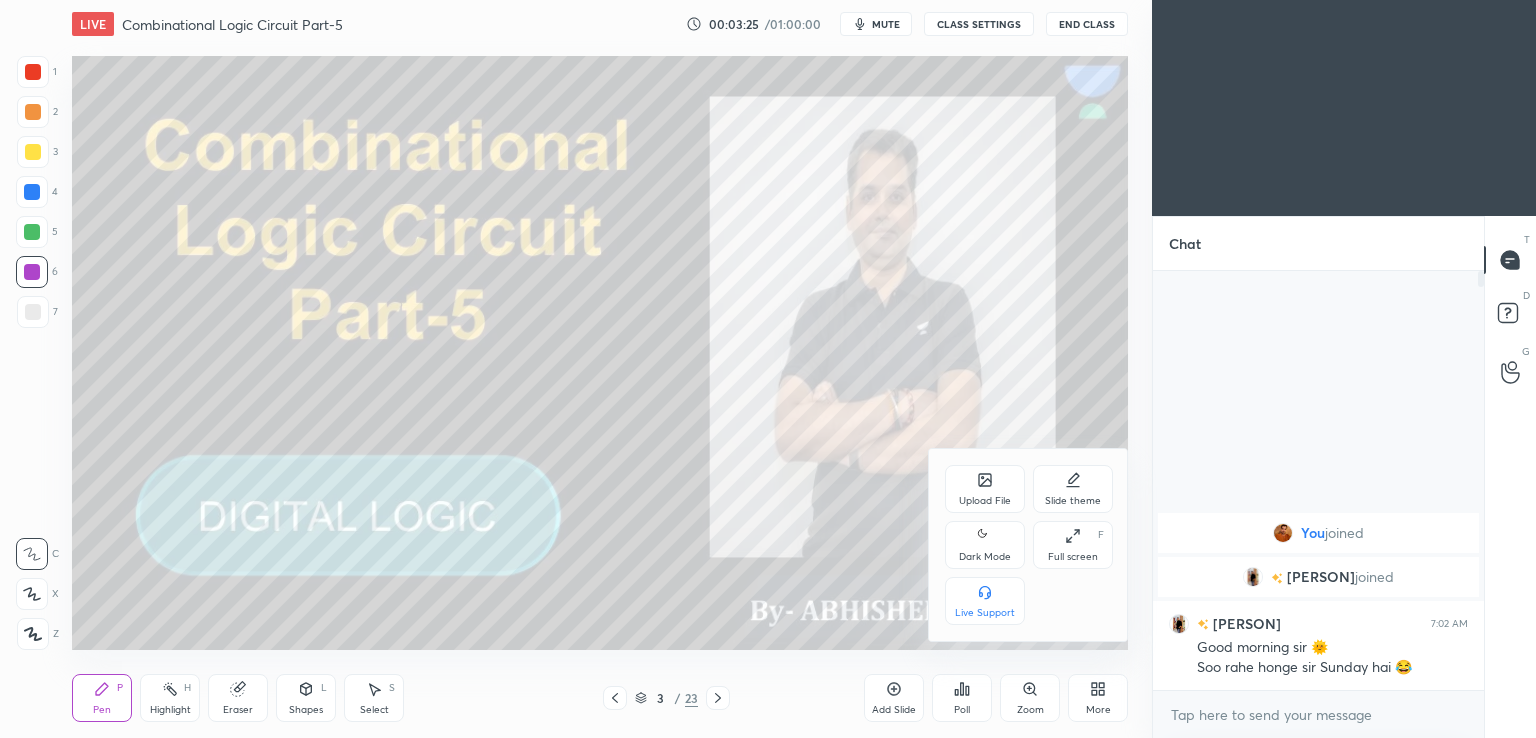 click 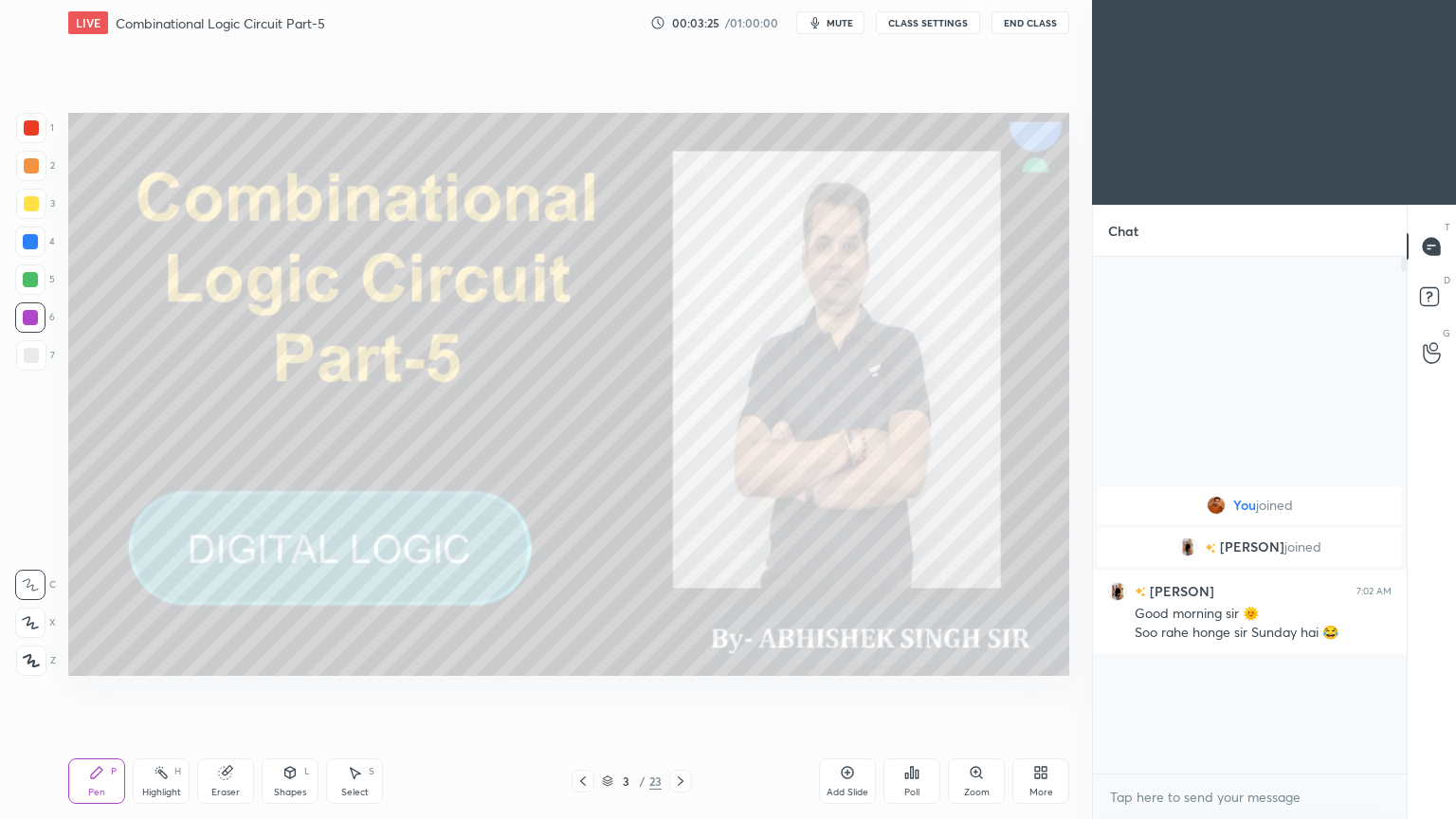 scroll, scrollTop: 94094, scrollLeft: 93776, axis: both 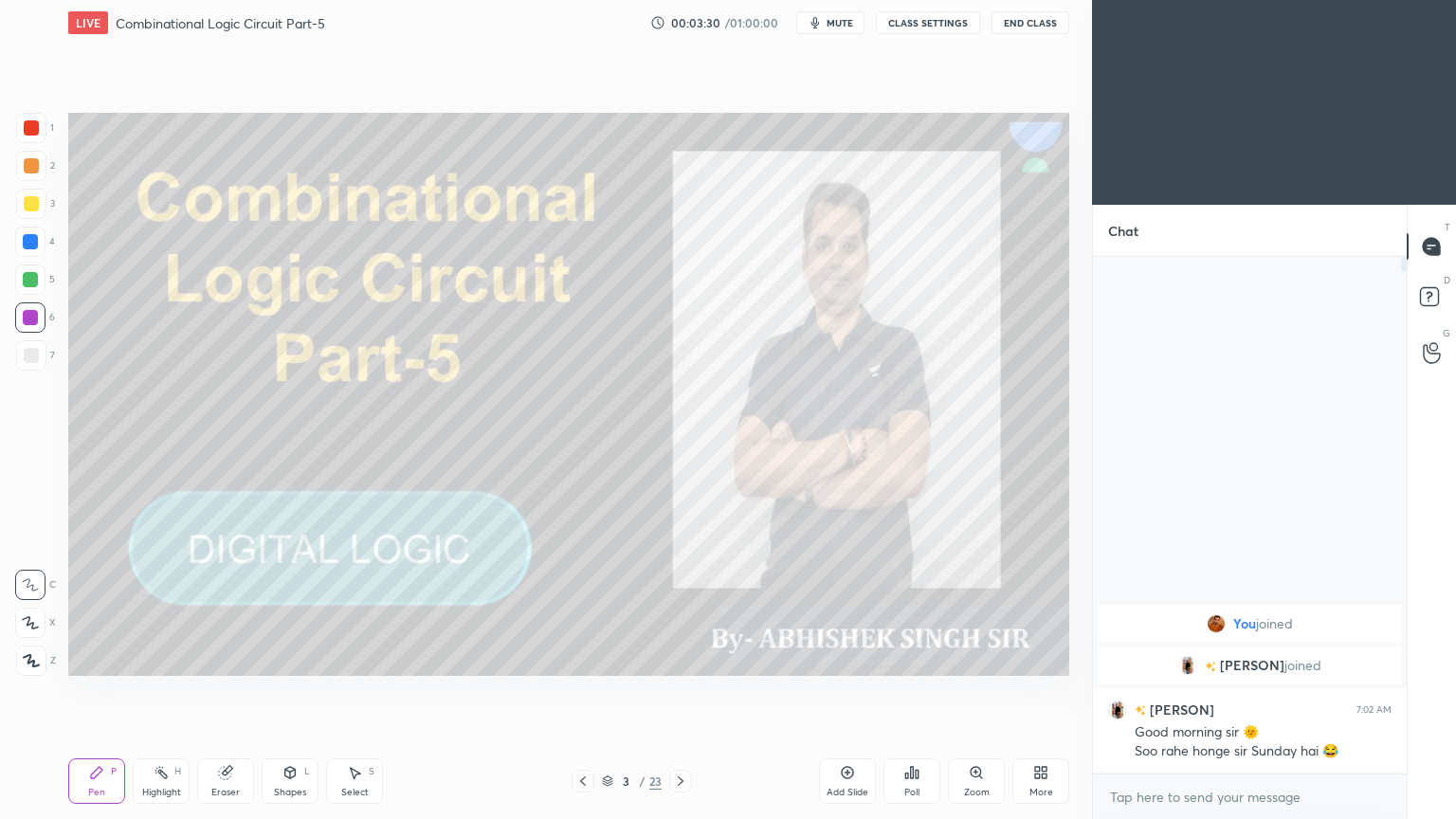 click 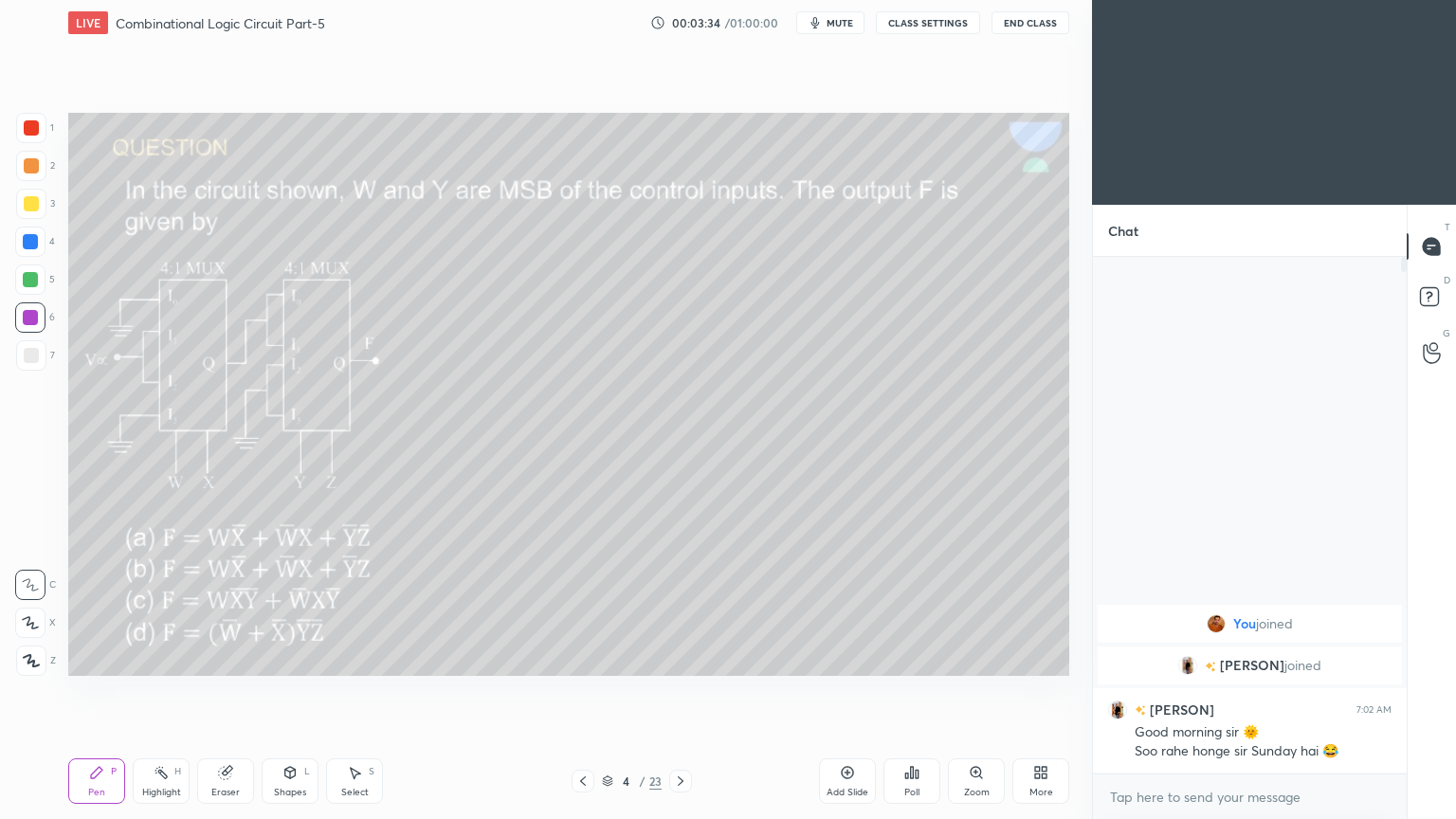 click on "Poll" at bounding box center [912, 781] 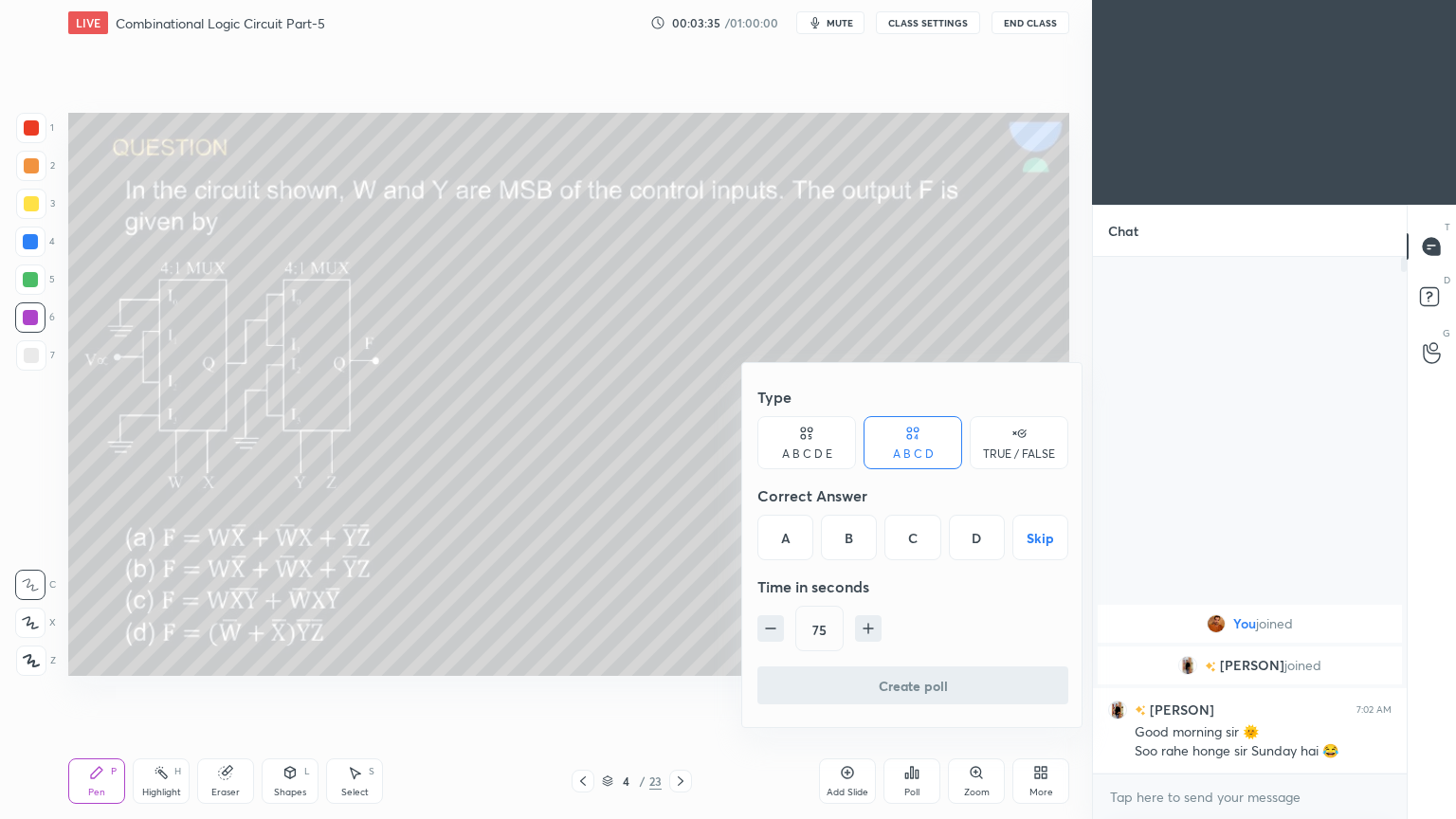 click on "C" at bounding box center (912, 537) 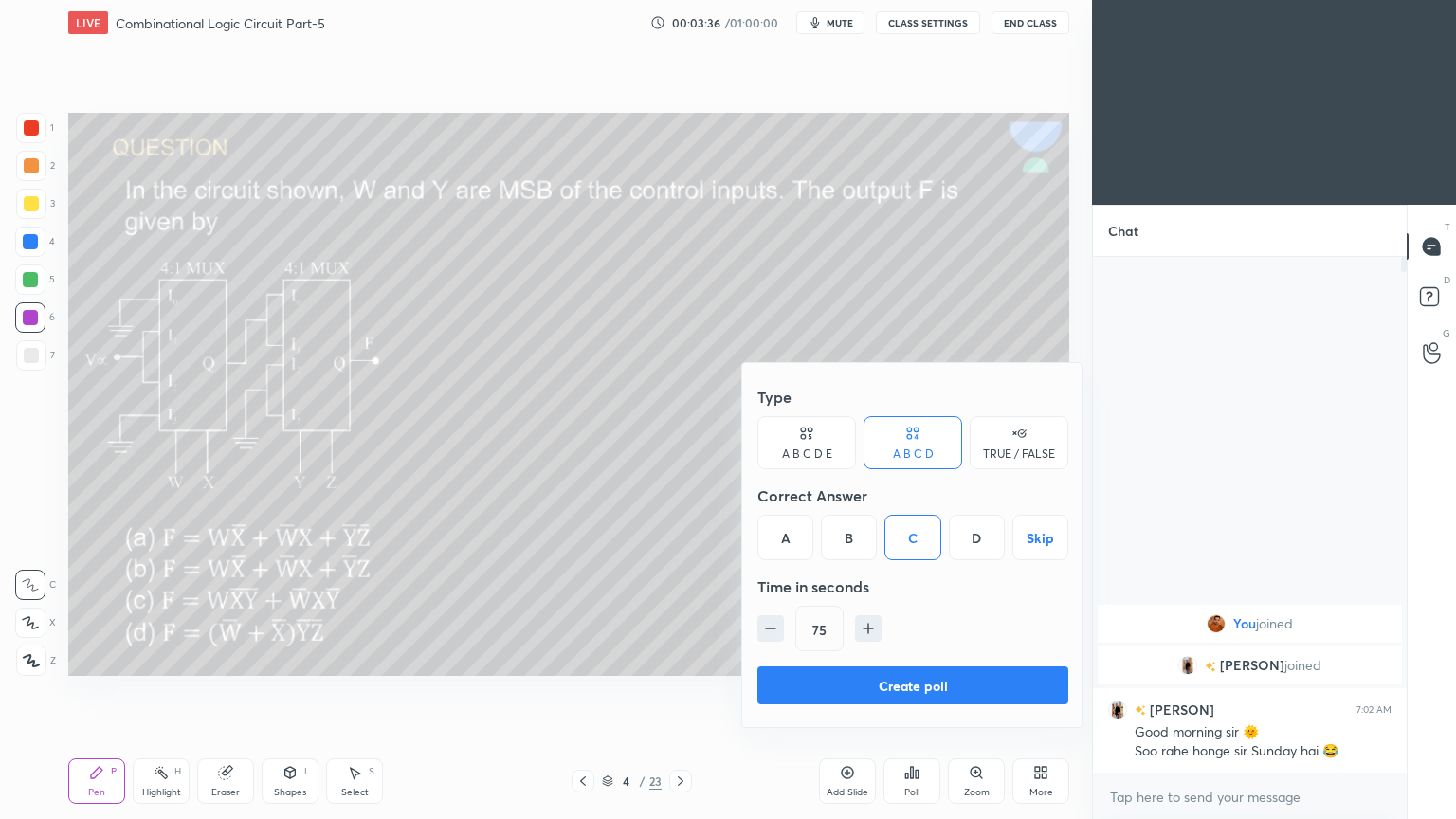 click on "Create poll" at bounding box center (913, 685) 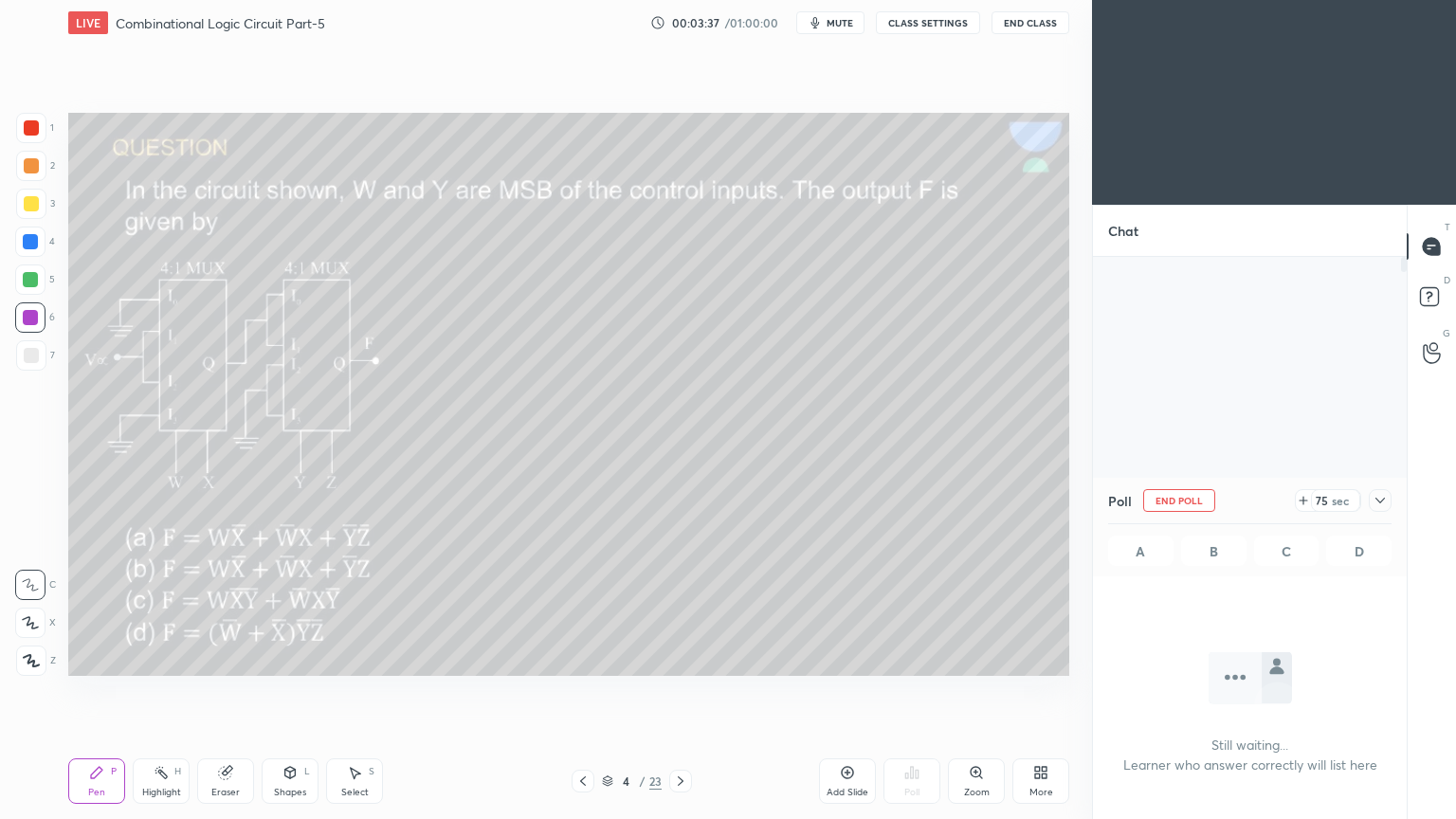 scroll, scrollTop: 471, scrollLeft: 308, axis: both 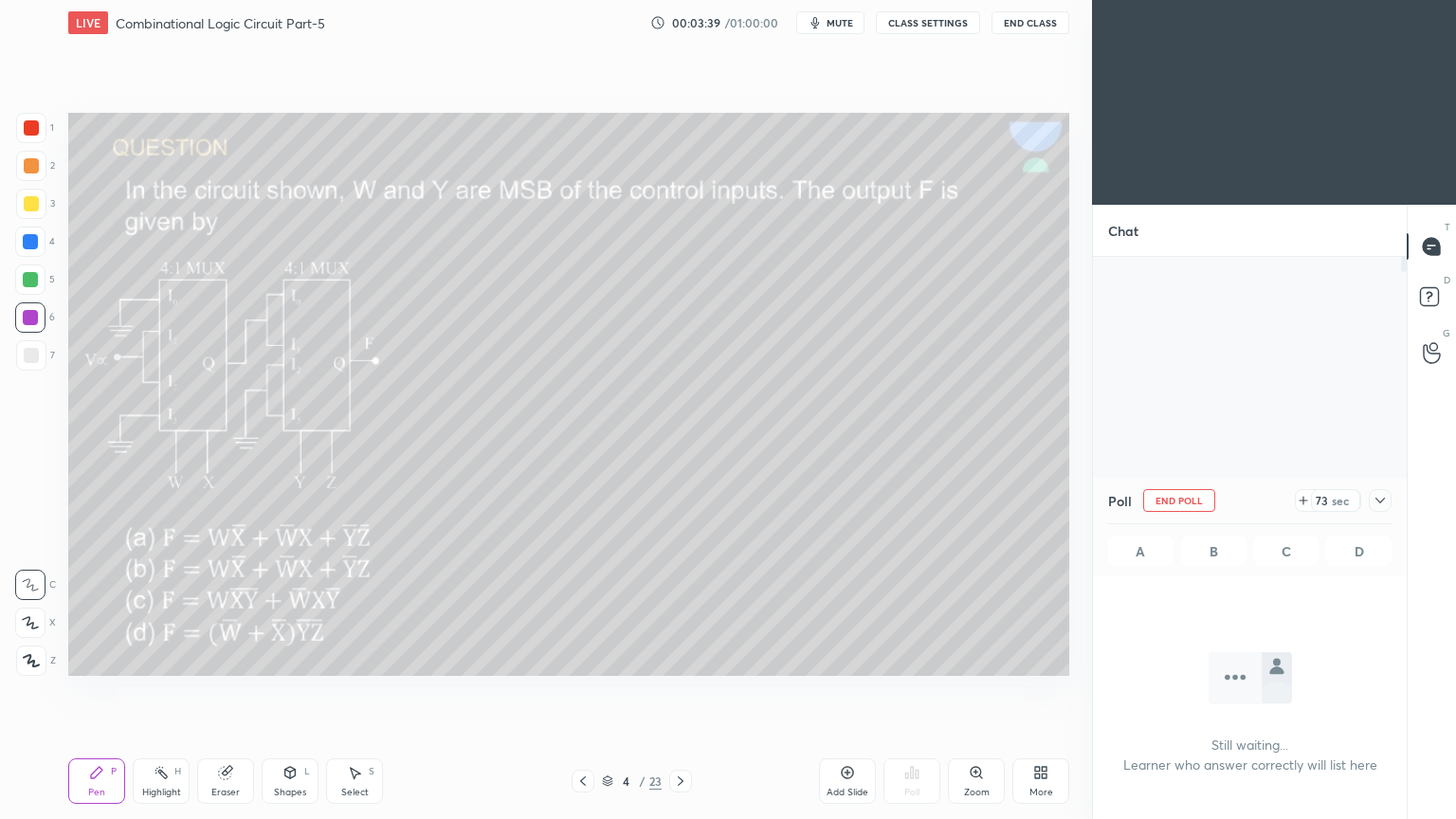 click on "Poll End Poll 73  sec A B C D" at bounding box center (1249, 527) 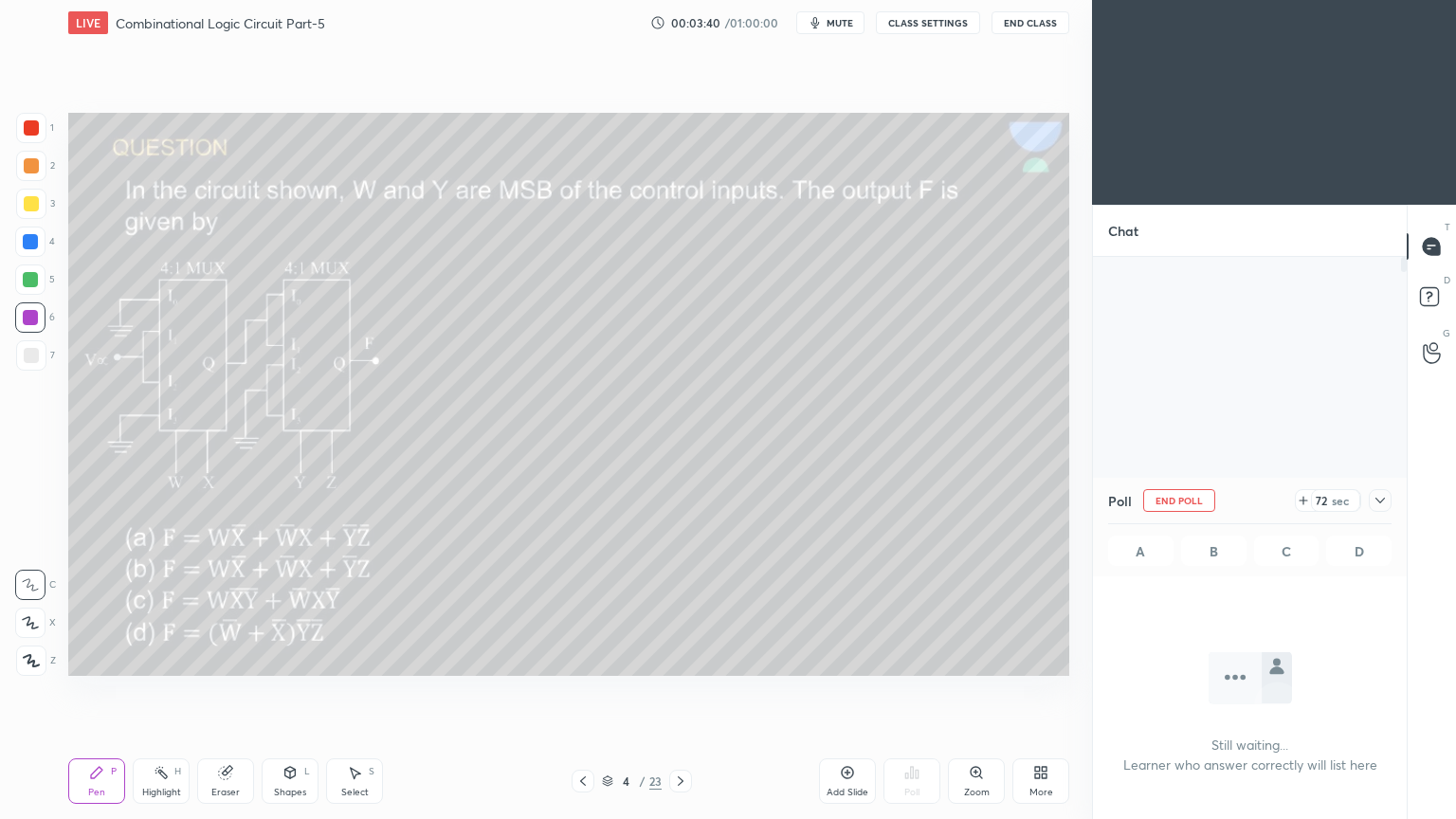click at bounding box center [1380, 500] 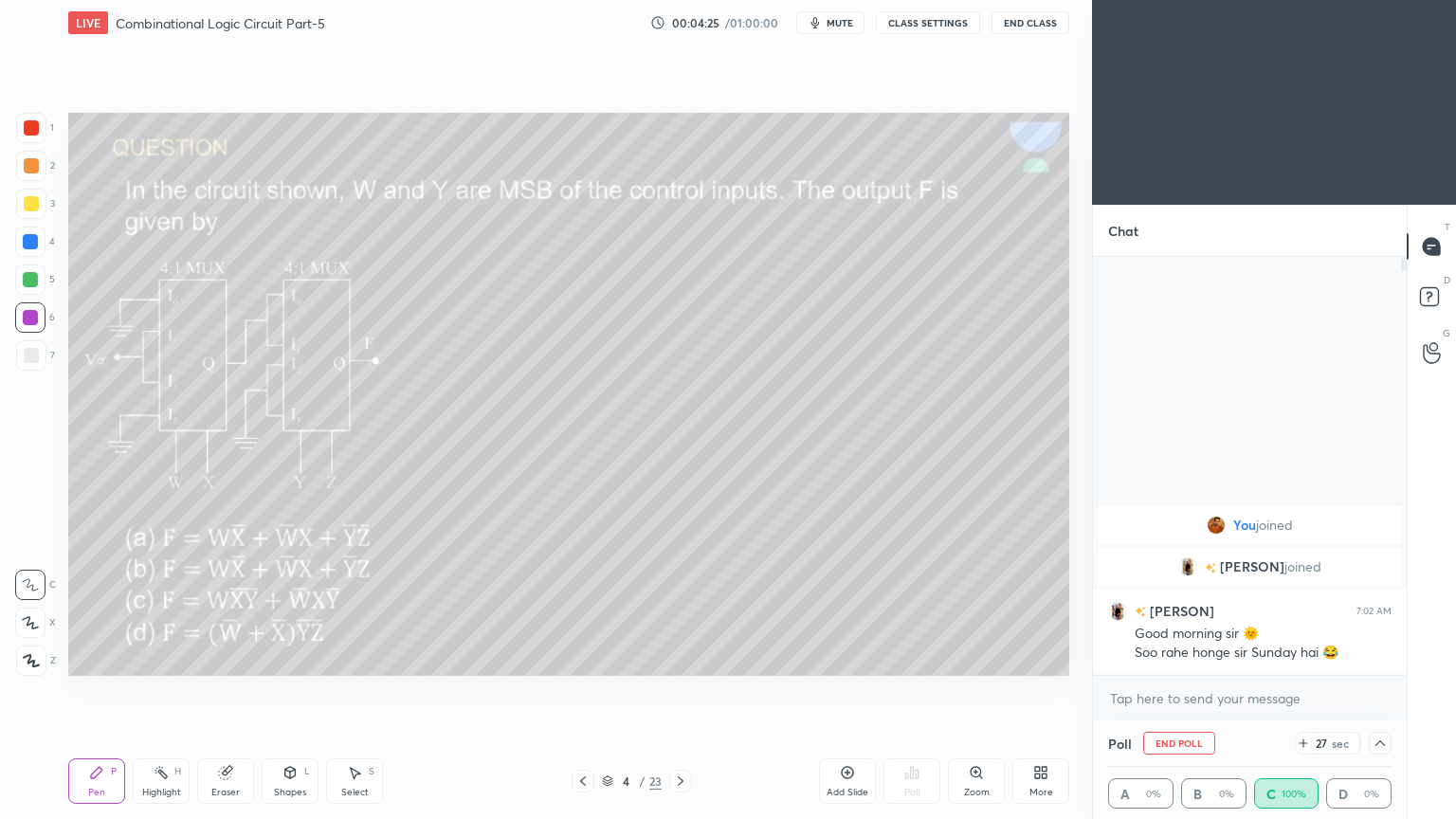 scroll, scrollTop: 0, scrollLeft: 6, axis: horizontal 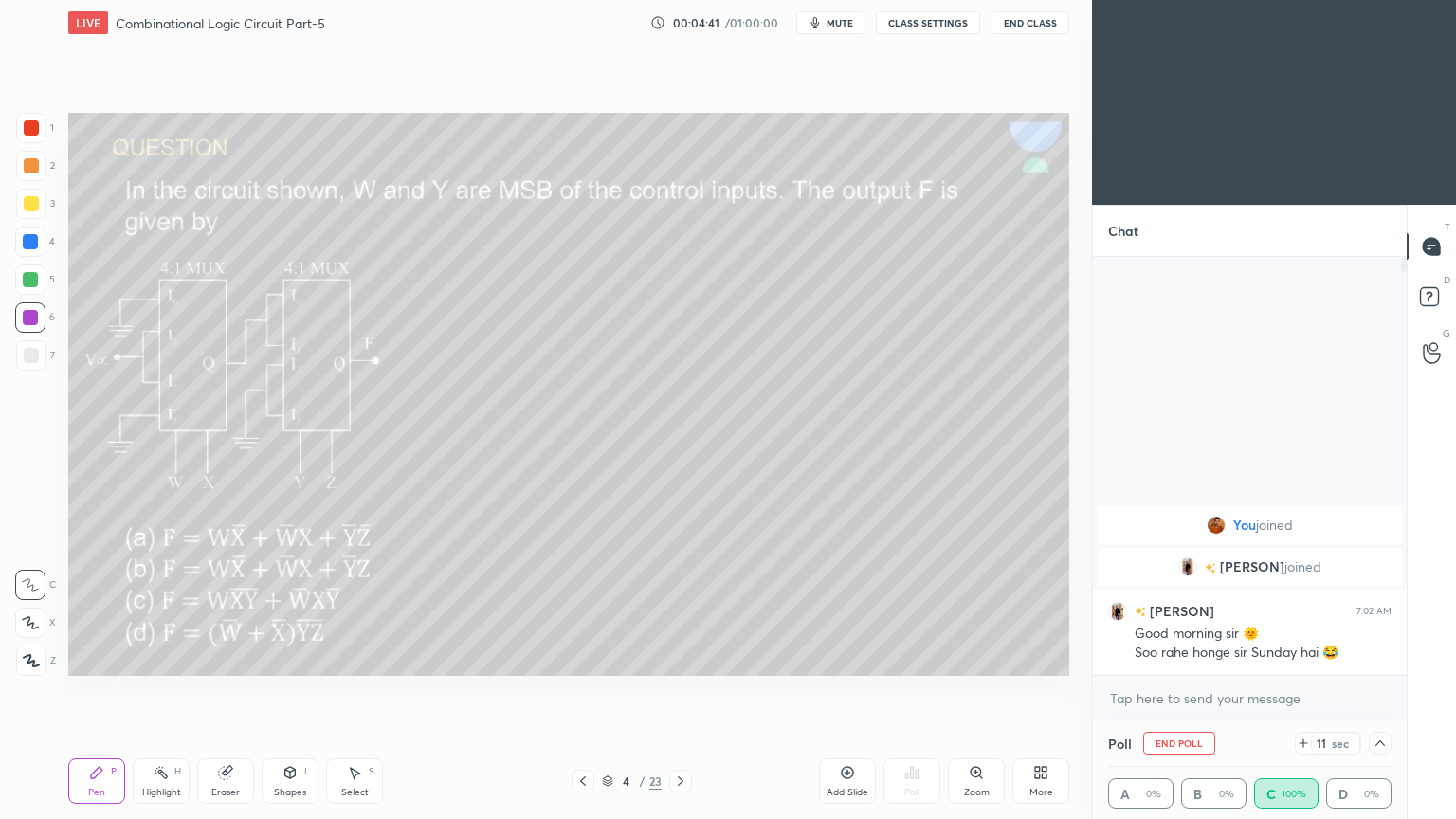 click on "11  sec" at bounding box center (1343, 743) 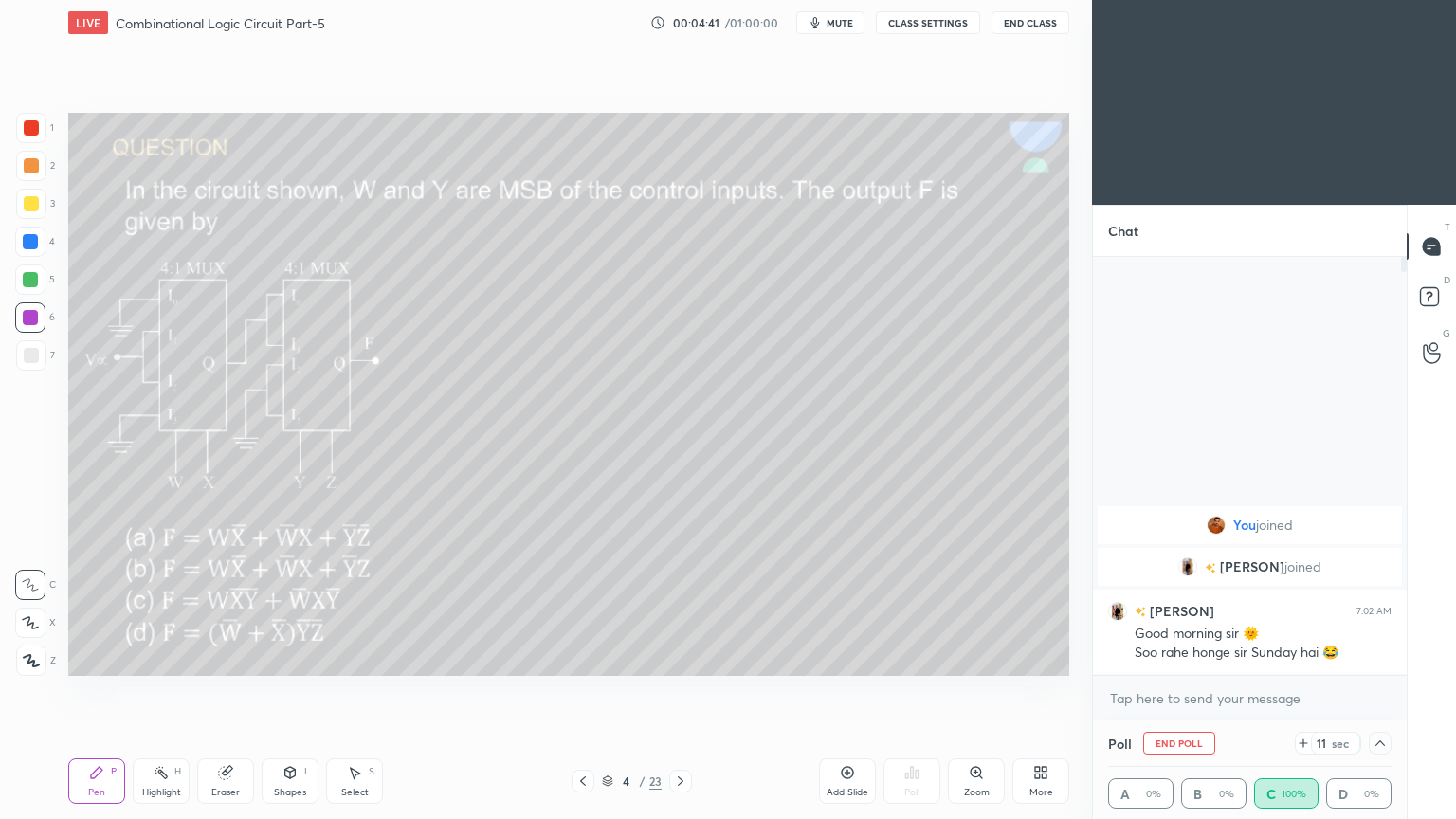 scroll, scrollTop: 6, scrollLeft: 6, axis: both 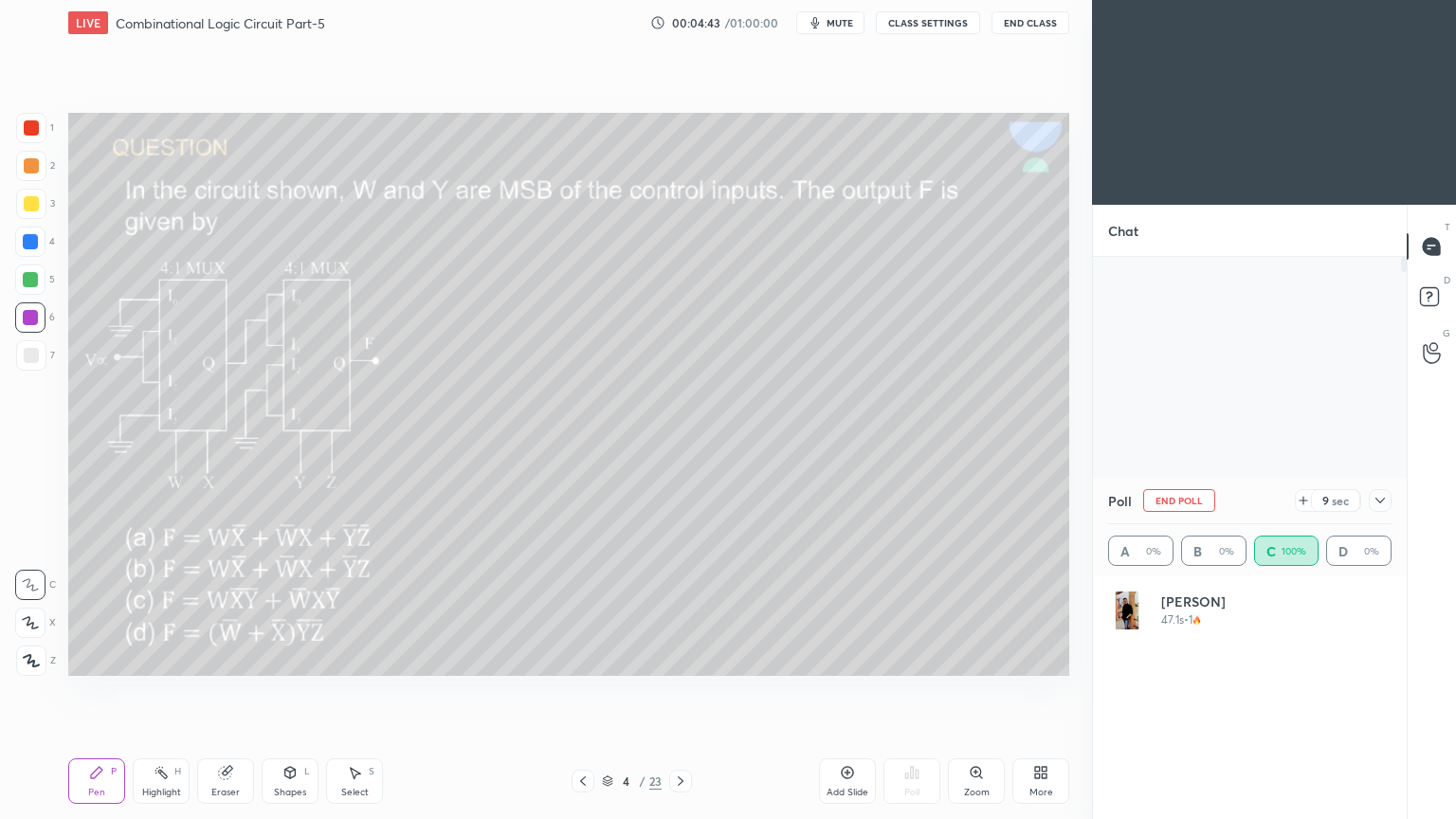 click 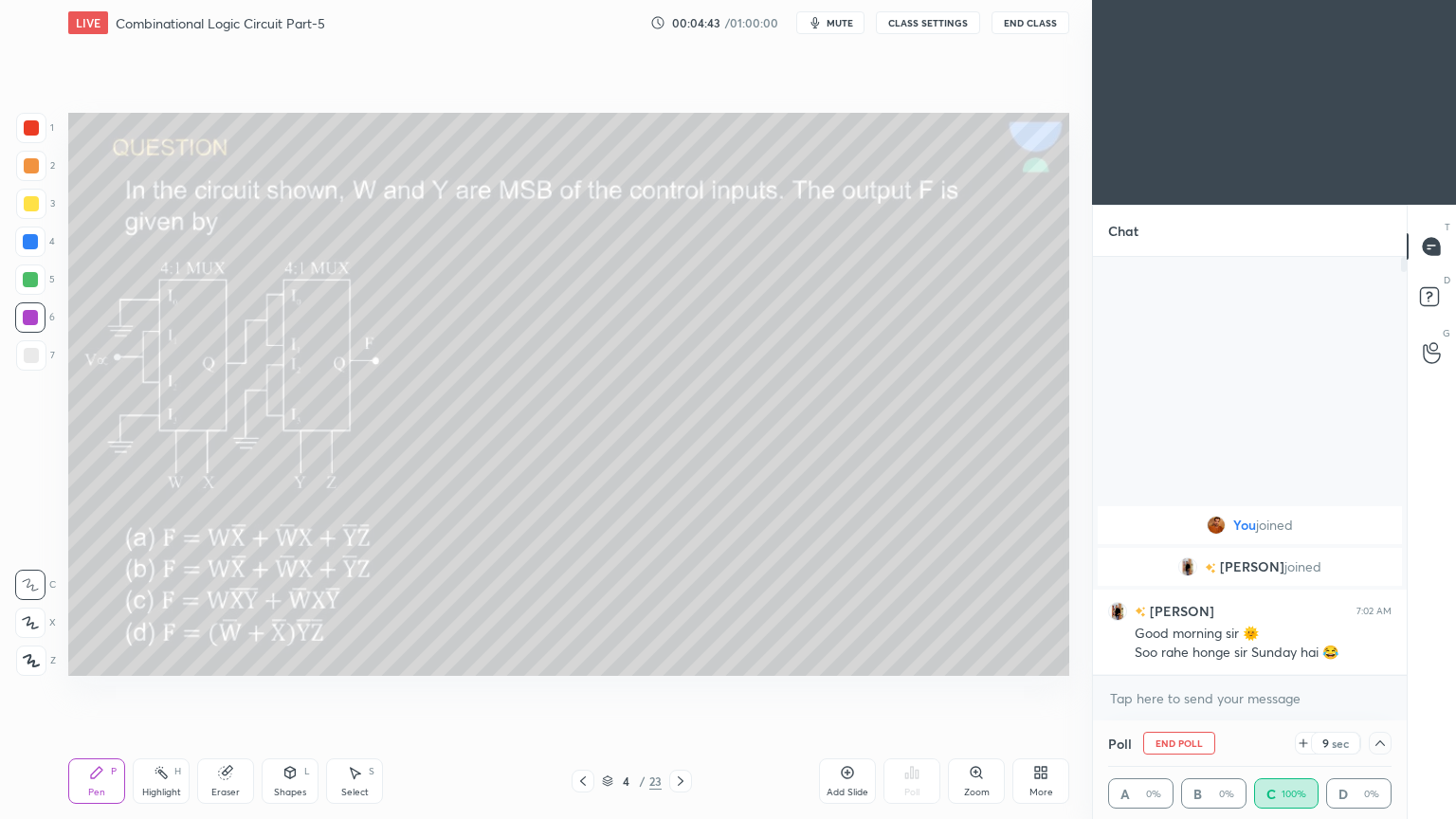 scroll, scrollTop: 123, scrollLeft: 278, axis: both 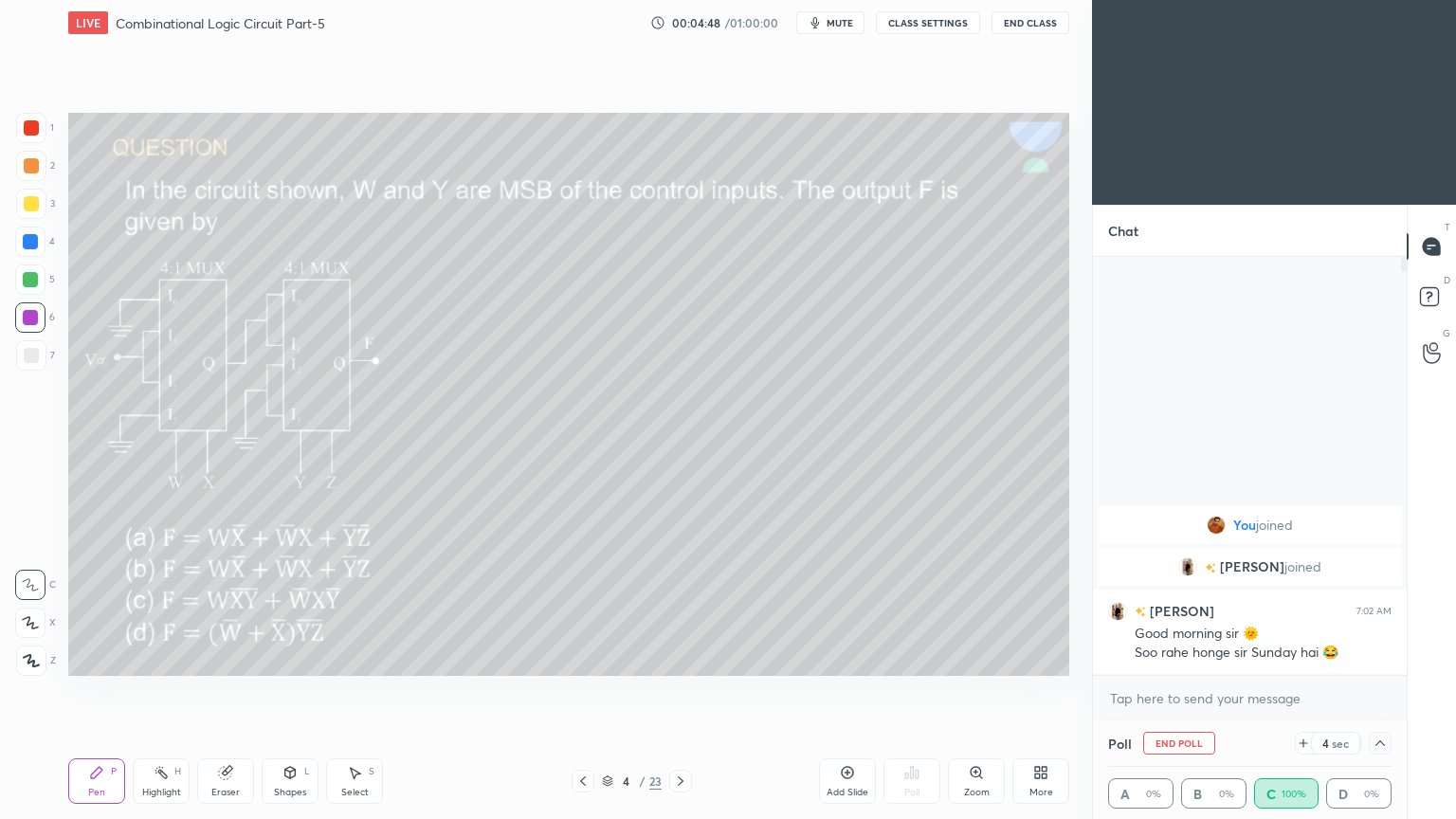 click on "End Poll" at bounding box center (1179, 743) 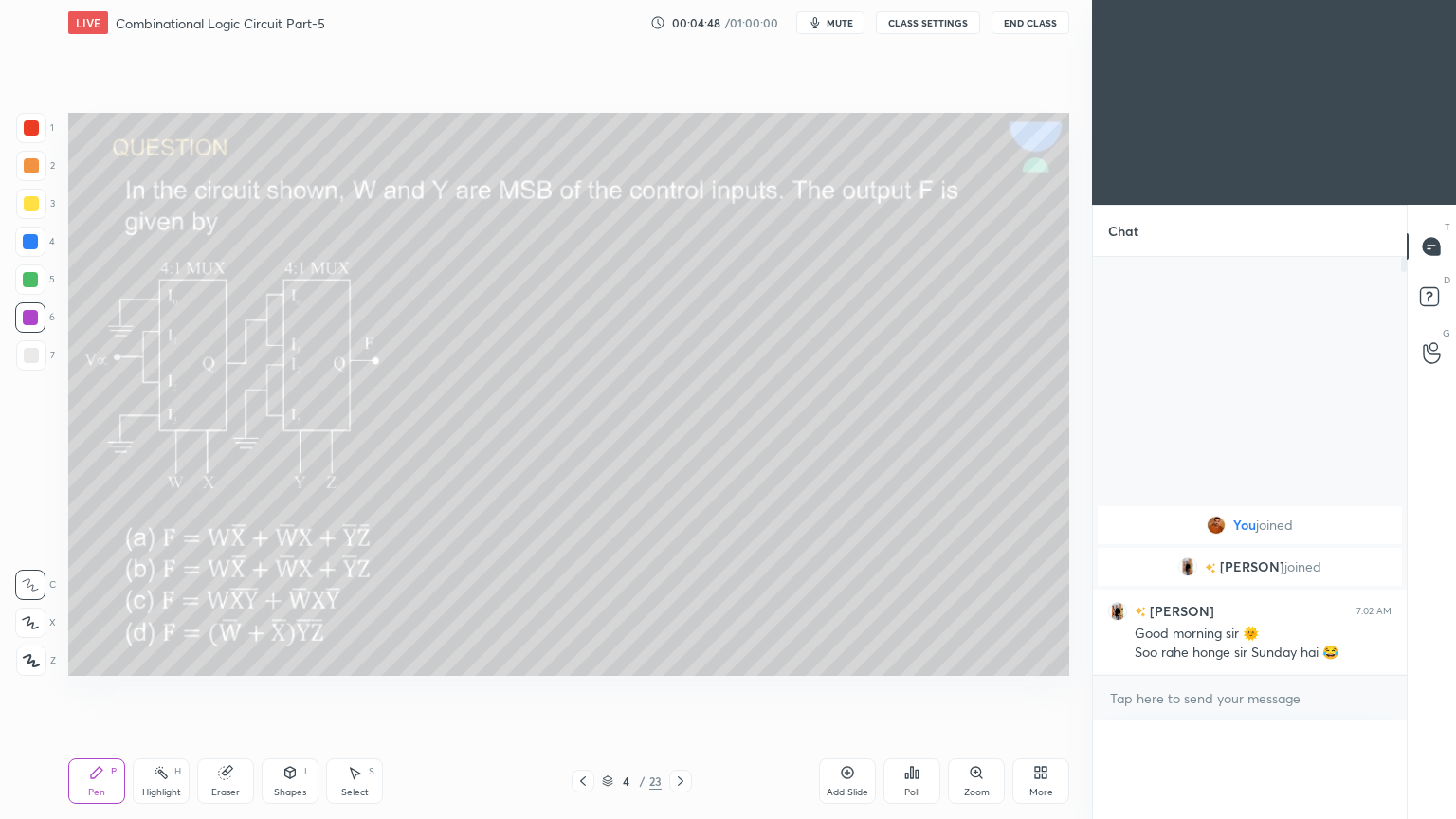 scroll, scrollTop: 452, scrollLeft: 308, axis: both 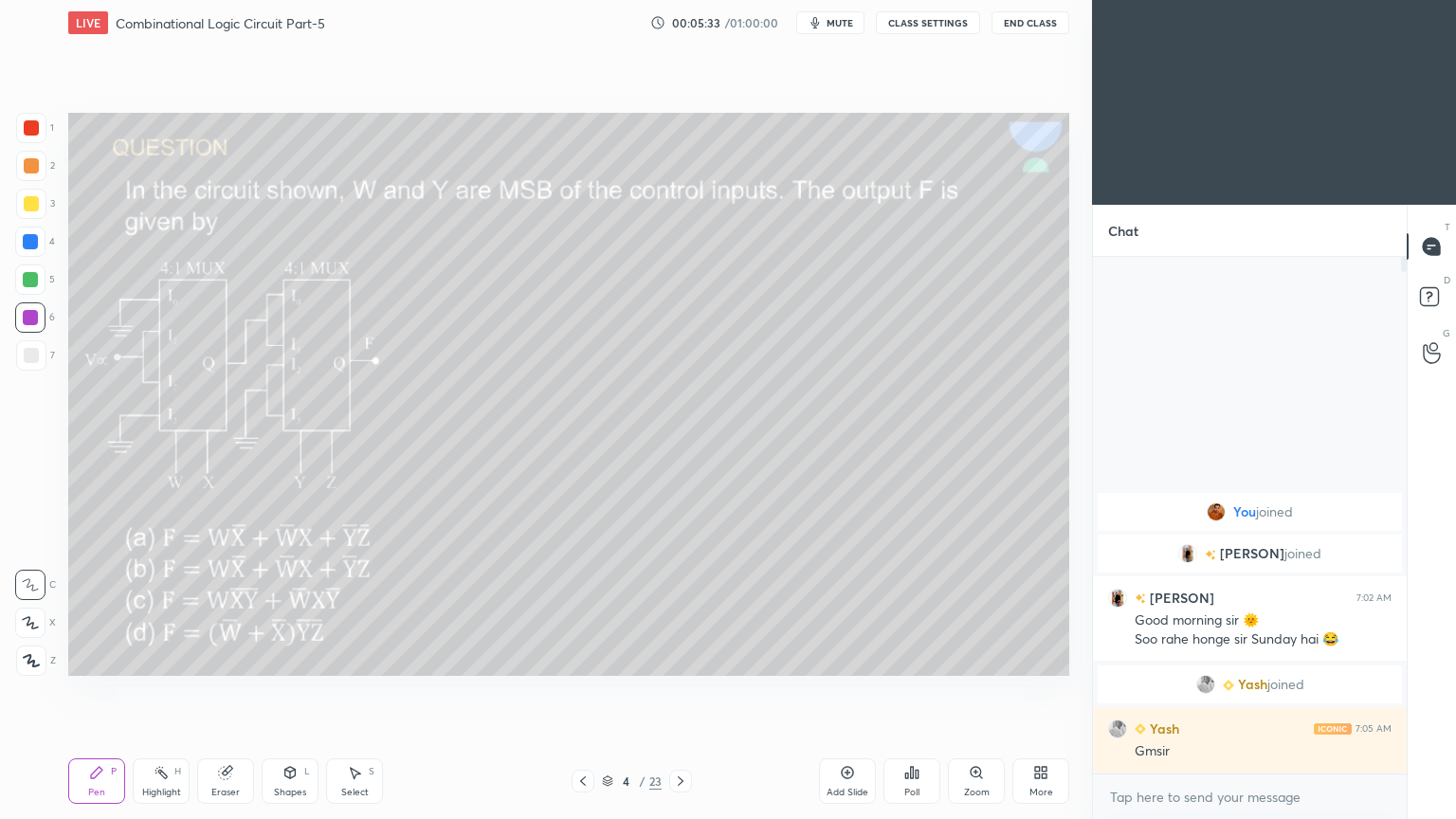 click 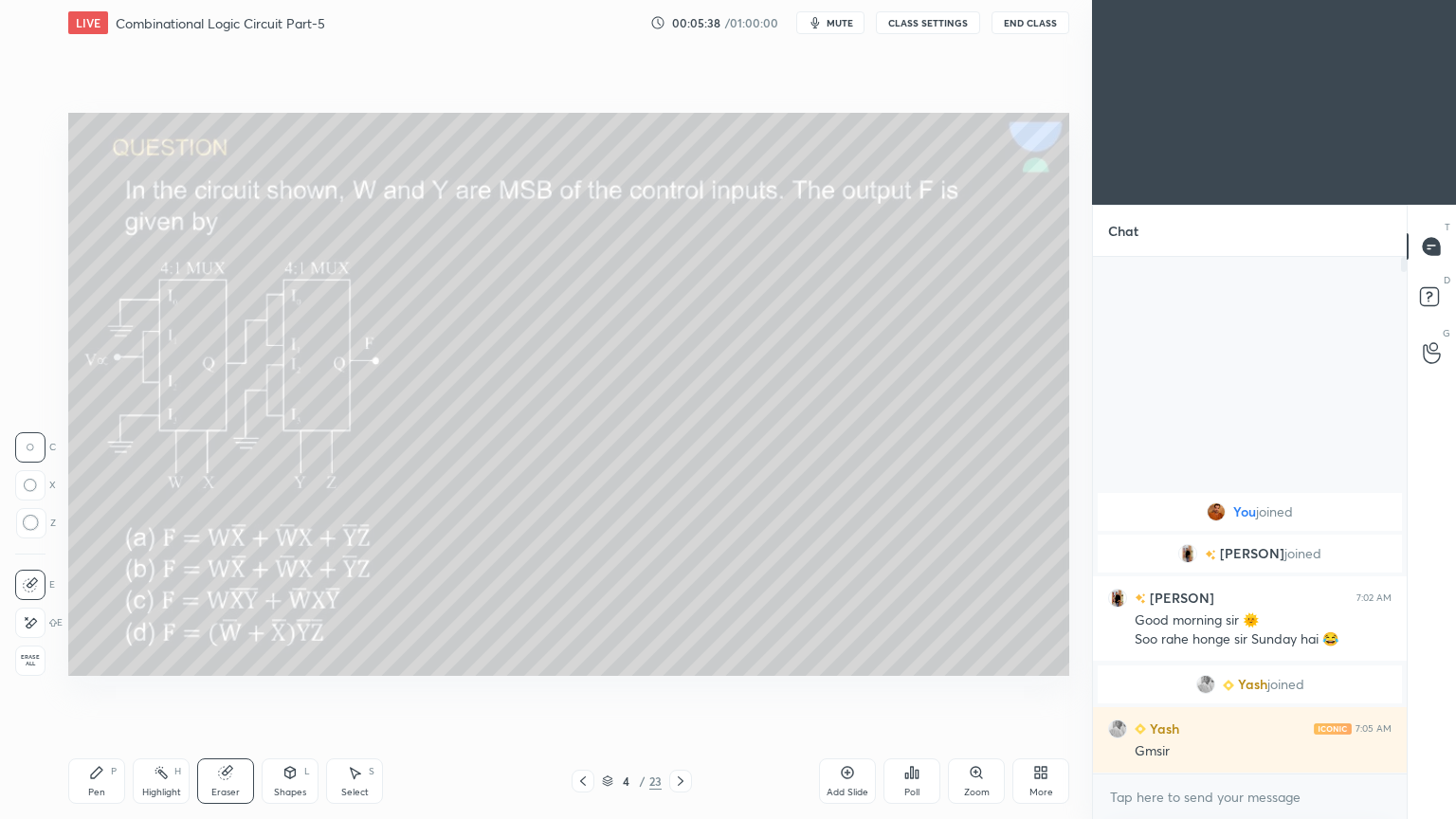 click on "Pen P" at bounding box center (97, 781) 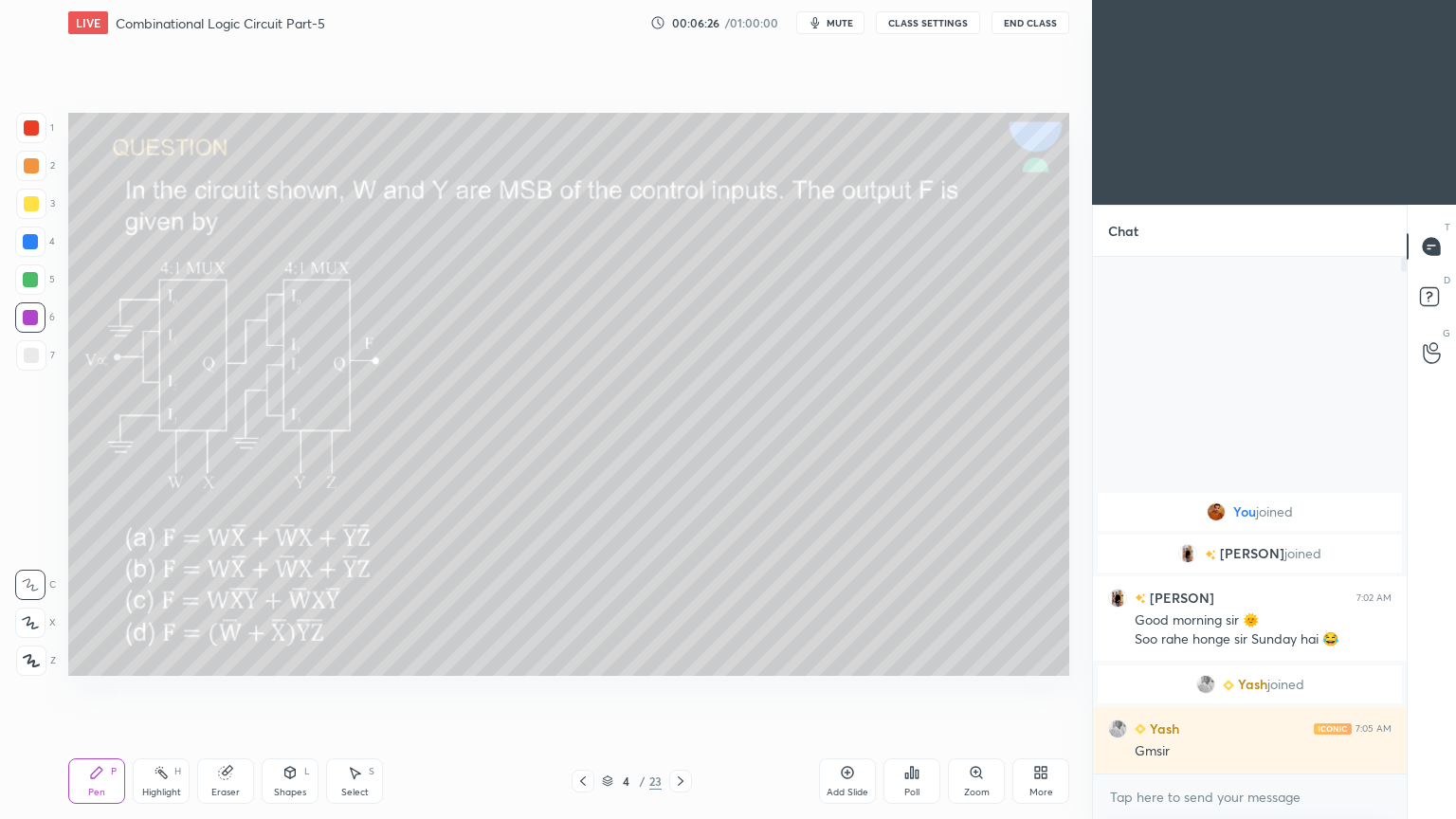 click on "Eraser" at bounding box center (226, 792) 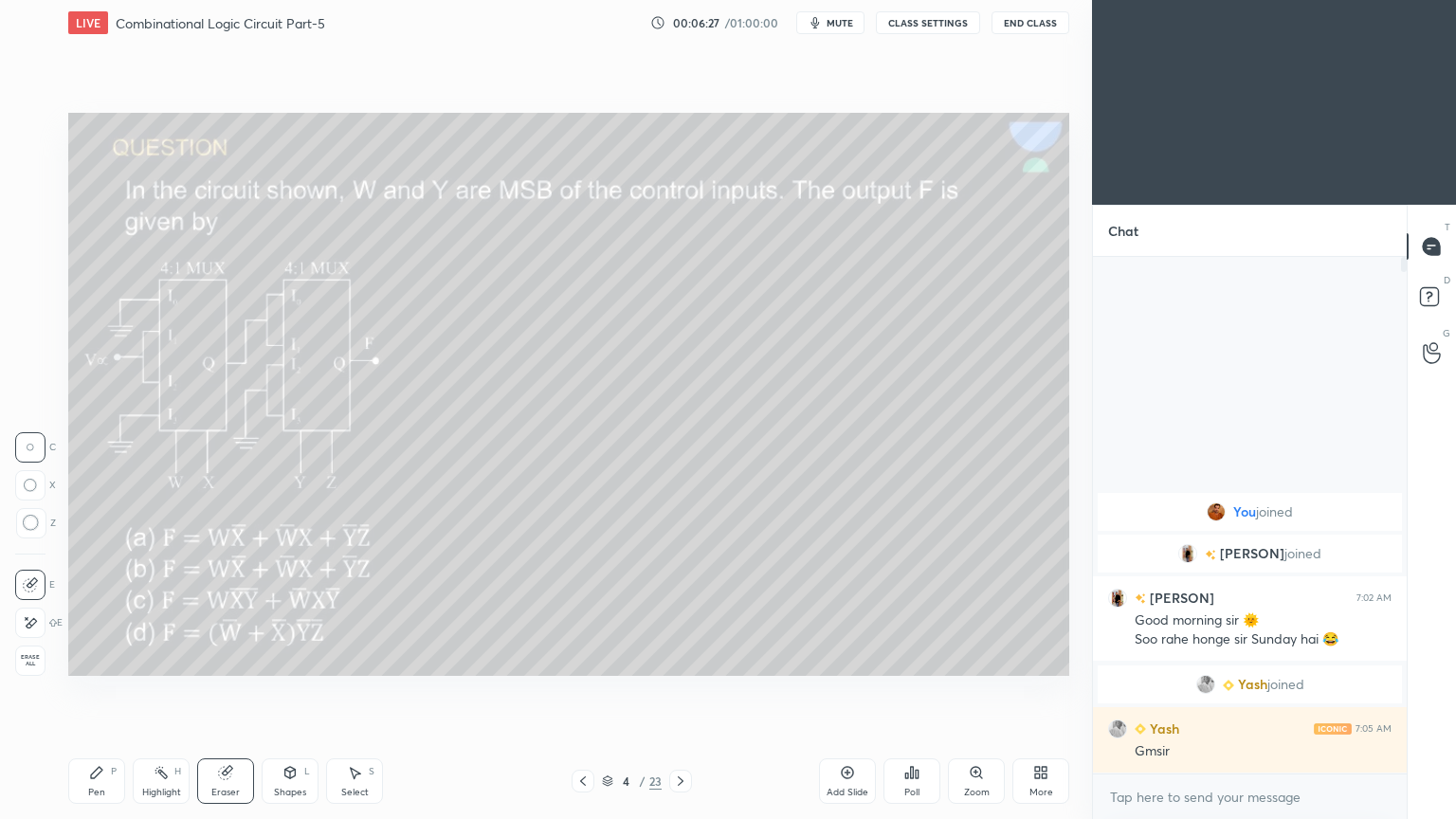 click 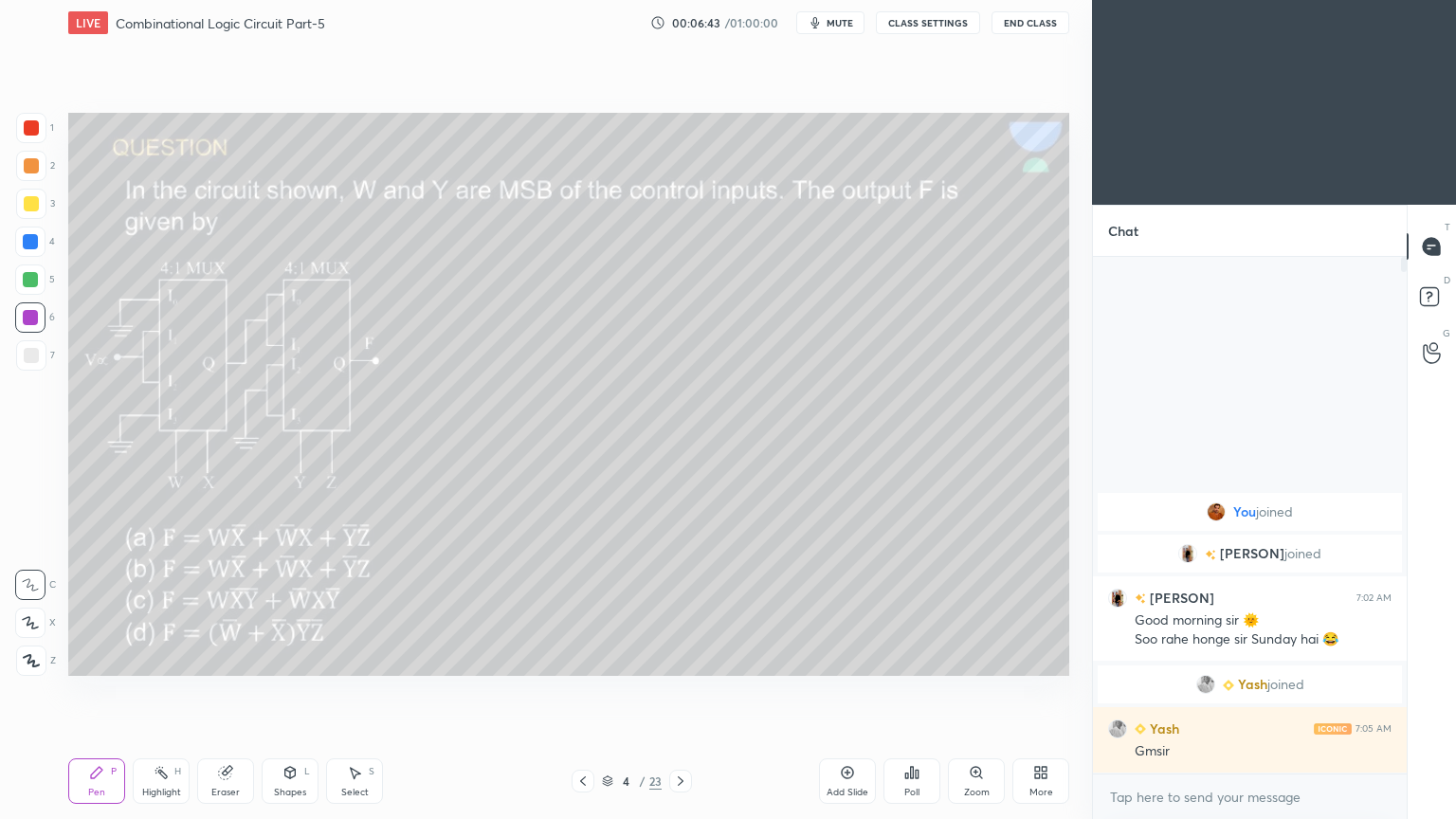 click at bounding box center [30, 280] 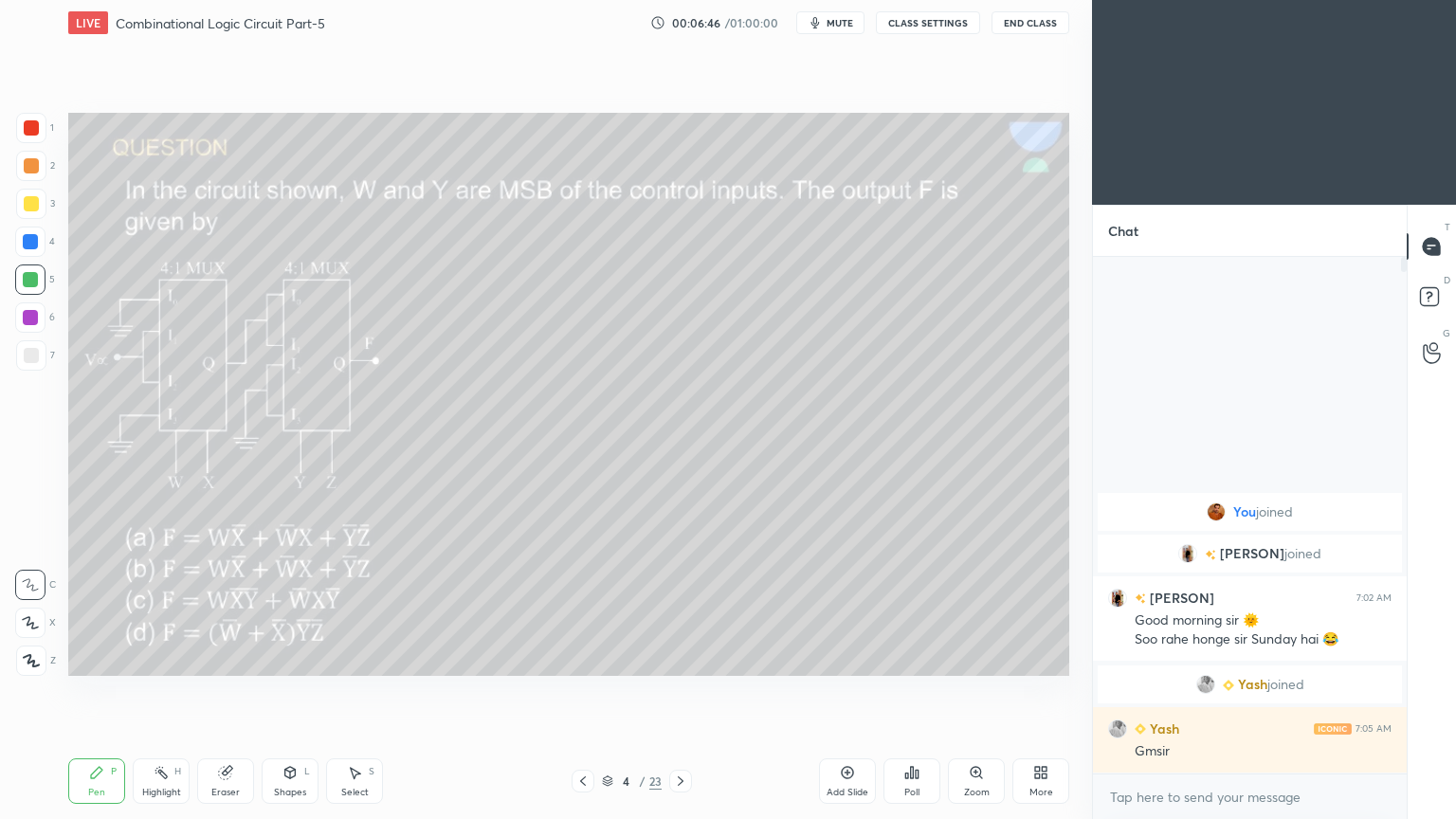 click at bounding box center (30, 318) 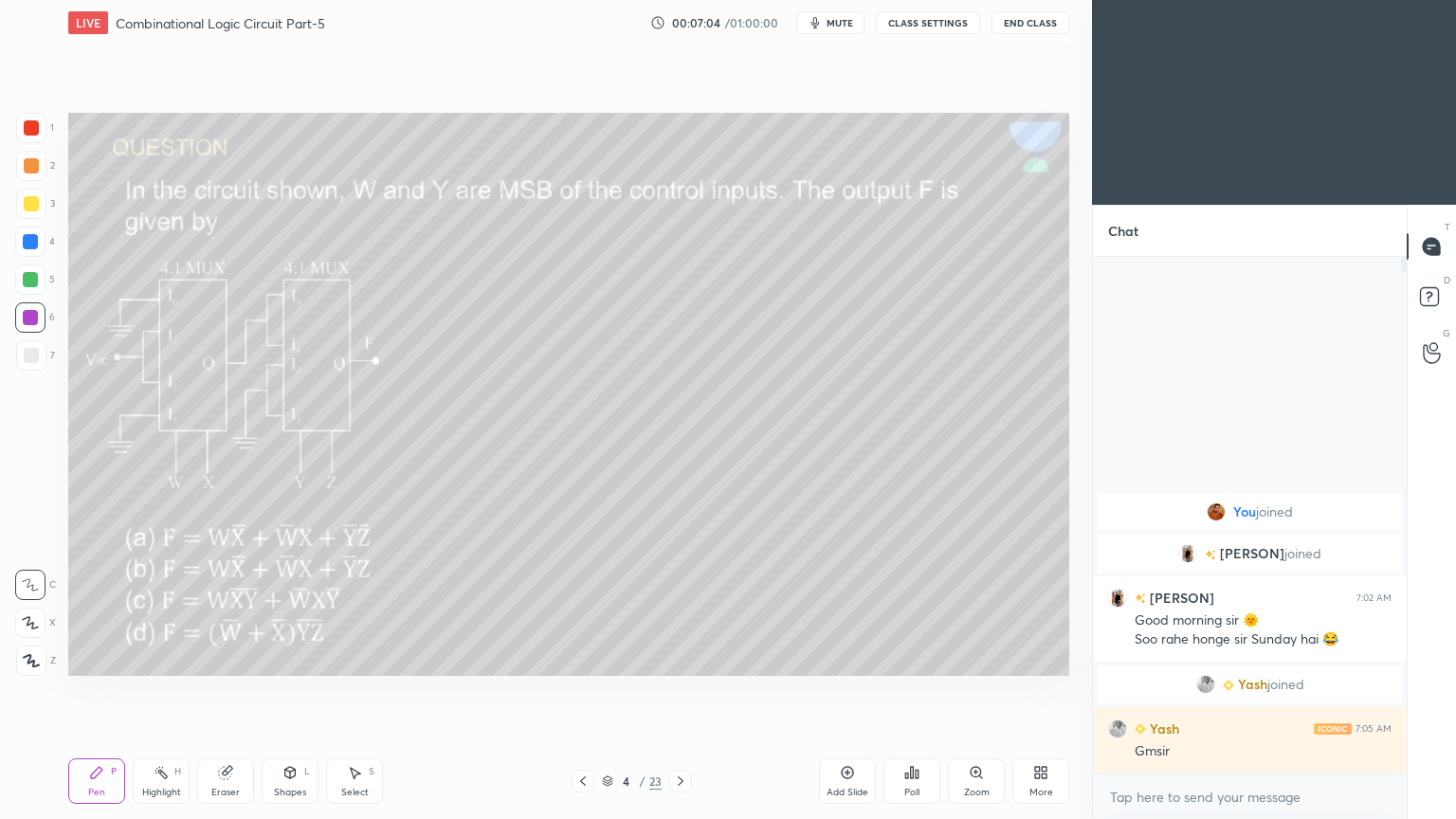 click at bounding box center (30, 280) 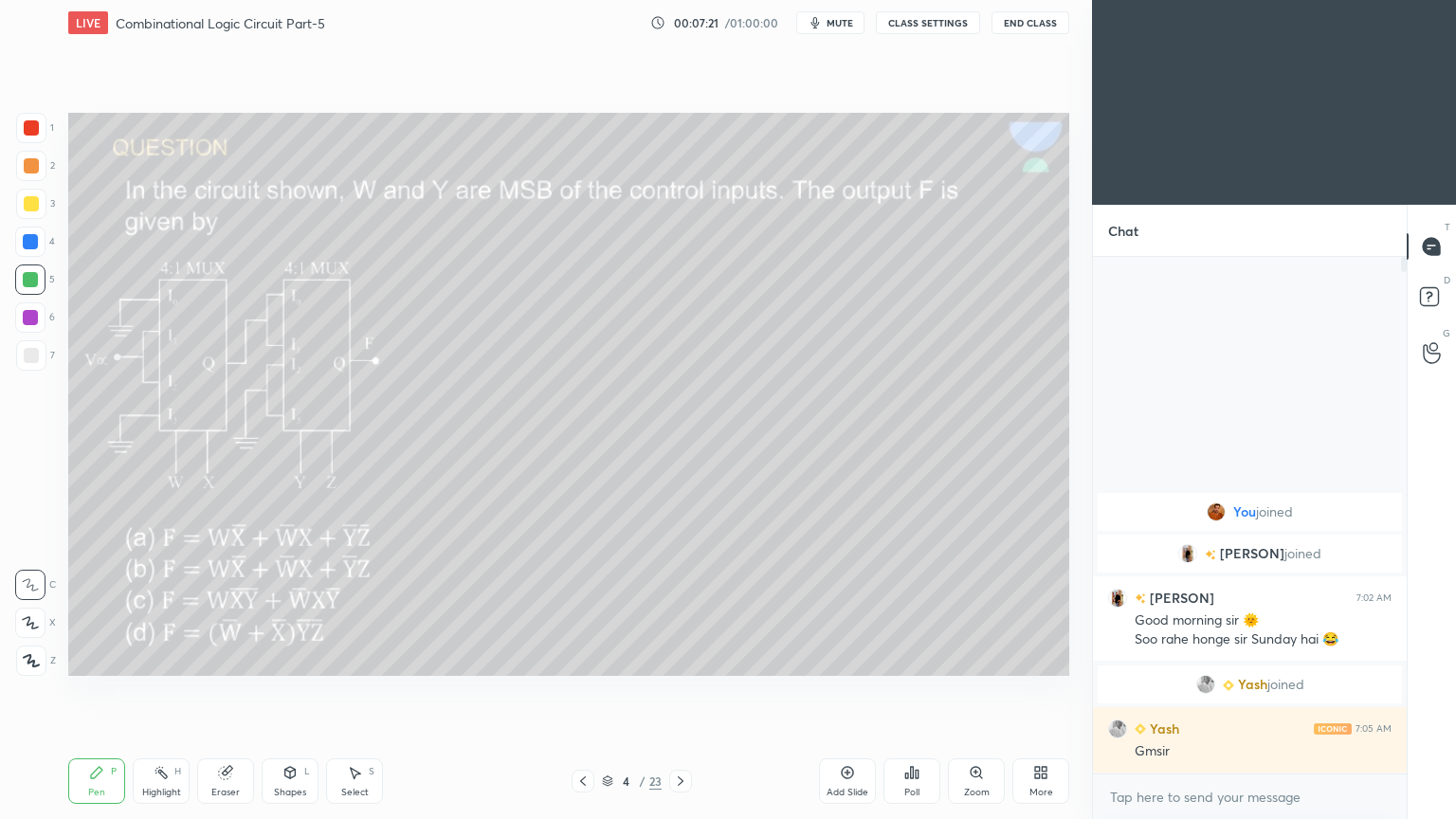 click 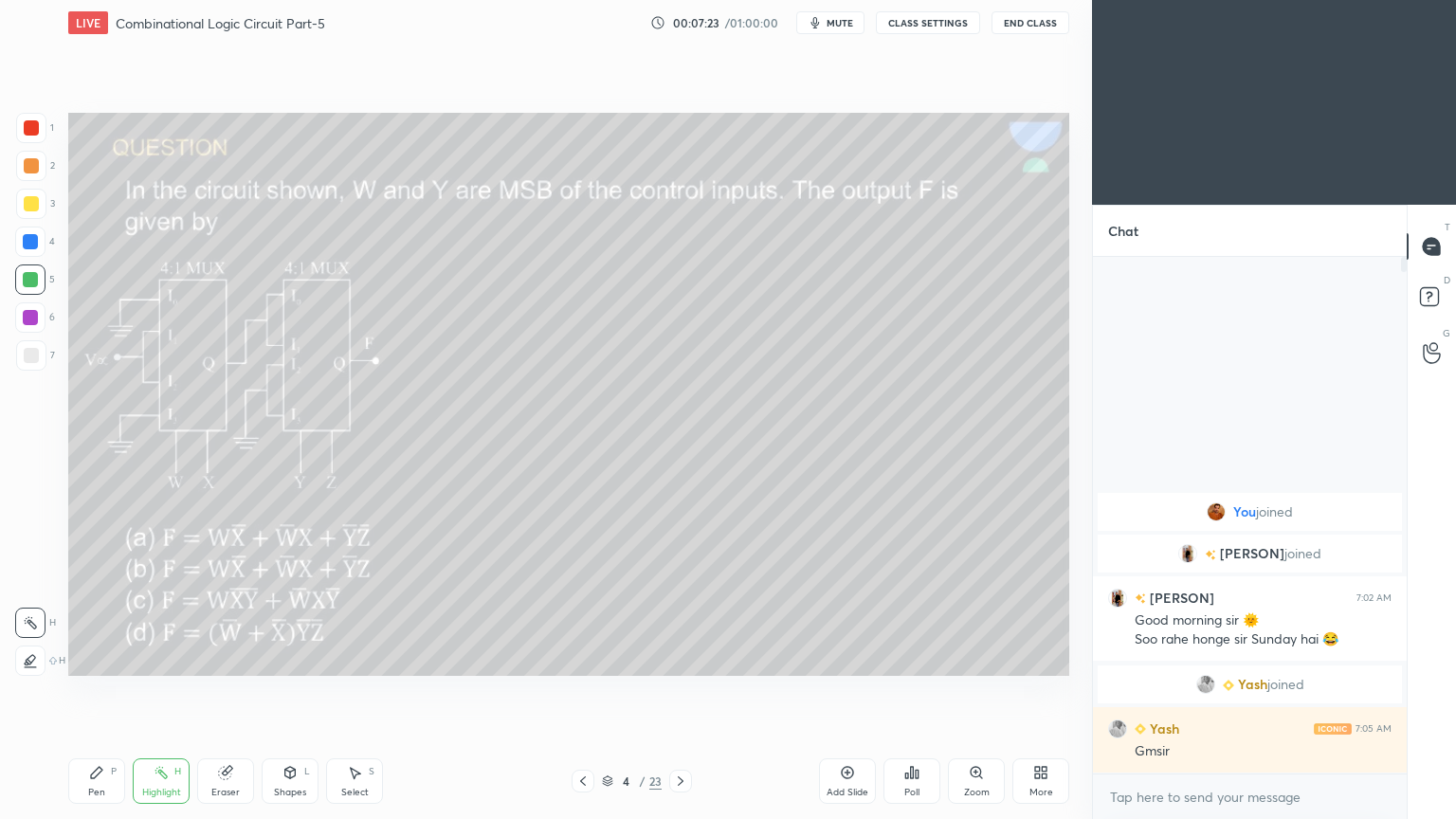 click 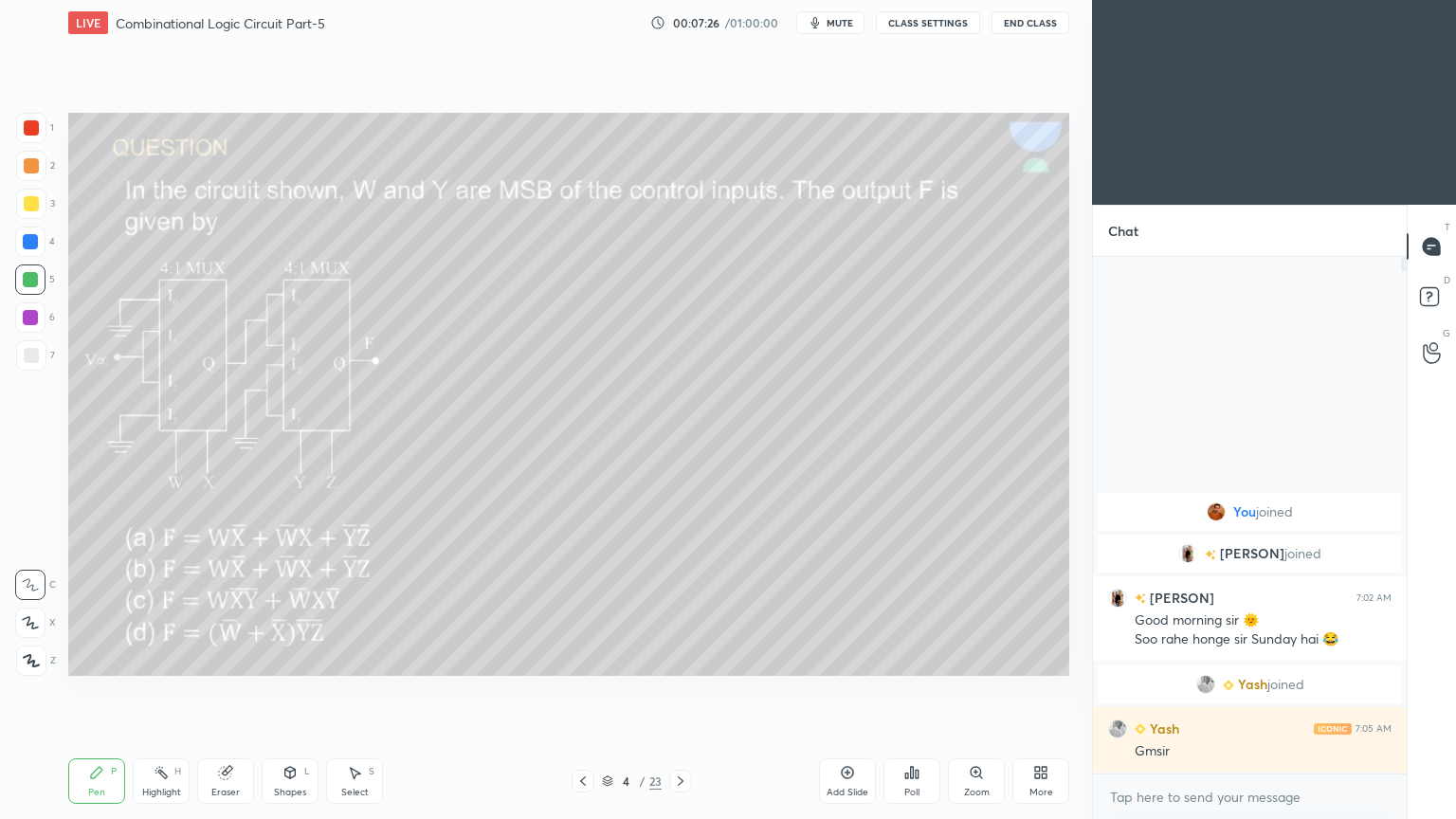 click at bounding box center (30, 318) 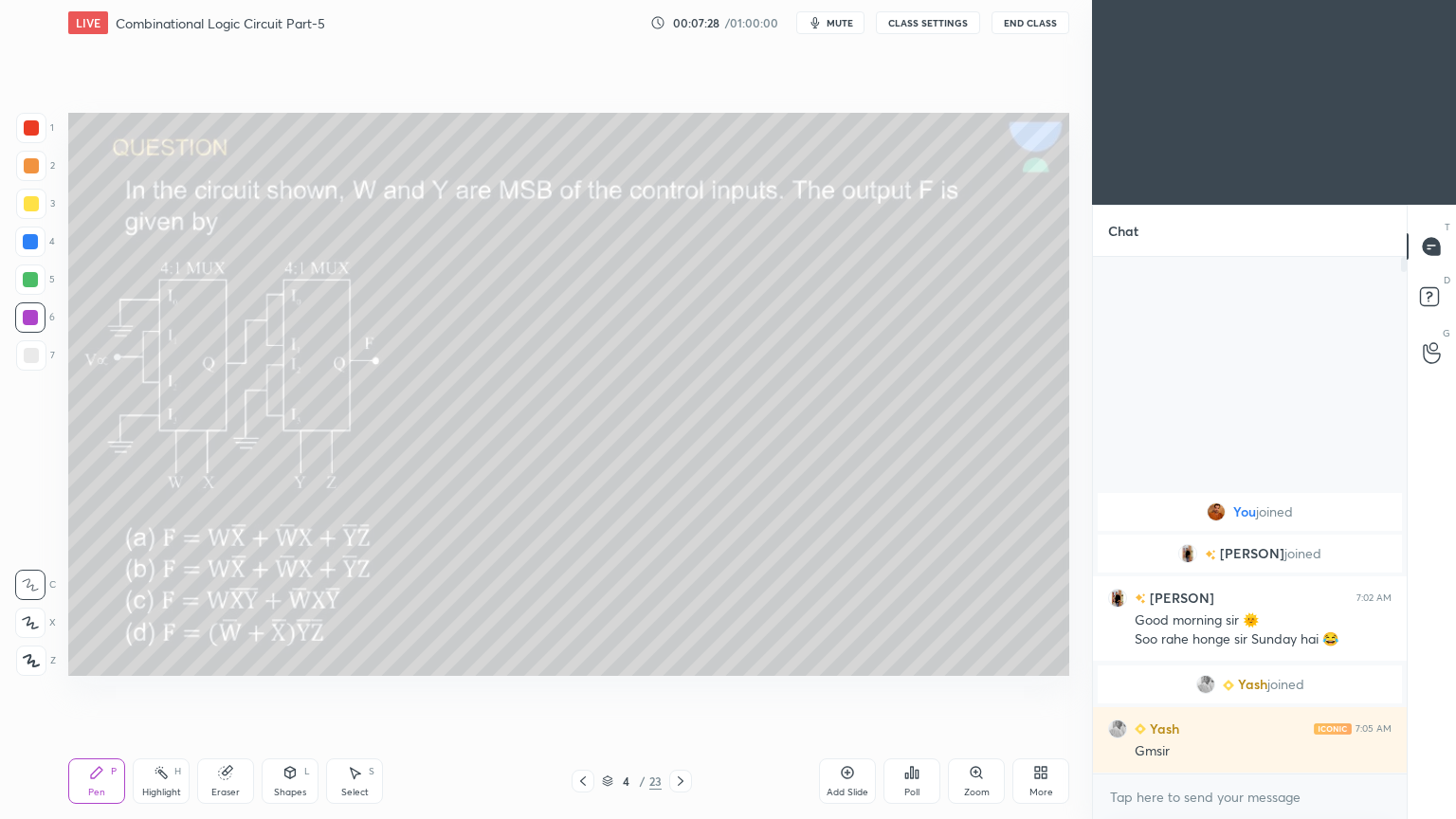click at bounding box center (30, 242) 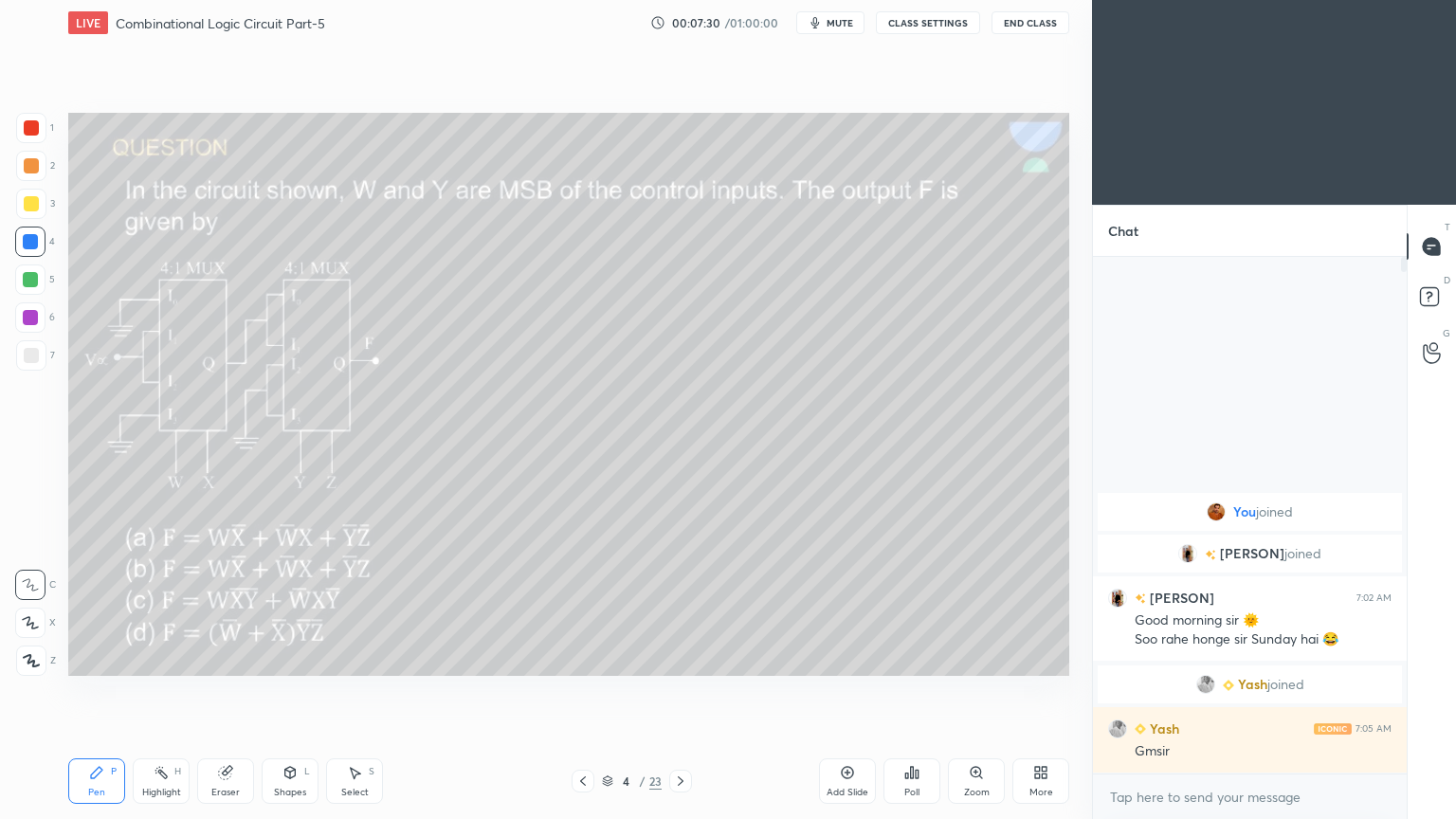 click 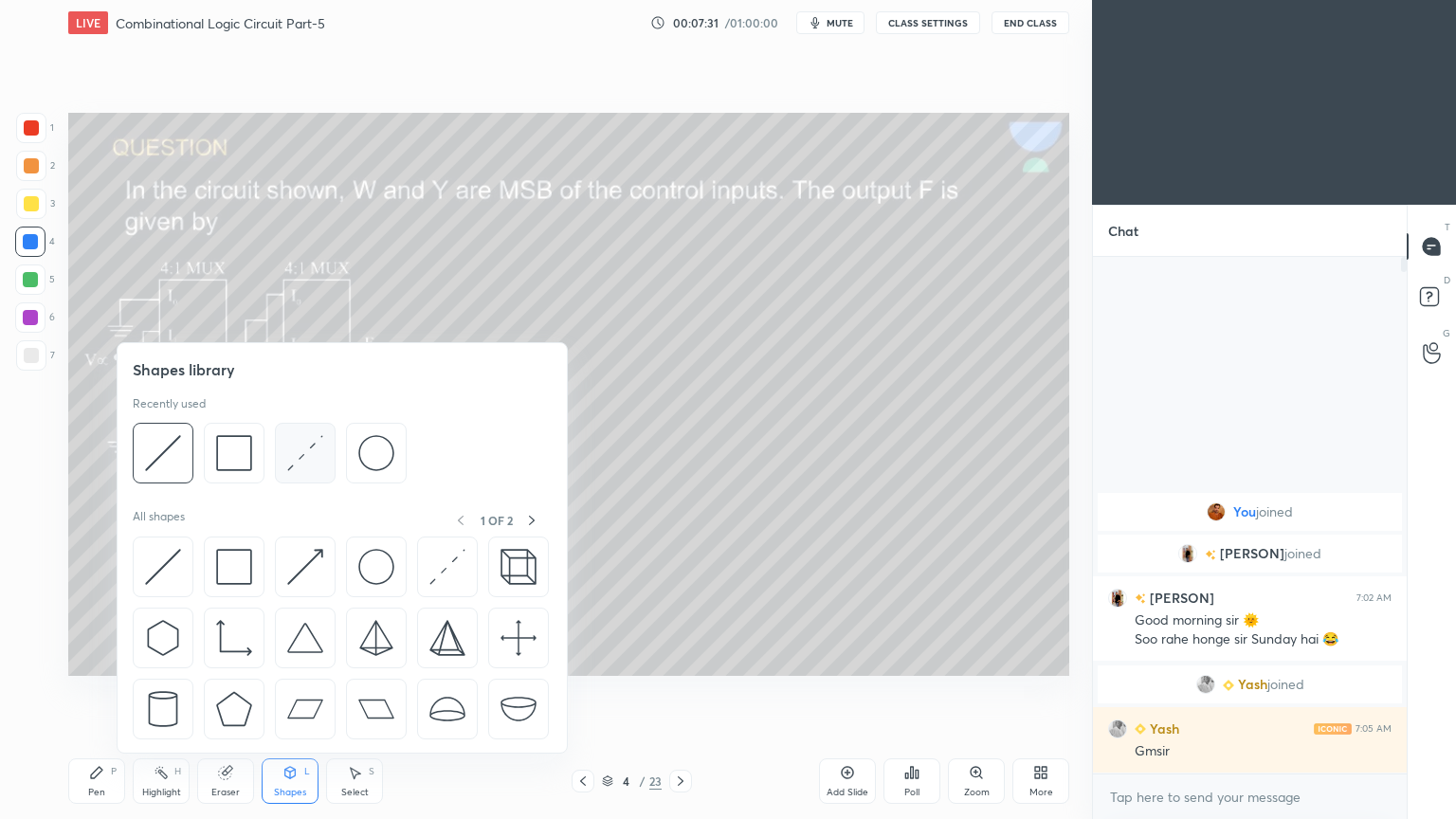click at bounding box center [305, 453] 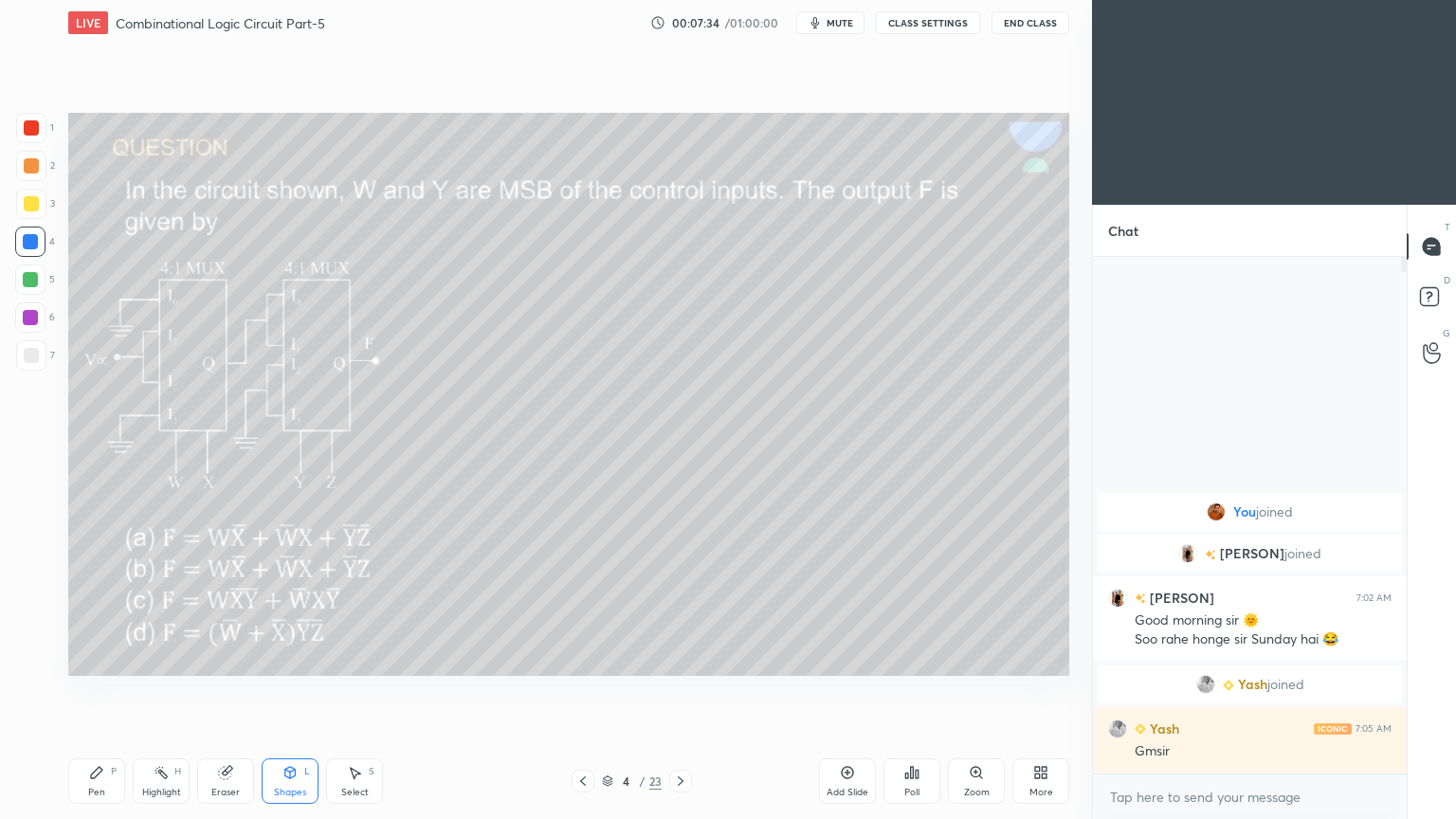 click 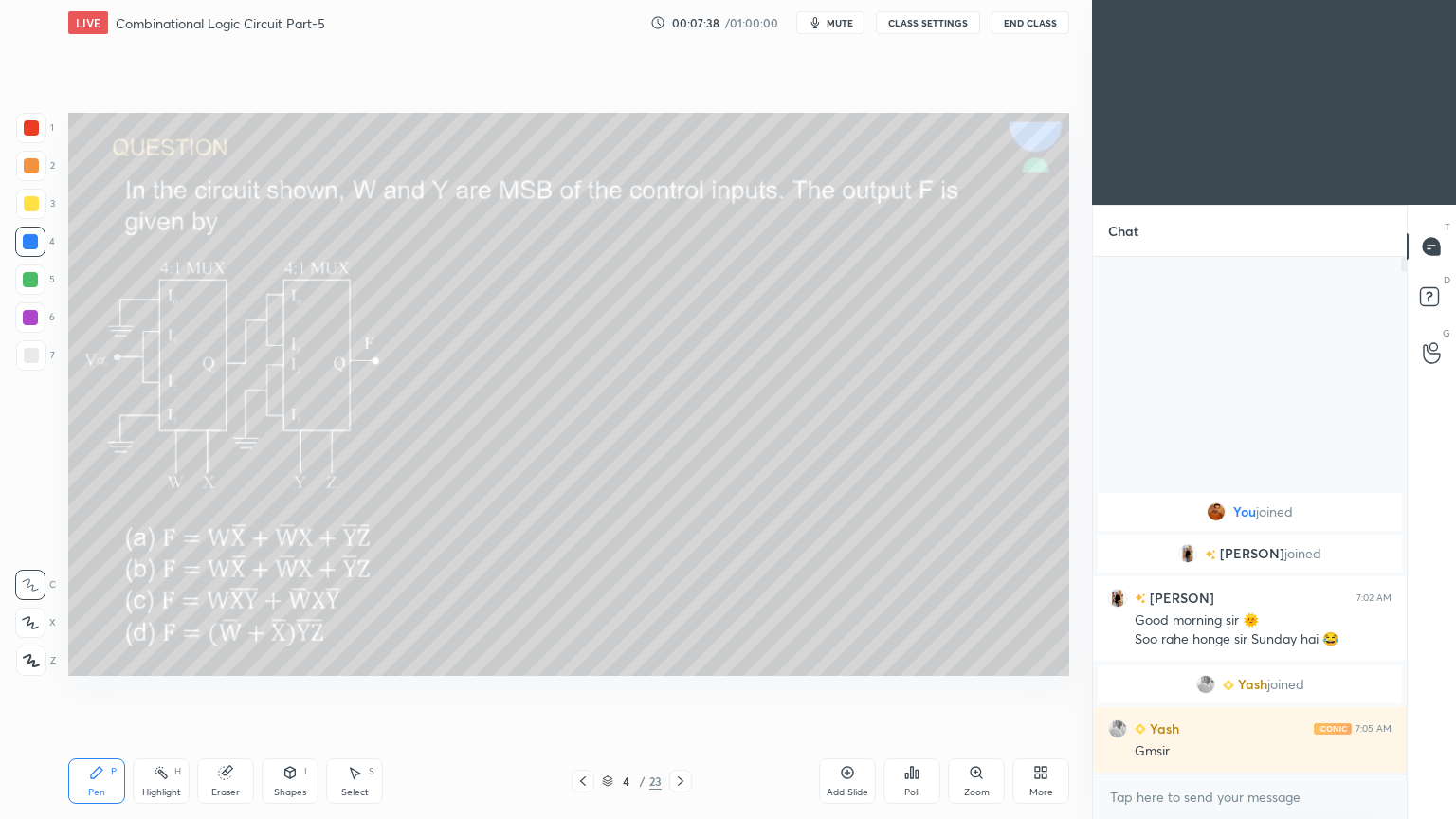 click on "Eraser" at bounding box center (226, 781) 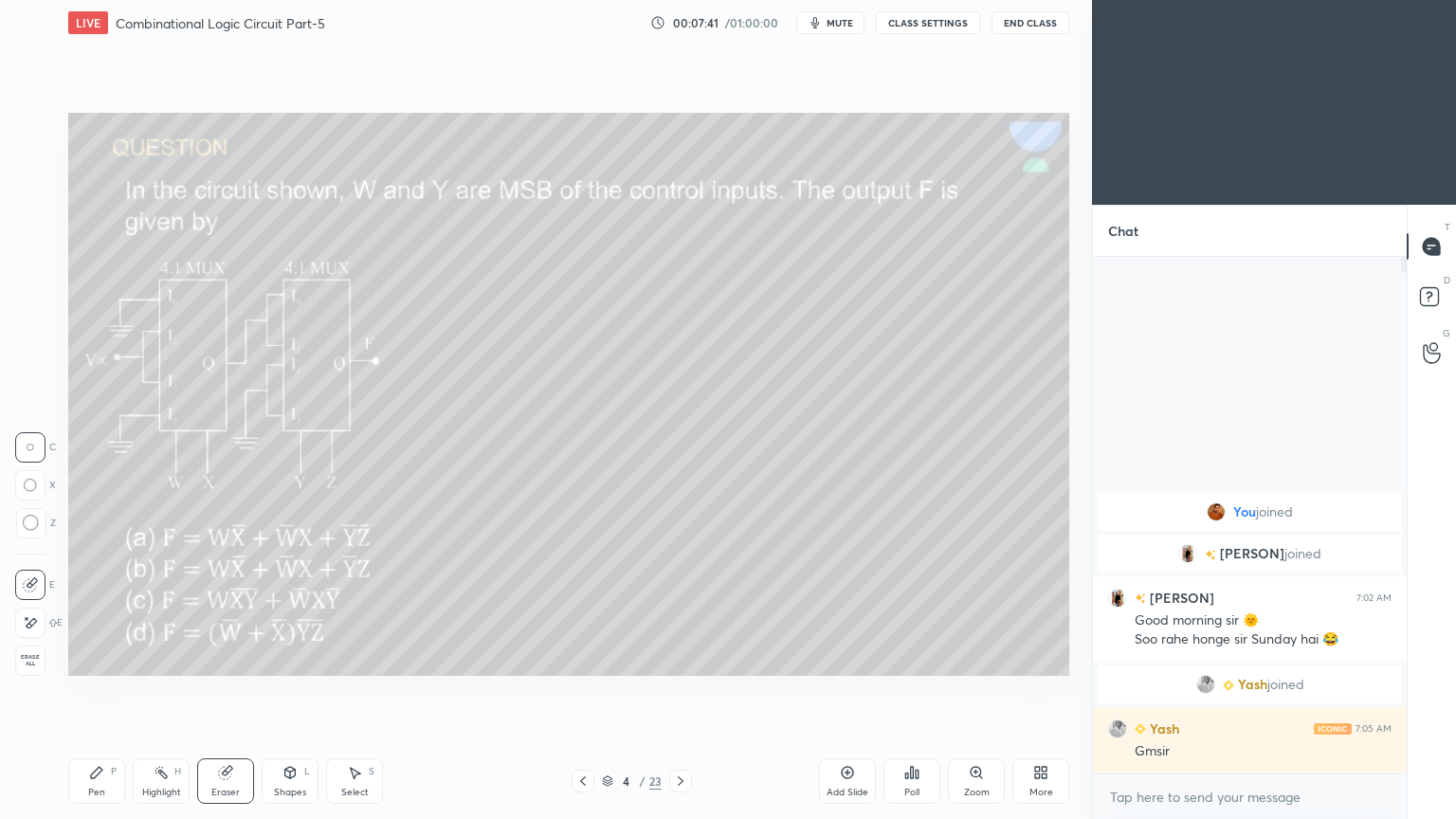 click on "Highlight H" at bounding box center [161, 781] 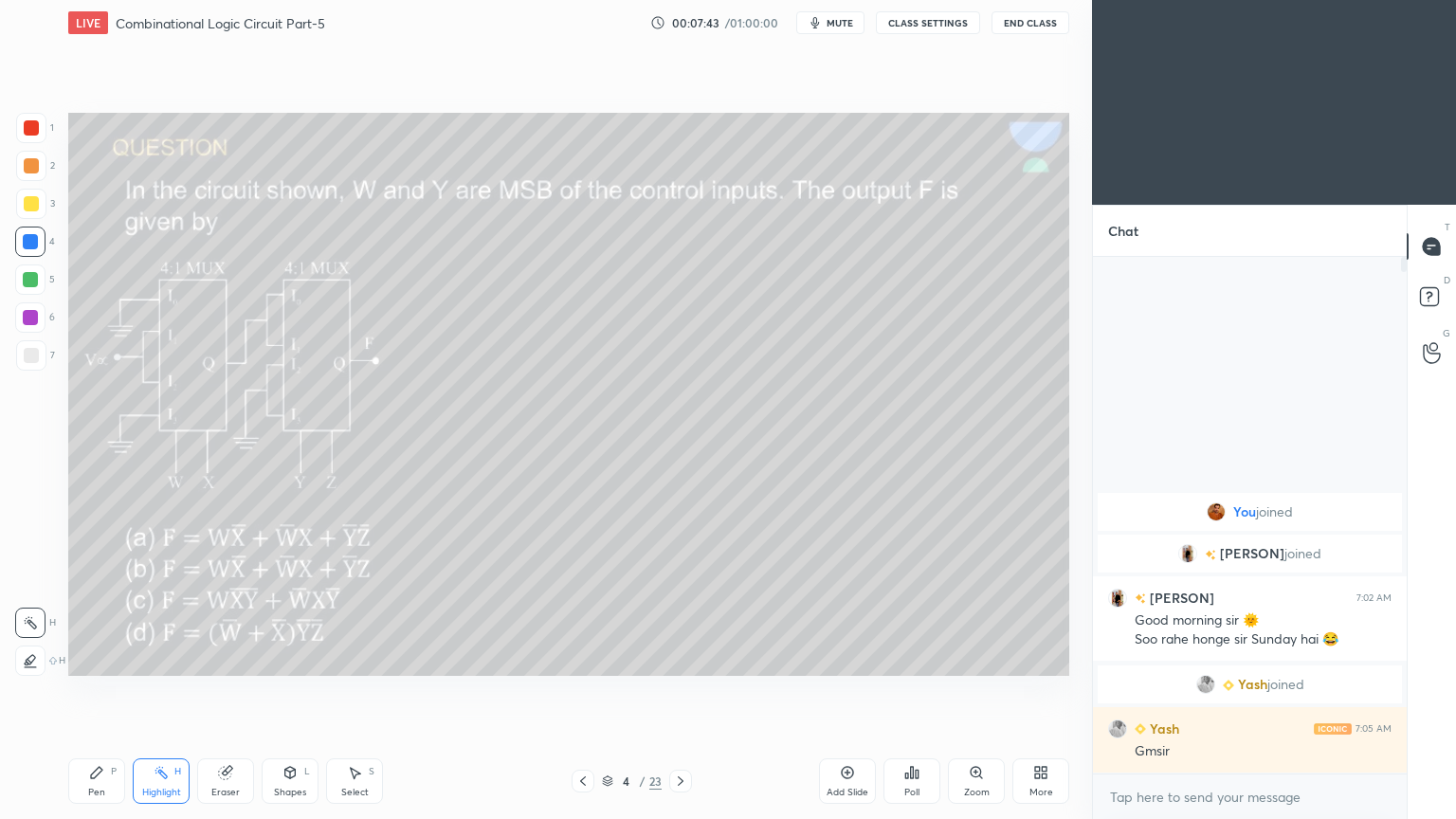 click on "LIVE Combinational Logic Circuit Part-5 00:07:43 /  01:00:00 mute CLASS SETTINGS End Class Setting up your live class Poll for   secs No correct answer Start poll Back Combinational Logic Circuit Part-5 • L11 of Practice - Digital Logic [PERSON] Pen P Highlight H Eraser Shapes L Select S 4 / 23 Add Slide Poll Zoom More" at bounding box center [569, 410] 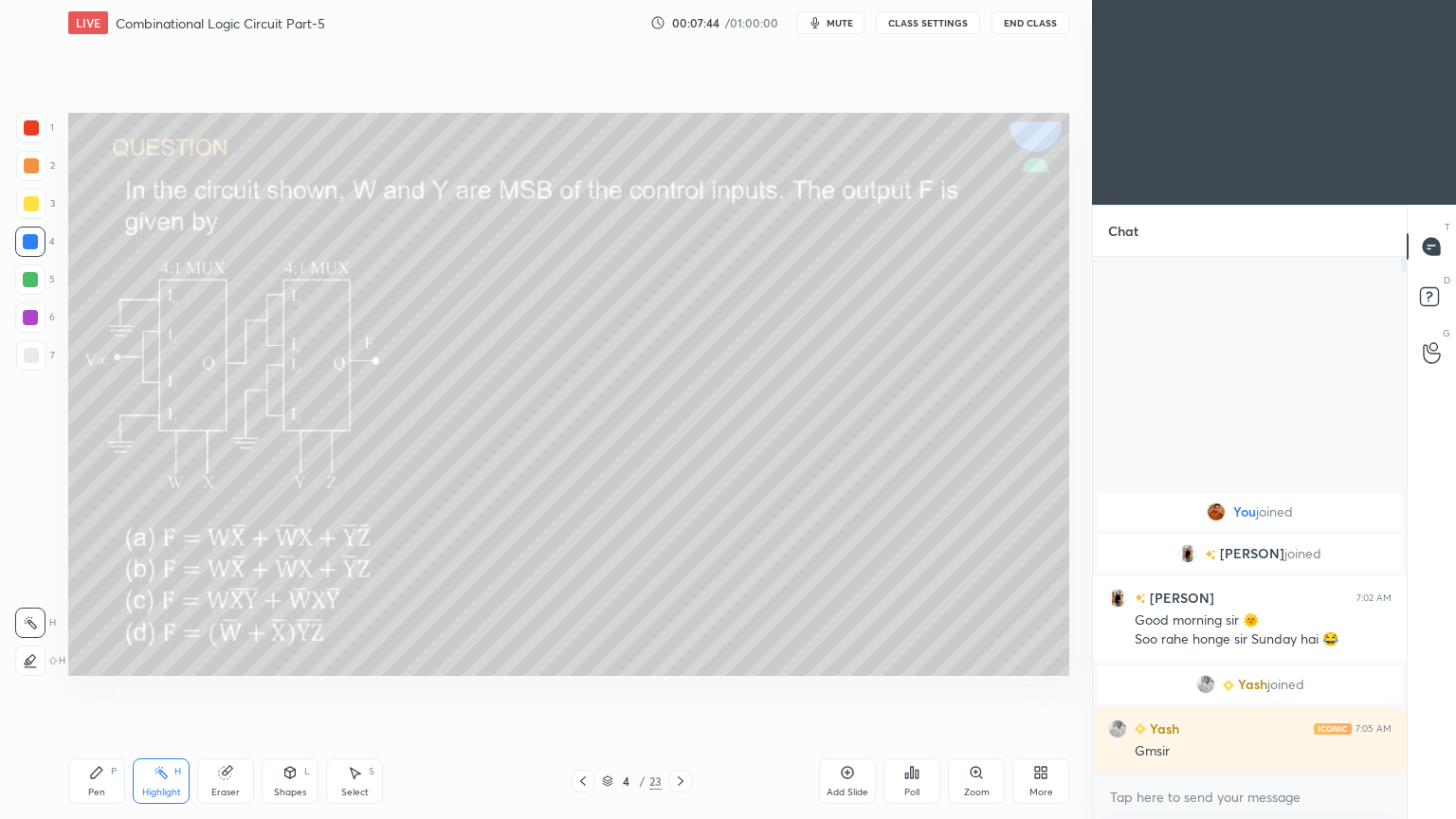 click 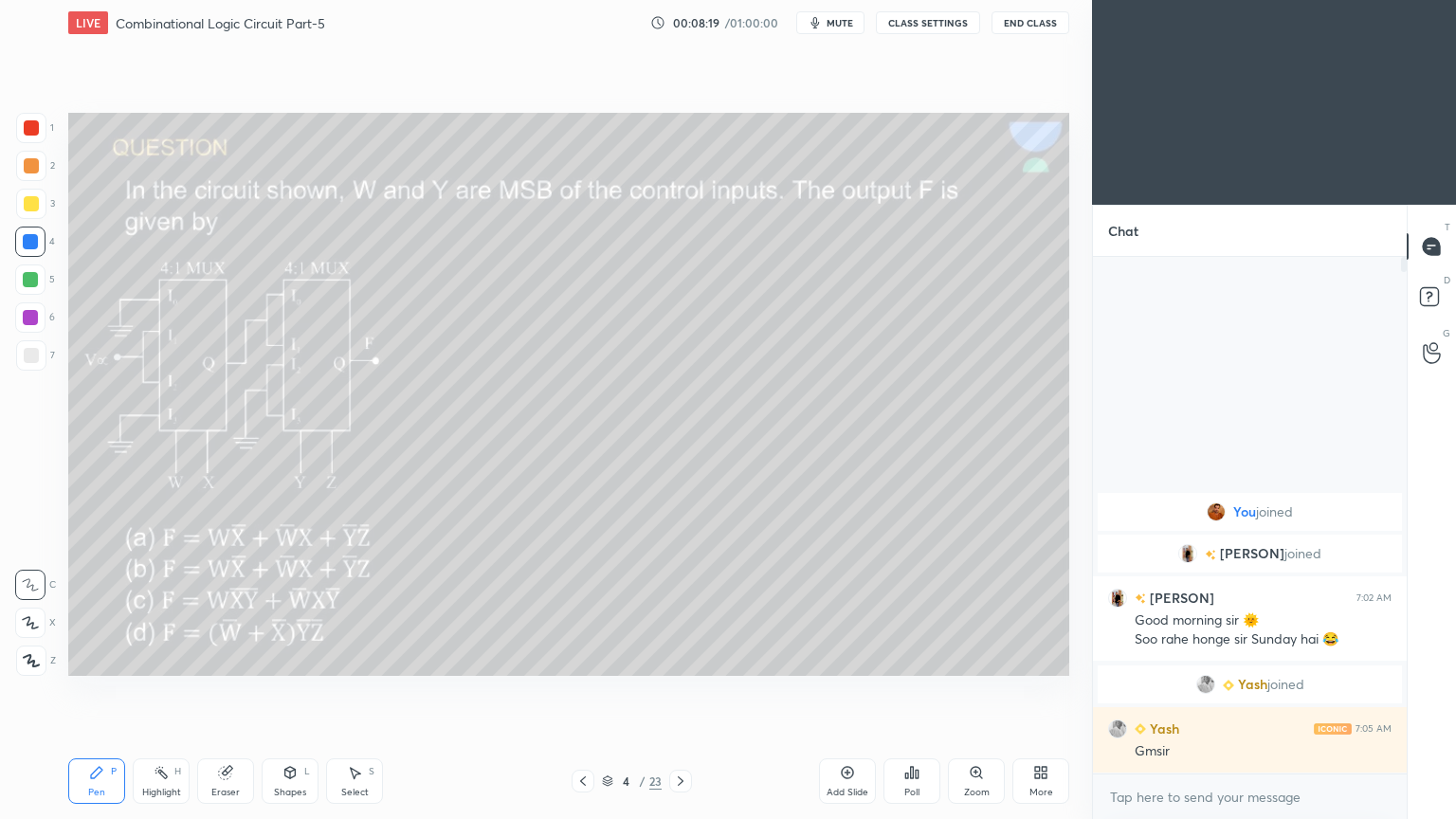 click on "Eraser" at bounding box center [226, 781] 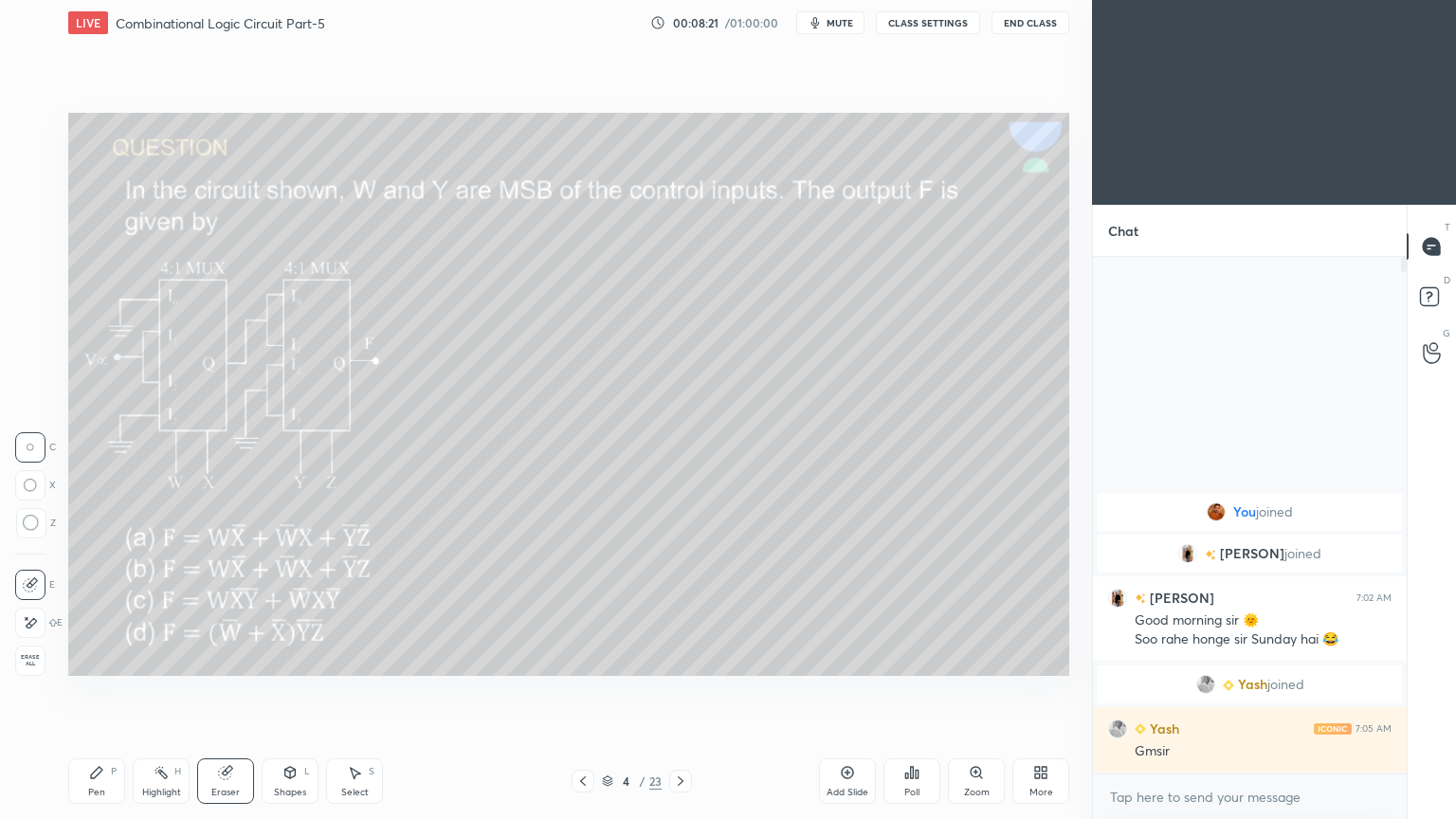 click on "Pen P" at bounding box center [97, 781] 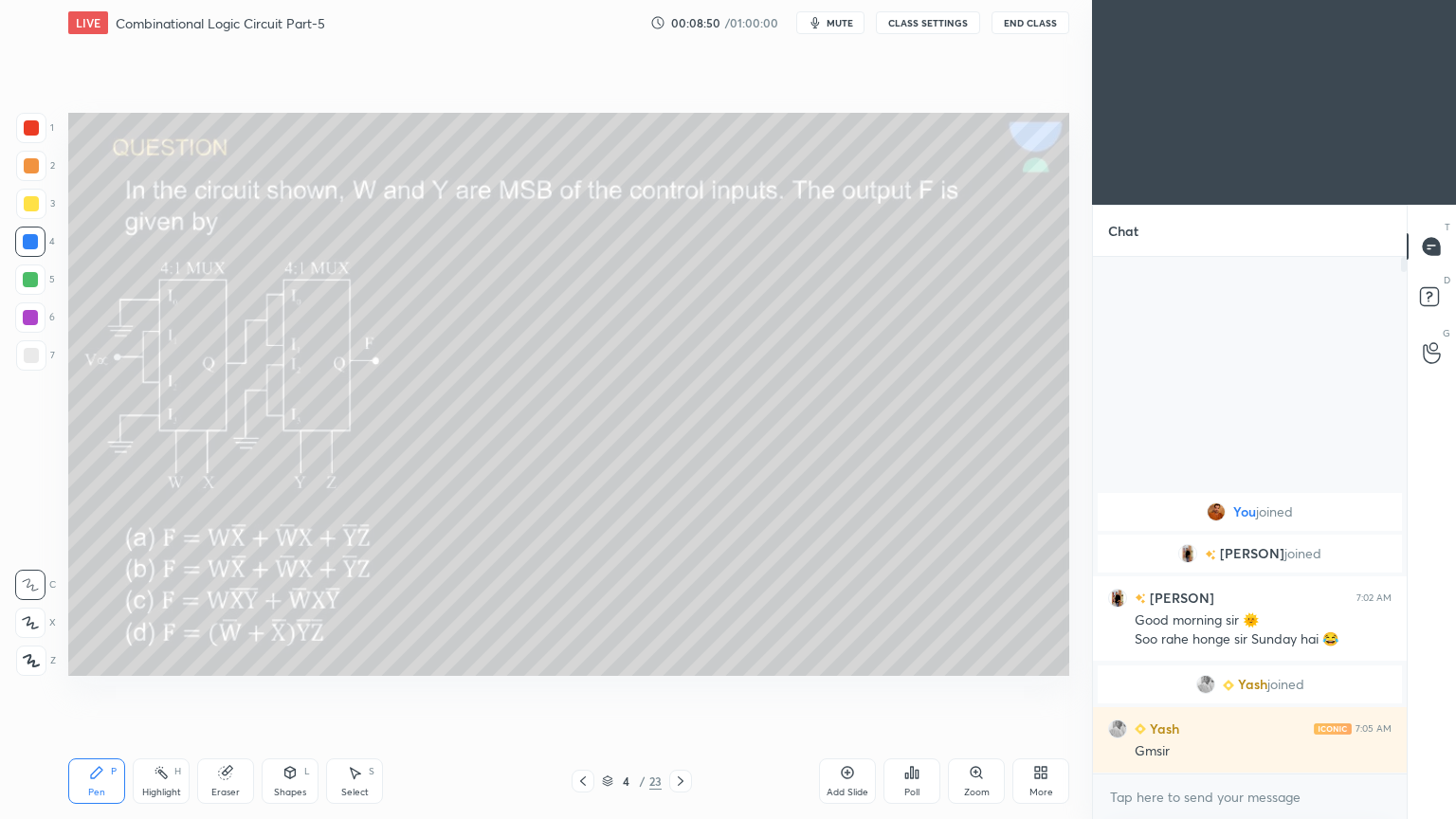 click 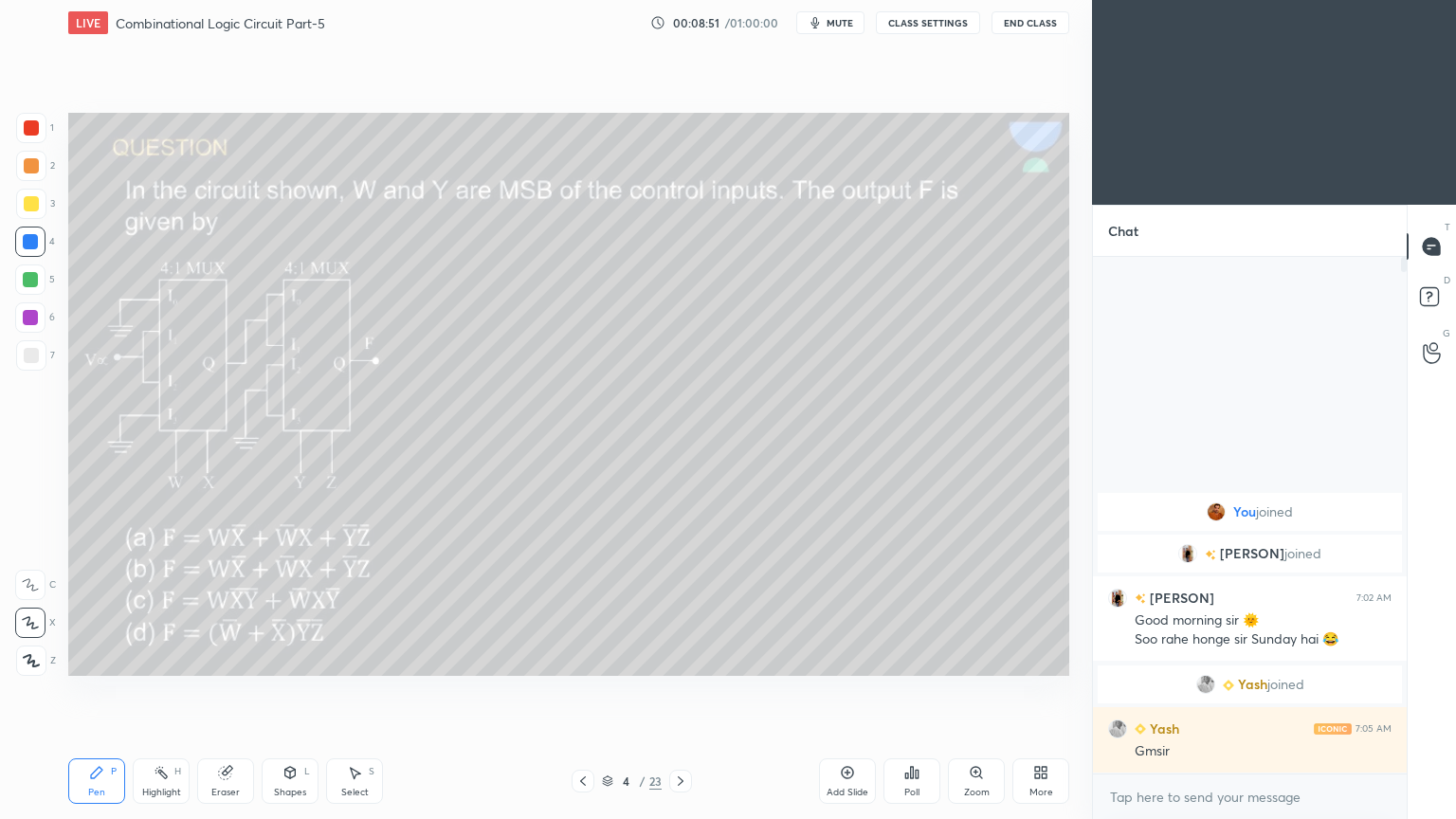 click at bounding box center [31, 166] 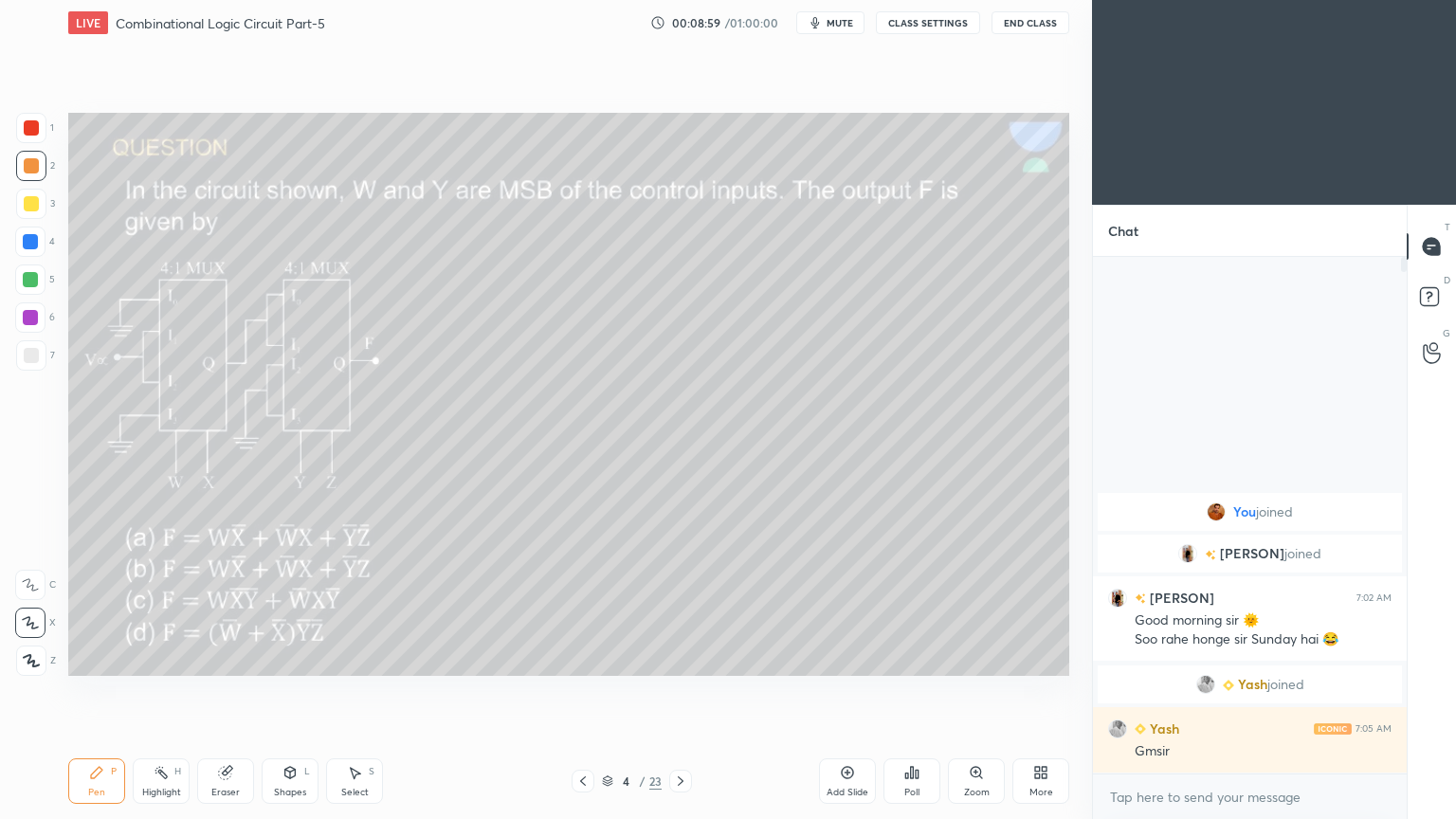 click 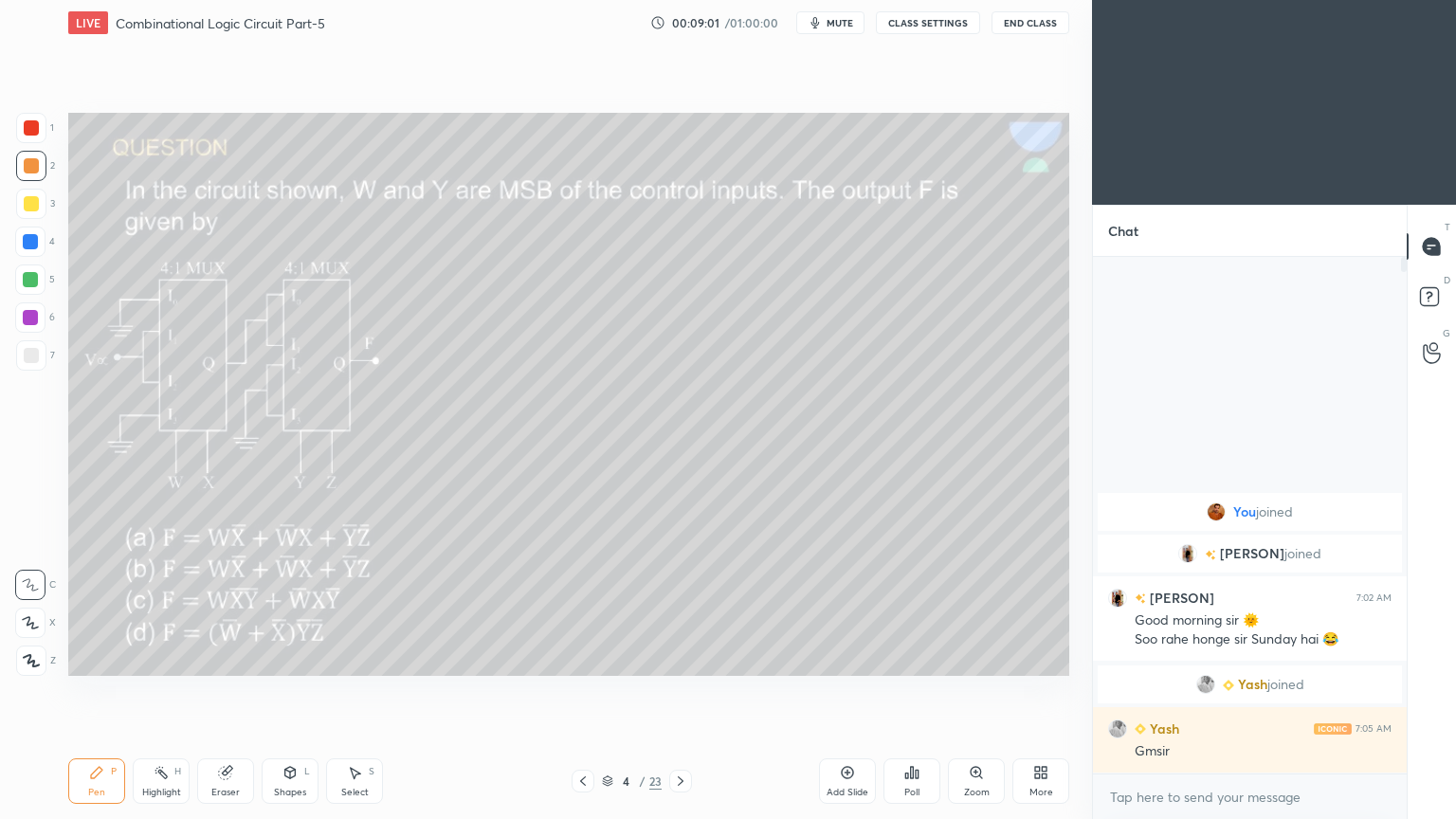 click 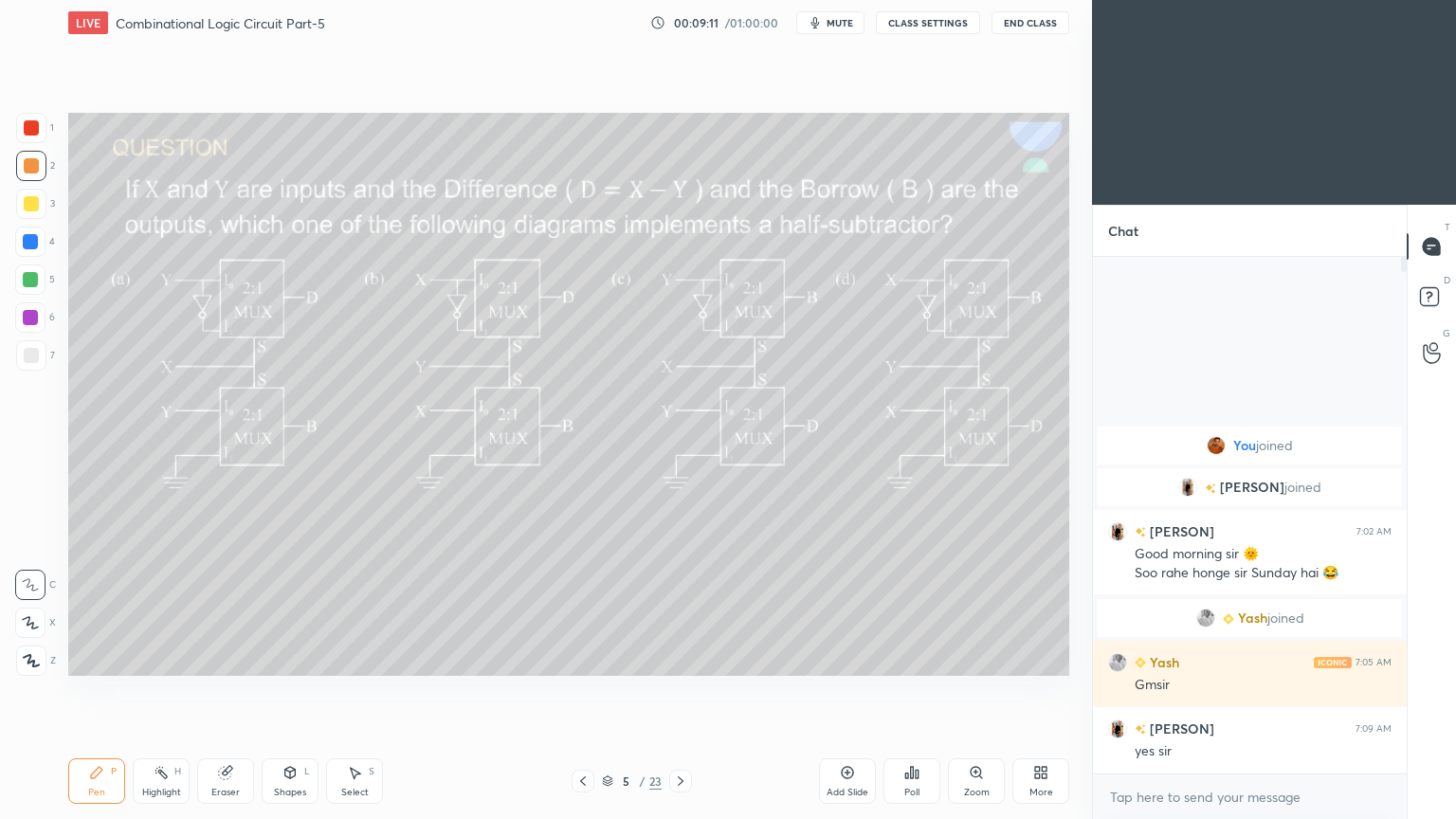 click on "Zoom" at bounding box center [976, 792] 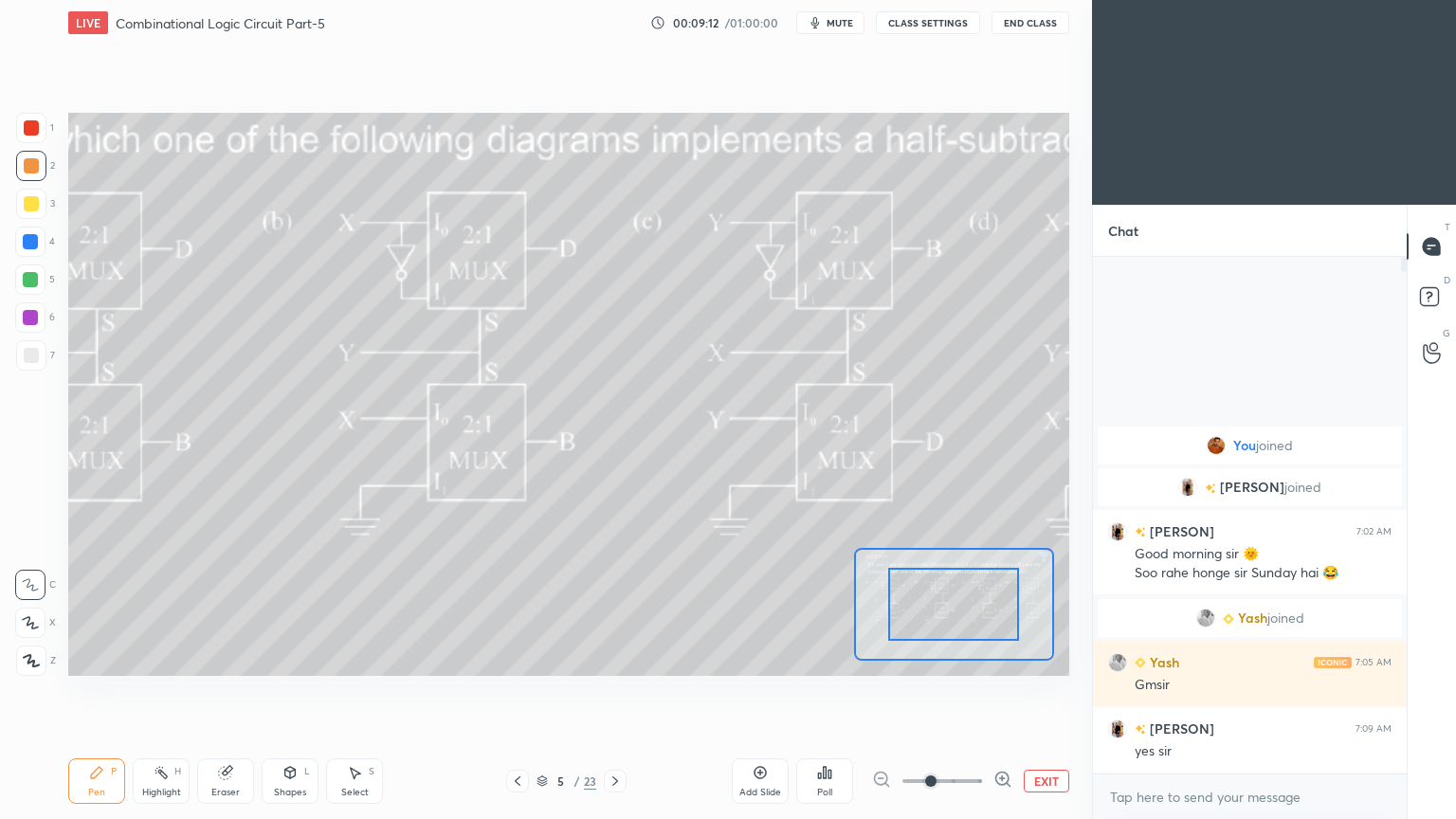 click on "EXIT" at bounding box center [1046, 781] 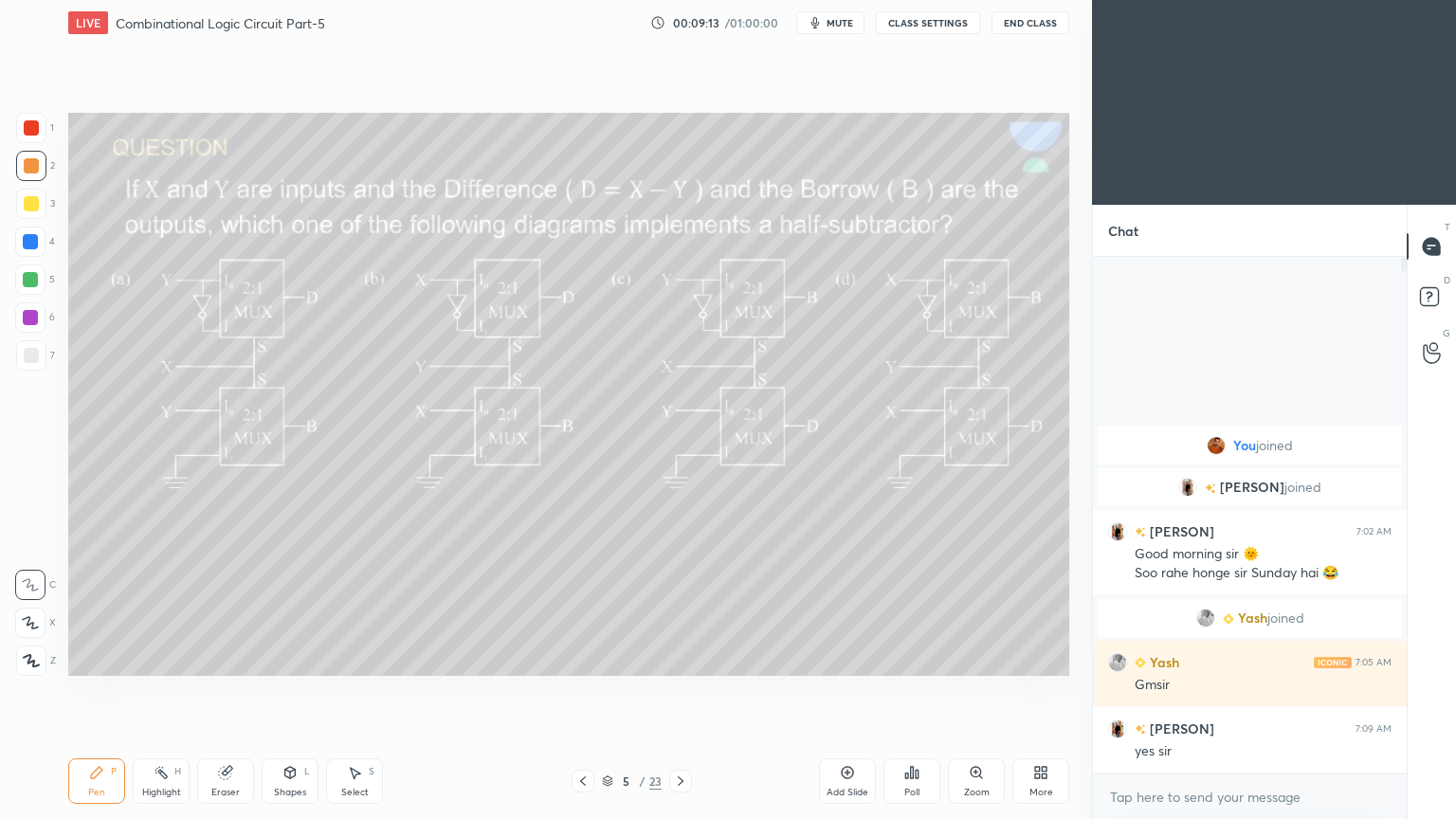 click on "Poll" at bounding box center (912, 781) 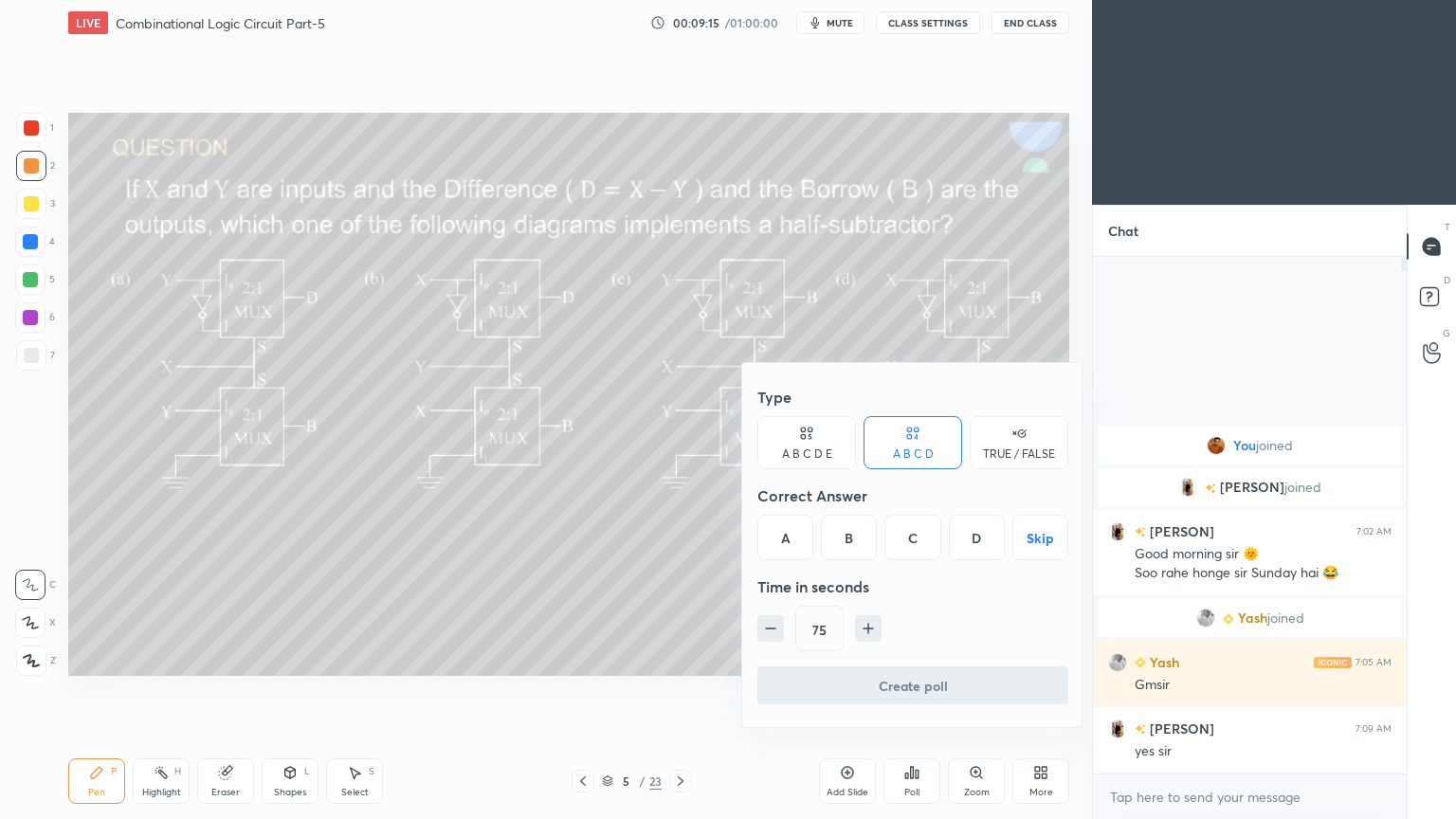 click on "A" at bounding box center [785, 537] 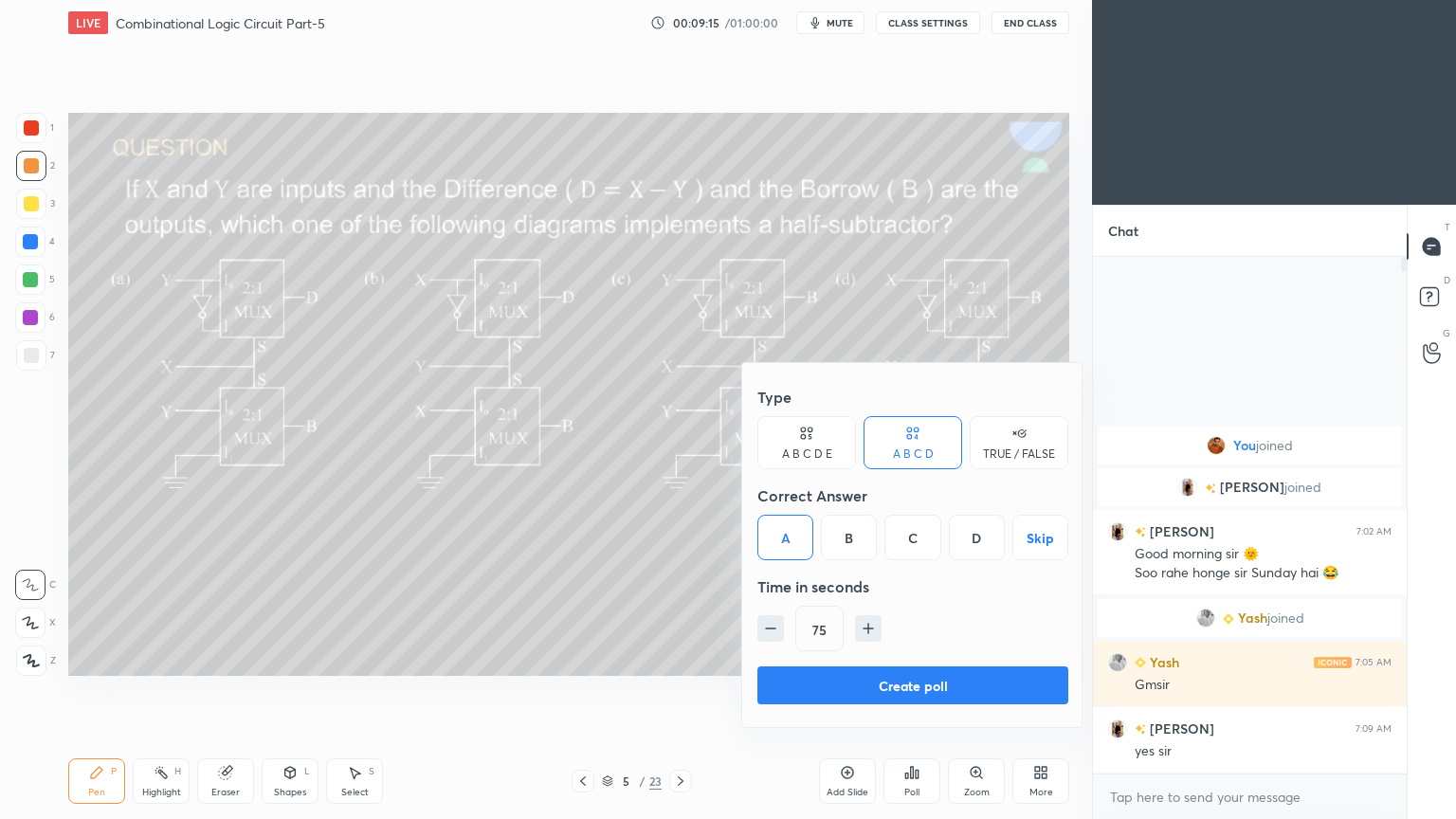 click 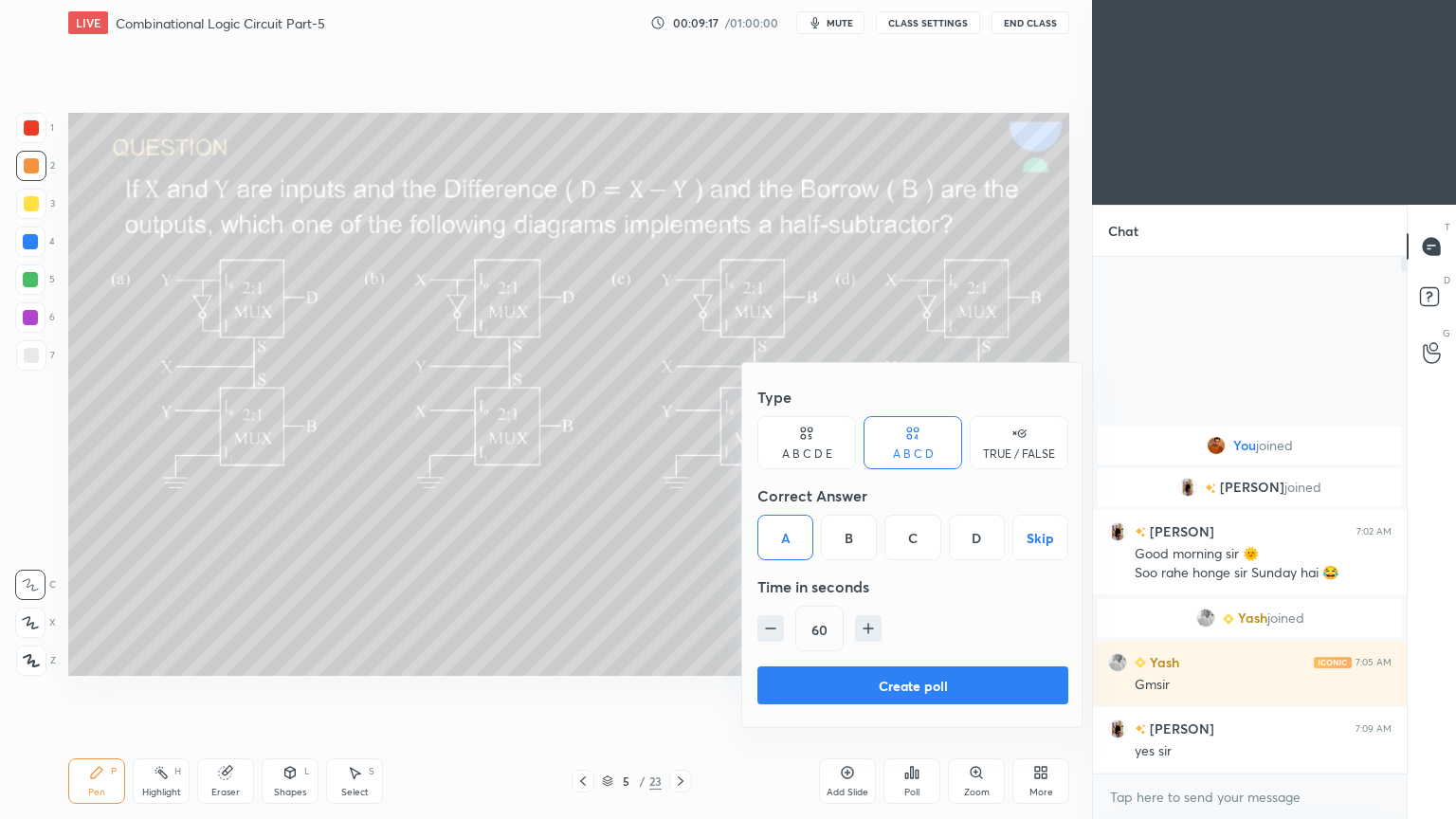 click on "Create poll" at bounding box center [913, 685] 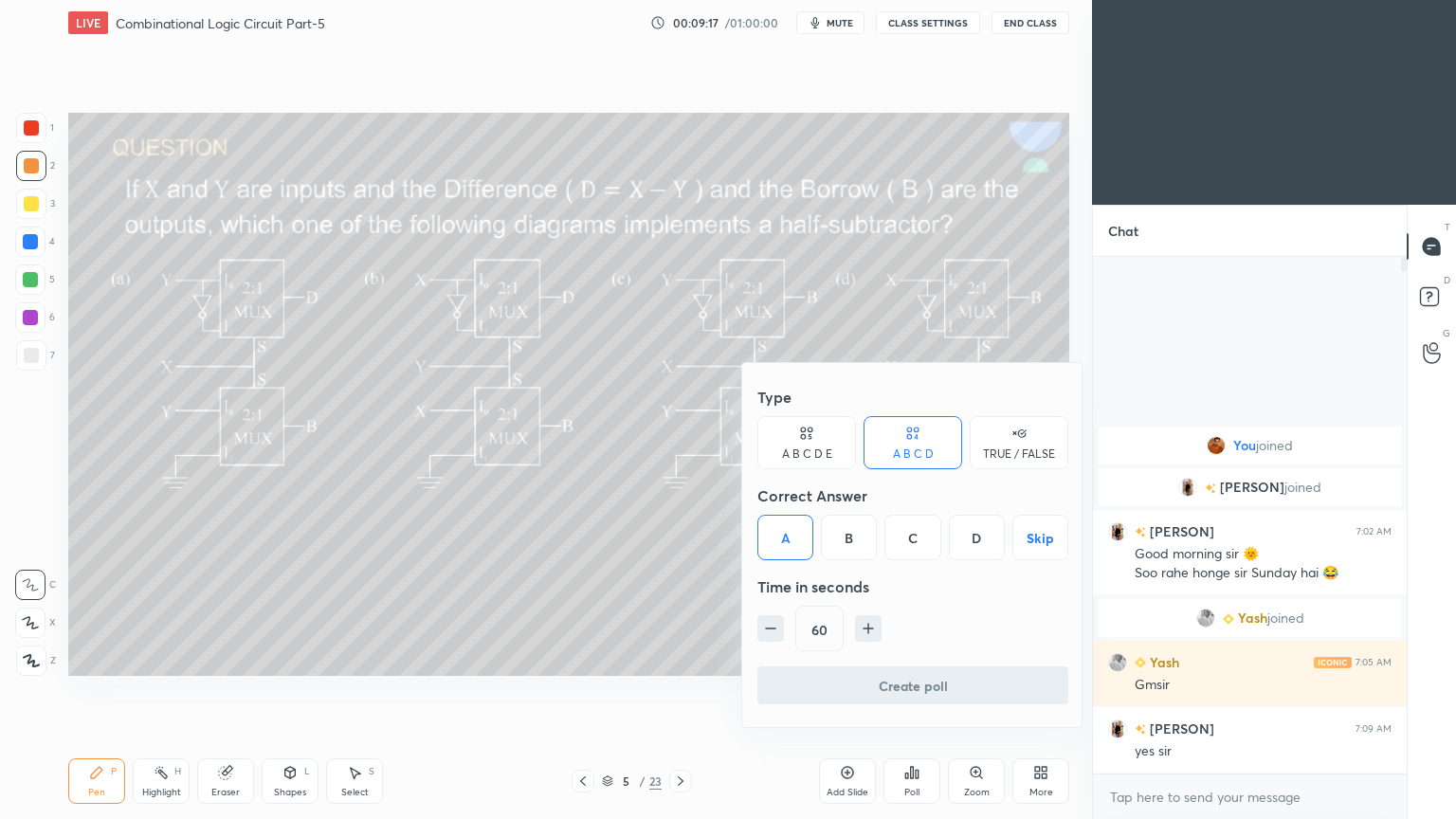 scroll, scrollTop: 489, scrollLeft: 308, axis: both 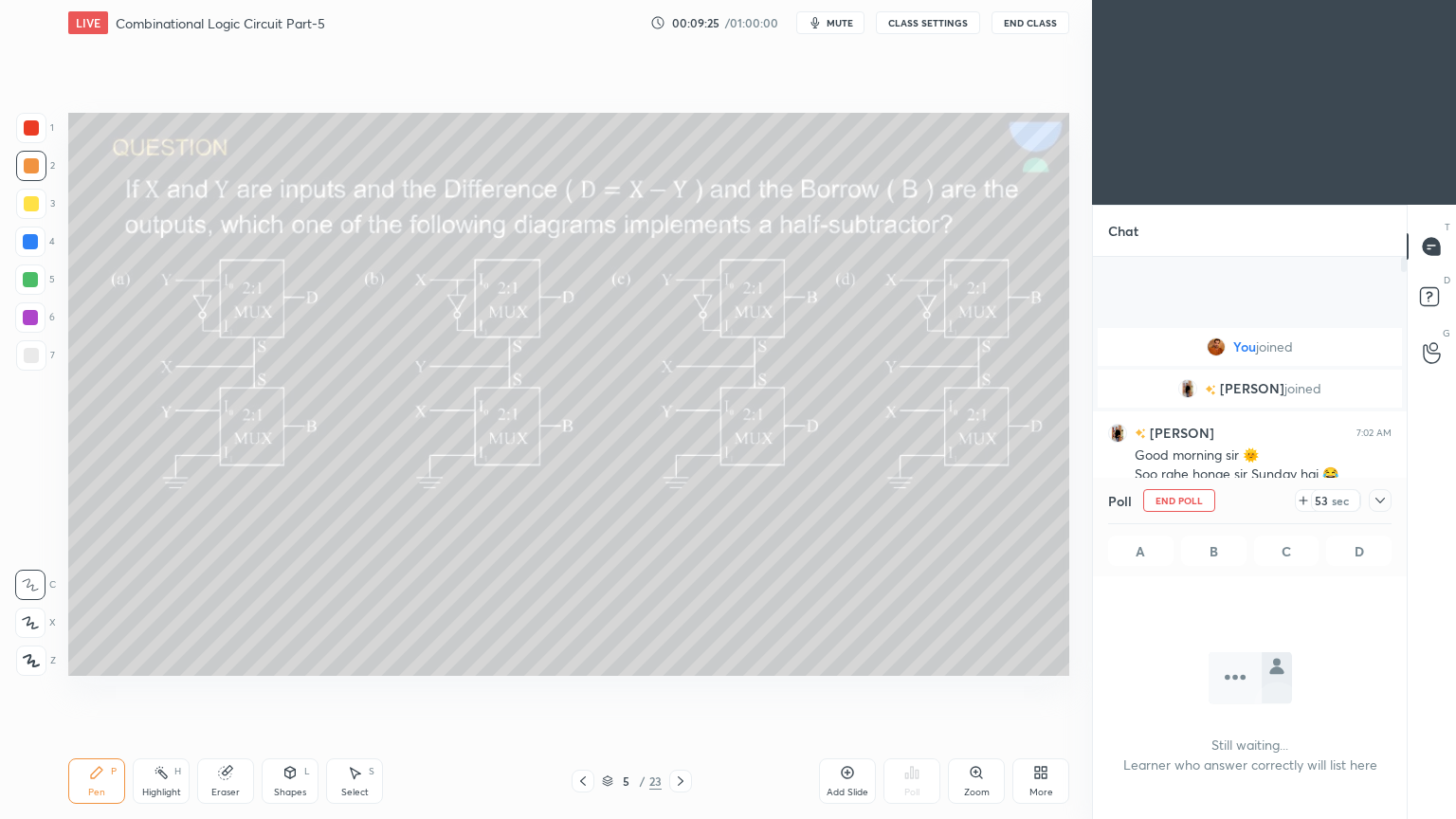 click 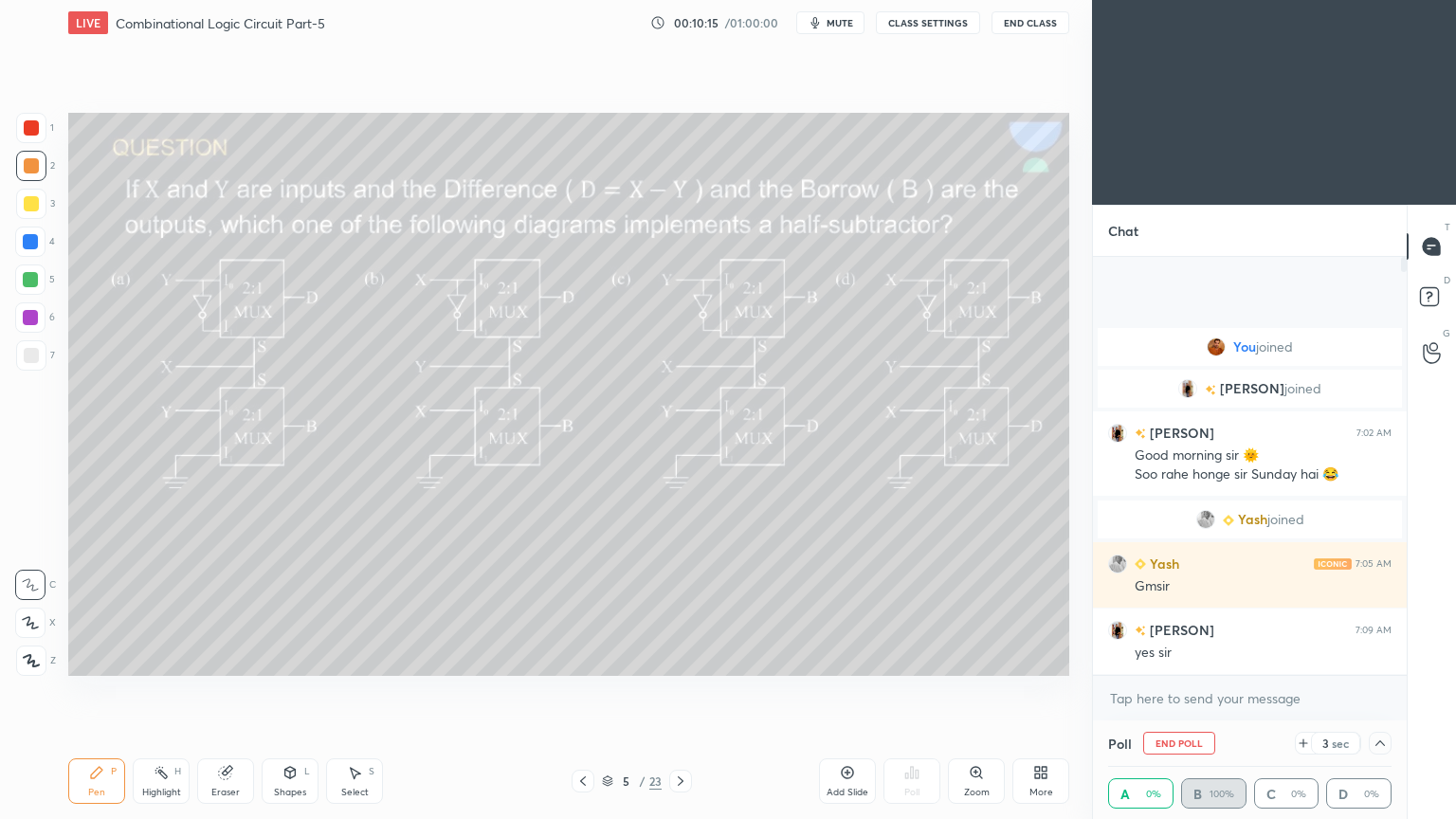 click at bounding box center (1380, 743) 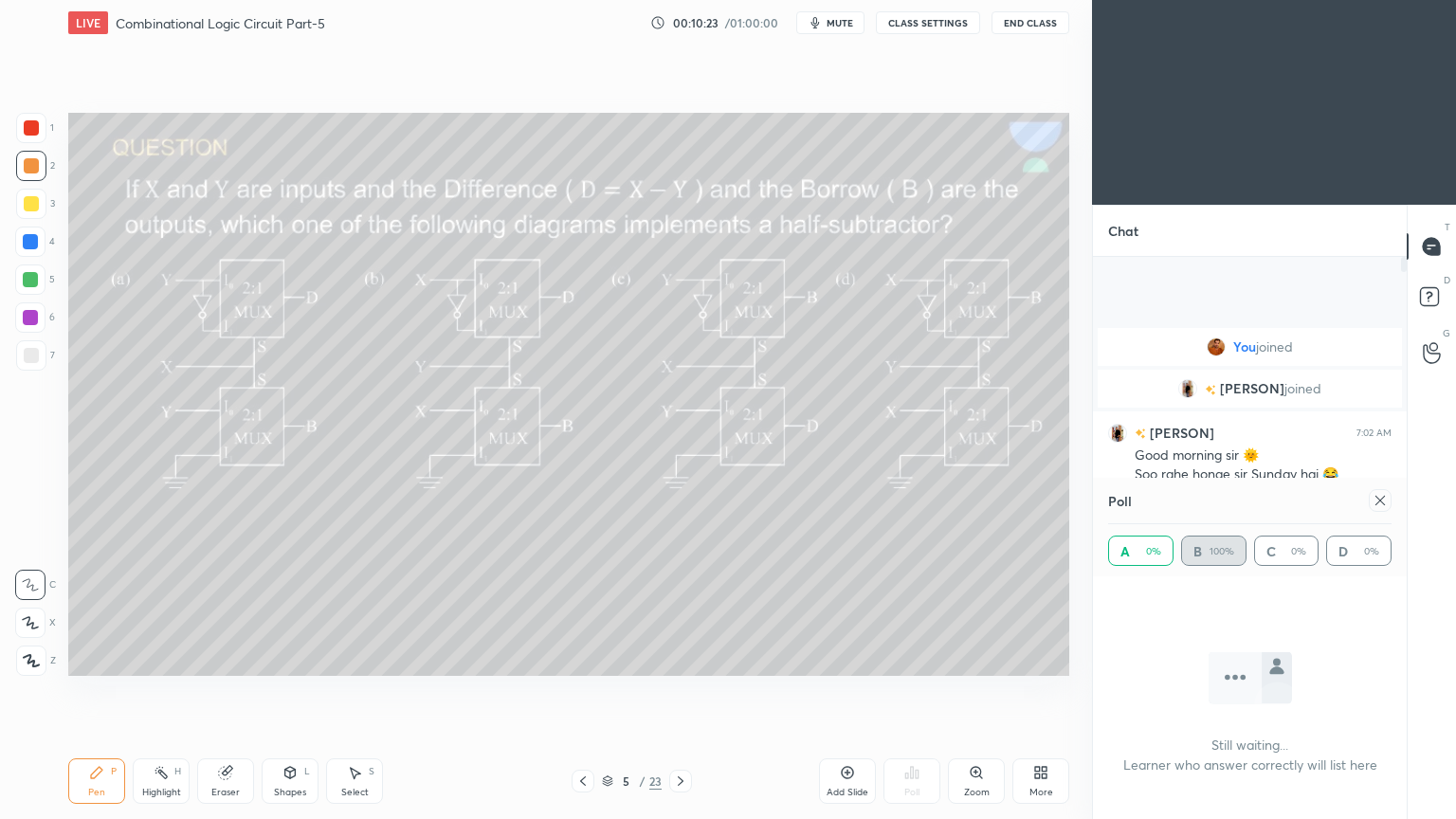 click 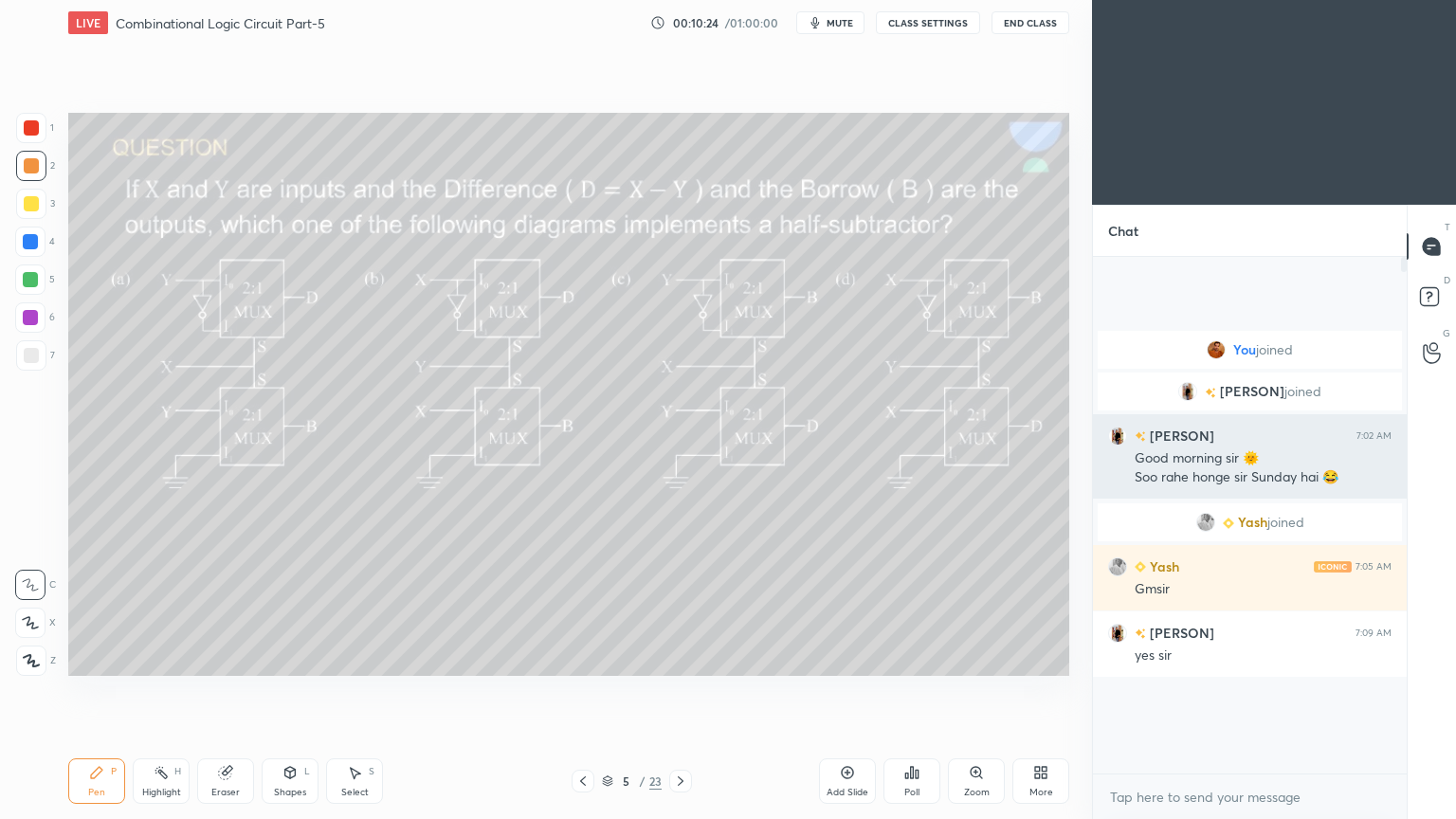 scroll, scrollTop: 452, scrollLeft: 308, axis: both 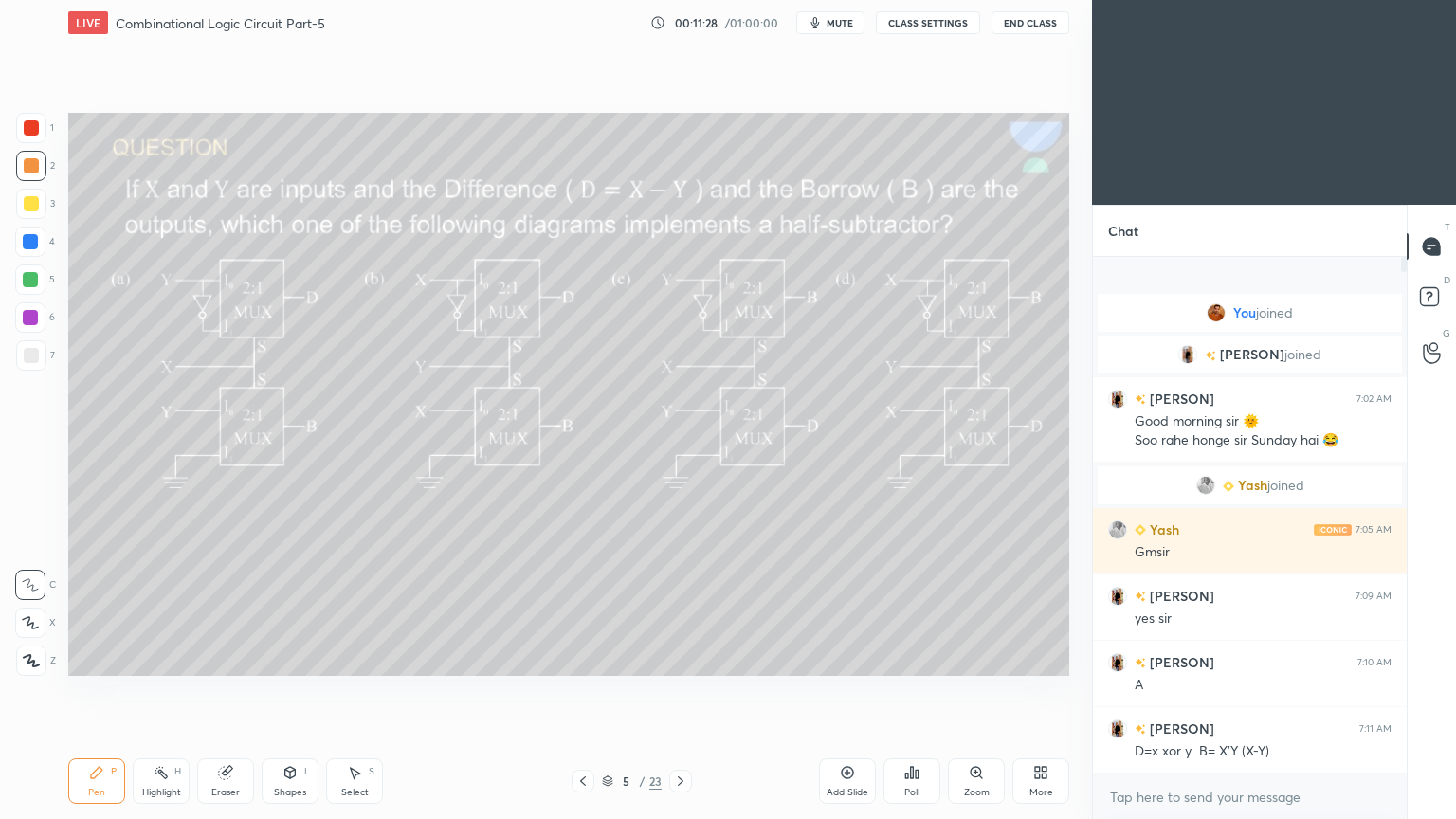 click at bounding box center (30, 280) 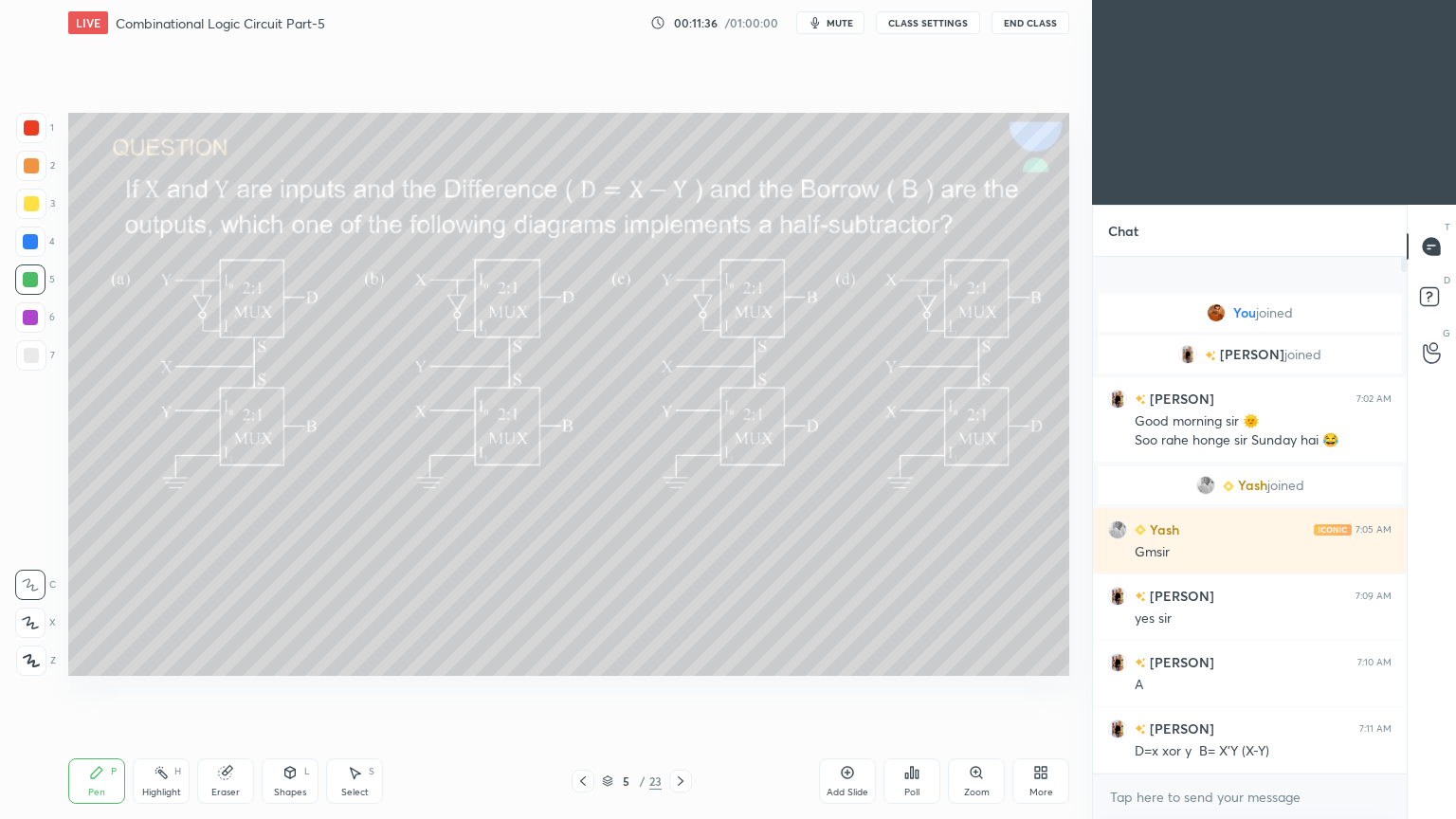 click 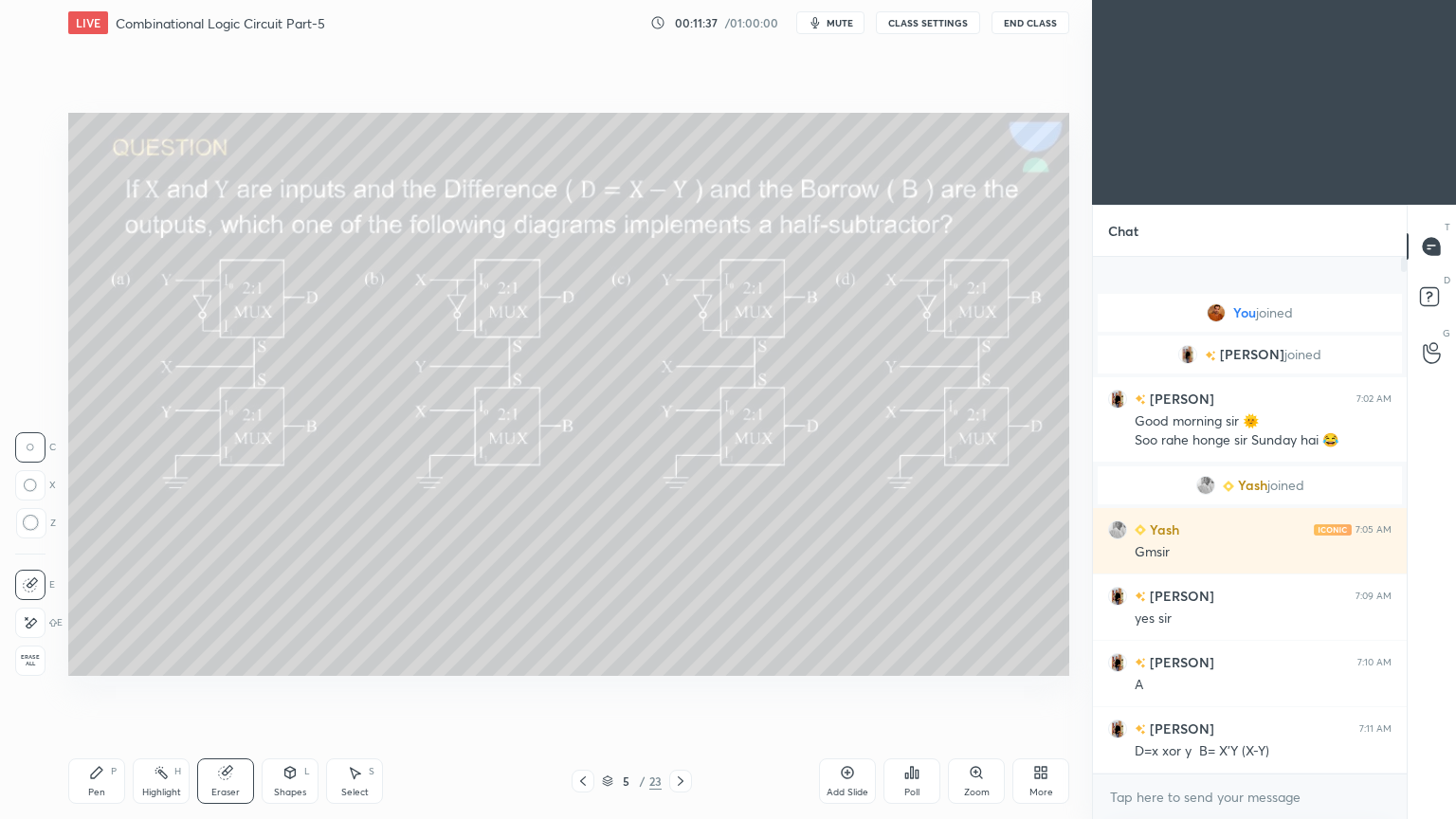 click on "Pen P" at bounding box center (97, 781) 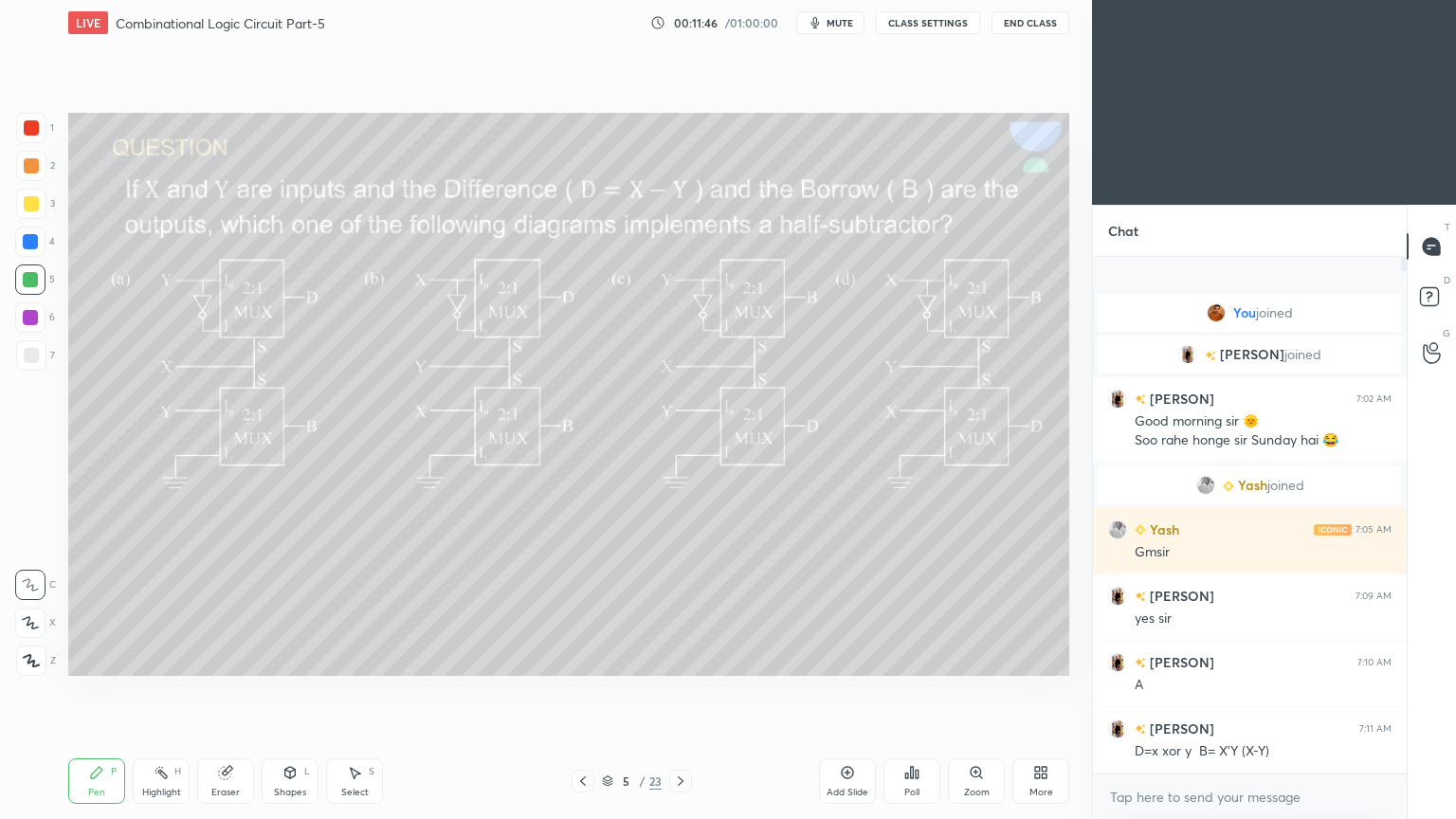 click at bounding box center (31, 204) 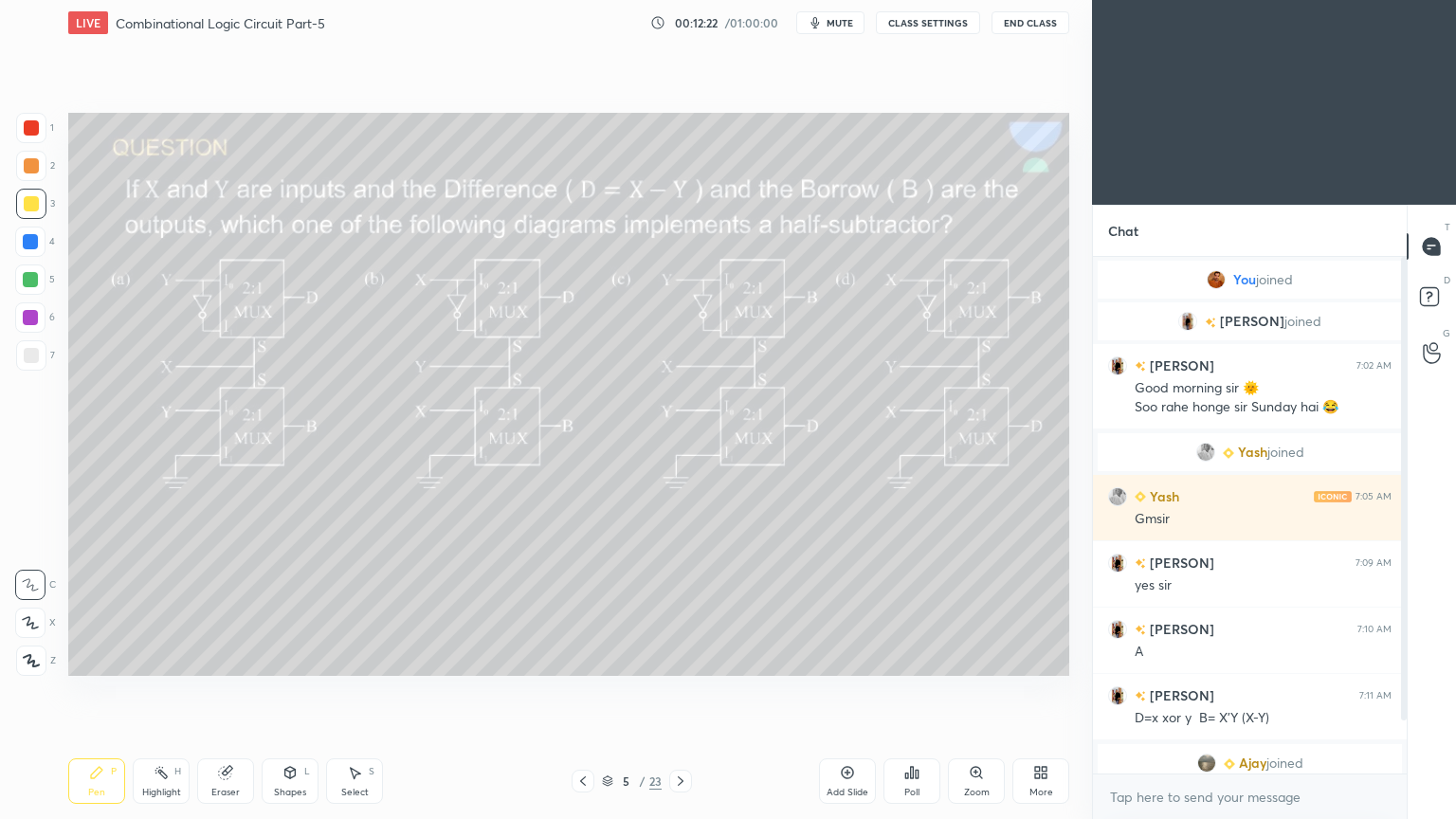 click at bounding box center [30, 318] 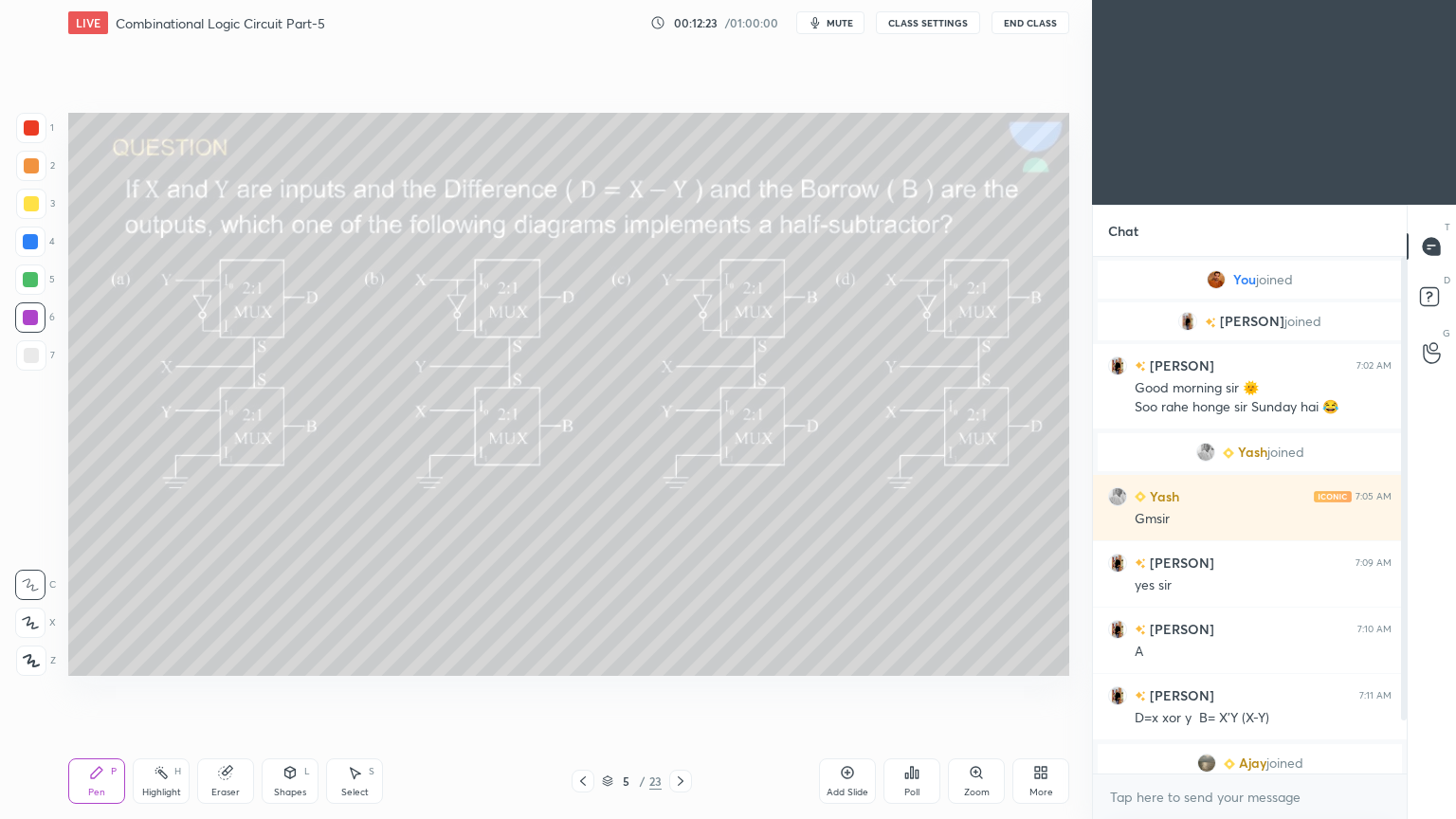click 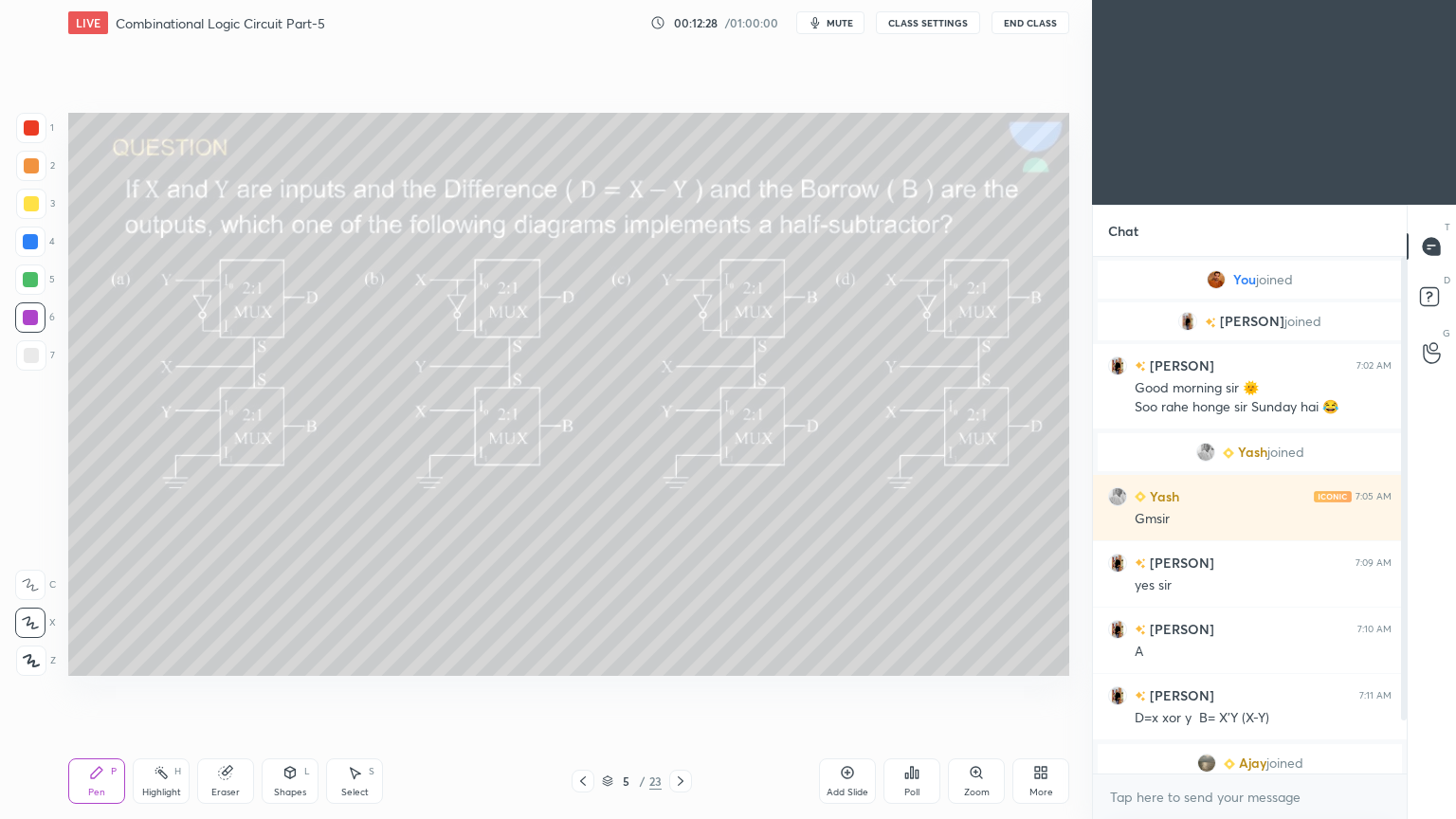 click 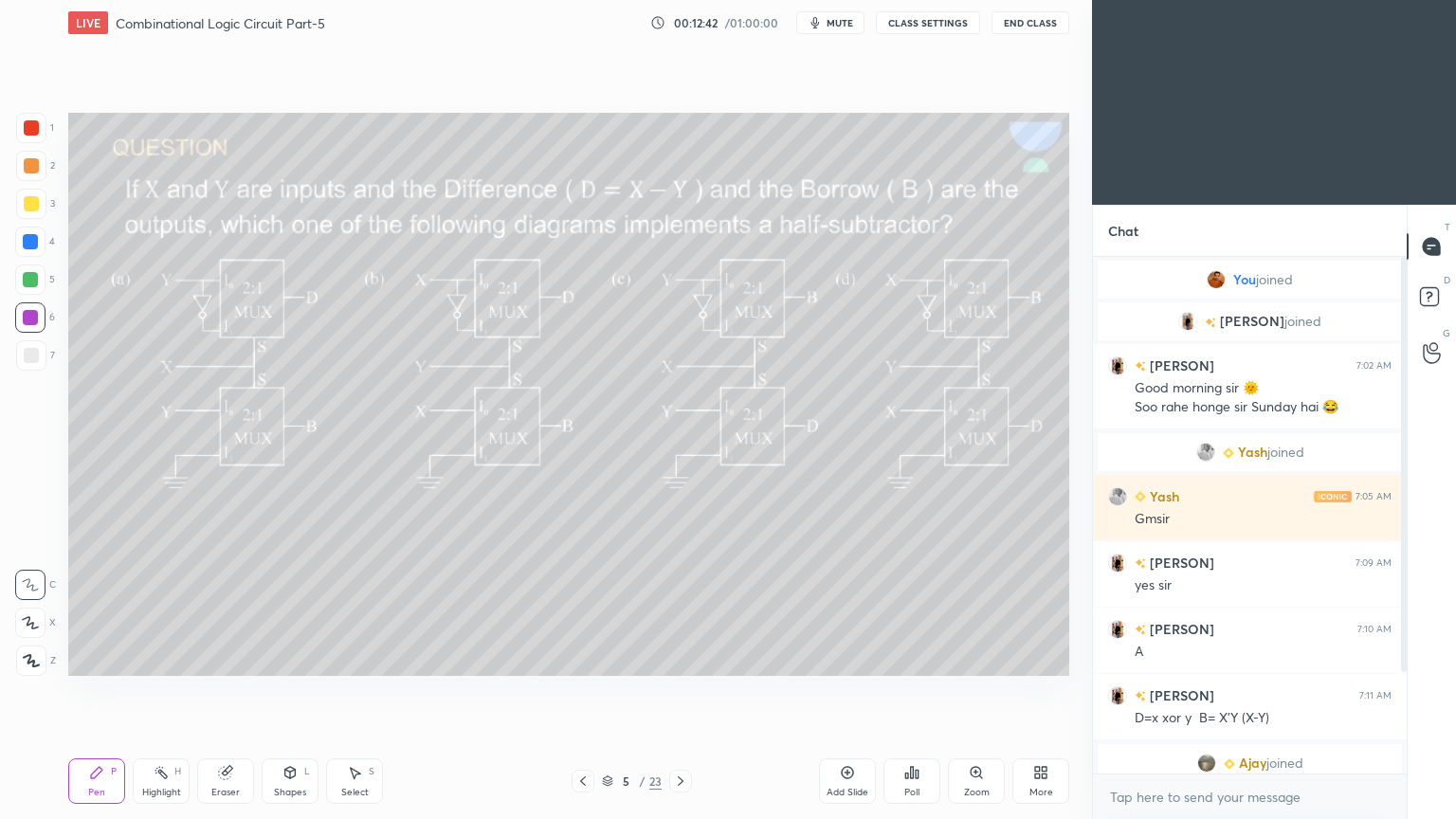 click 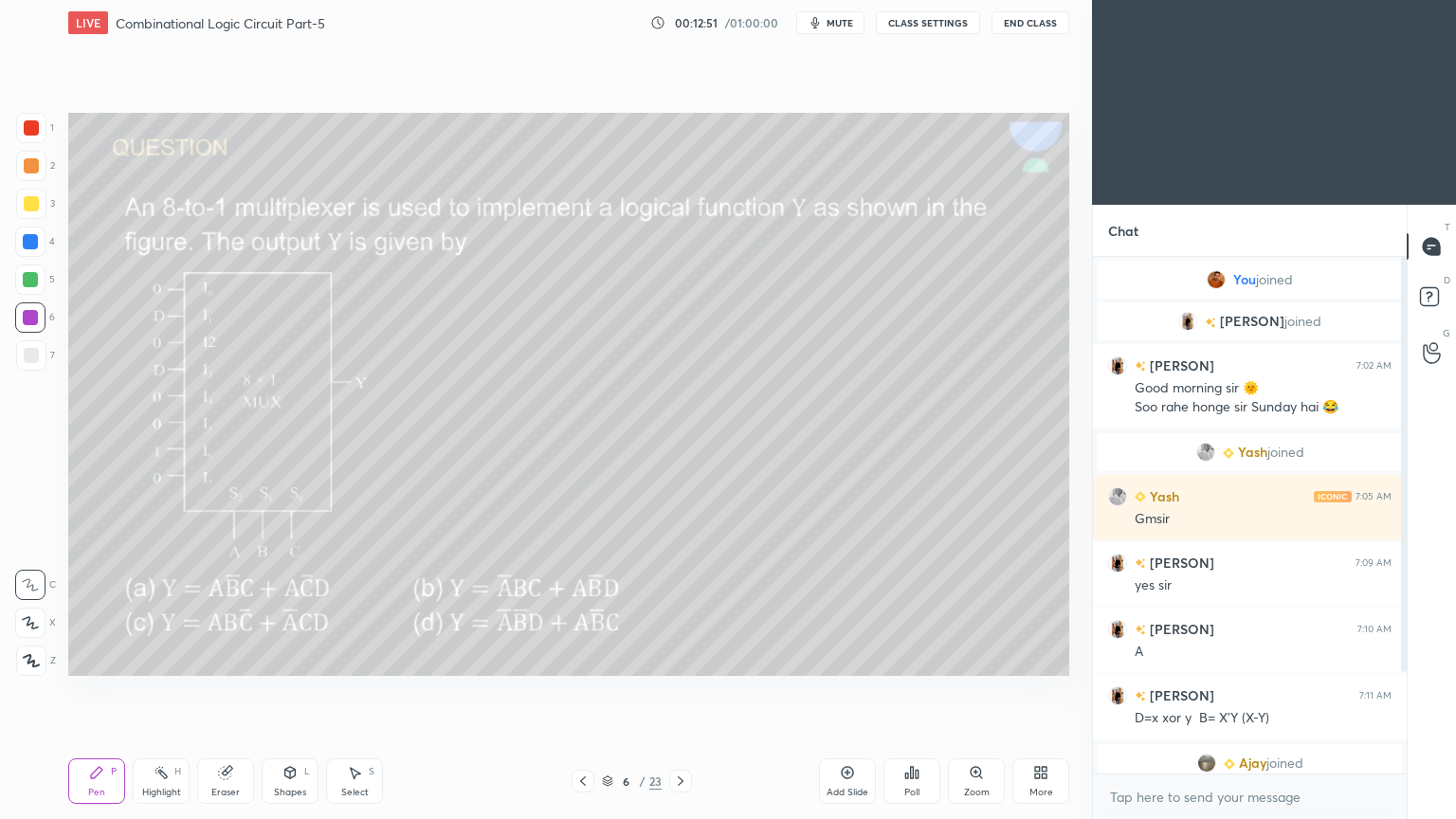 click 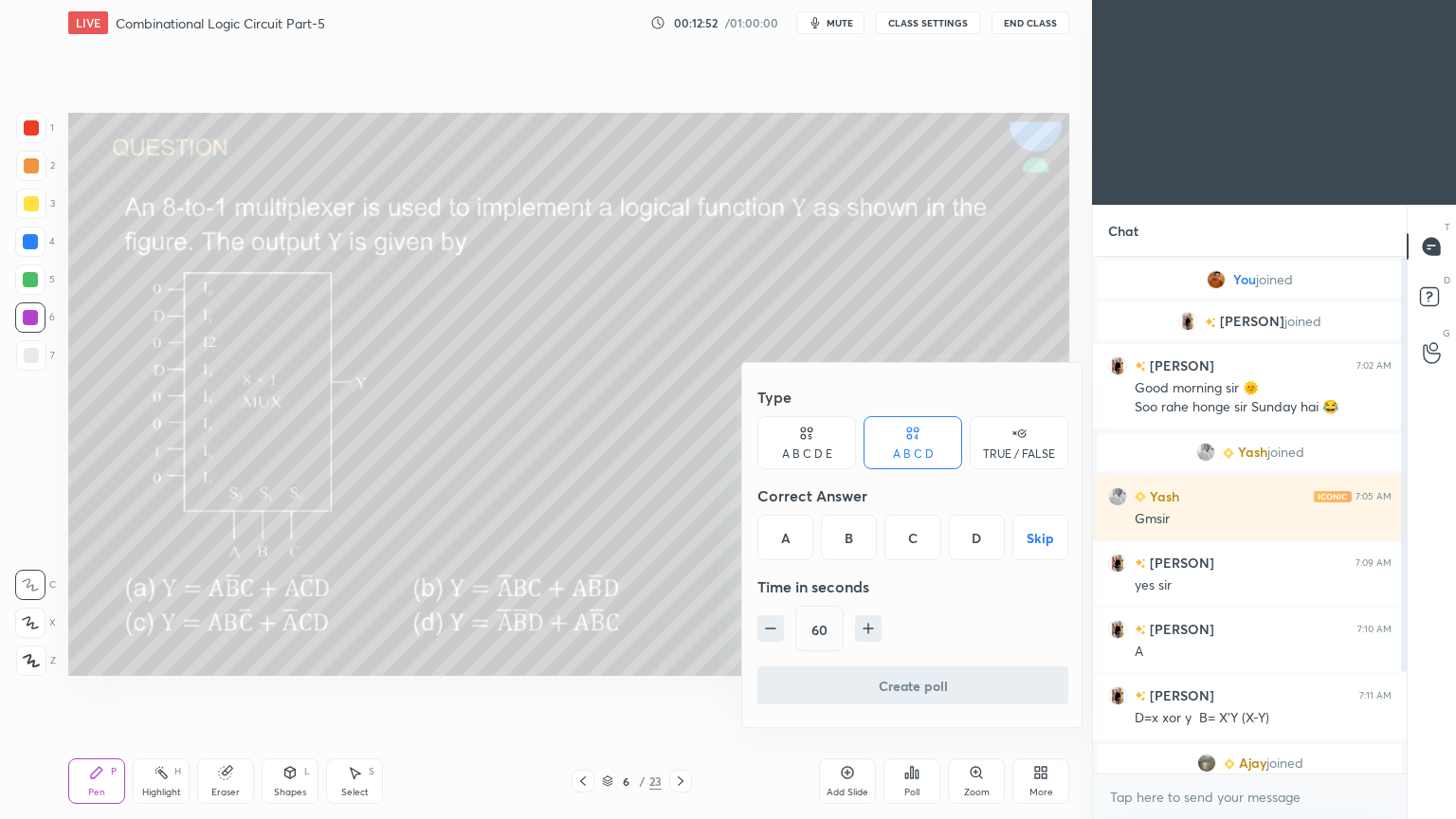 click on "C" at bounding box center [912, 537] 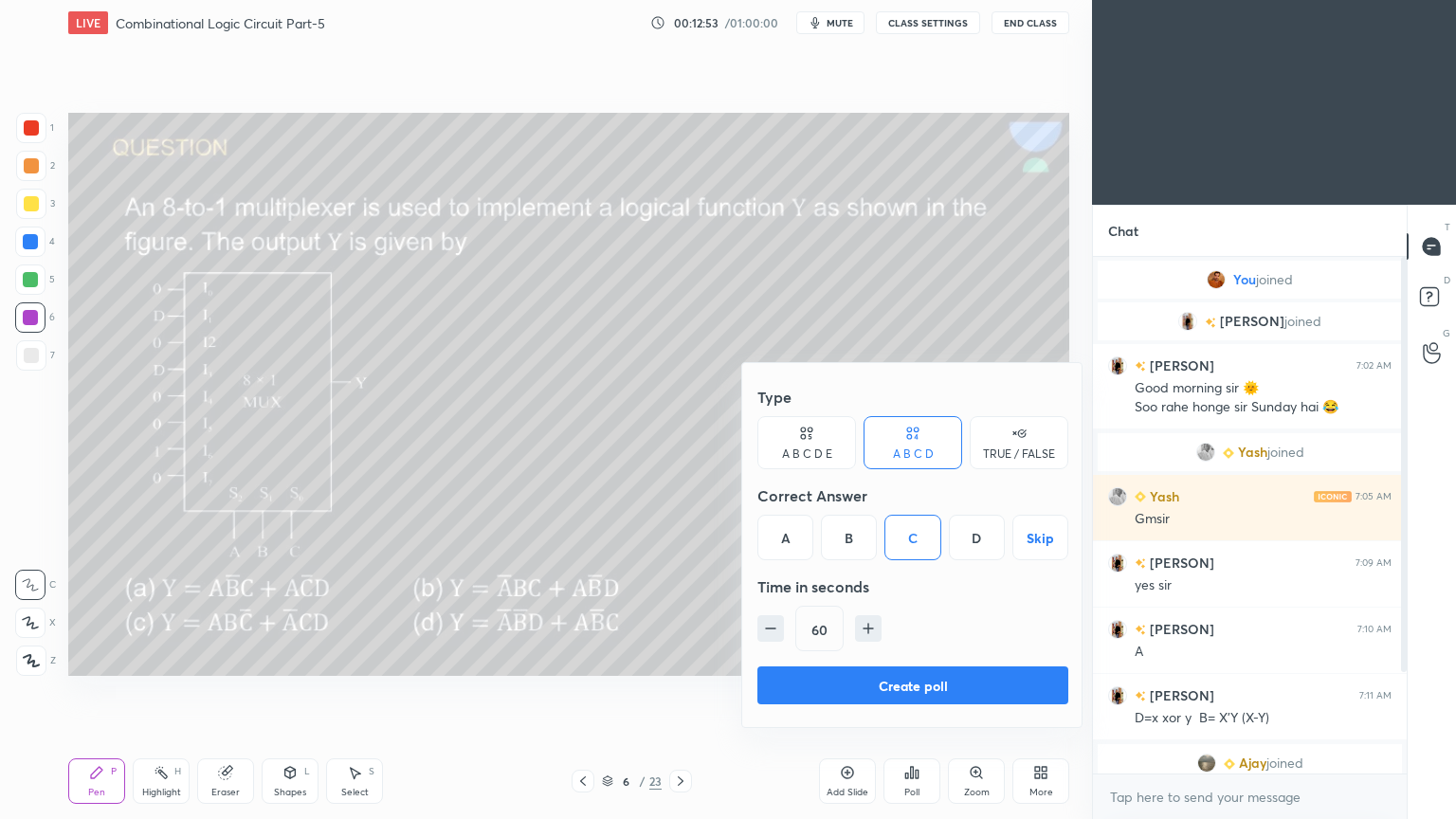 click 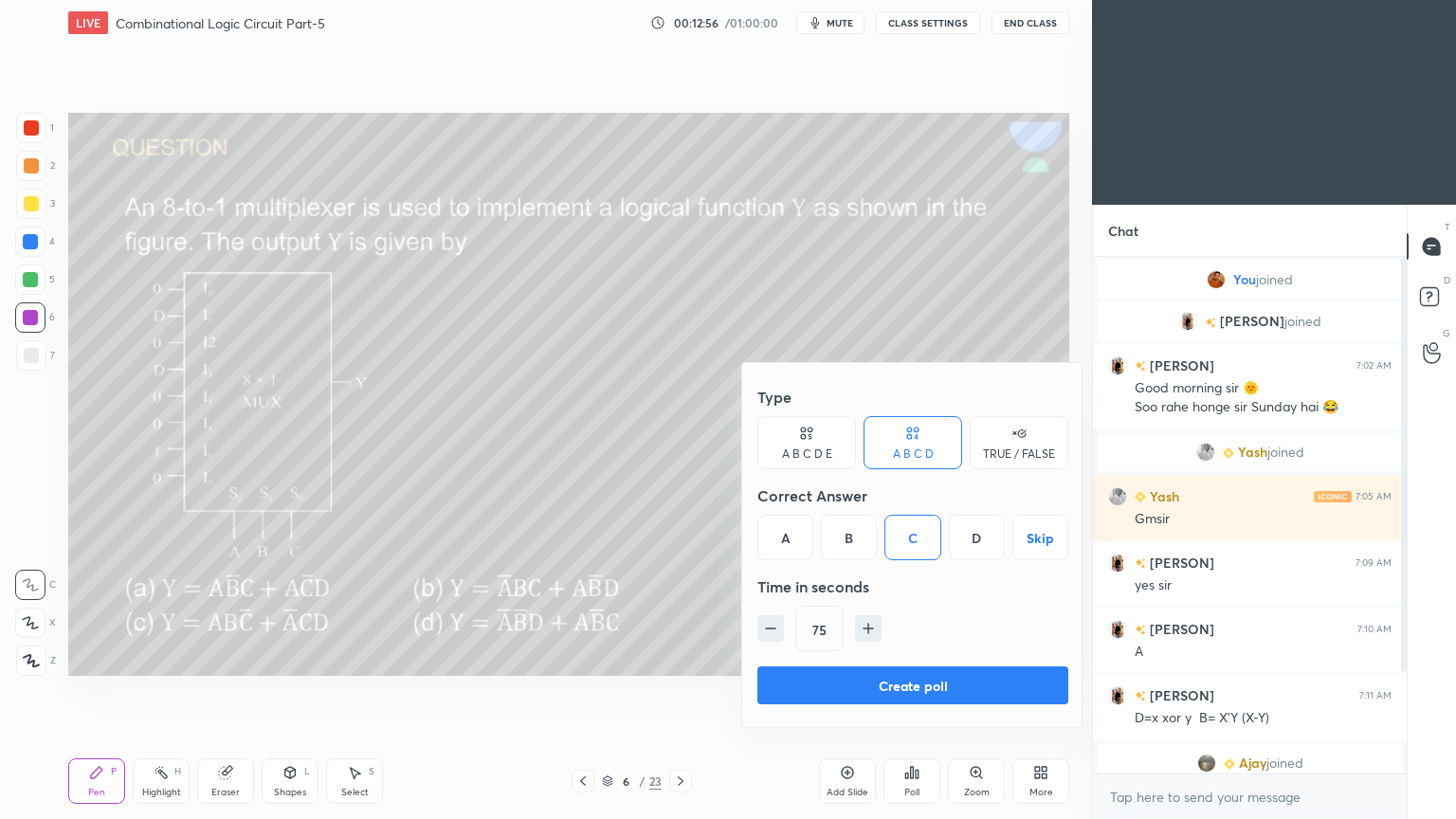 click 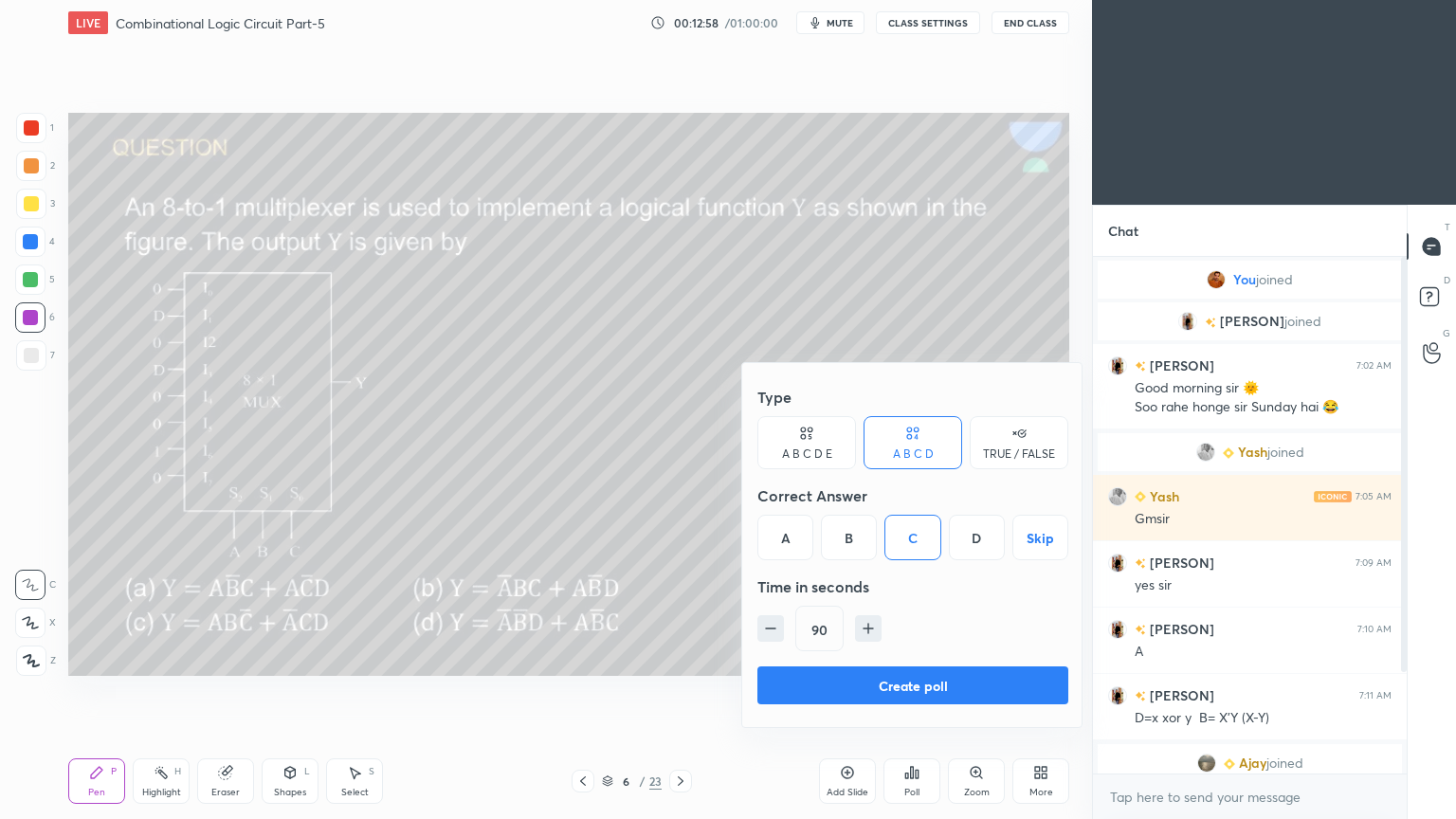 click 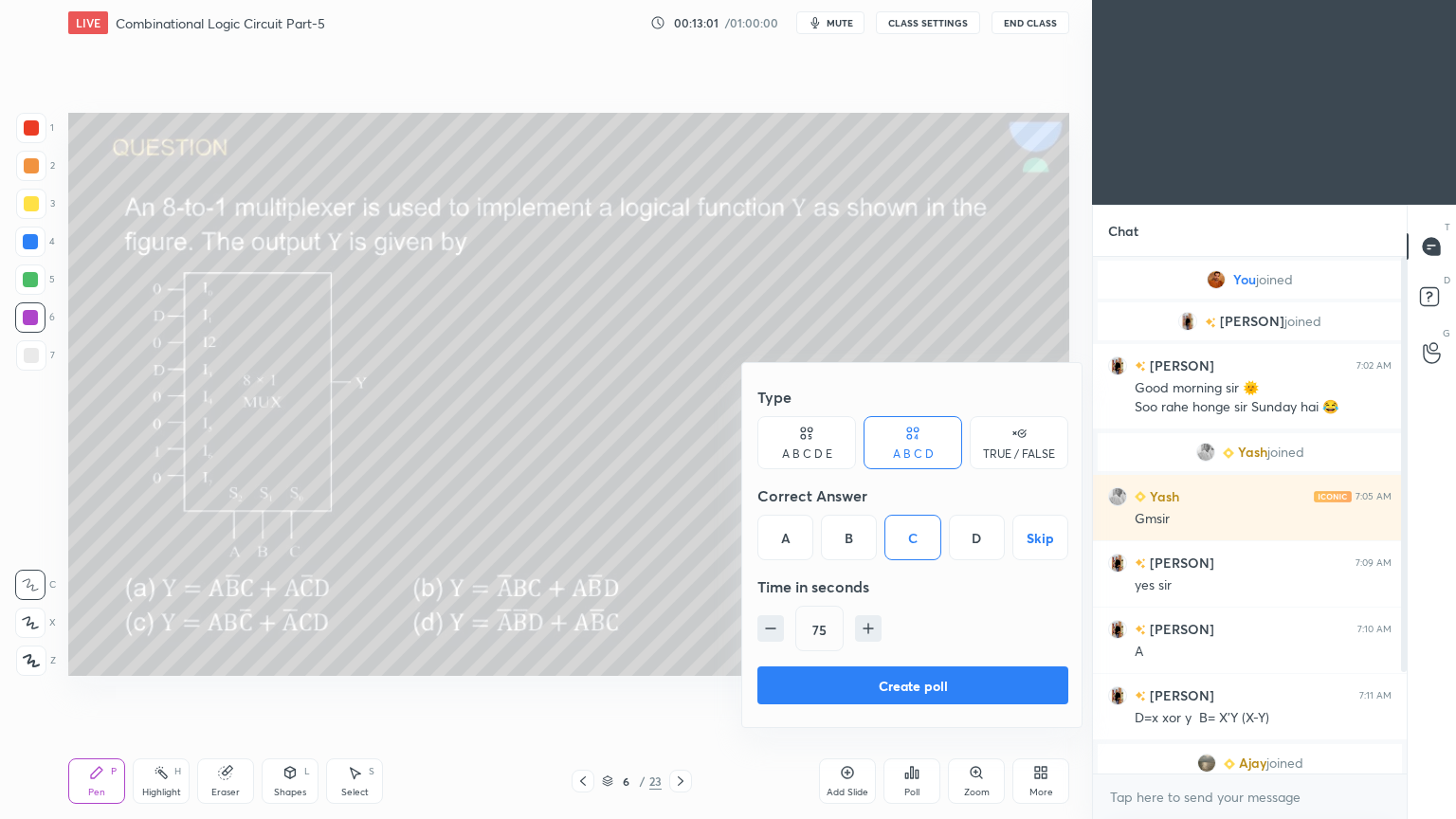 click 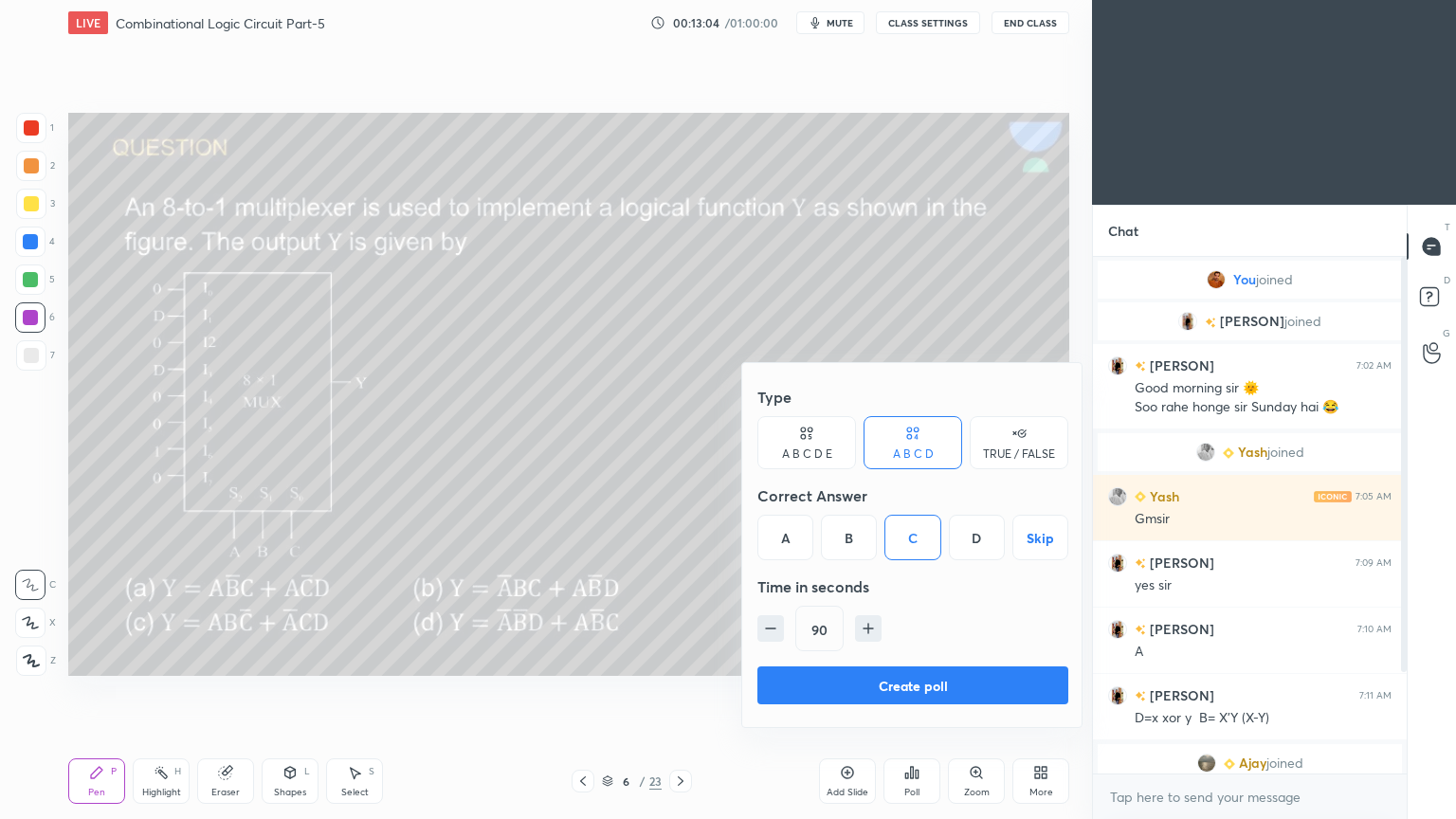 click on "Create poll" at bounding box center (913, 685) 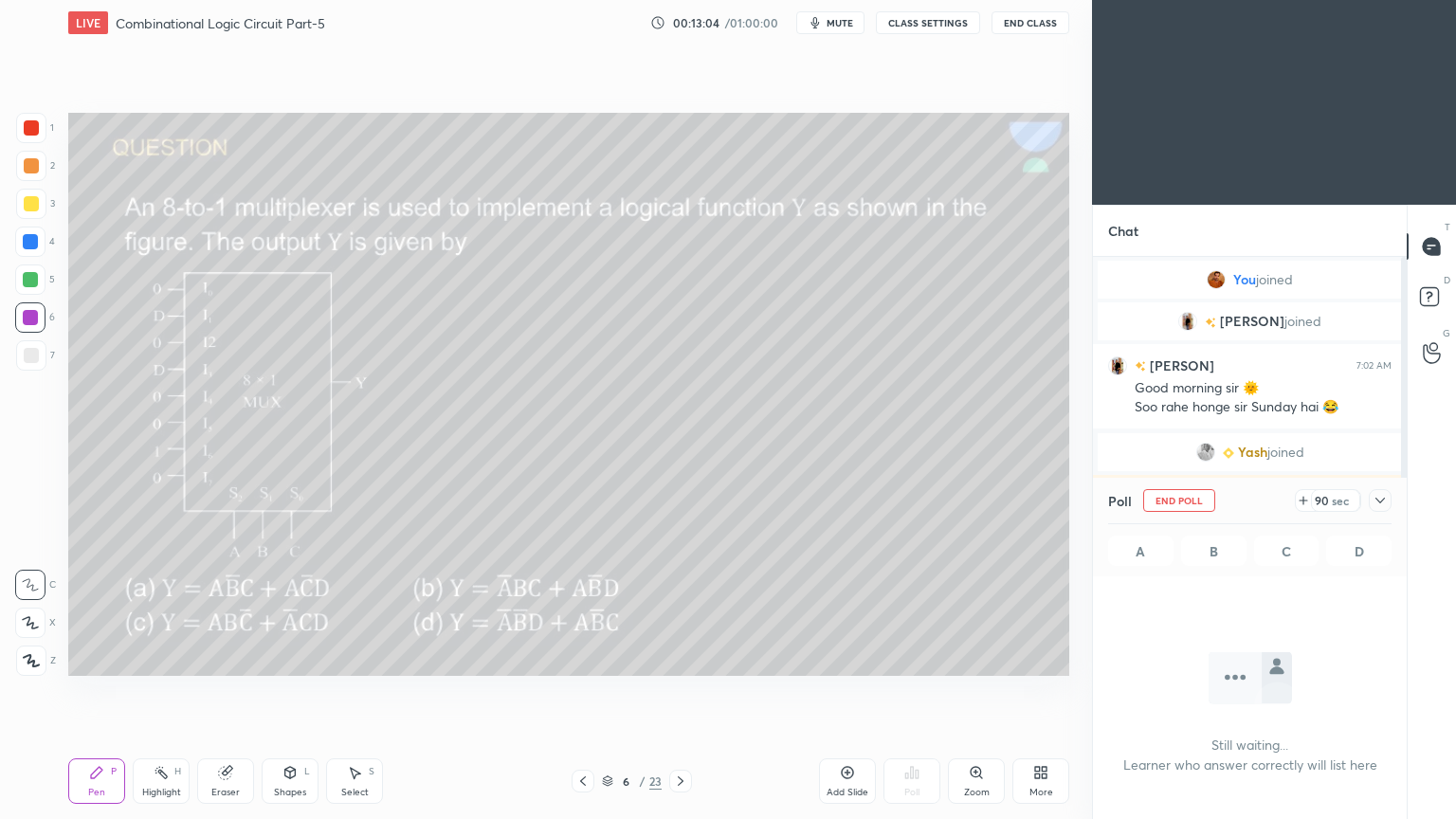 scroll, scrollTop: 470, scrollLeft: 308, axis: both 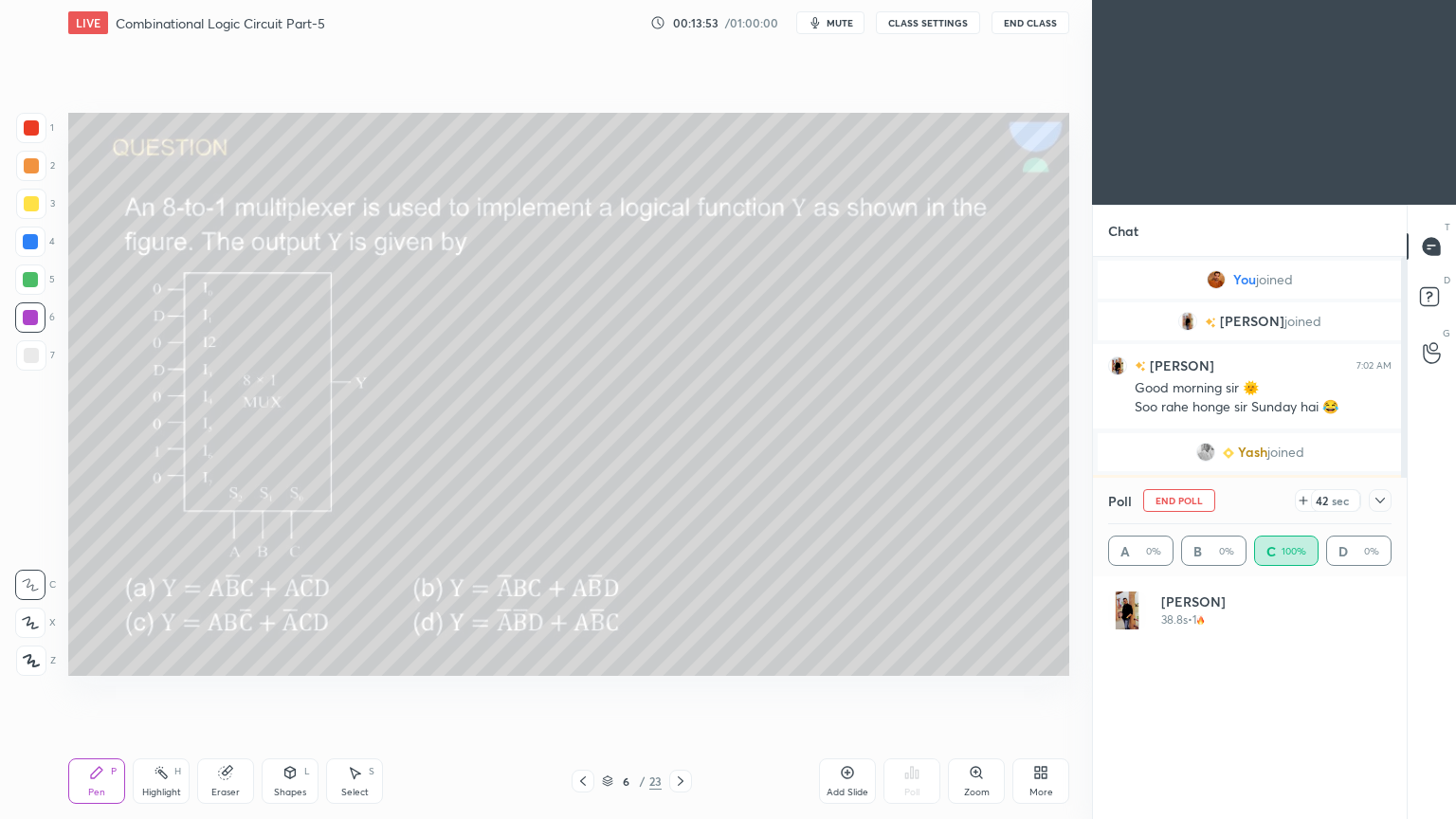 click on "Poll End Poll 42  sec A 0% B 0% C 100% D 0%" at bounding box center [1249, 527] 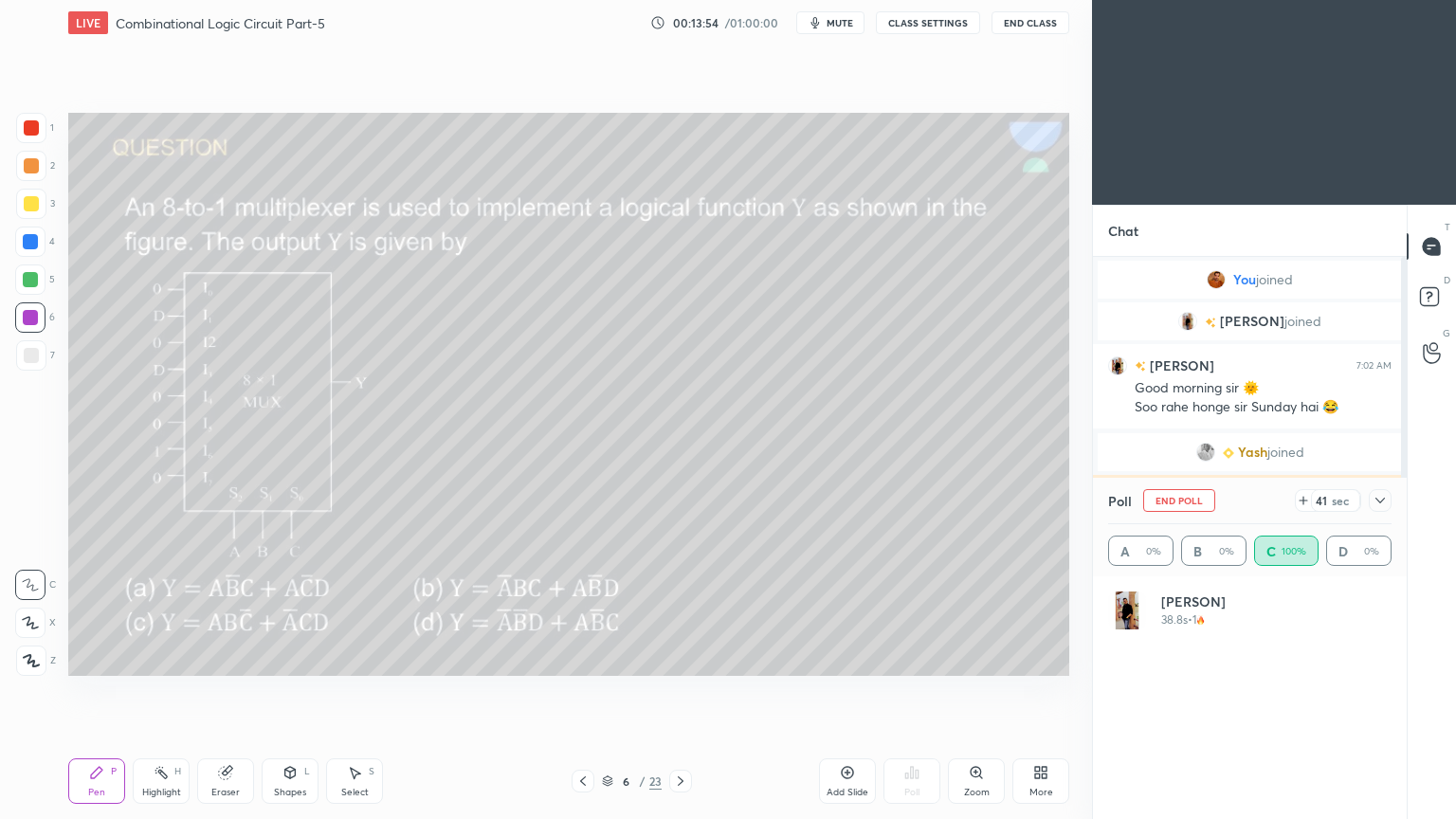 click at bounding box center (1380, 500) 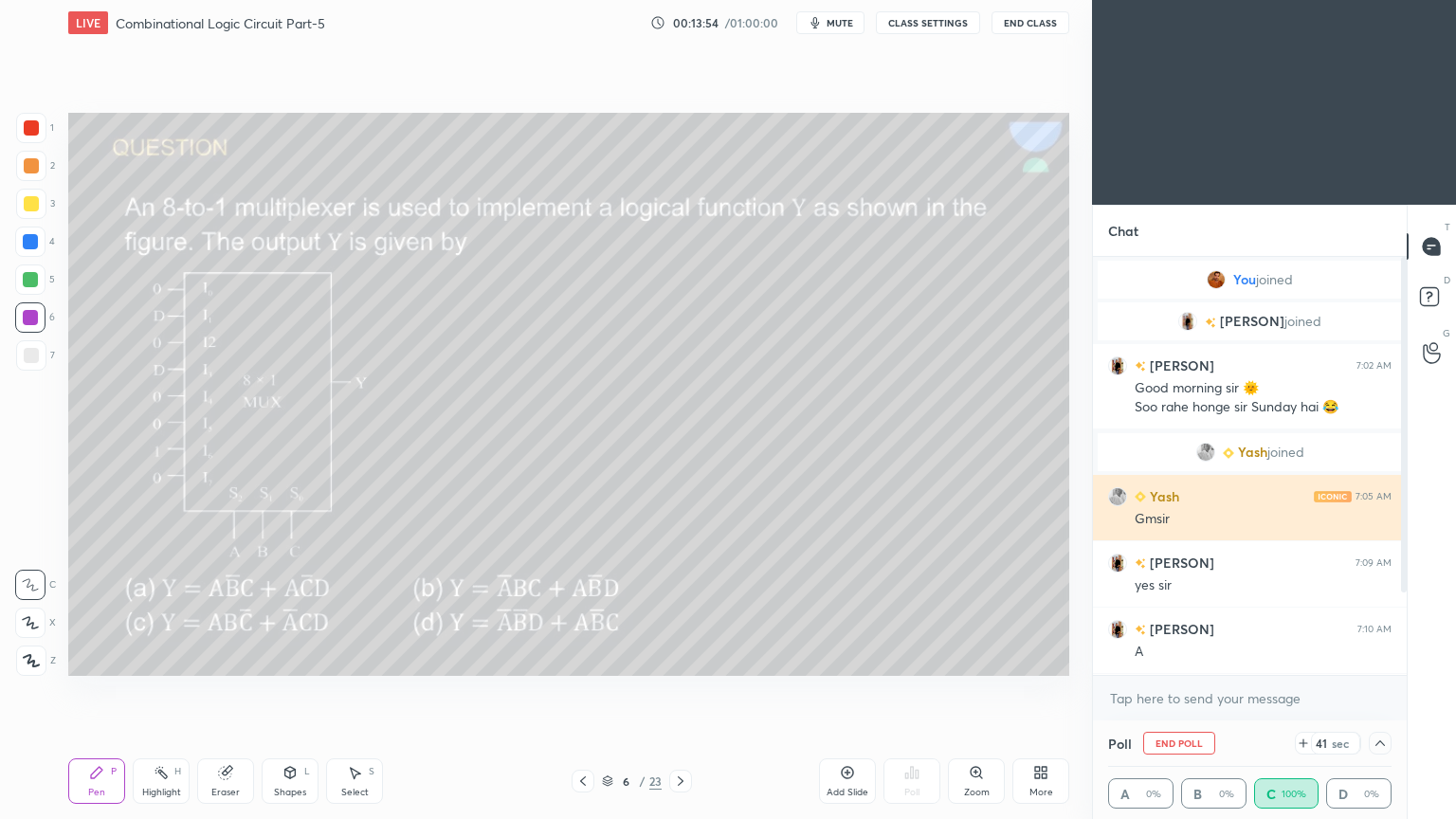 scroll, scrollTop: 19, scrollLeft: 278, axis: both 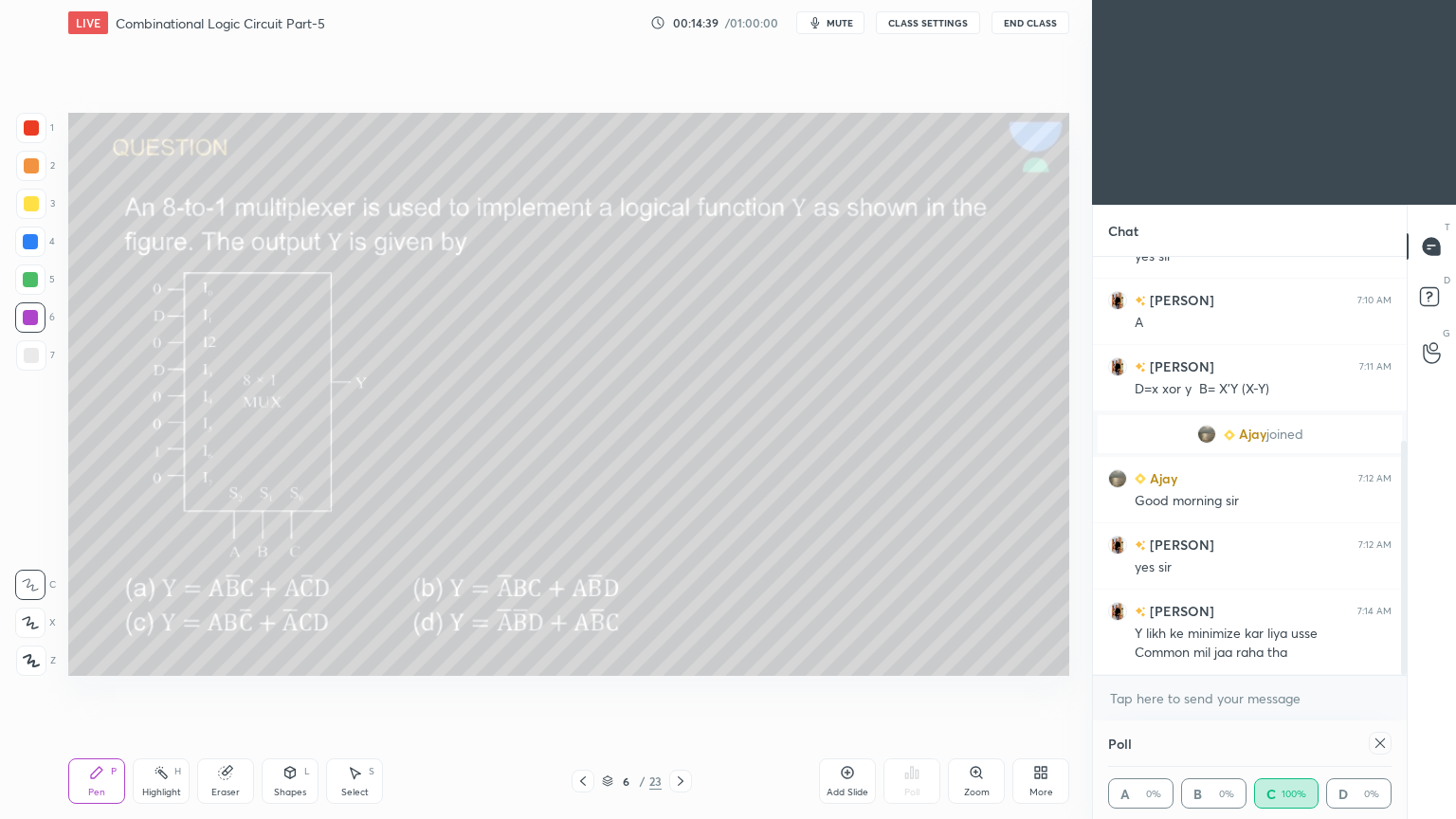 click at bounding box center [1380, 743] 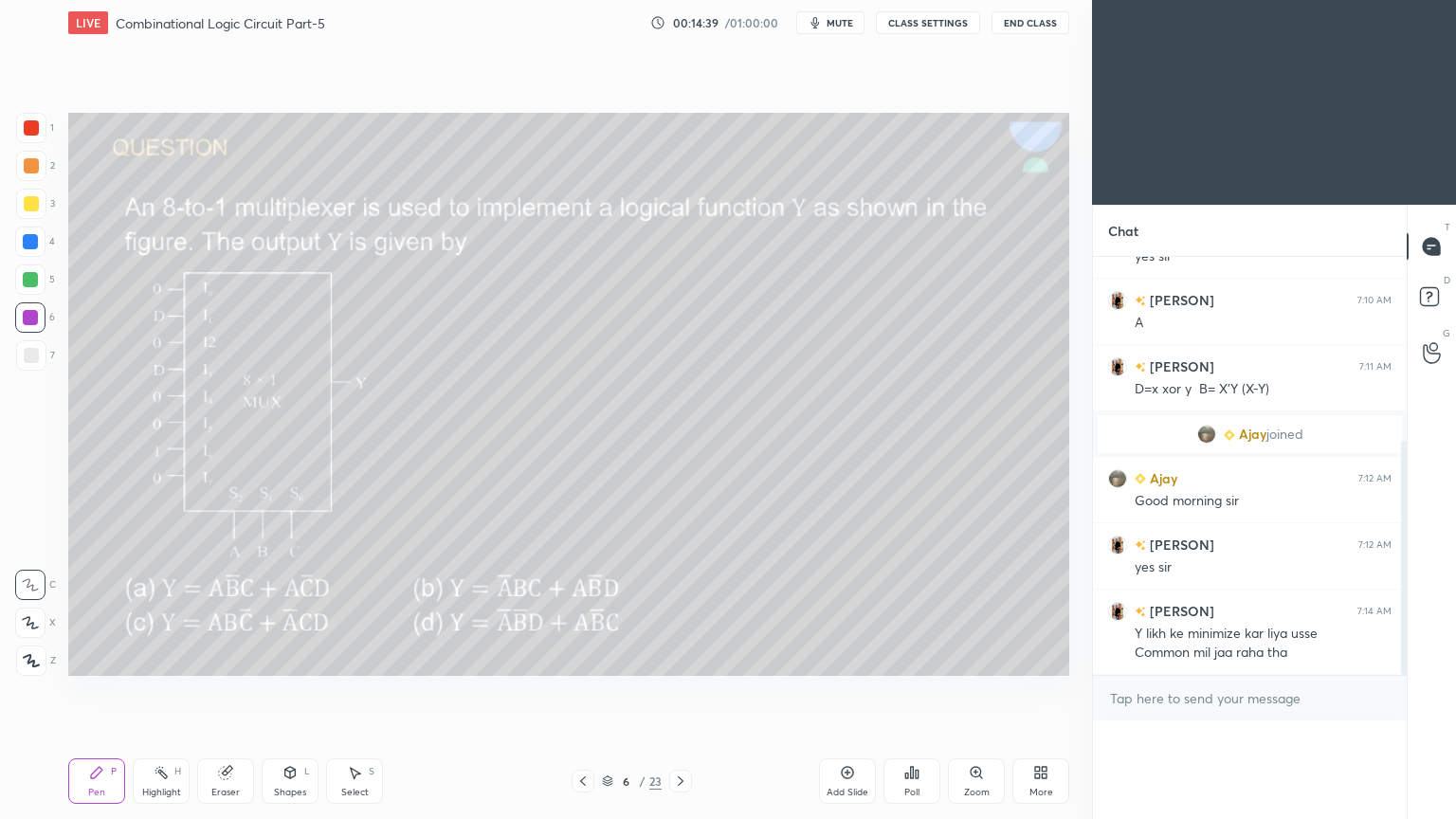 scroll, scrollTop: 463, scrollLeft: 308, axis: both 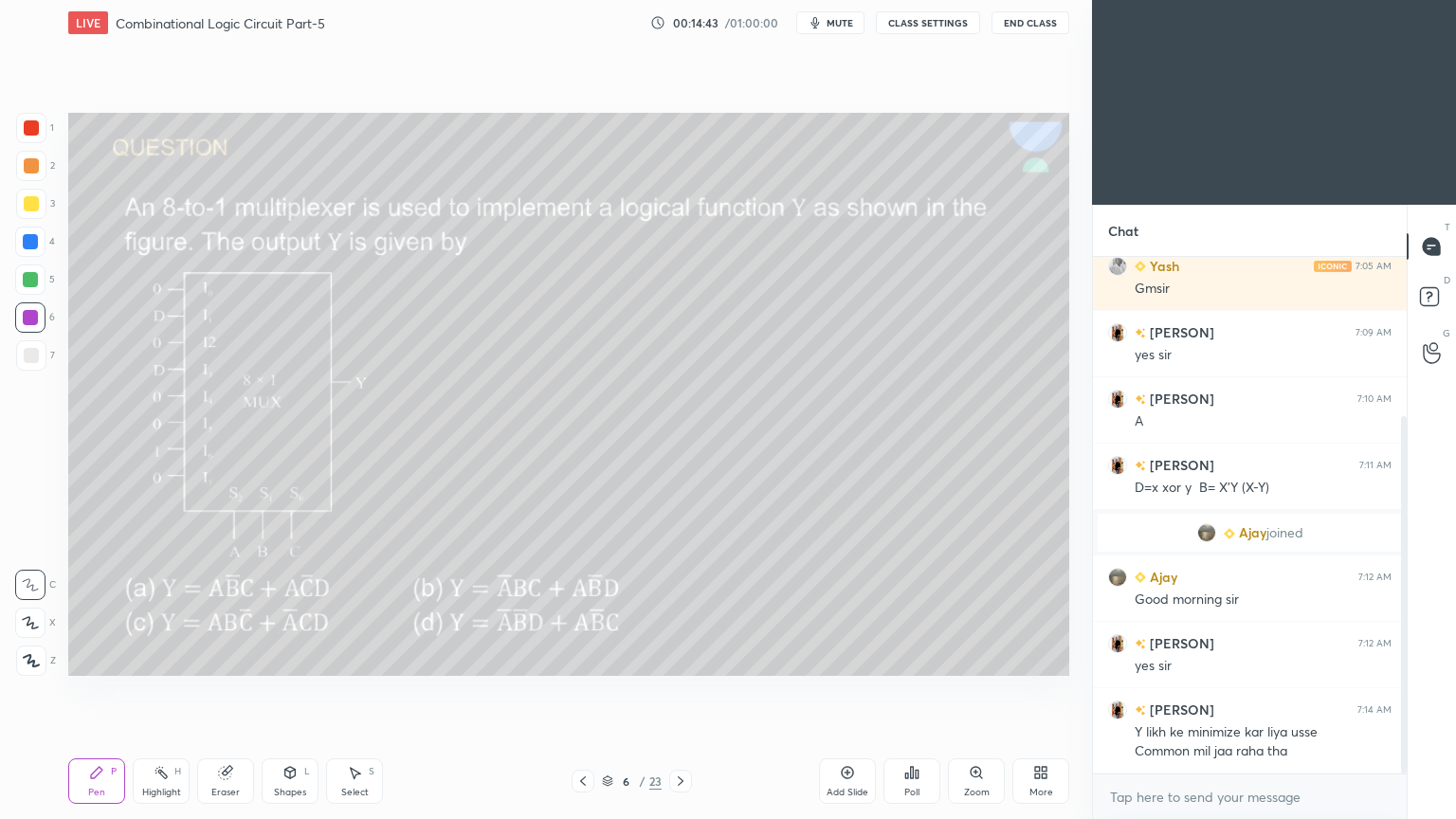 click on "Highlight H" at bounding box center (161, 781) 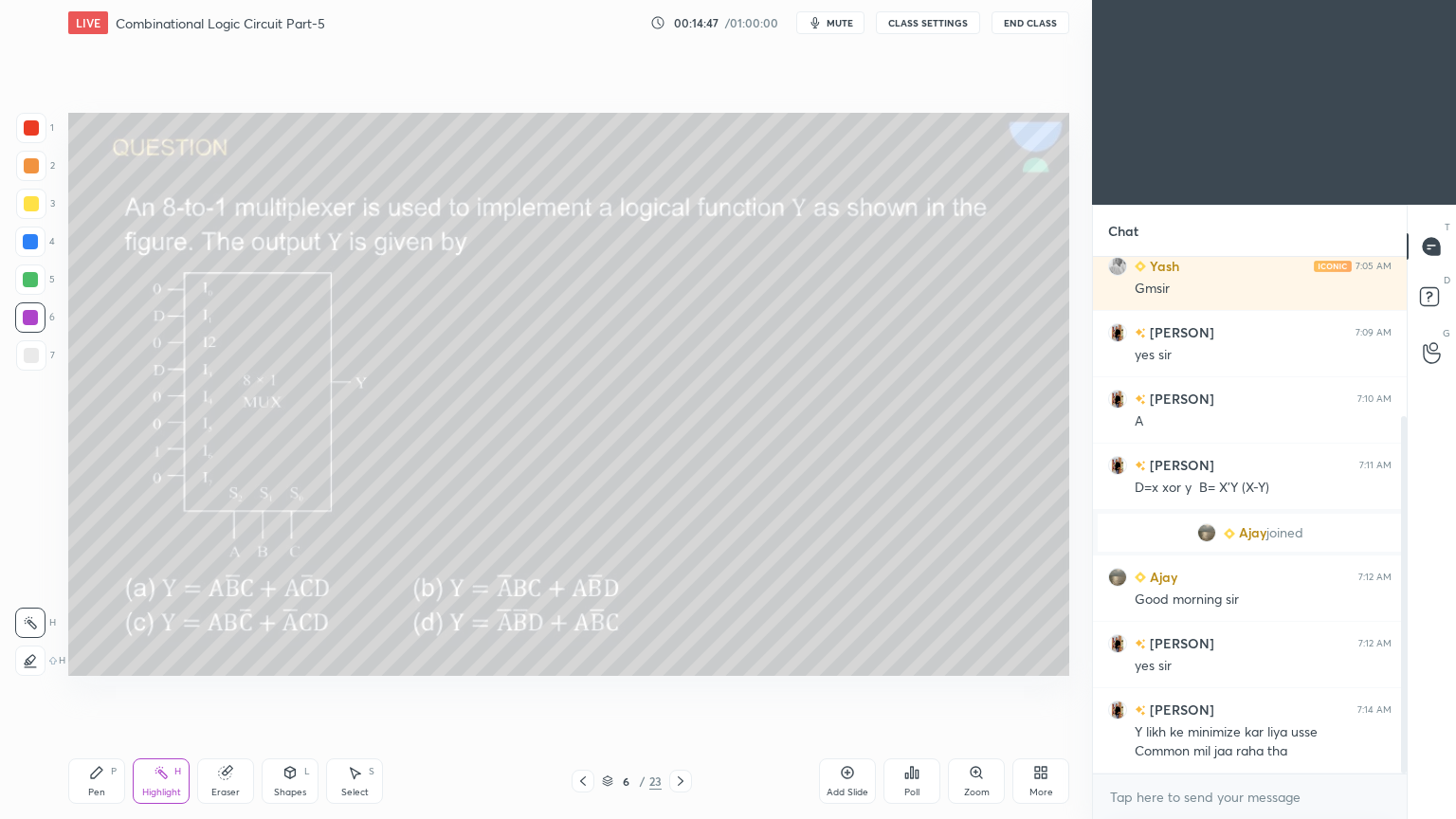 click 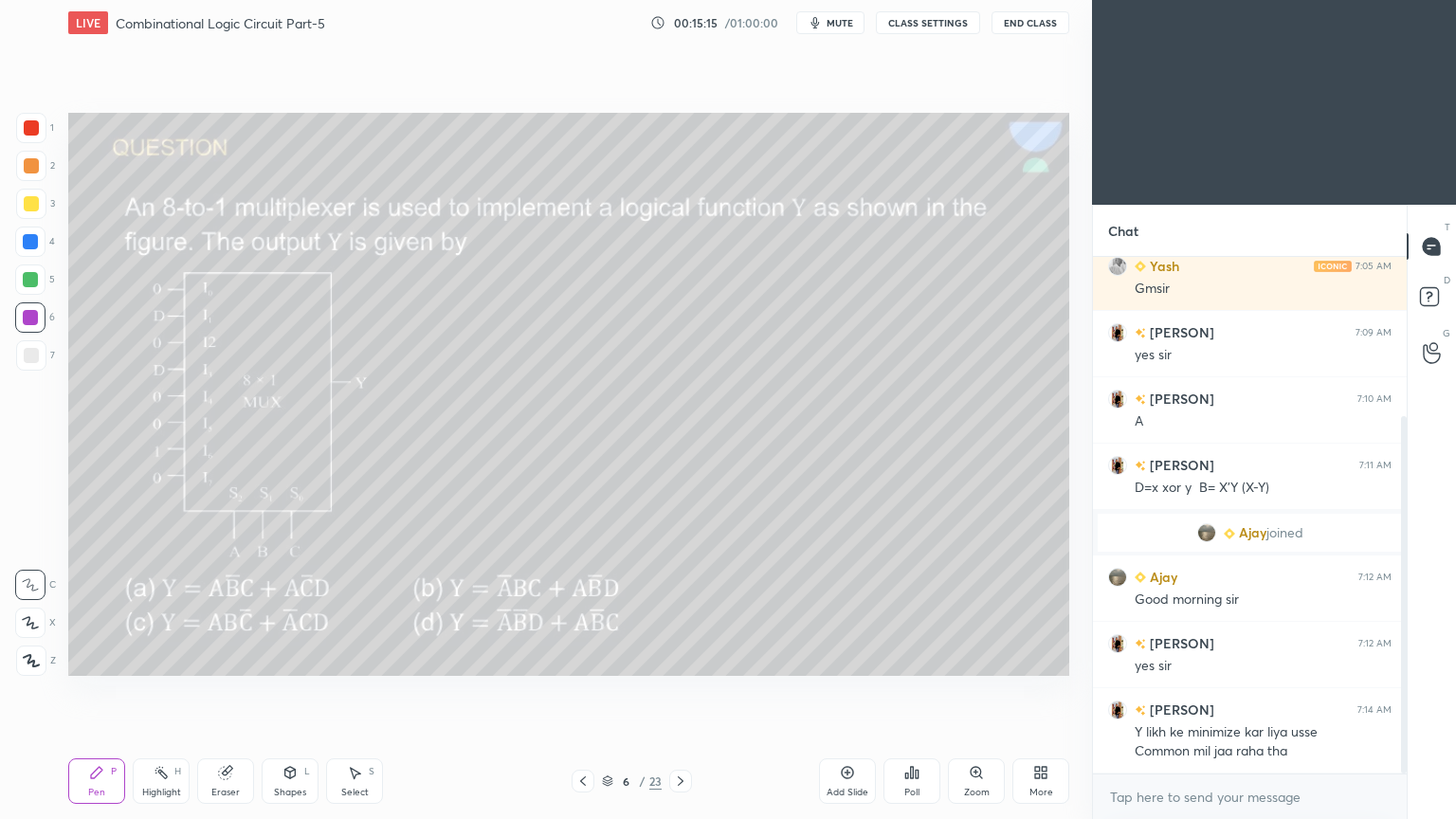 click on "Eraser" at bounding box center (226, 781) 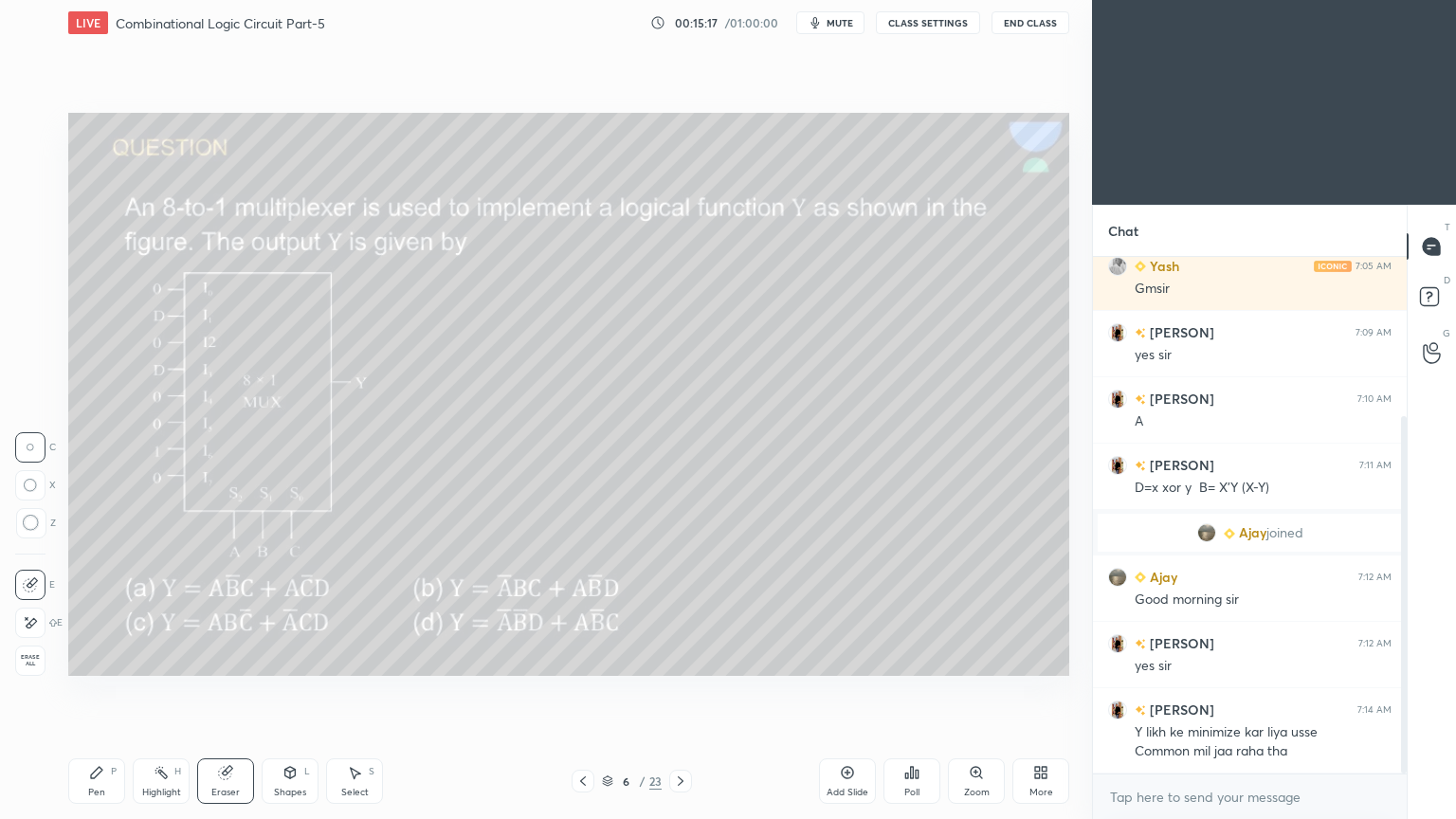 click 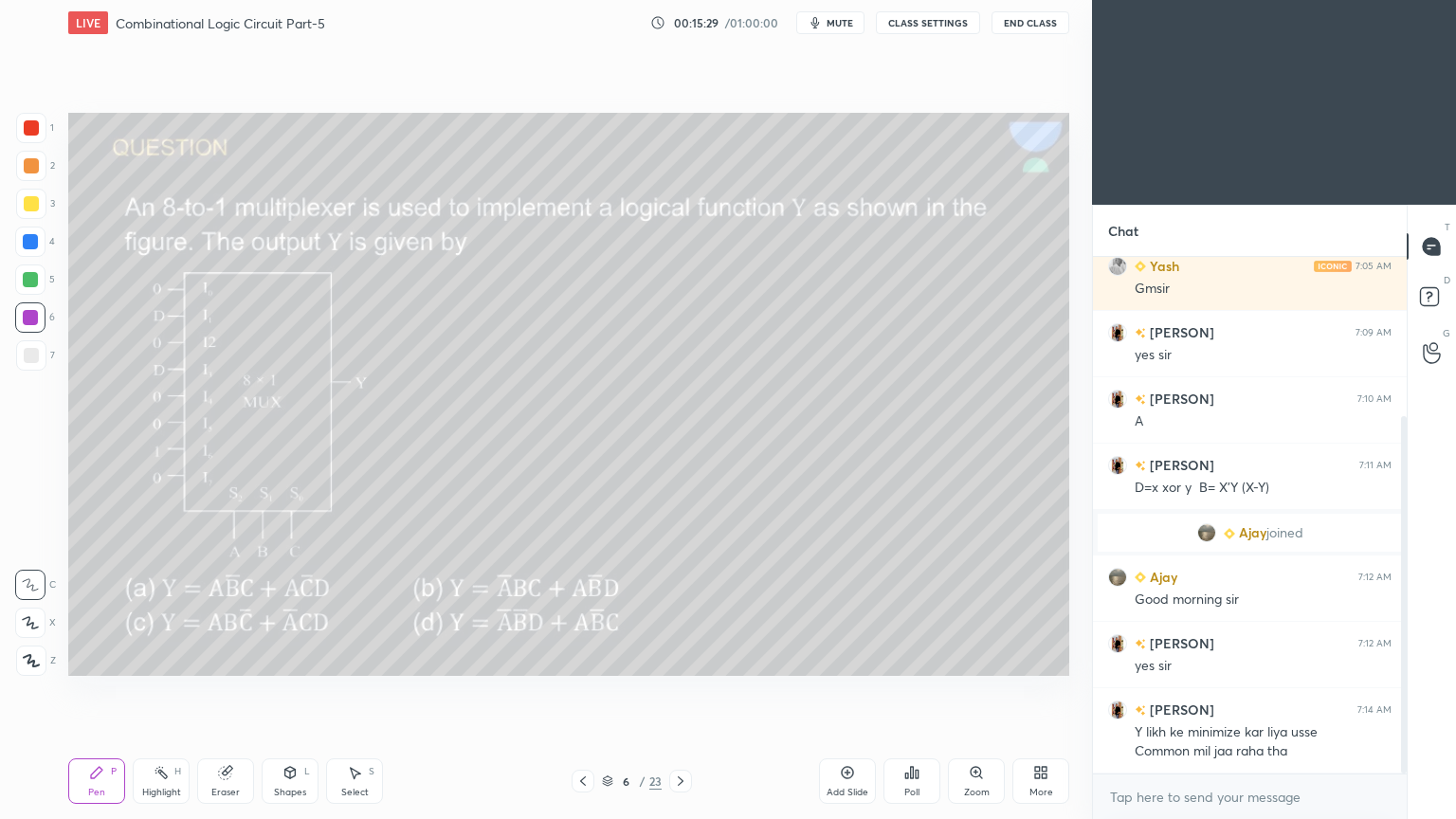 click on "Eraser" at bounding box center [226, 781] 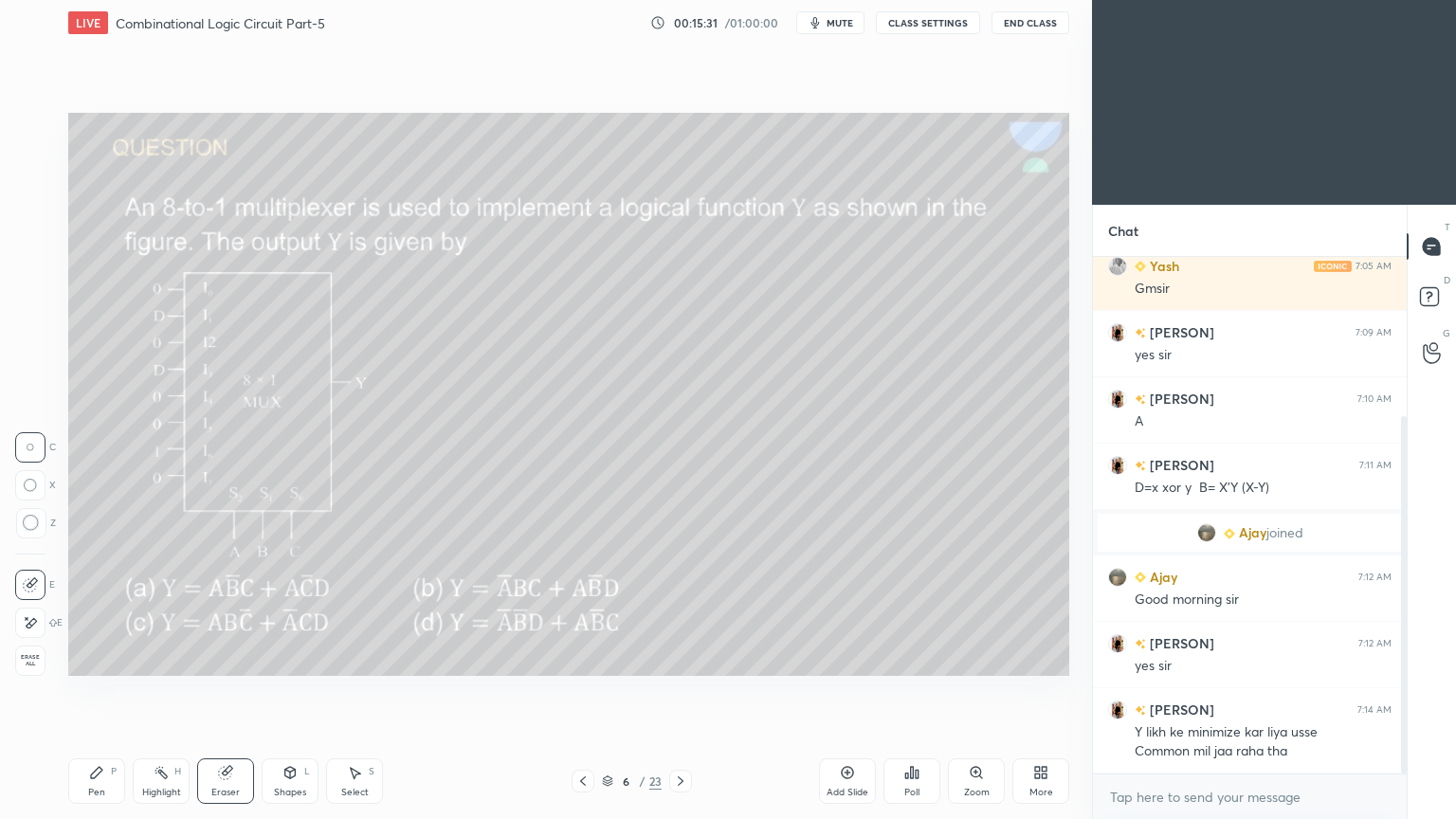 click 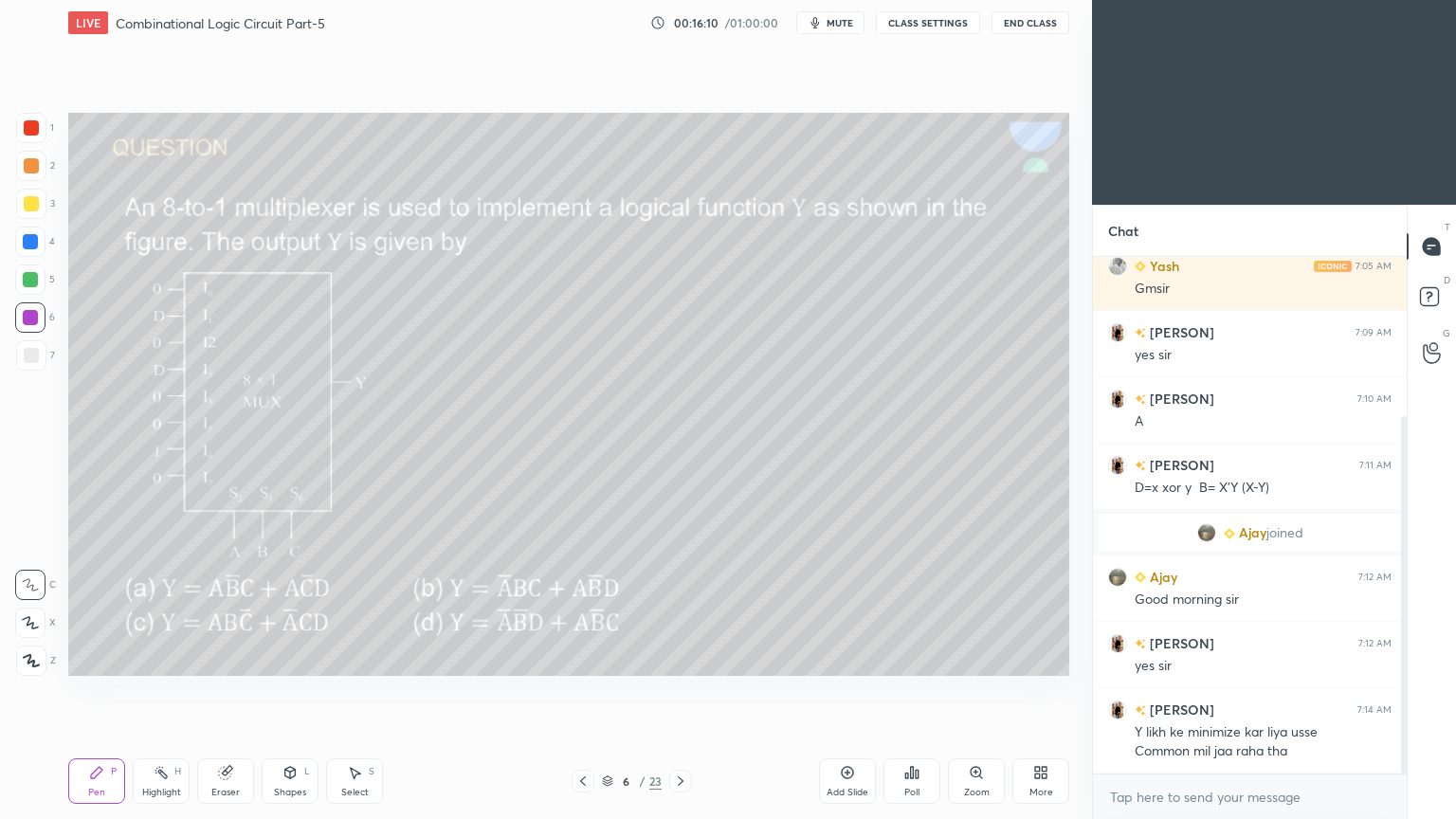 scroll, scrollTop: 296, scrollLeft: 0, axis: vertical 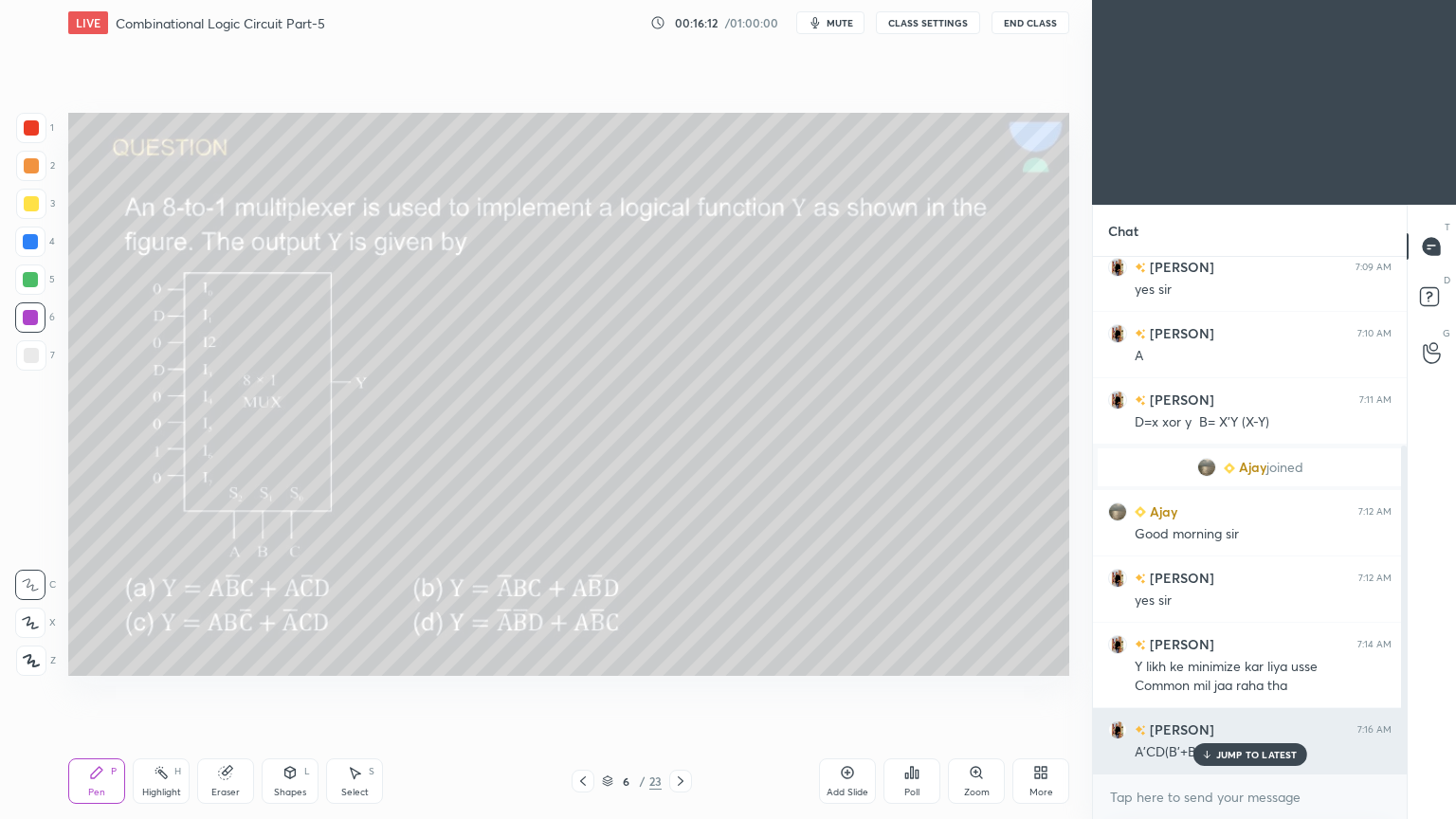 click on "JUMP TO LATEST" at bounding box center (1249, 755) 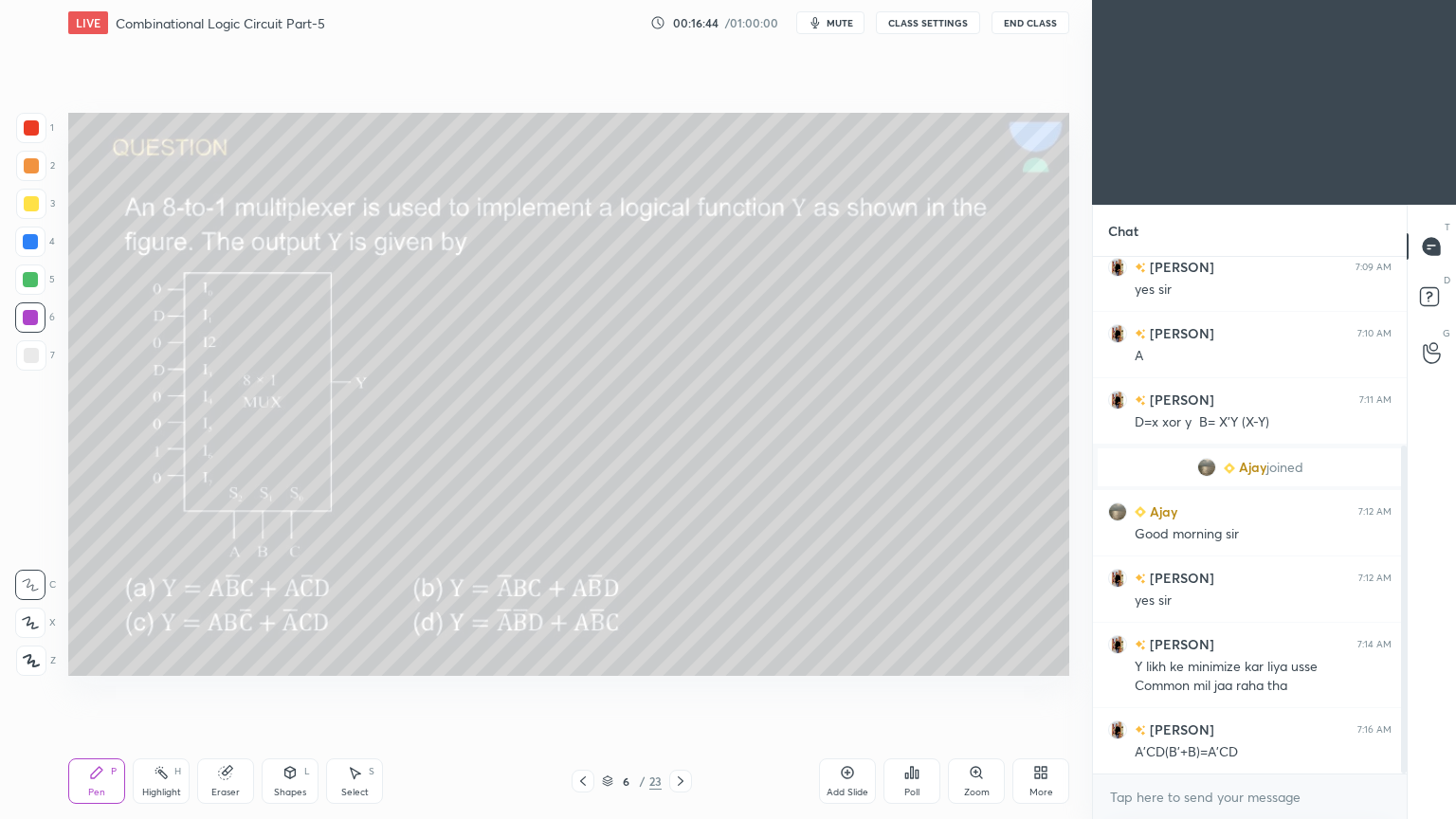click at bounding box center [31, 166] 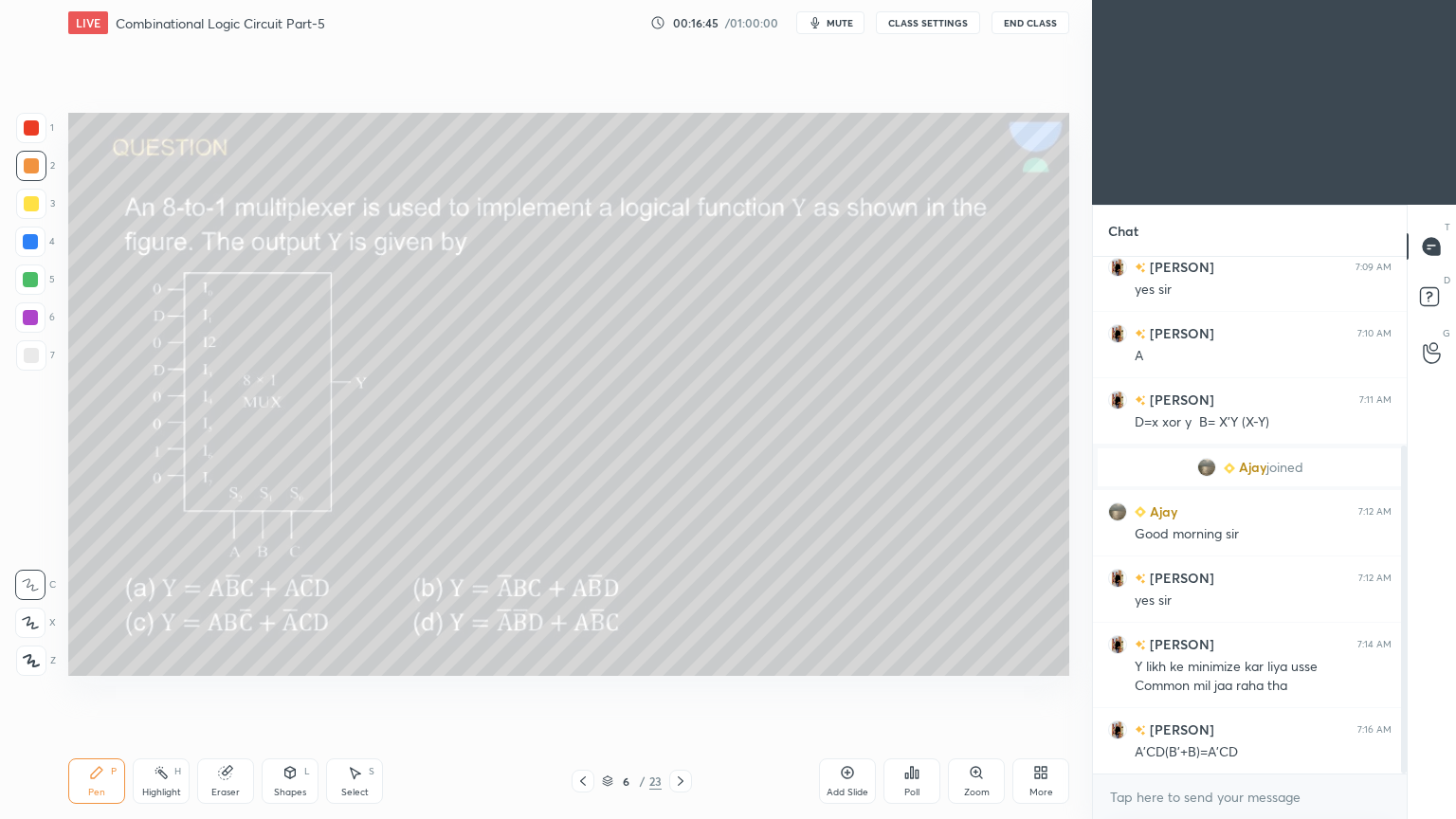 click 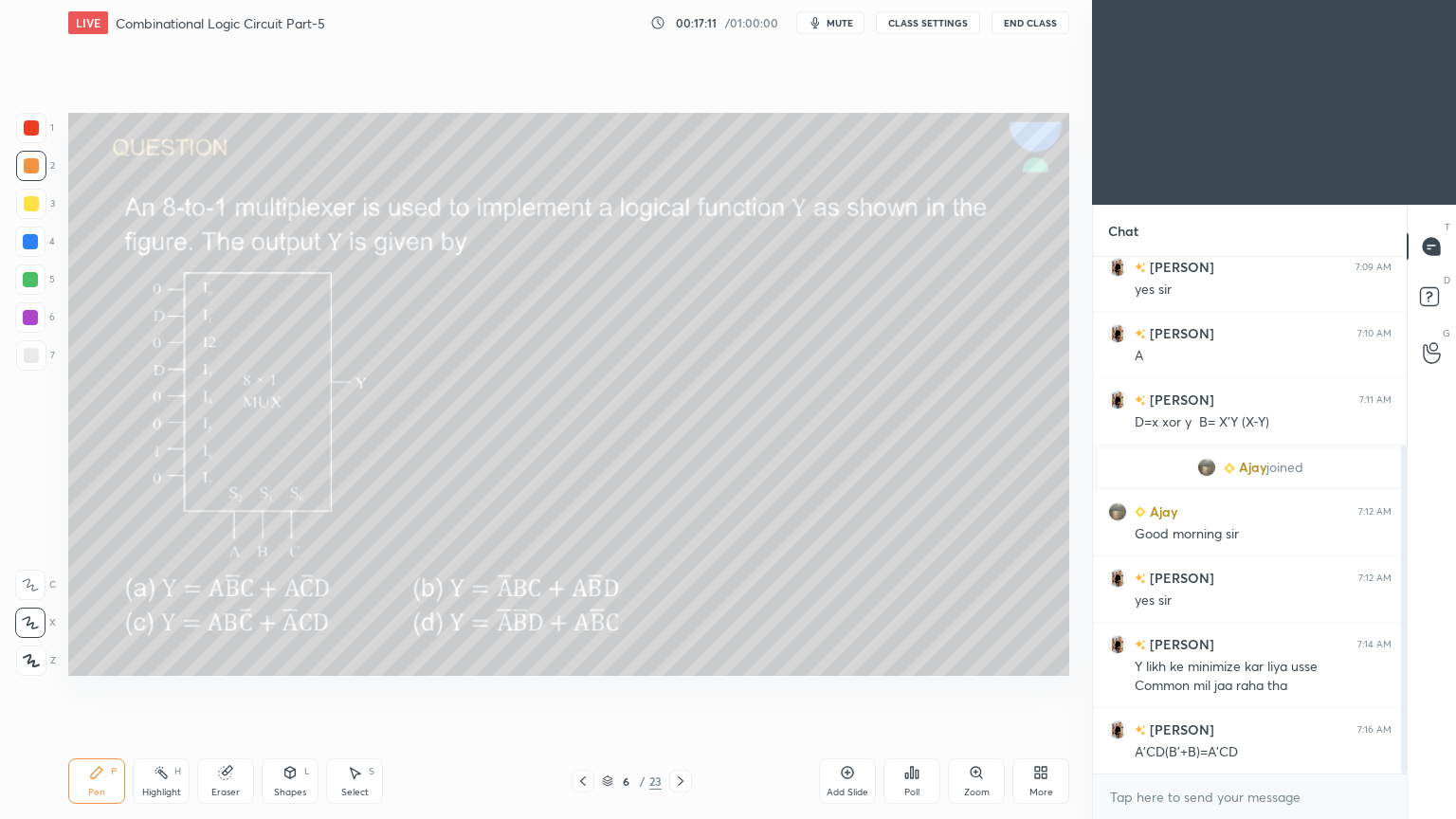click 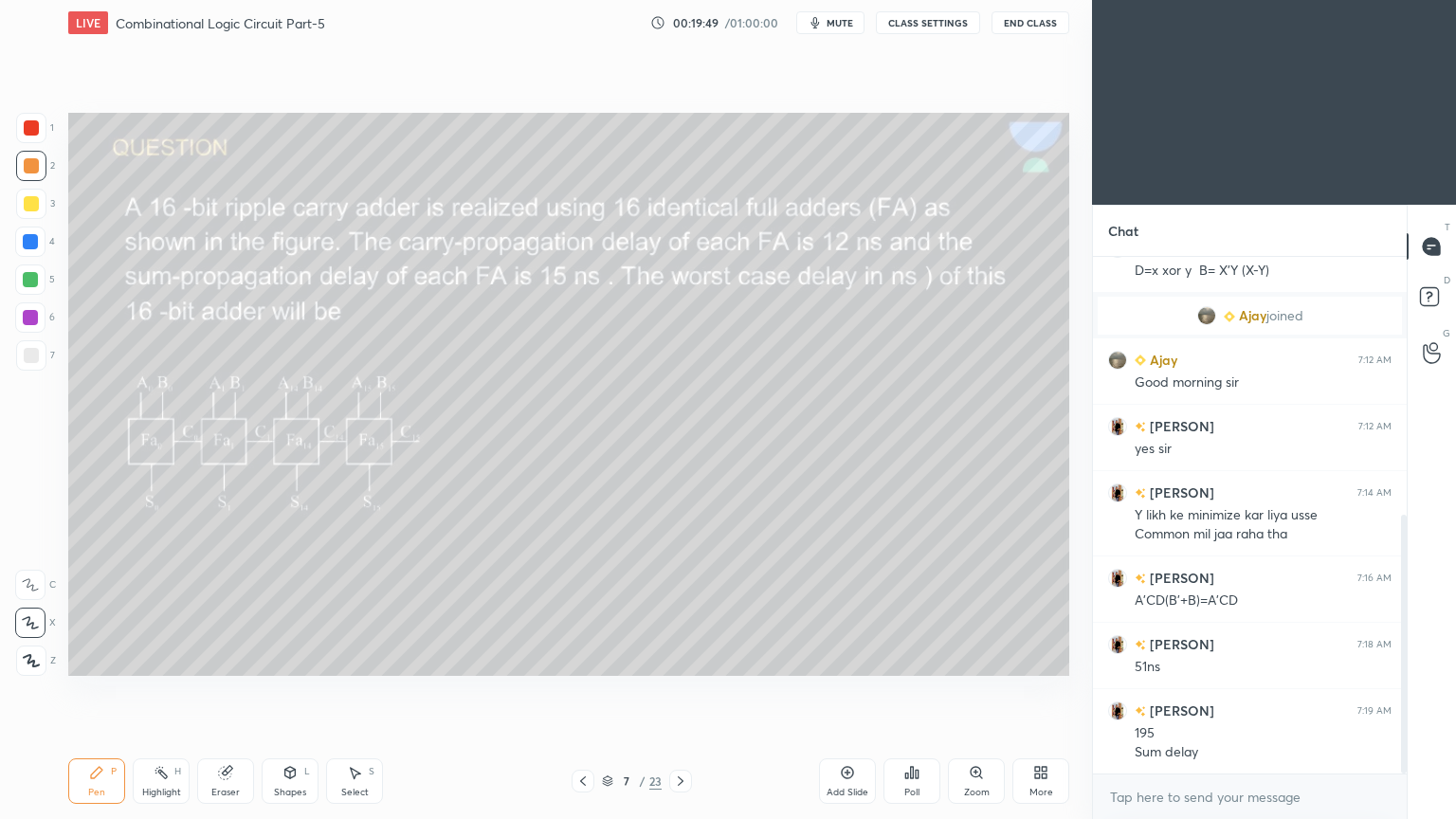 scroll, scrollTop: 515, scrollLeft: 0, axis: vertical 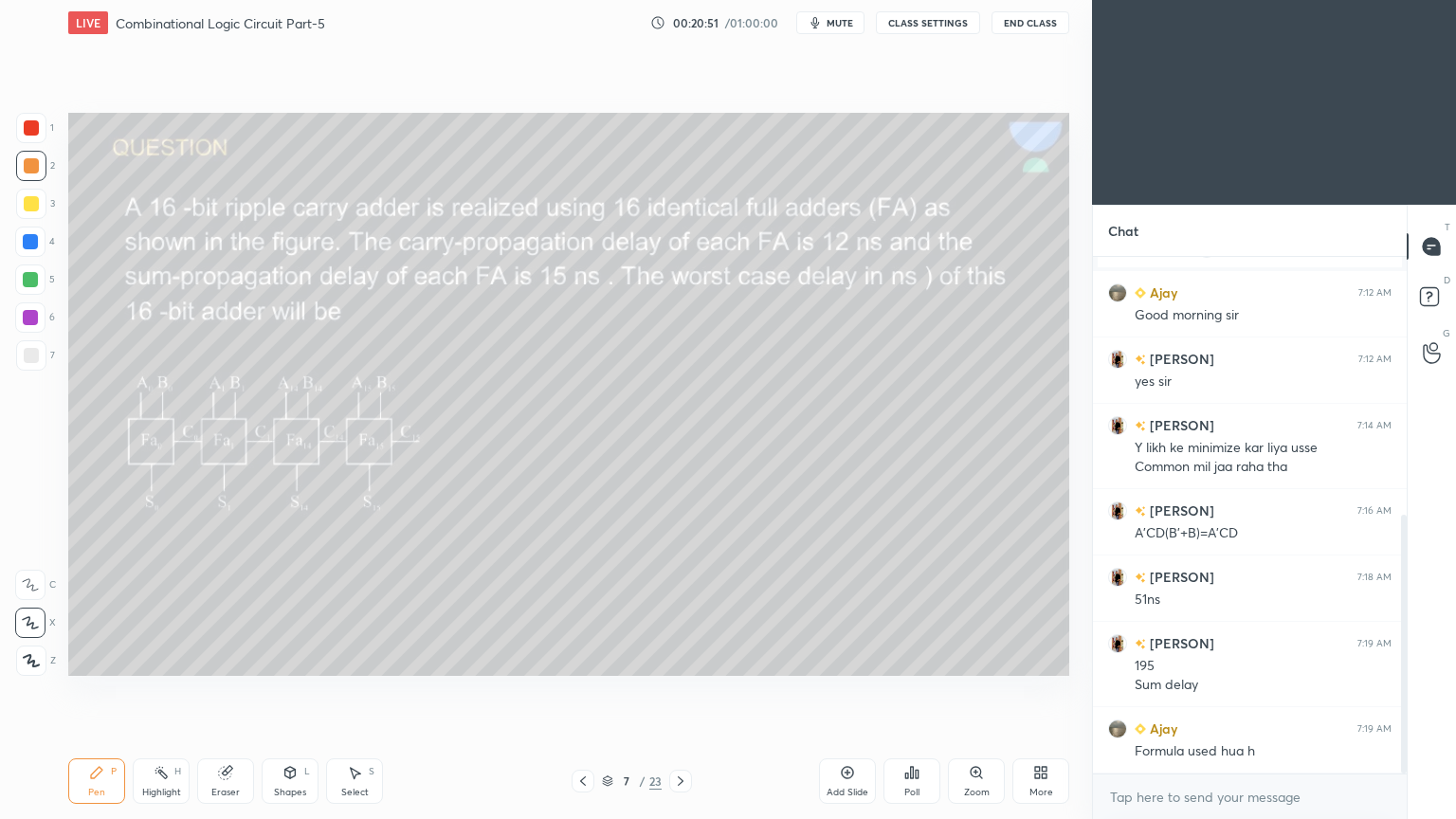 click at bounding box center [30, 280] 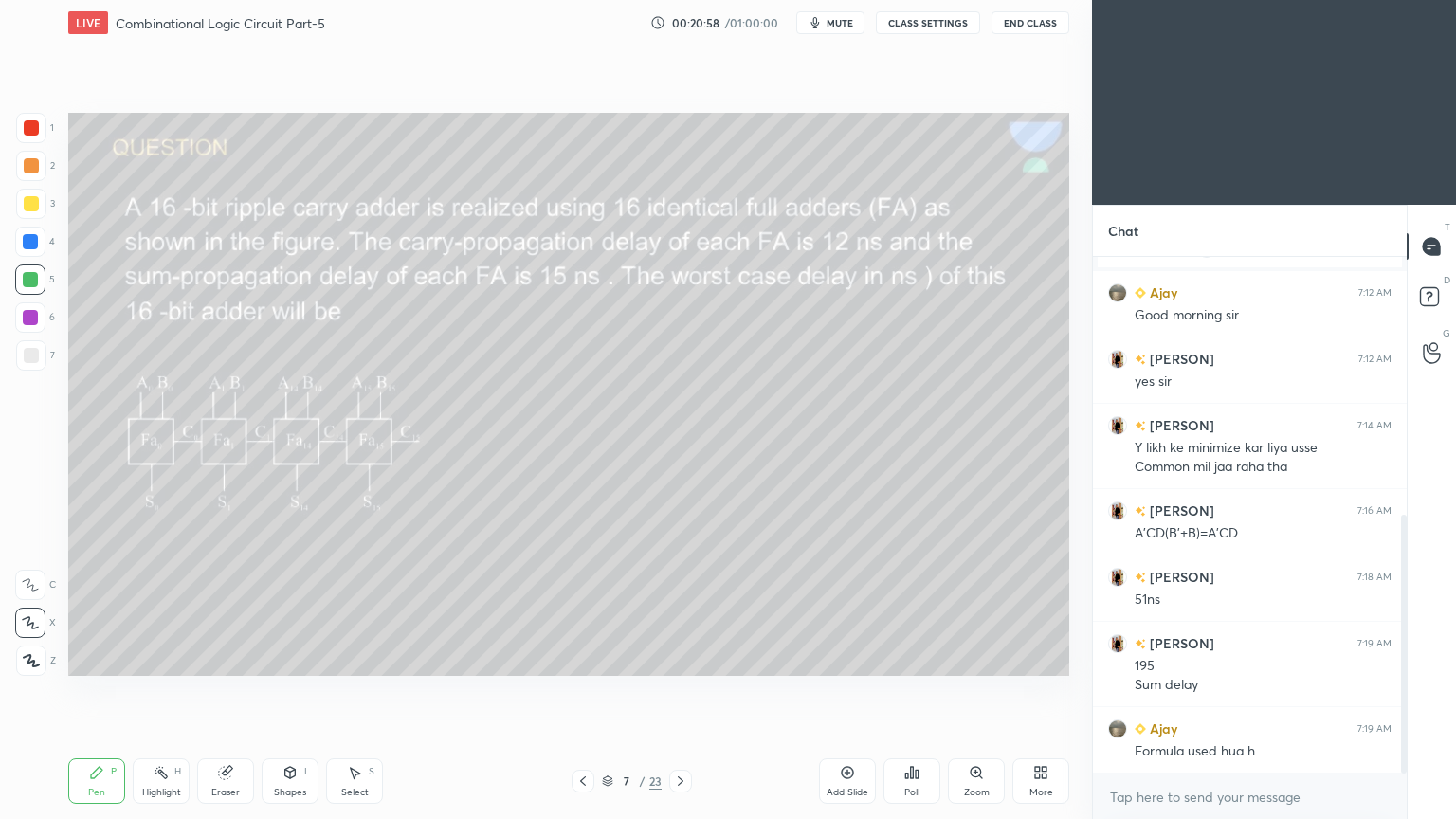 click on "Eraser" at bounding box center (226, 781) 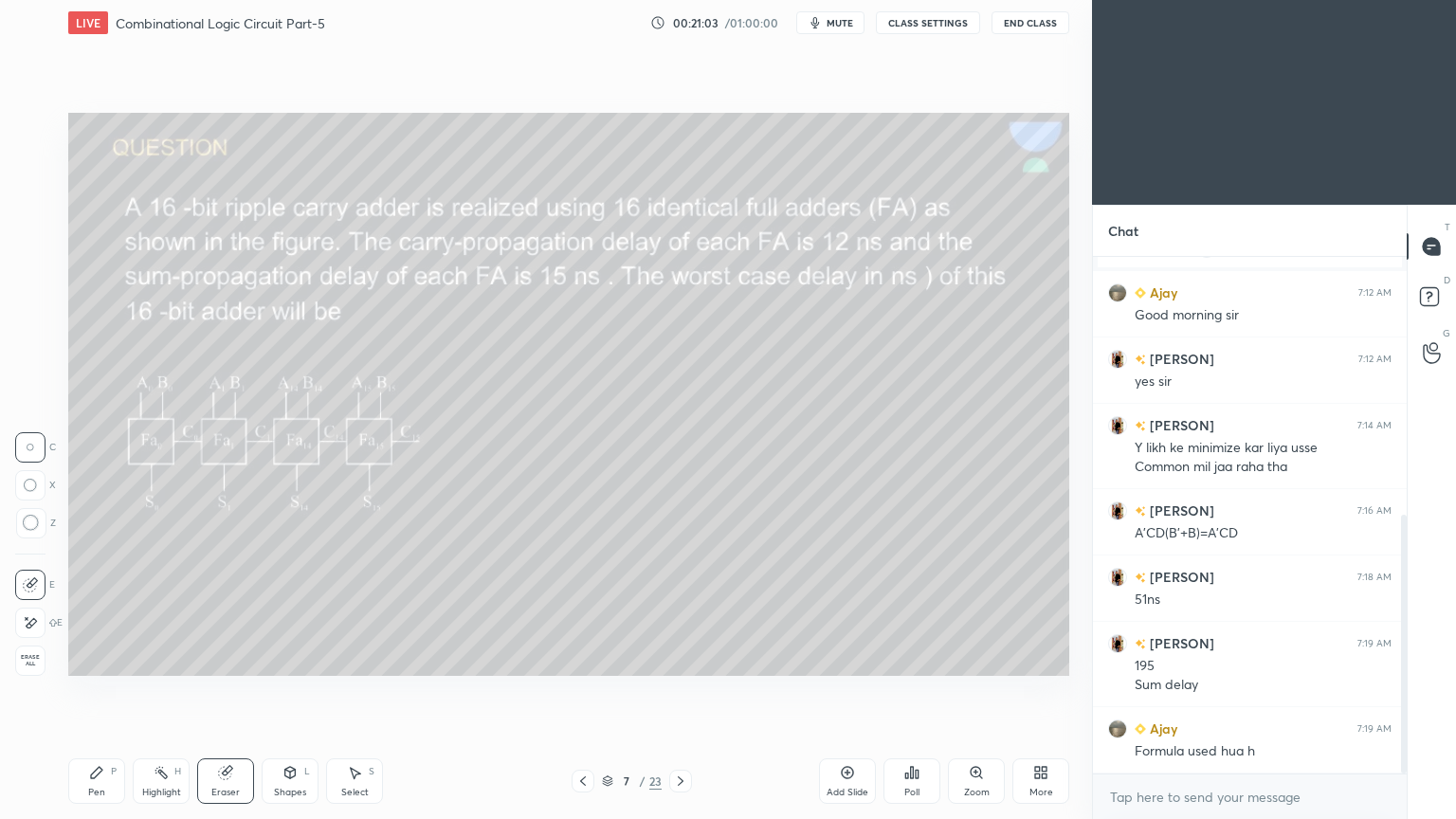 click on "Highlight H" at bounding box center (161, 781) 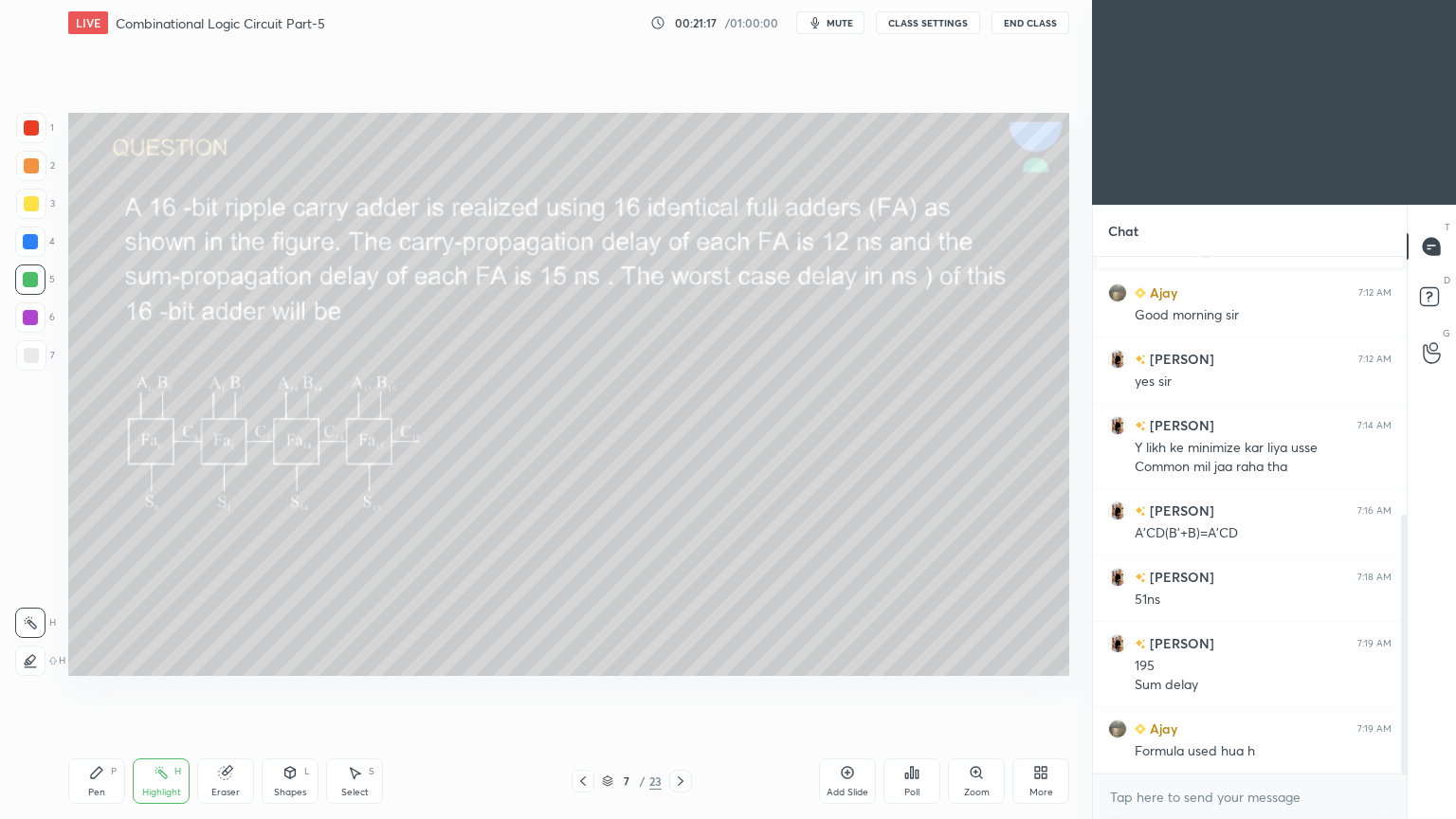 click on "Pen P" at bounding box center (97, 781) 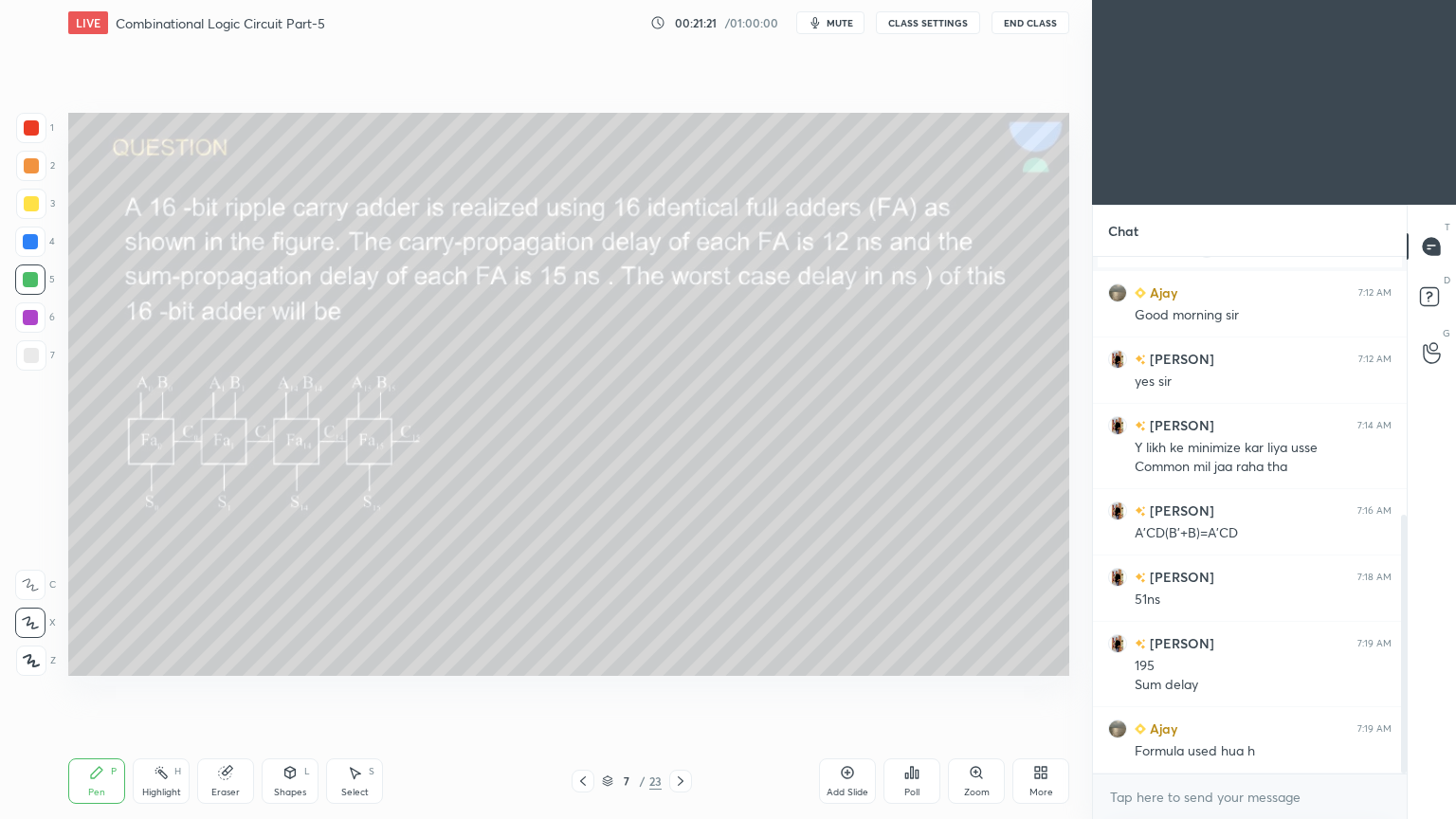click at bounding box center (30, 585) 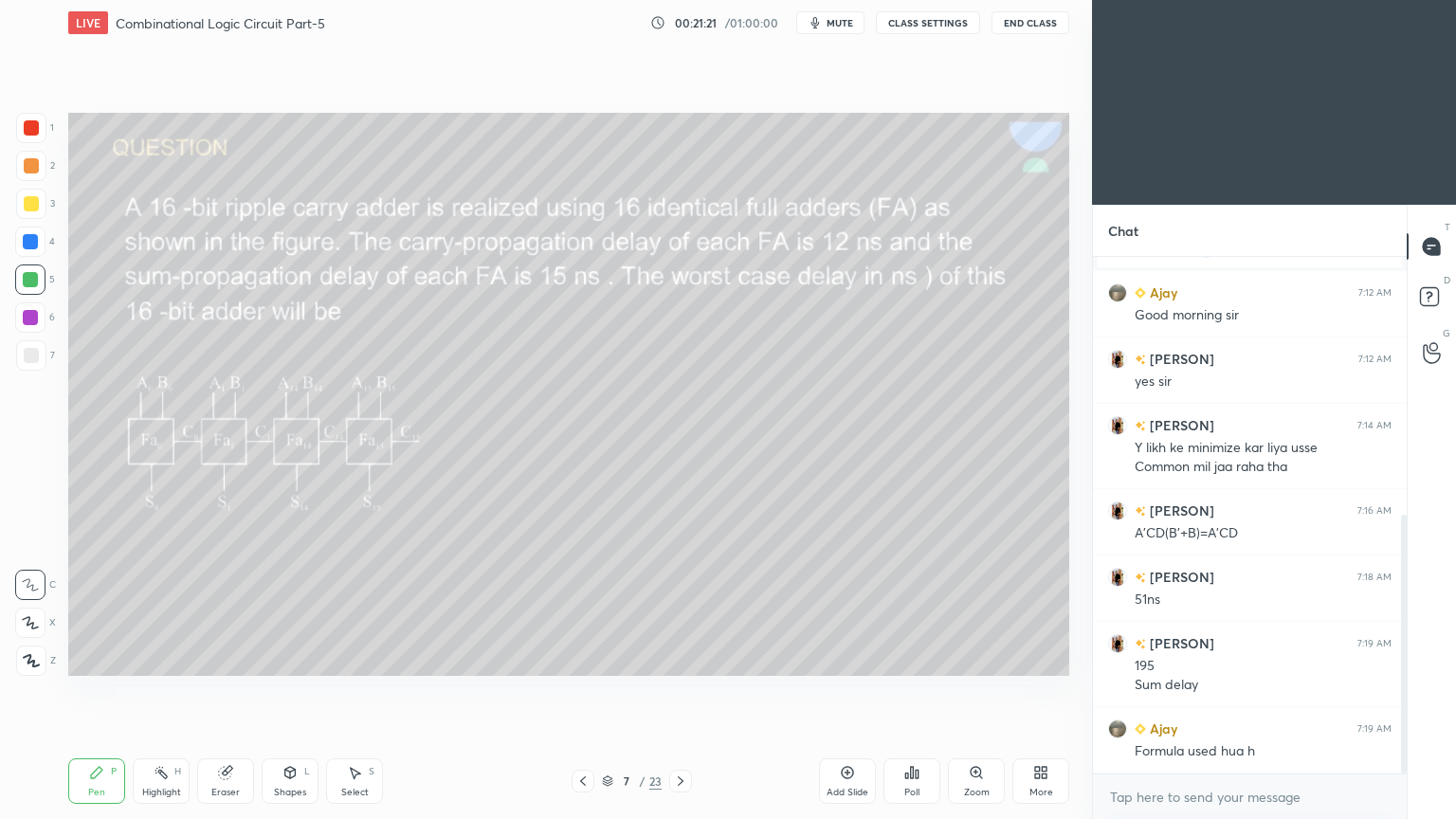 click 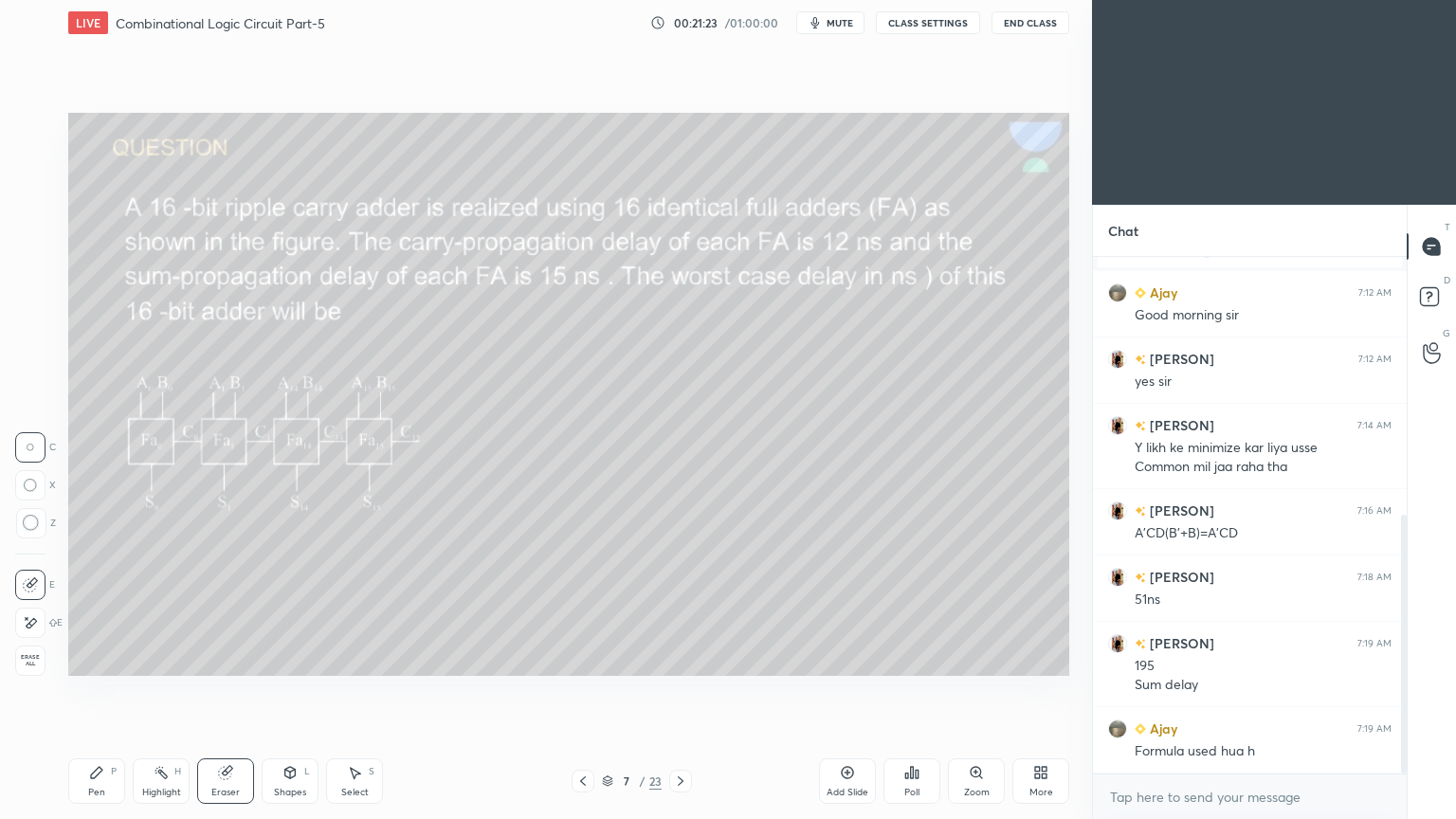 click 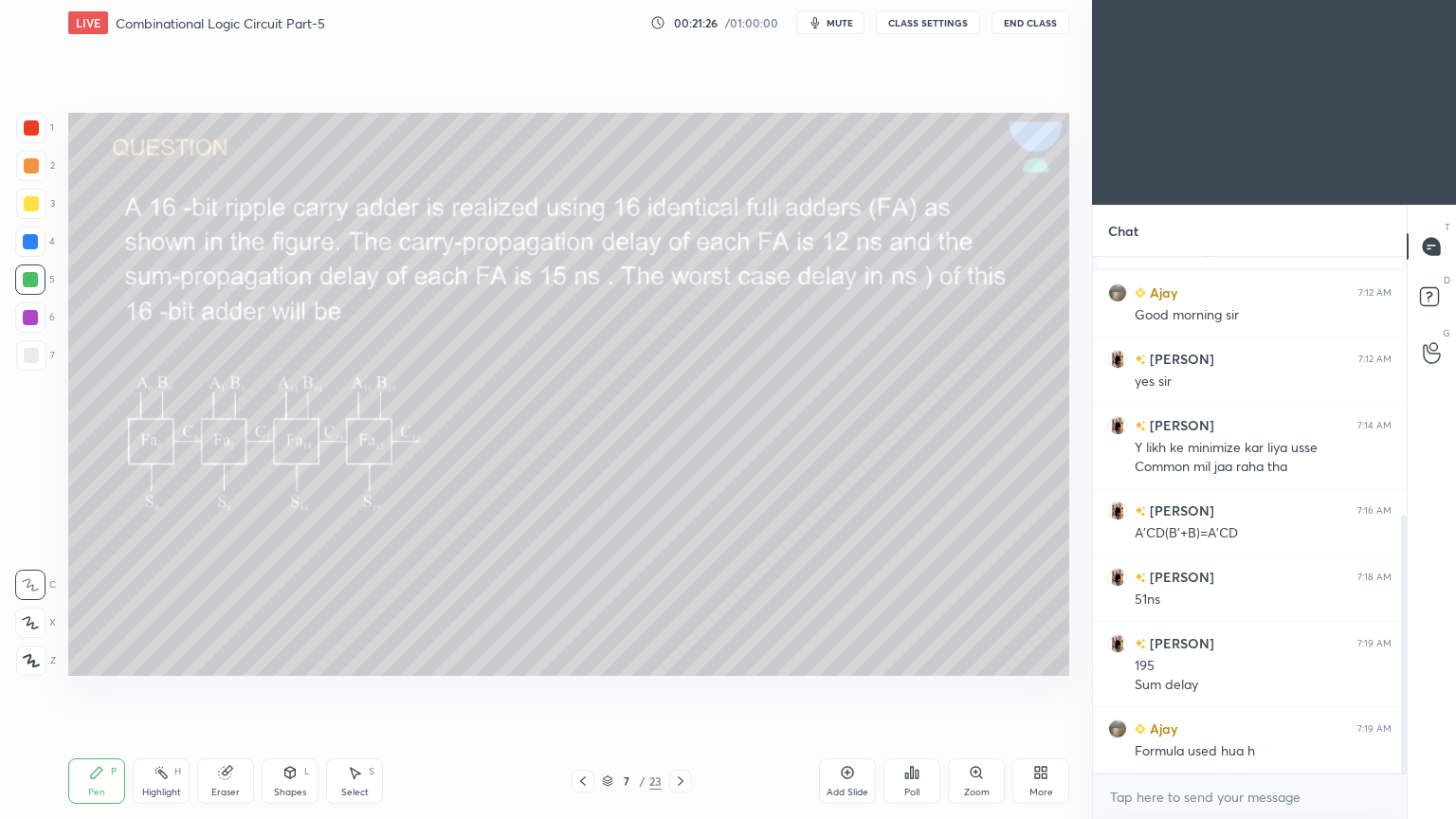 click on "Highlight H" at bounding box center [161, 781] 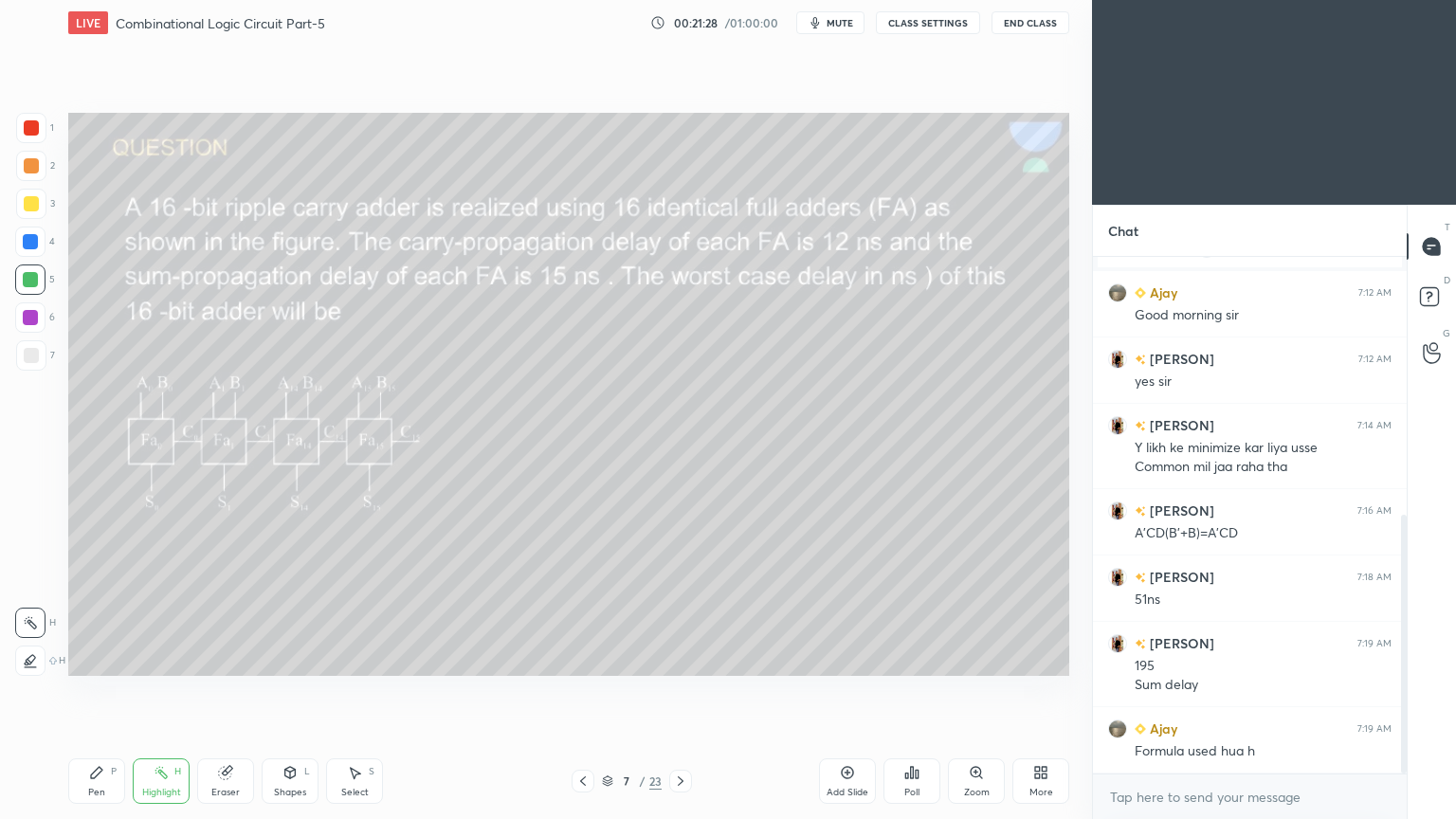 click on "Eraser" at bounding box center (226, 781) 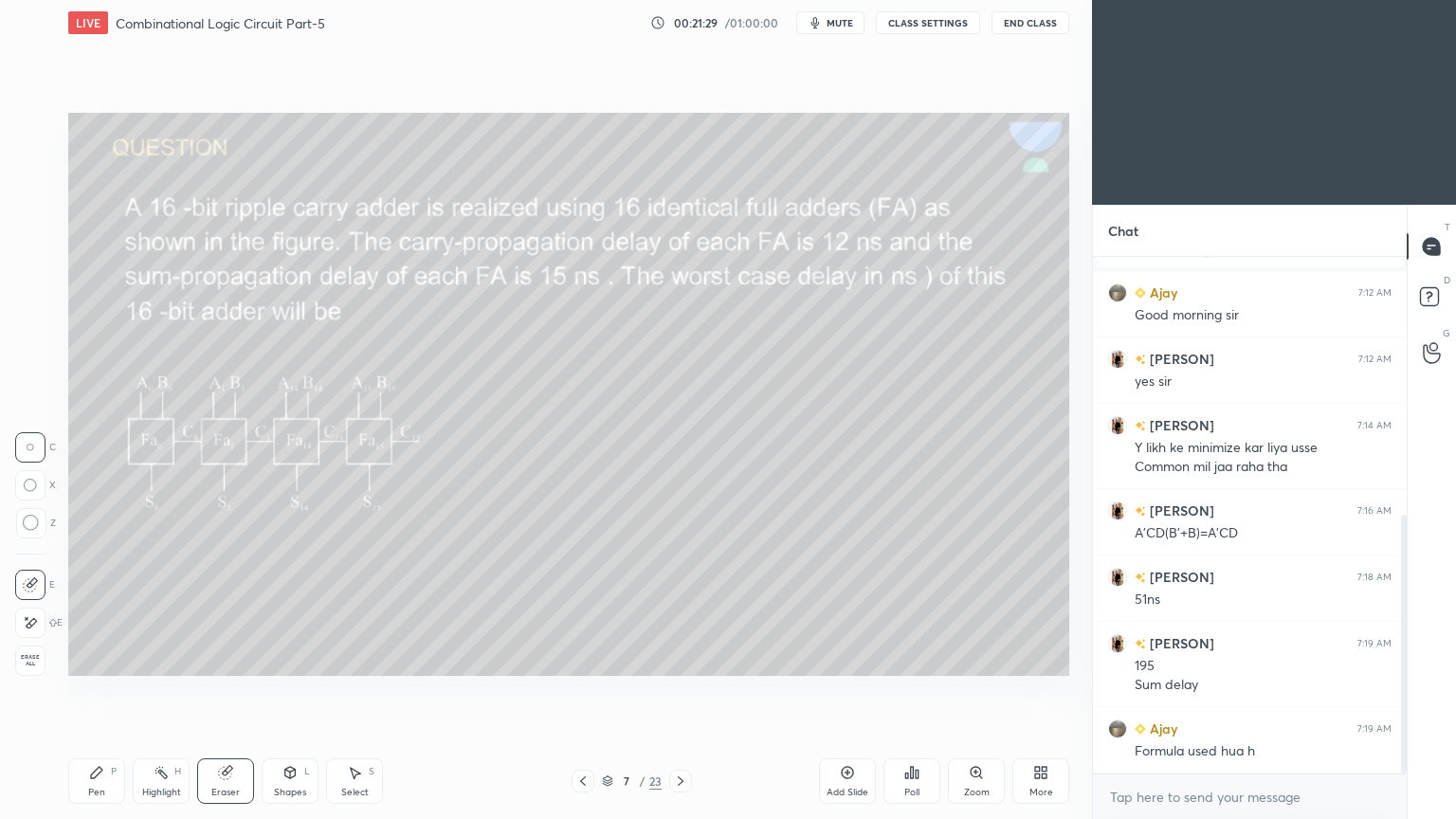 click on "Pen P" at bounding box center (97, 781) 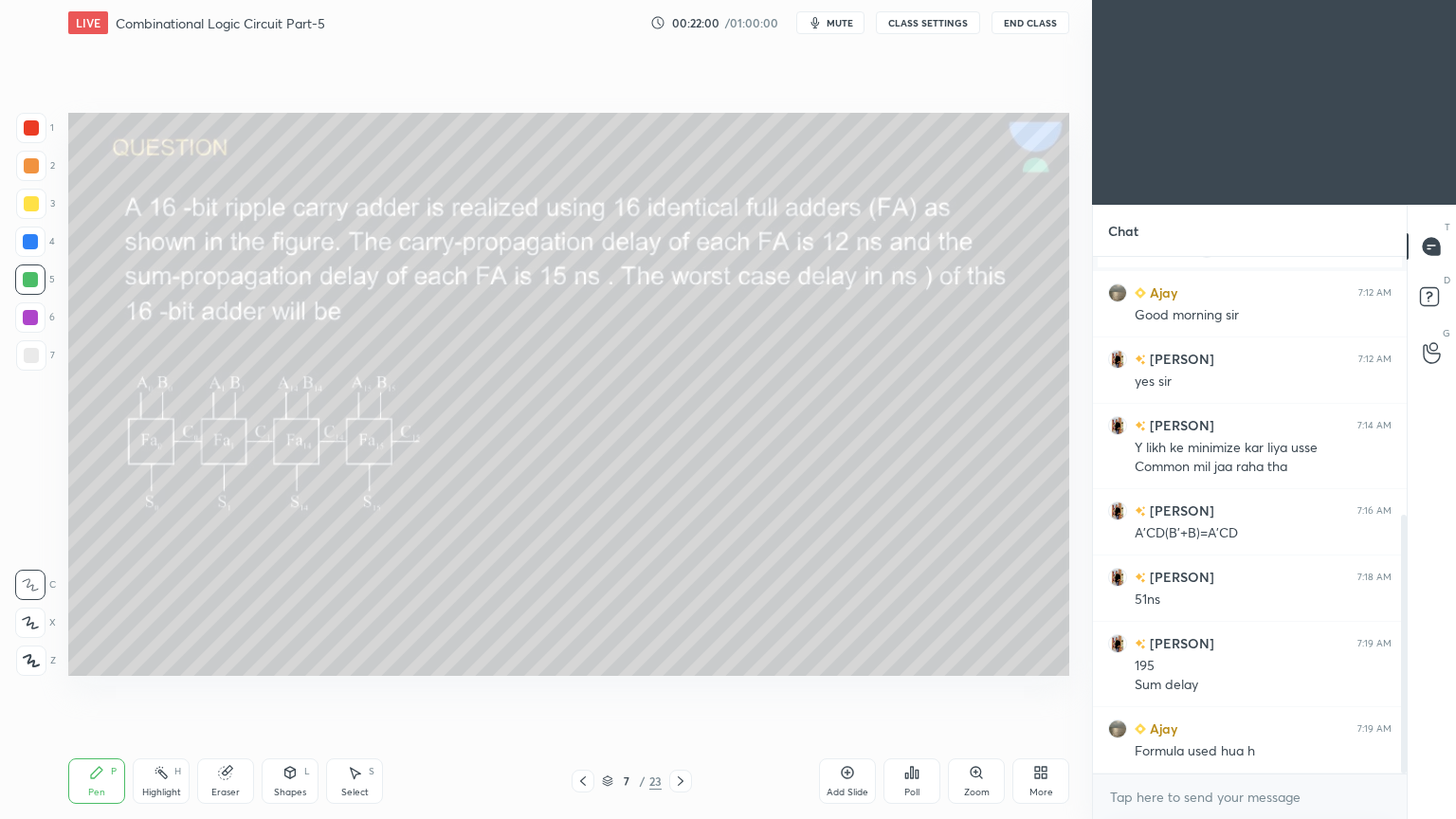 click on "Highlight" at bounding box center (161, 792) 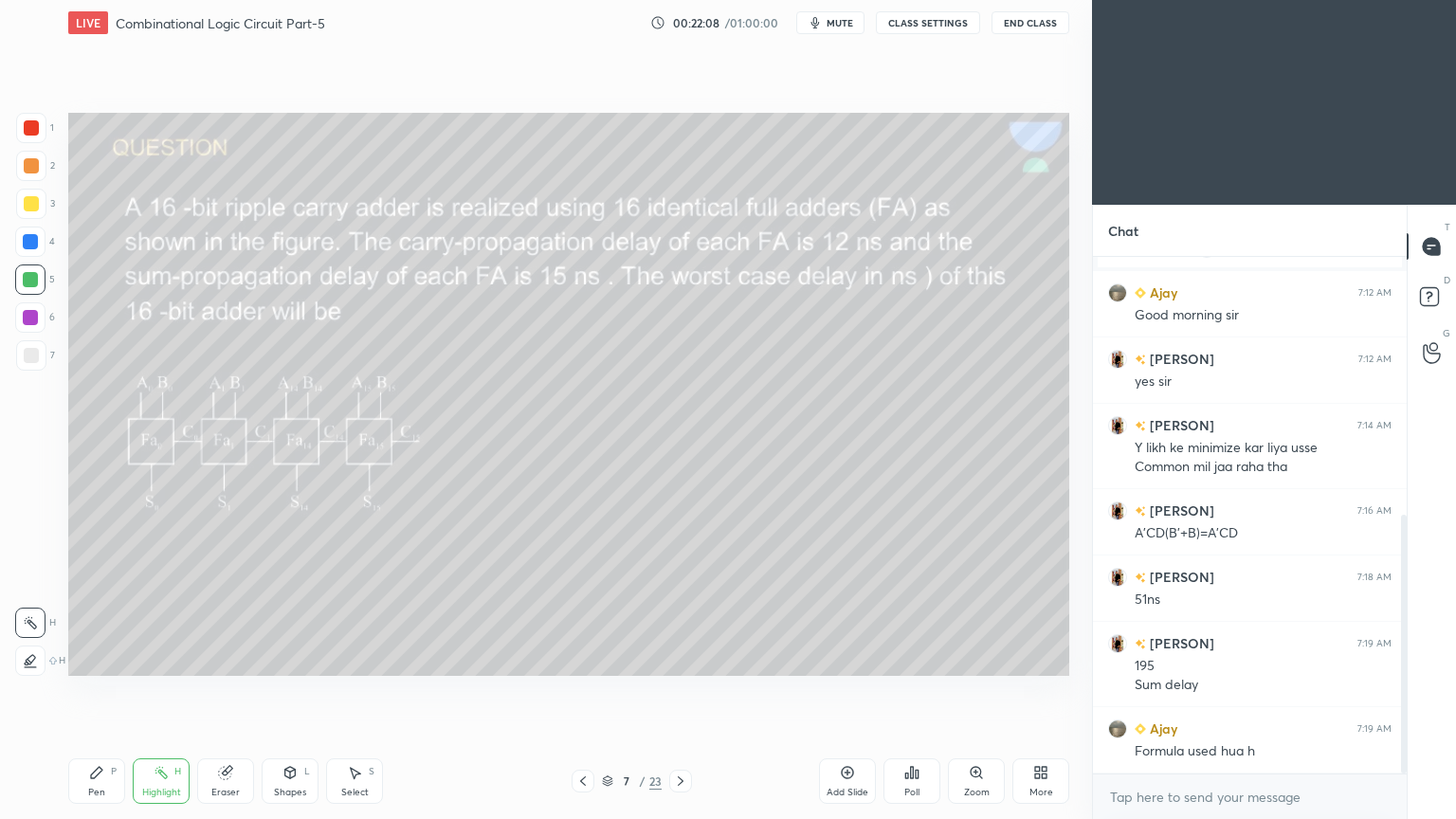 scroll, scrollTop: 580, scrollLeft: 0, axis: vertical 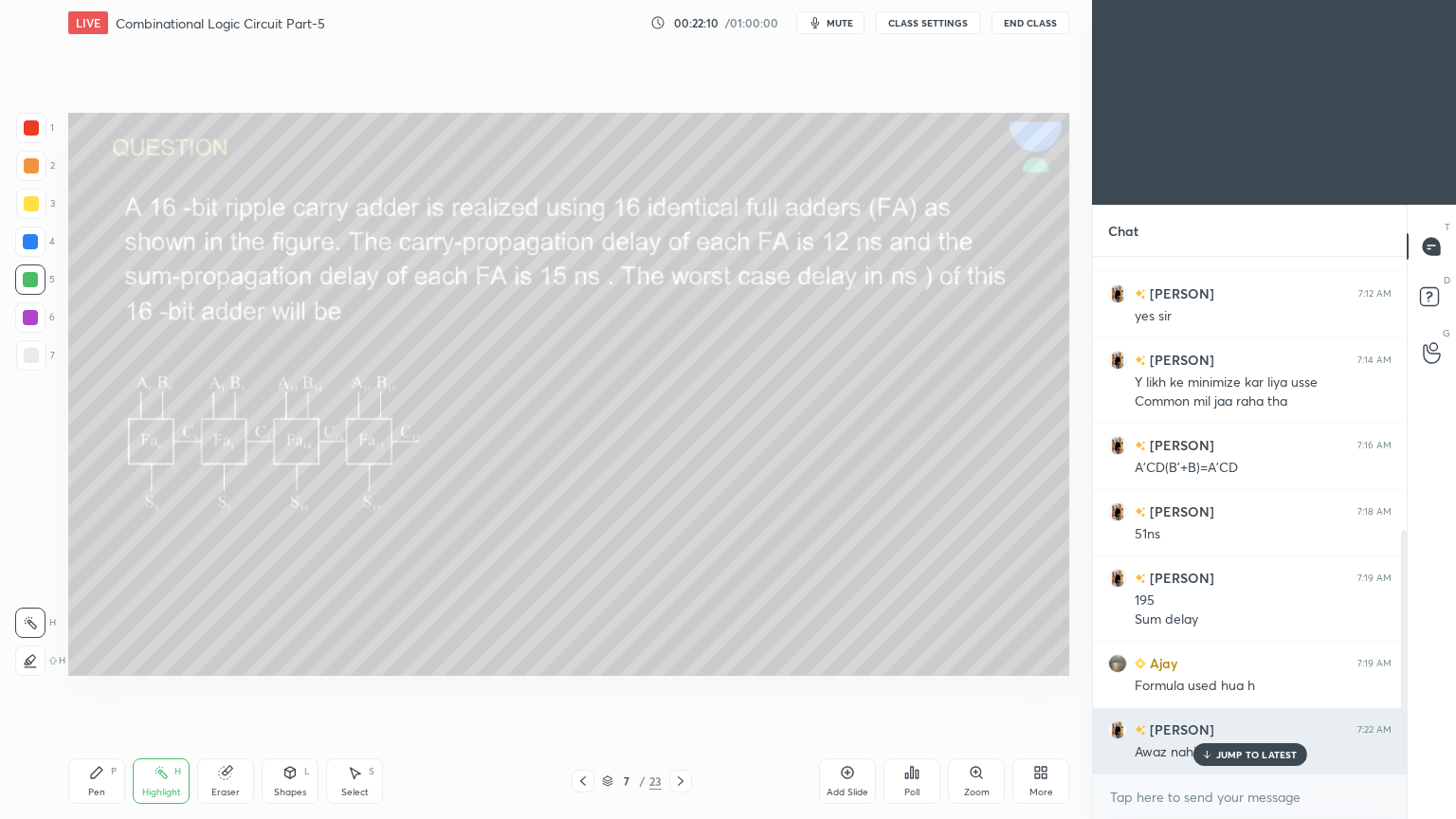 click on "JUMP TO LATEST" at bounding box center (1257, 755) 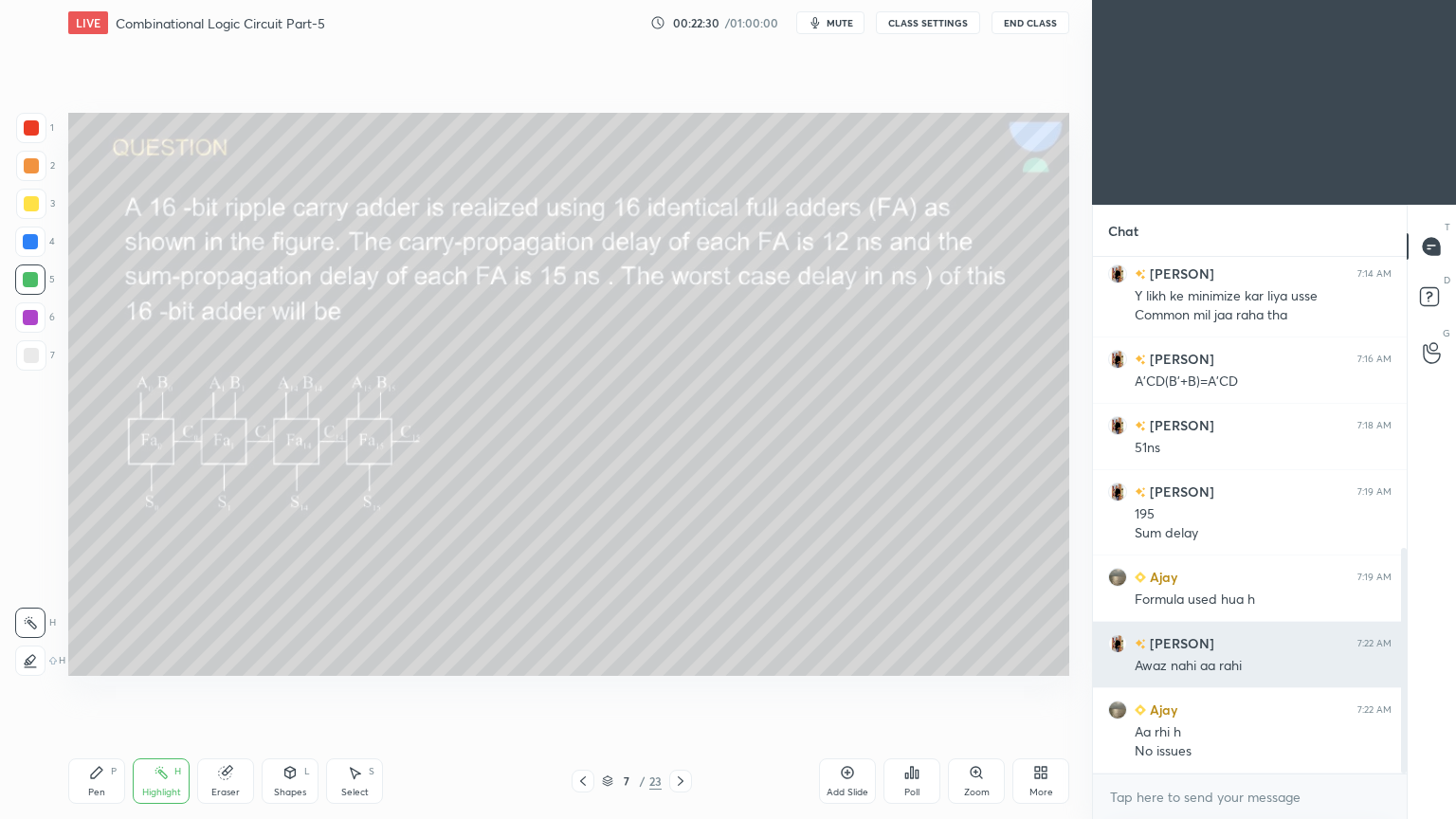 scroll, scrollTop: 732, scrollLeft: 0, axis: vertical 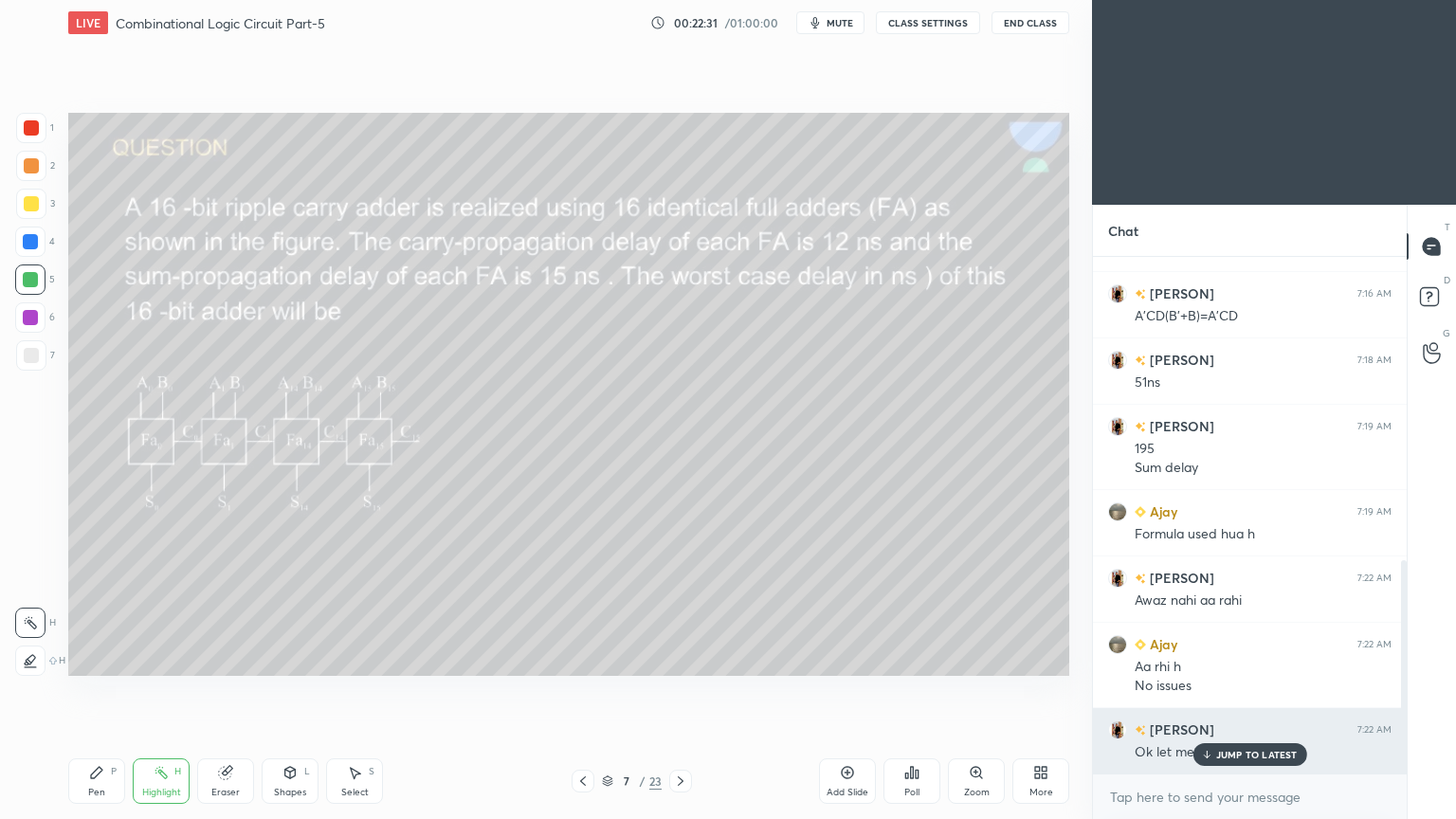 click on "JUMP TO LATEST" at bounding box center [1257, 755] 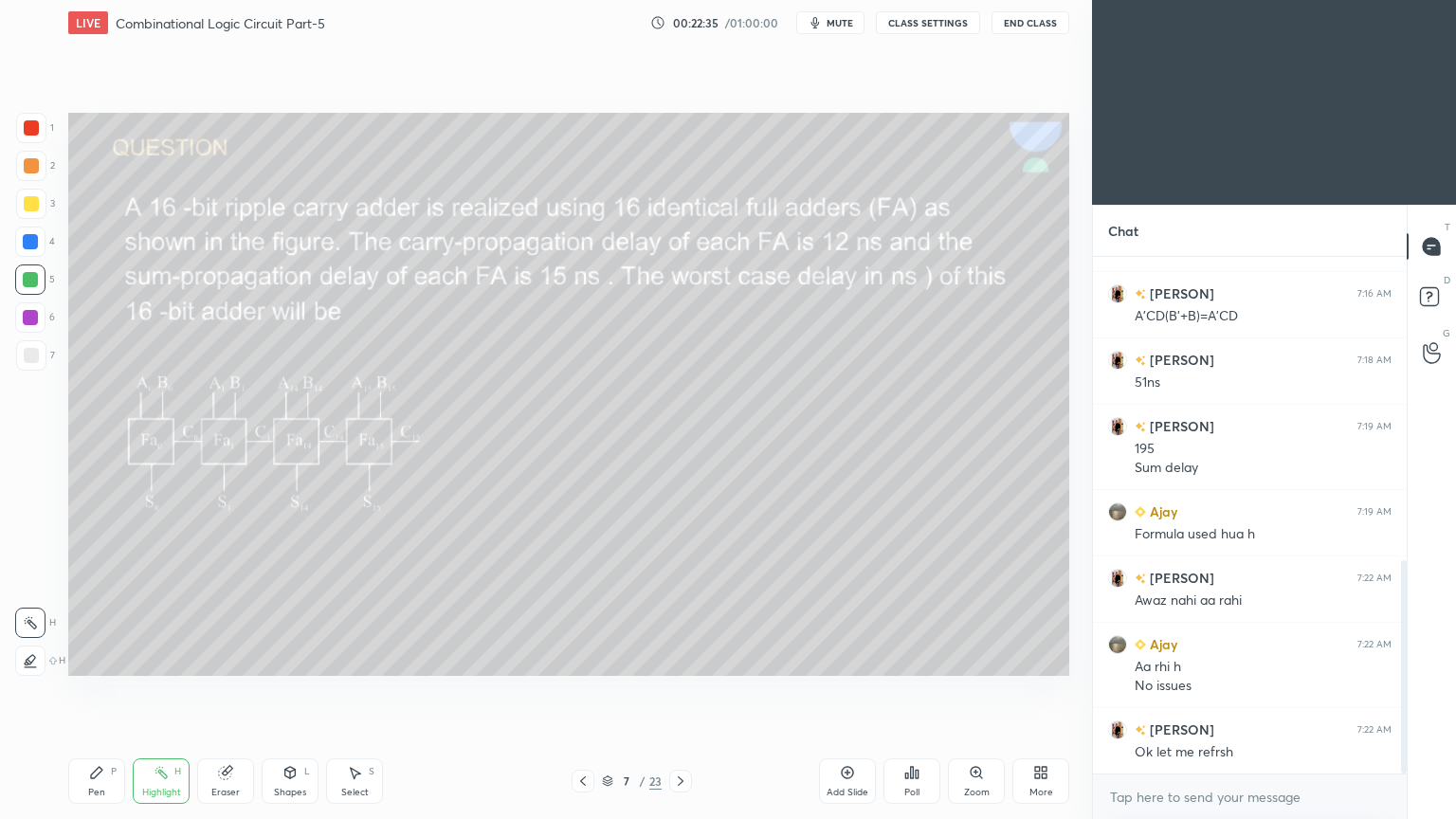 click on "Pen P" at bounding box center [97, 781] 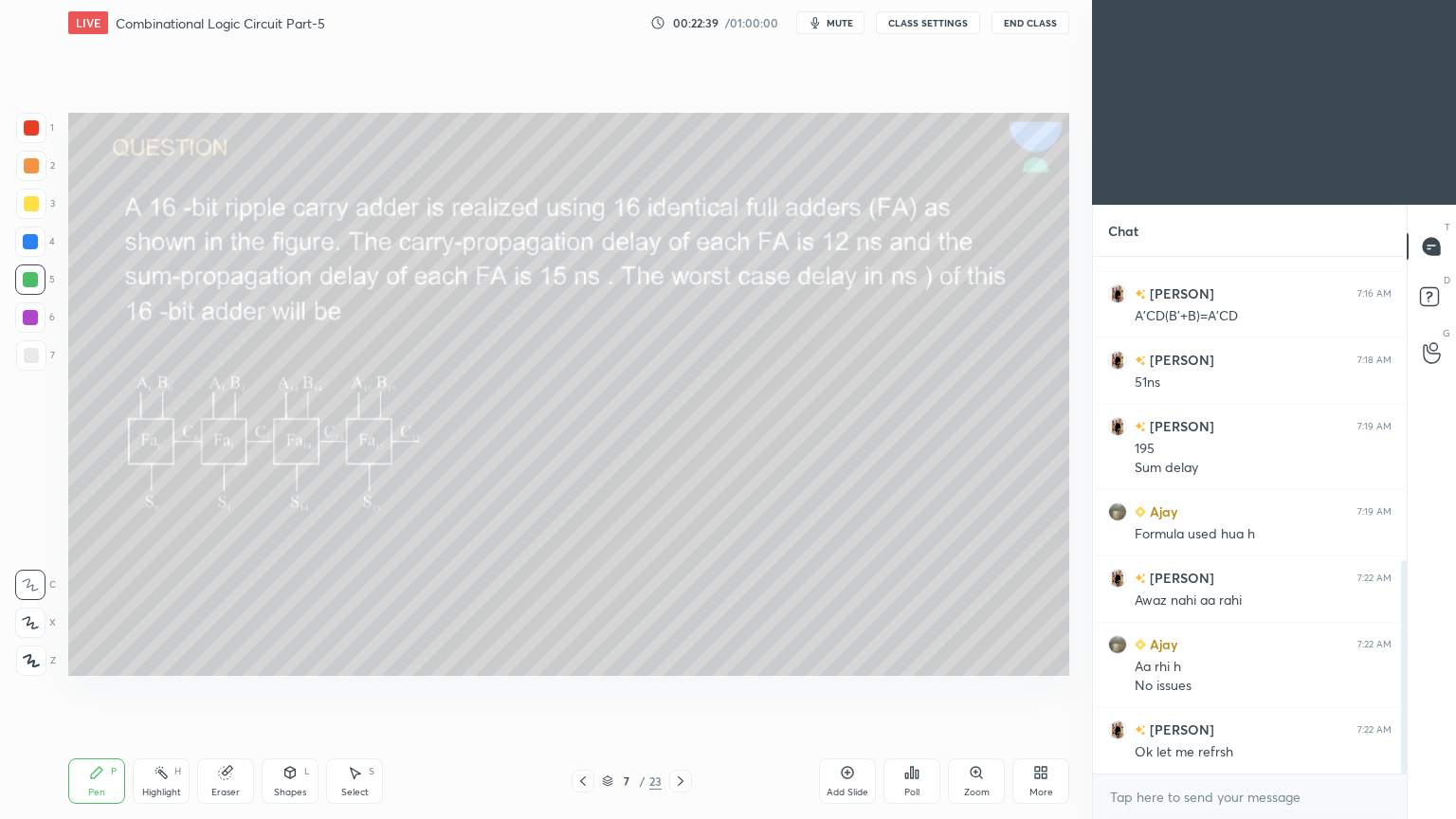 click at bounding box center [30, 318] 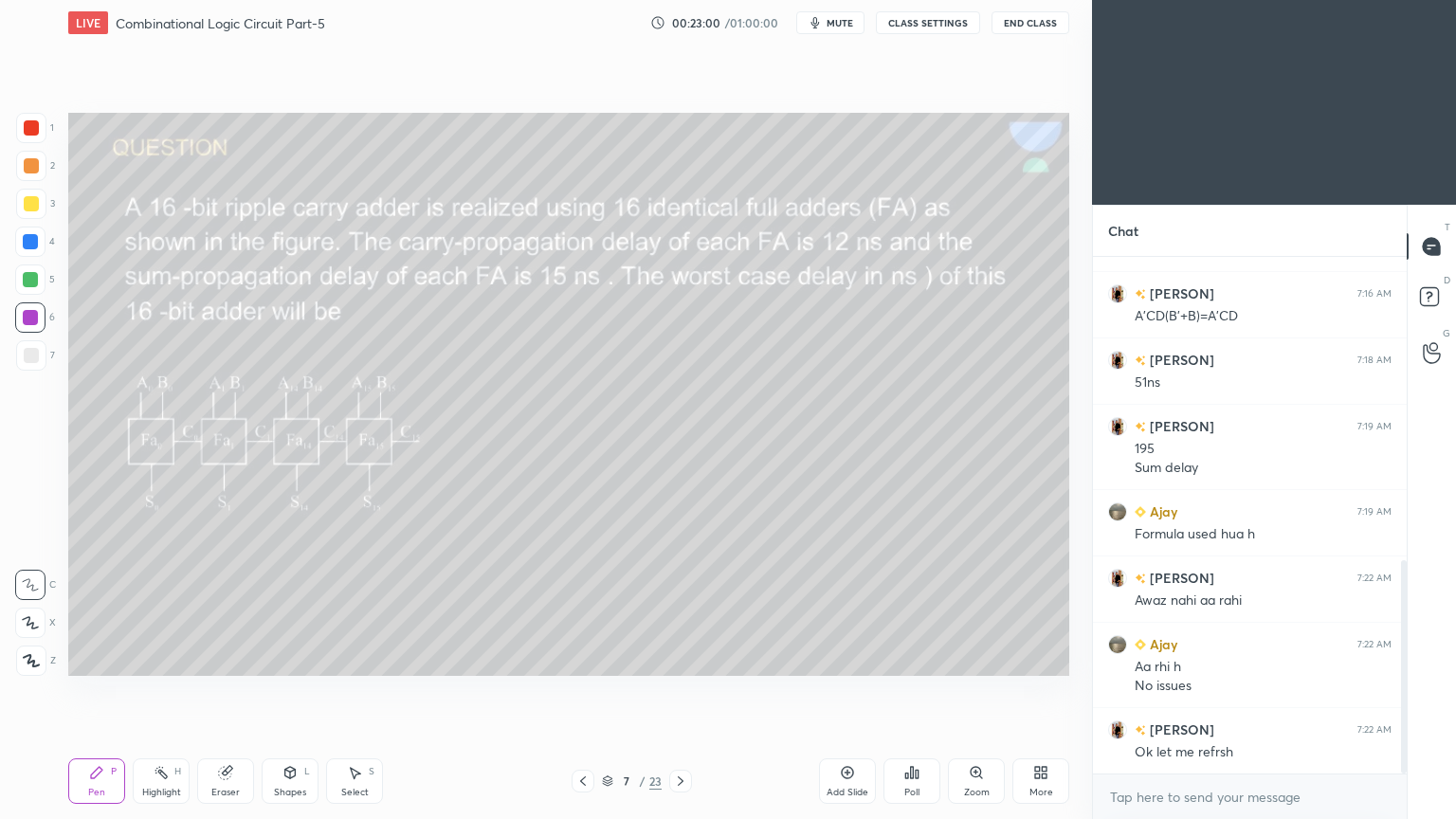 click on "Highlight H" at bounding box center (161, 781) 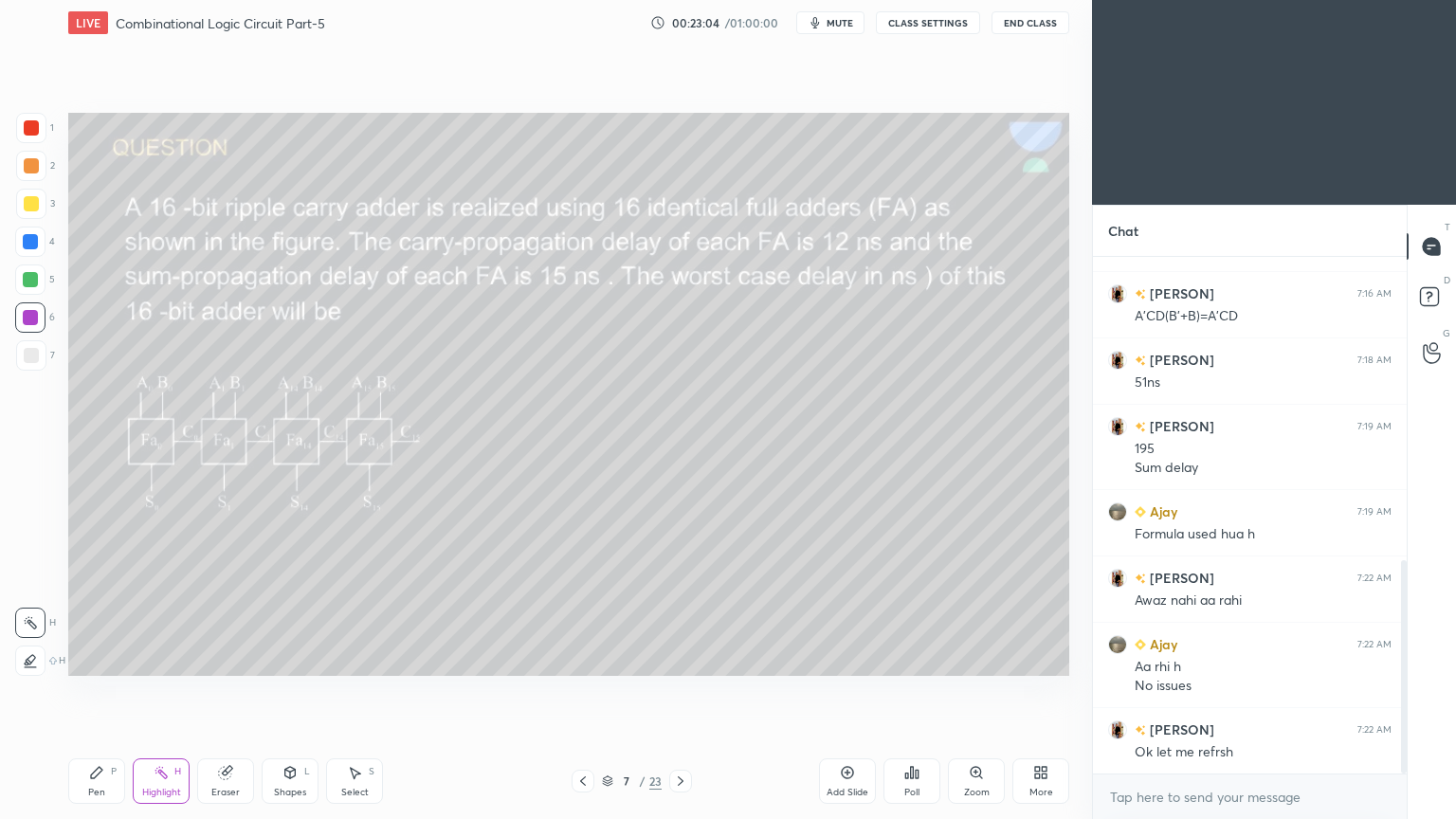 click at bounding box center (31, 166) 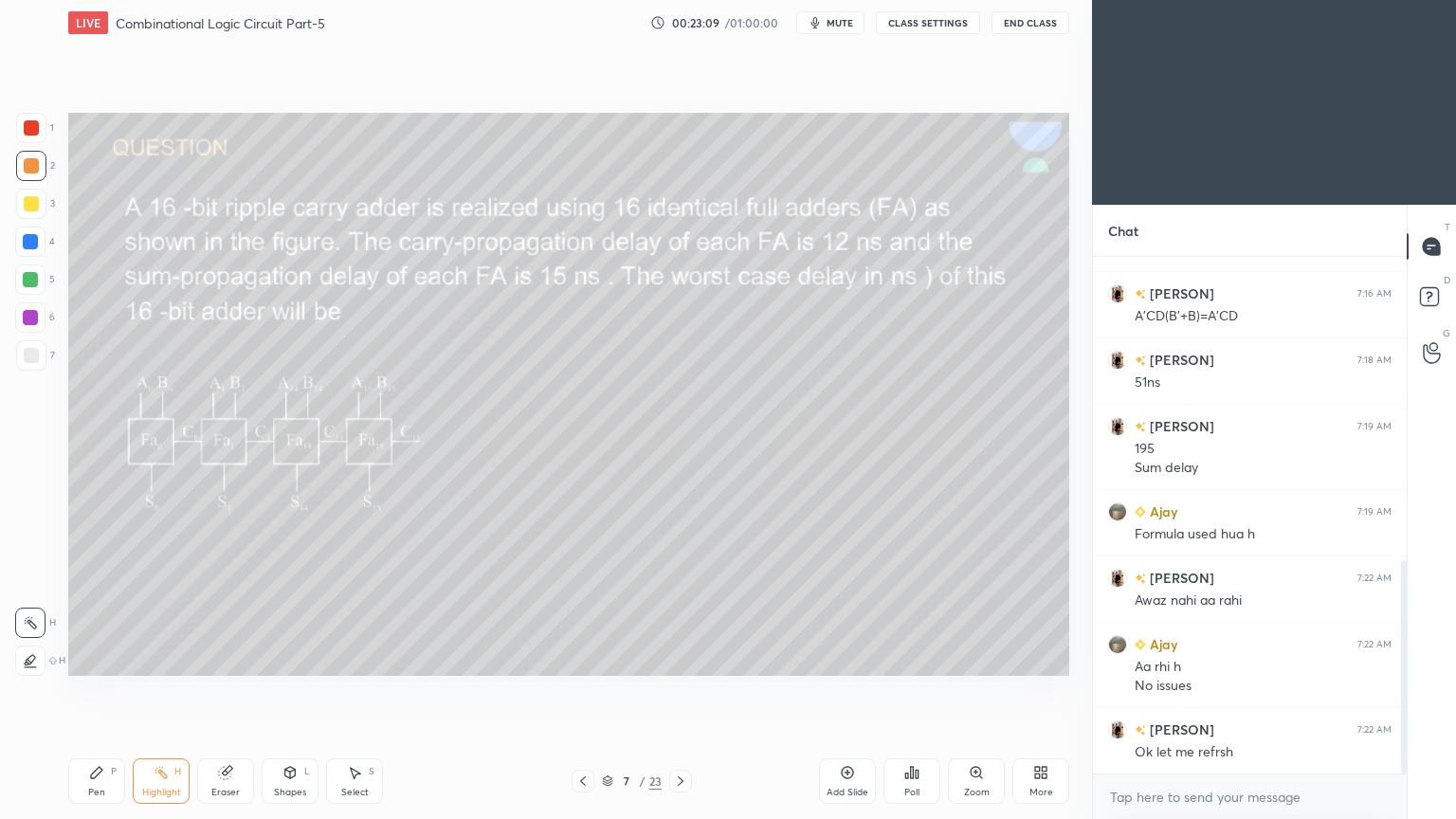 click 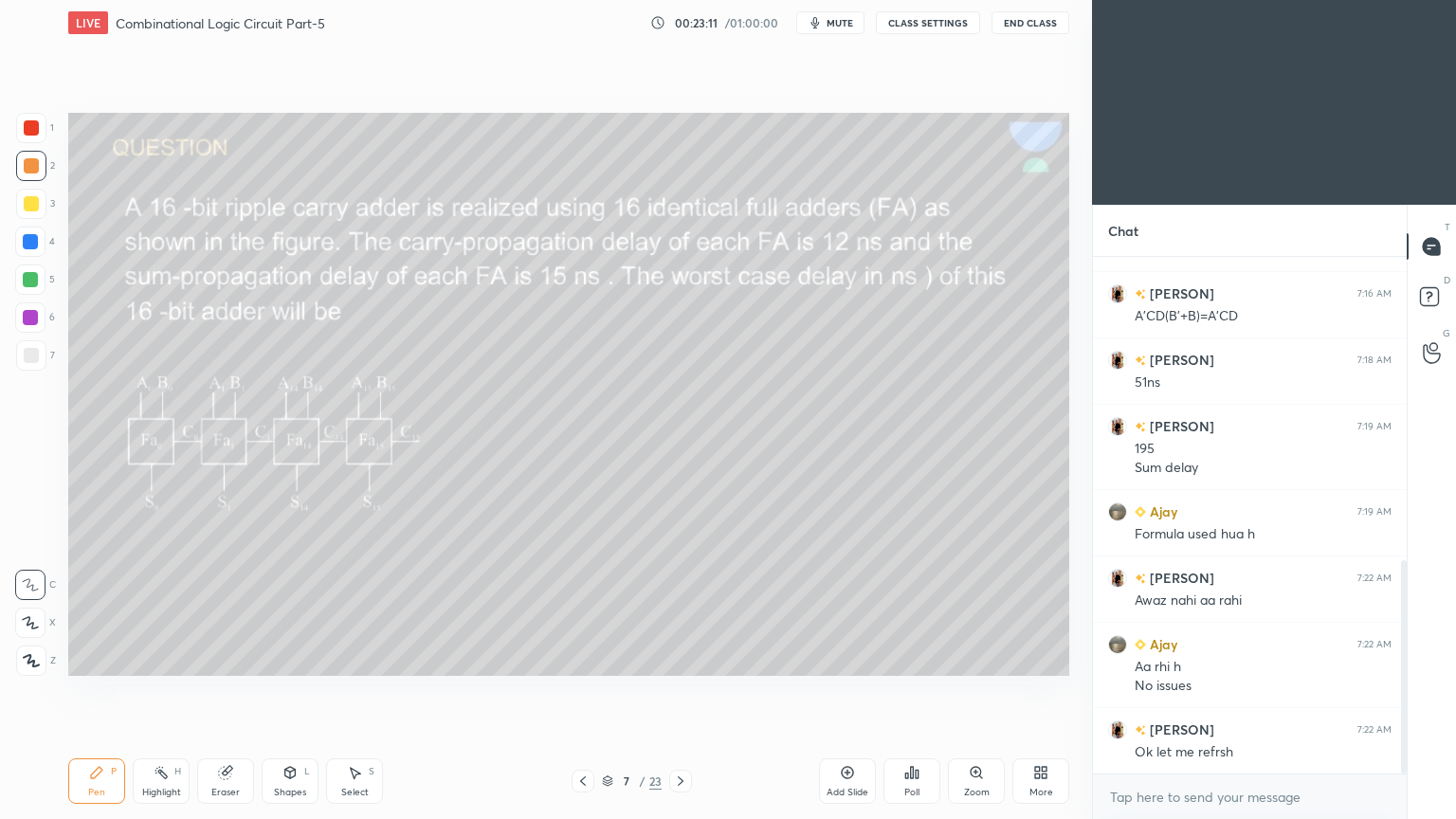 click at bounding box center (30, 242) 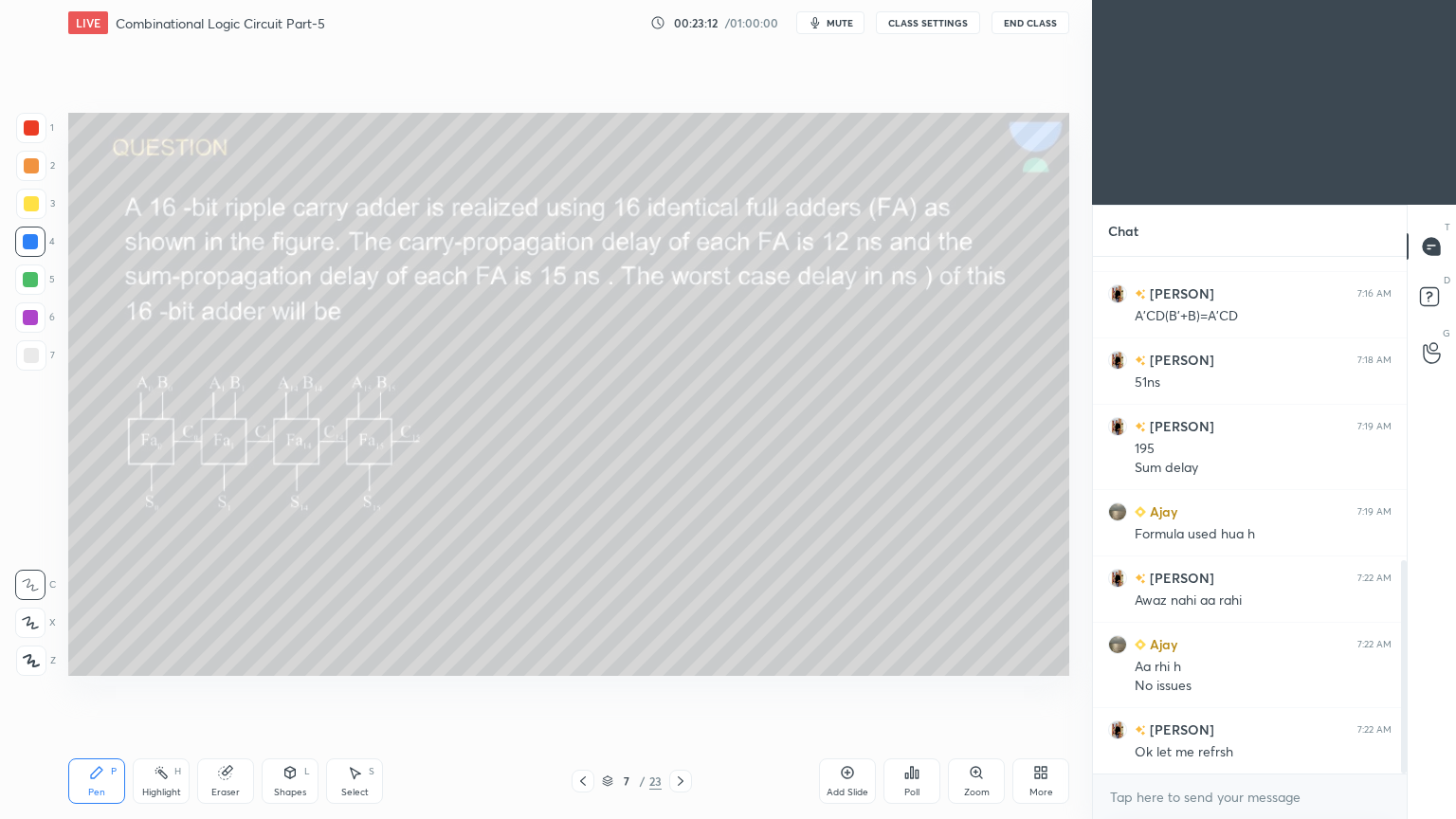click at bounding box center (30, 280) 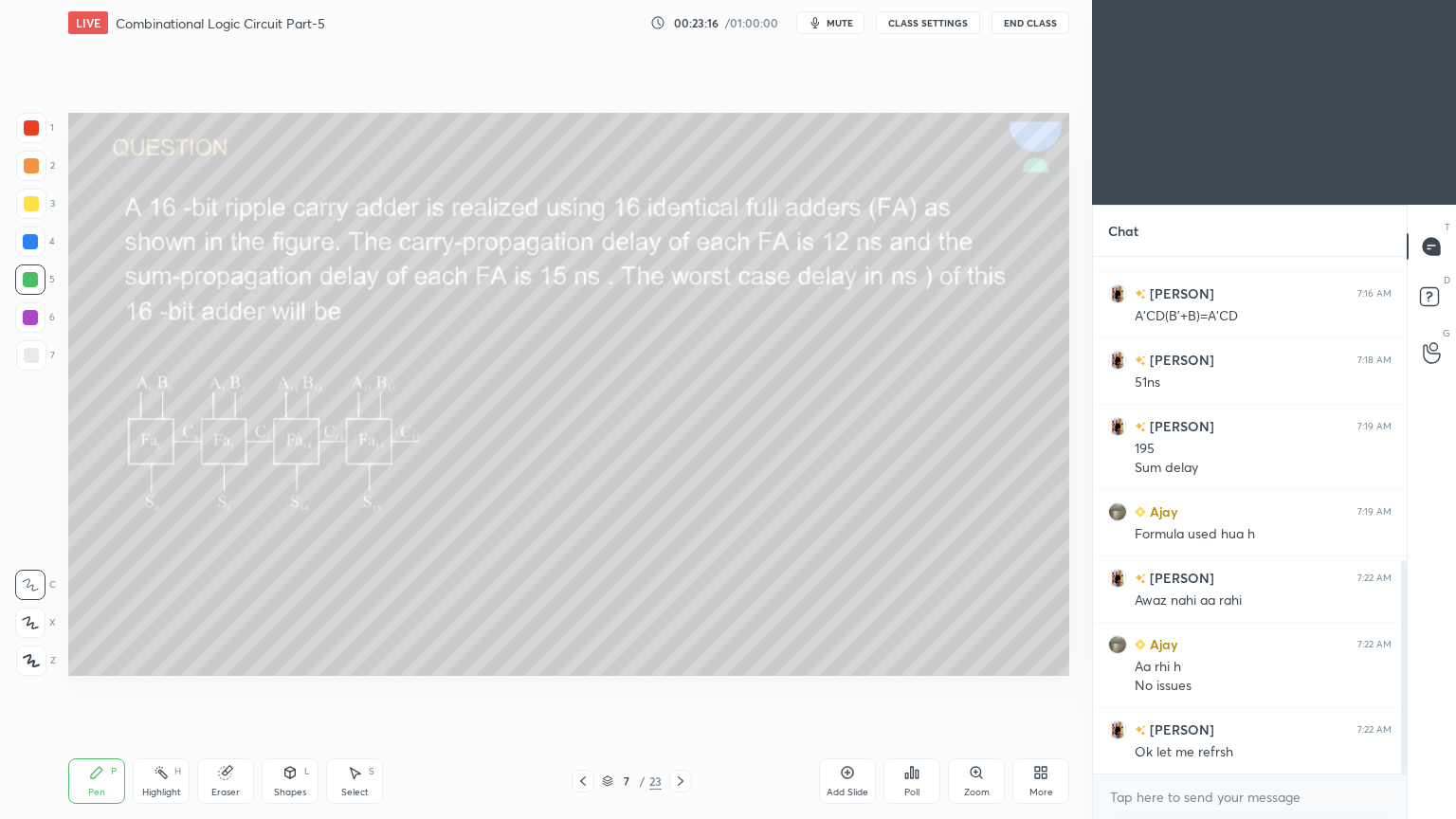 click at bounding box center [30, 242] 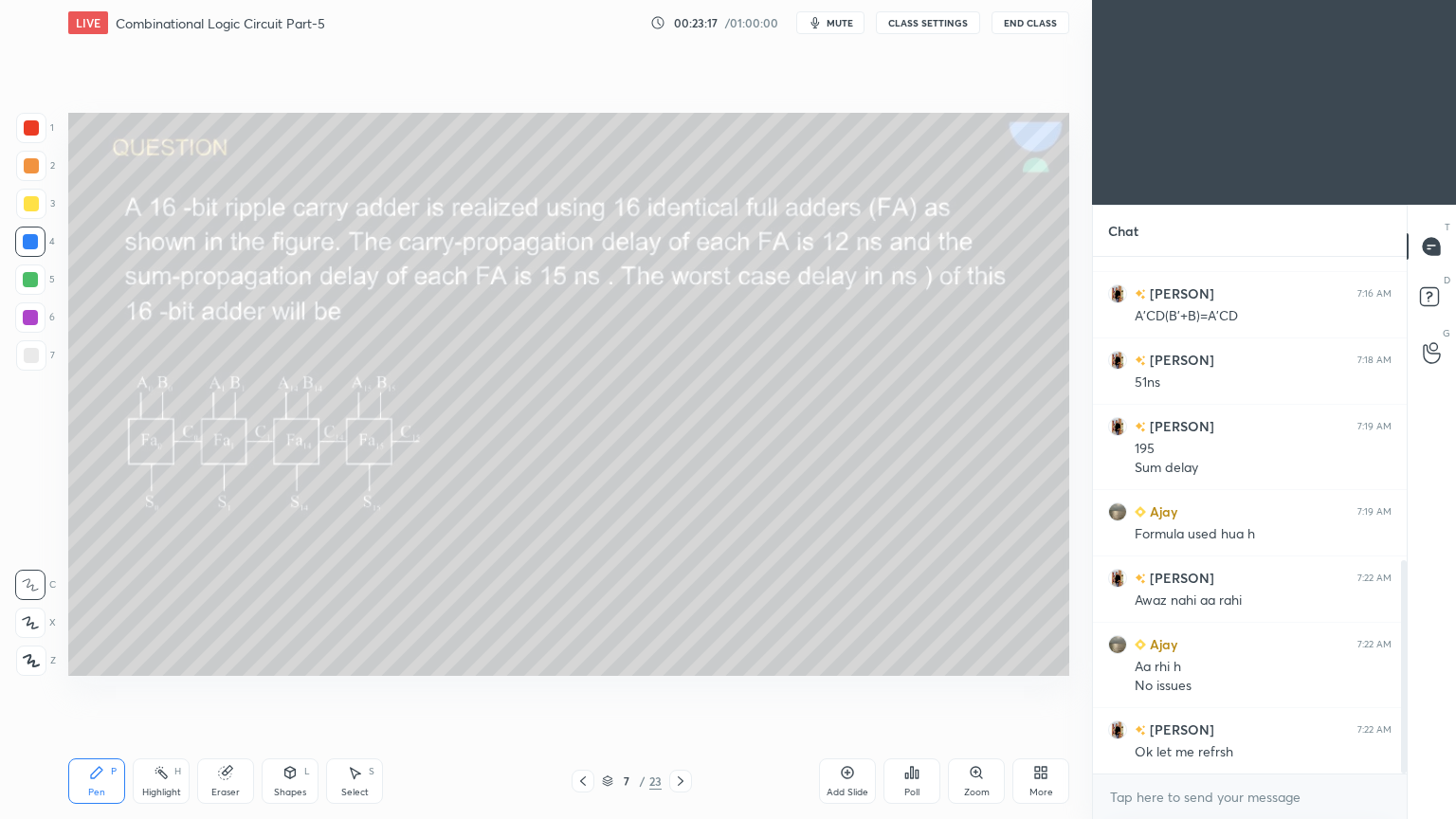 click on "Highlight H" at bounding box center [161, 781] 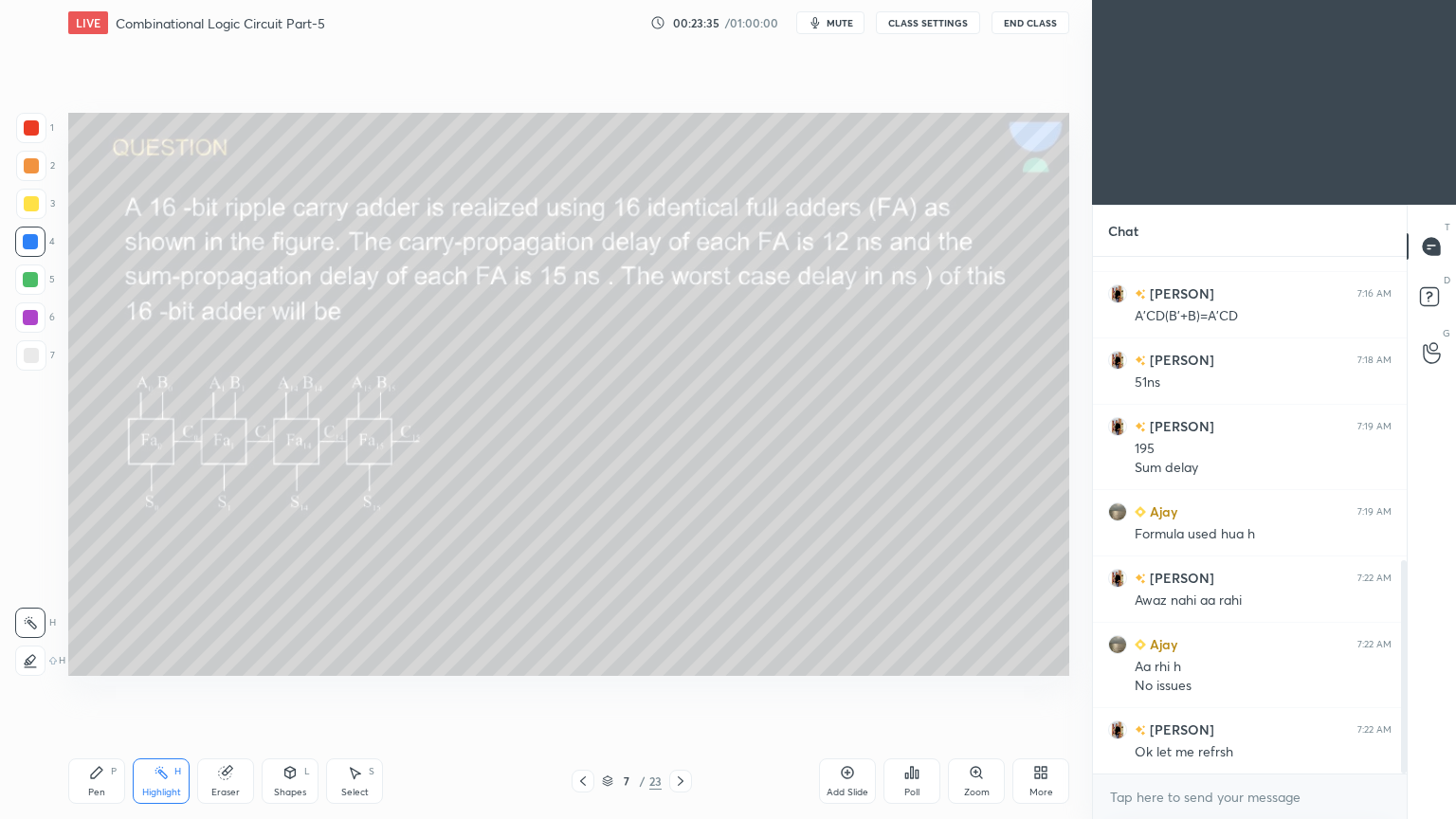 click on "Pen P" at bounding box center (97, 781) 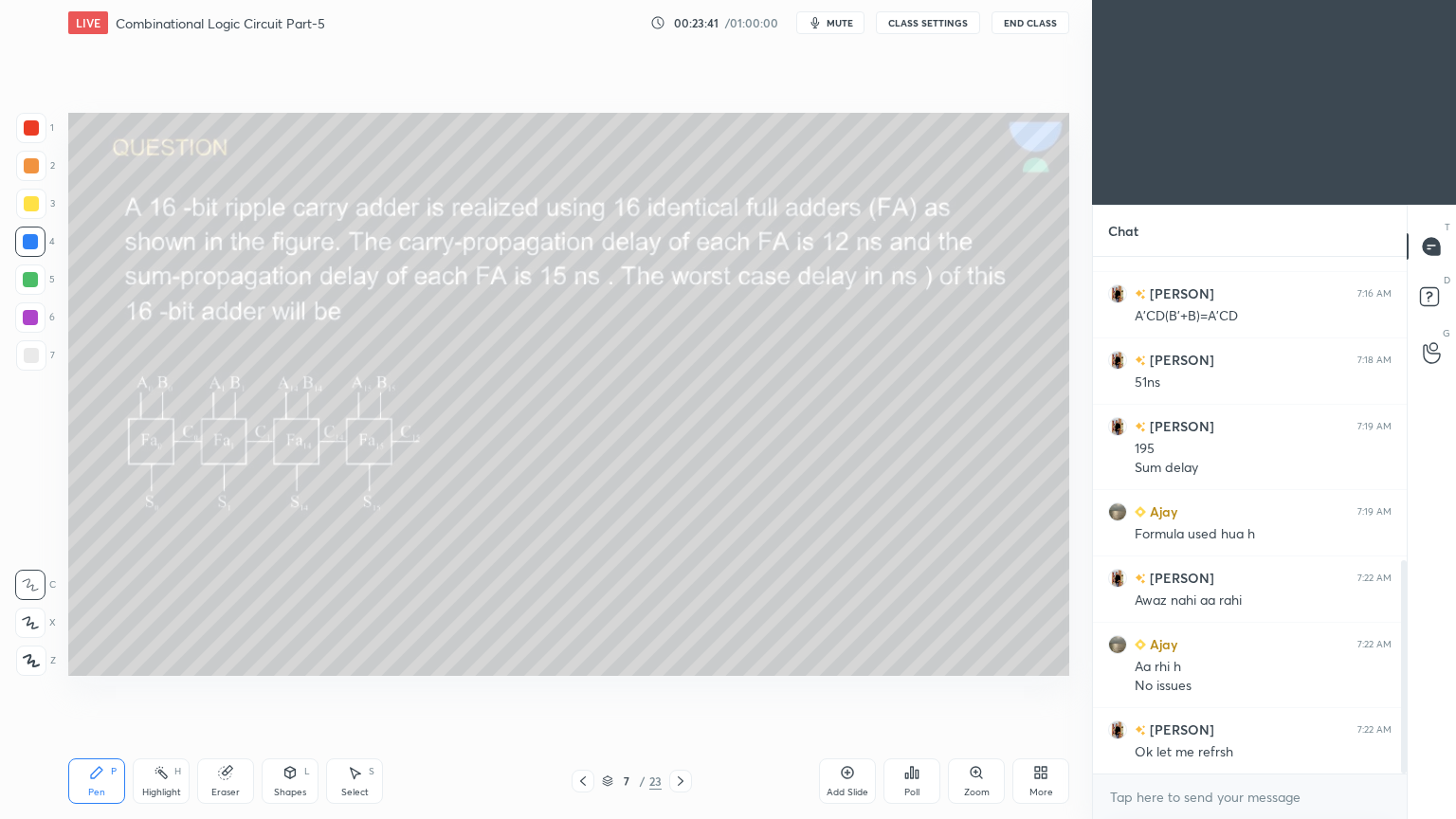 click on "Eraser" at bounding box center [226, 781] 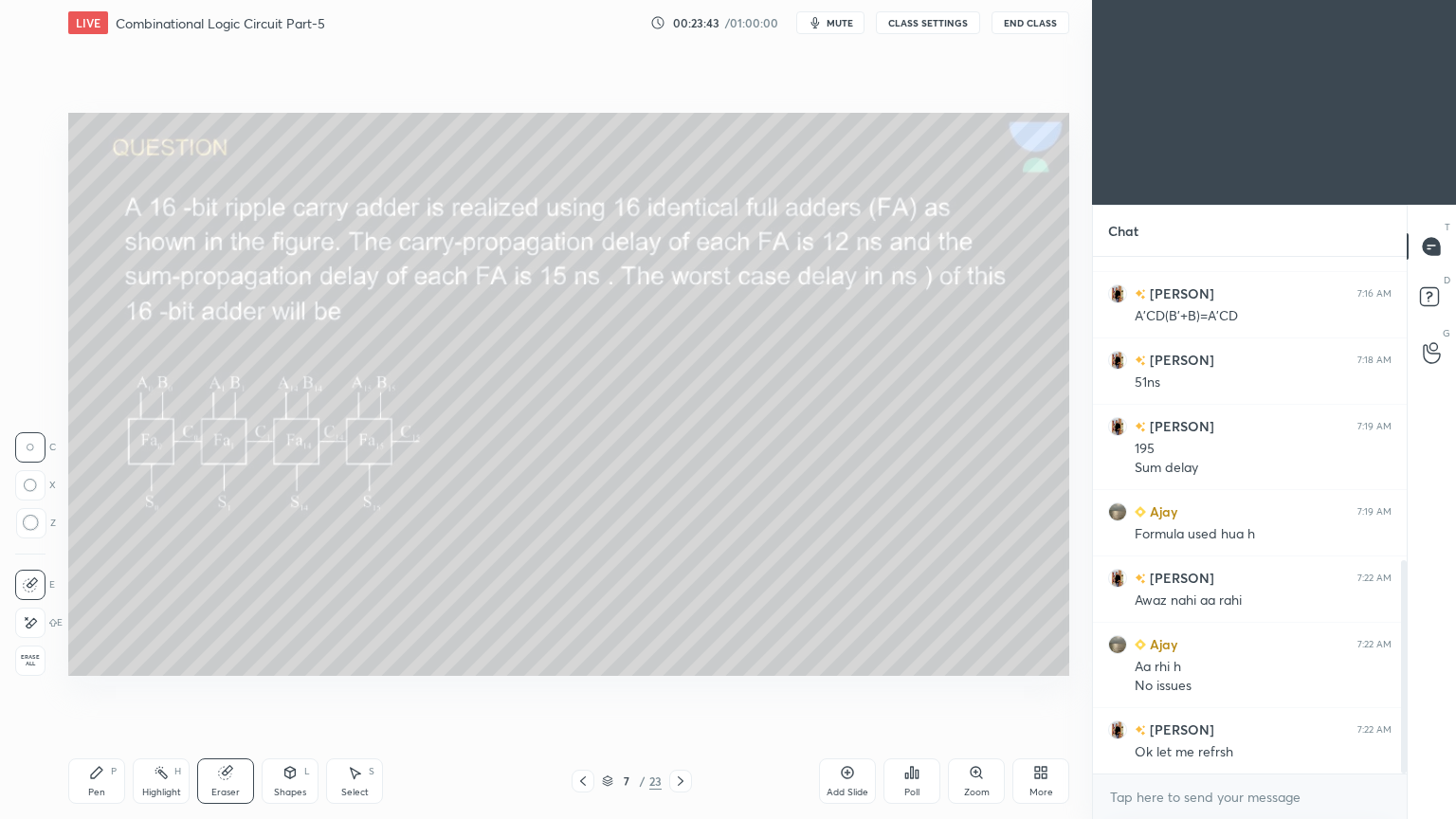 click on "Pen" at bounding box center (97, 792) 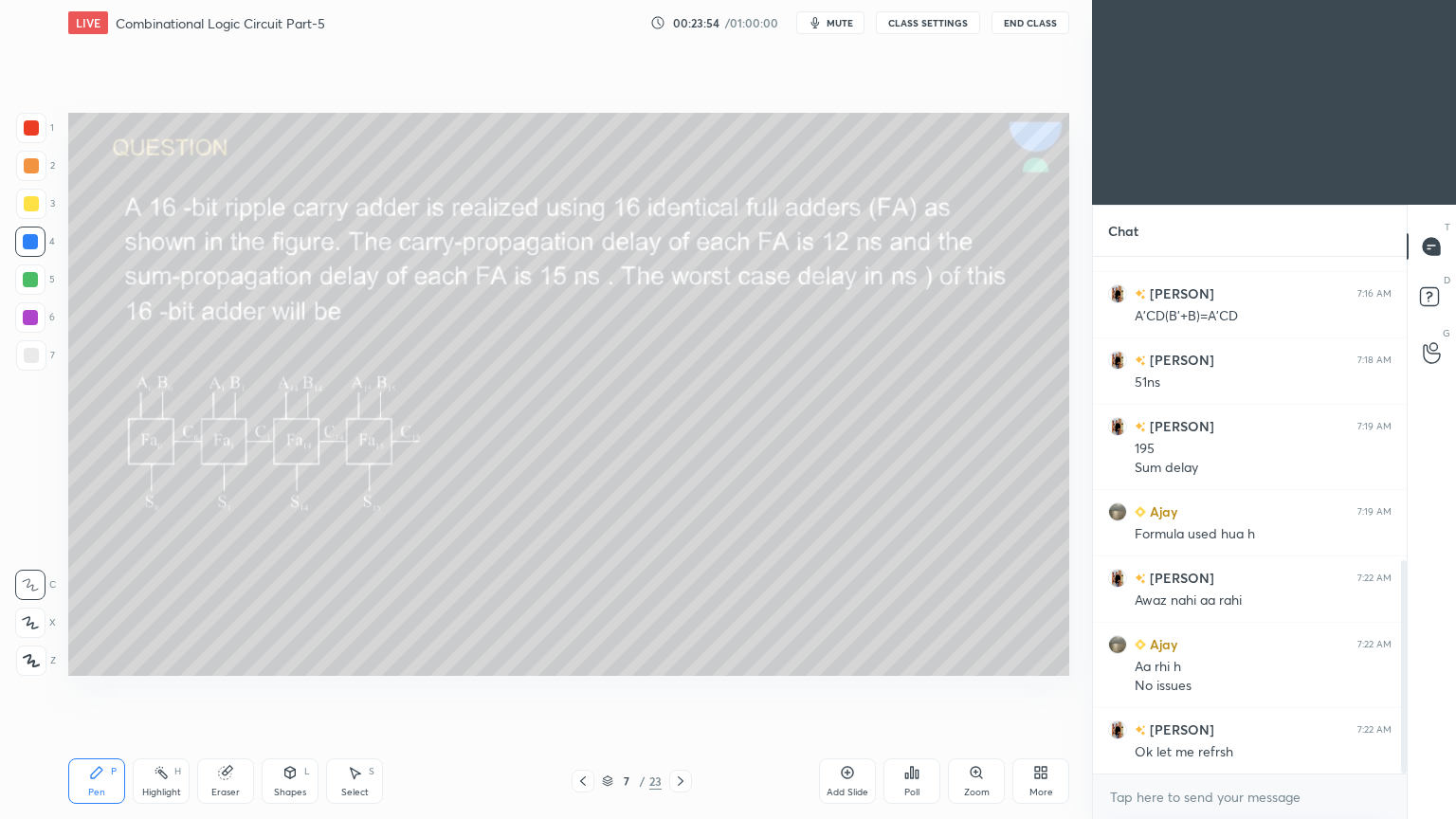 click on "Highlight H" at bounding box center [161, 781] 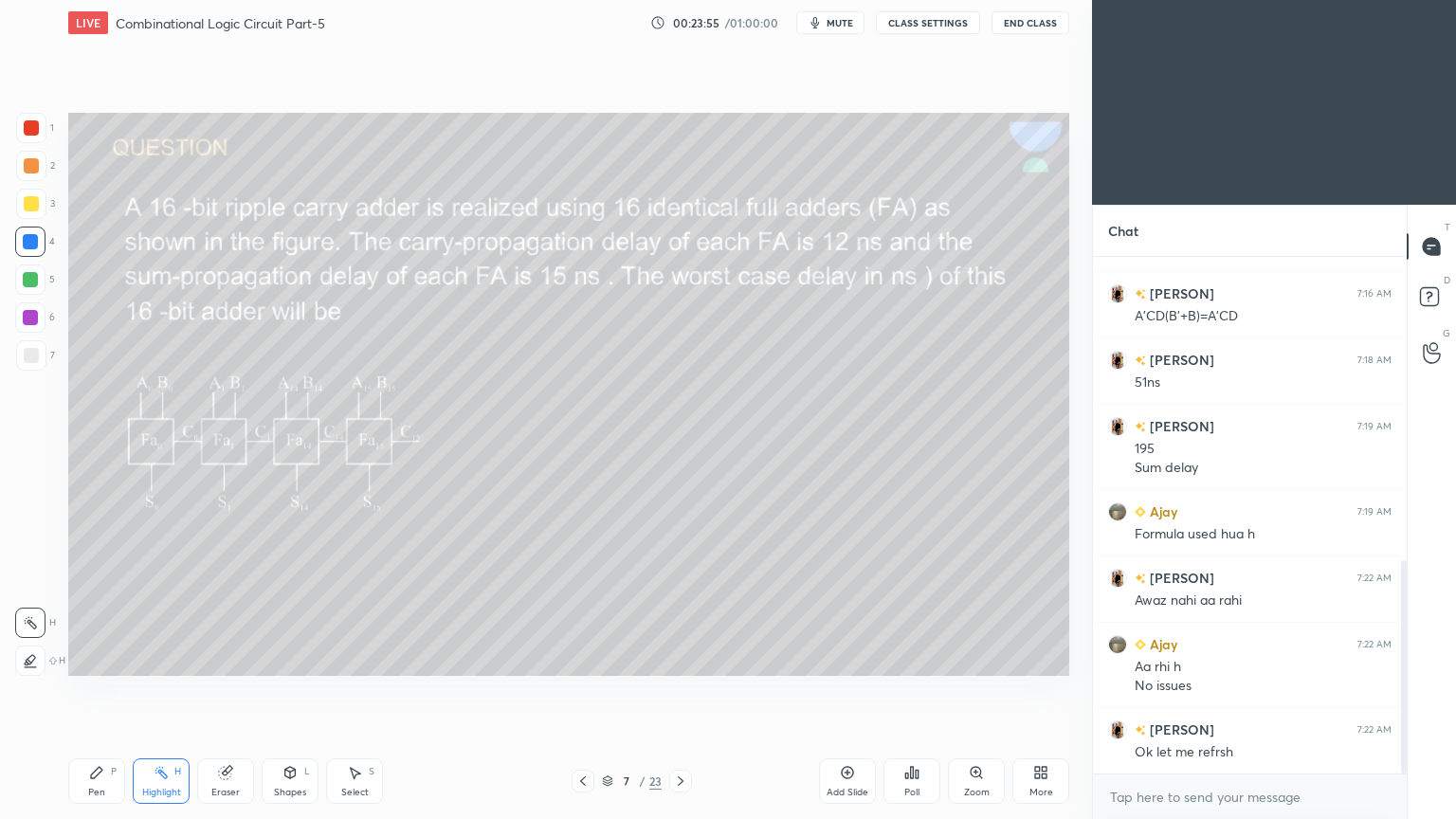 click on "2" at bounding box center [35, 166] 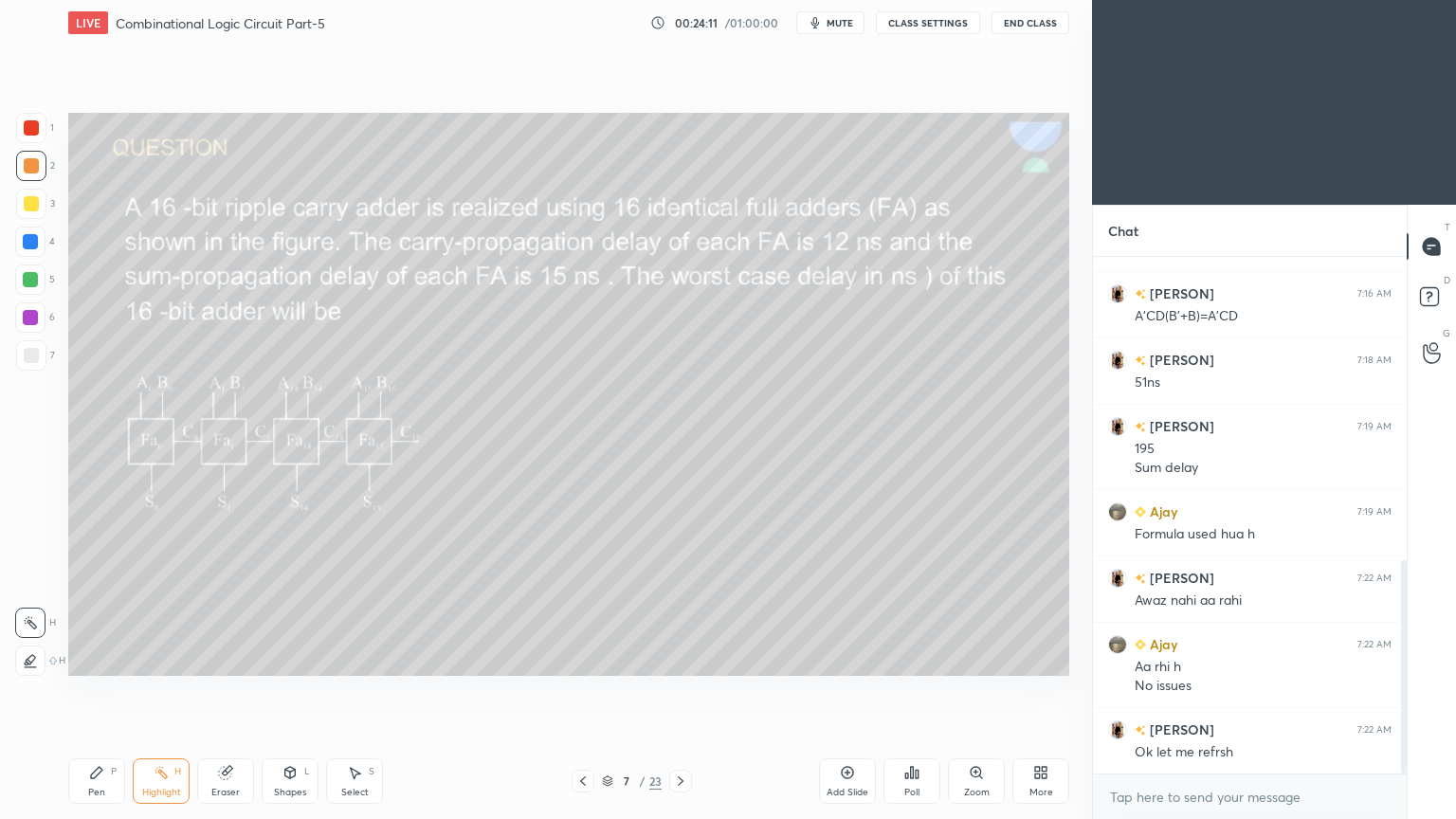 scroll, scrollTop: 799, scrollLeft: 0, axis: vertical 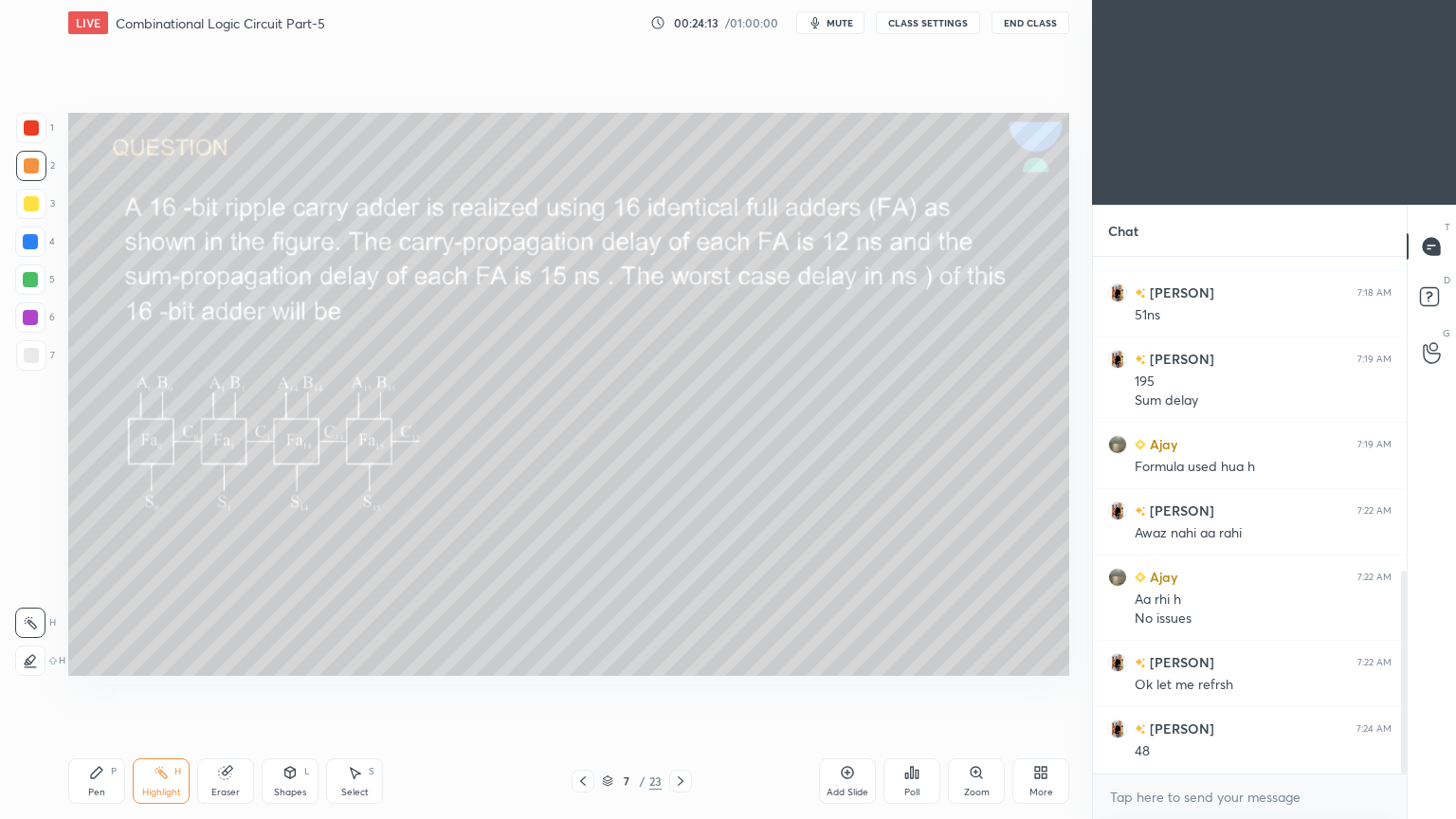 click on "Pen P" at bounding box center [97, 781] 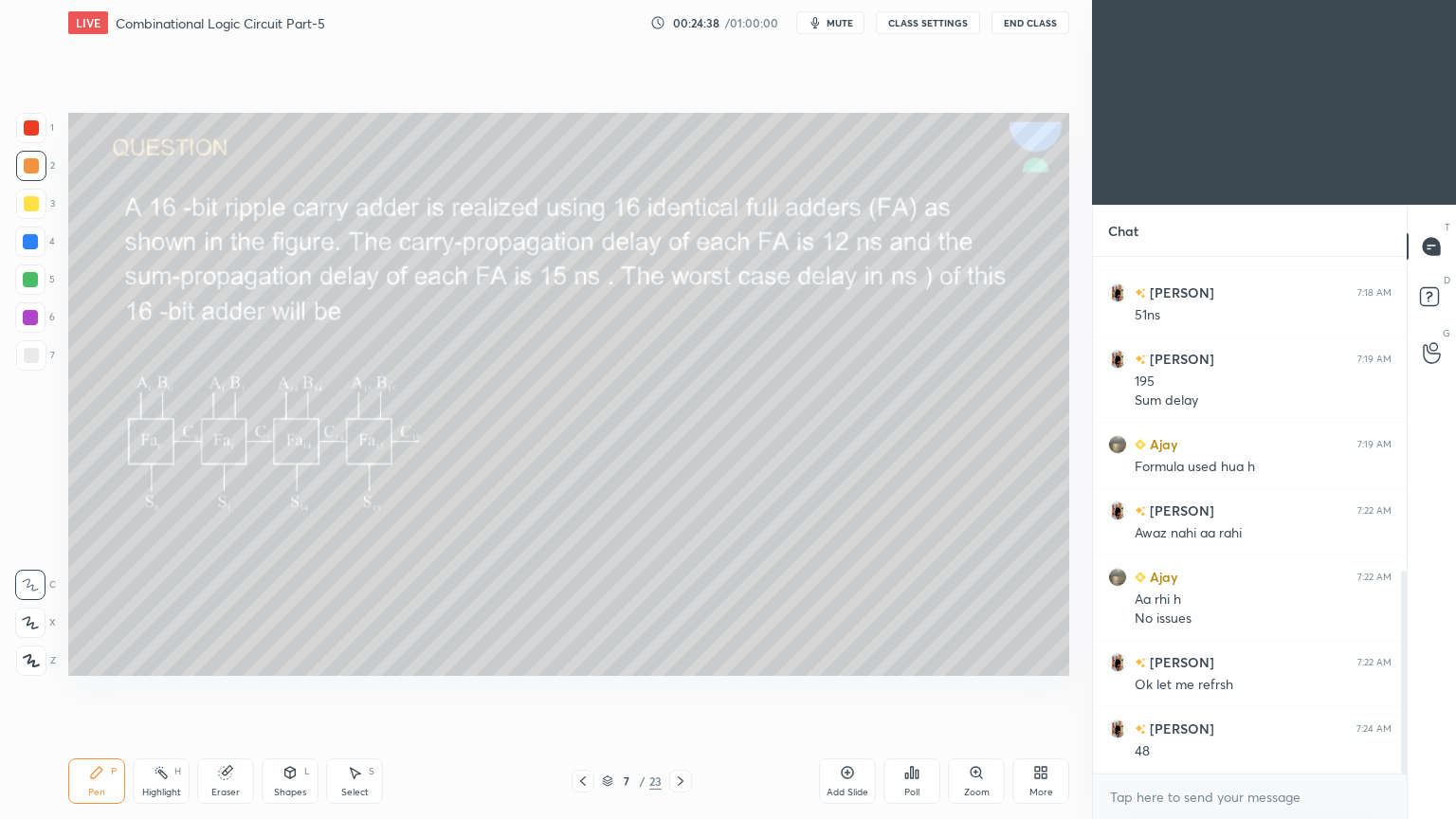 click on "Eraser" at bounding box center (226, 781) 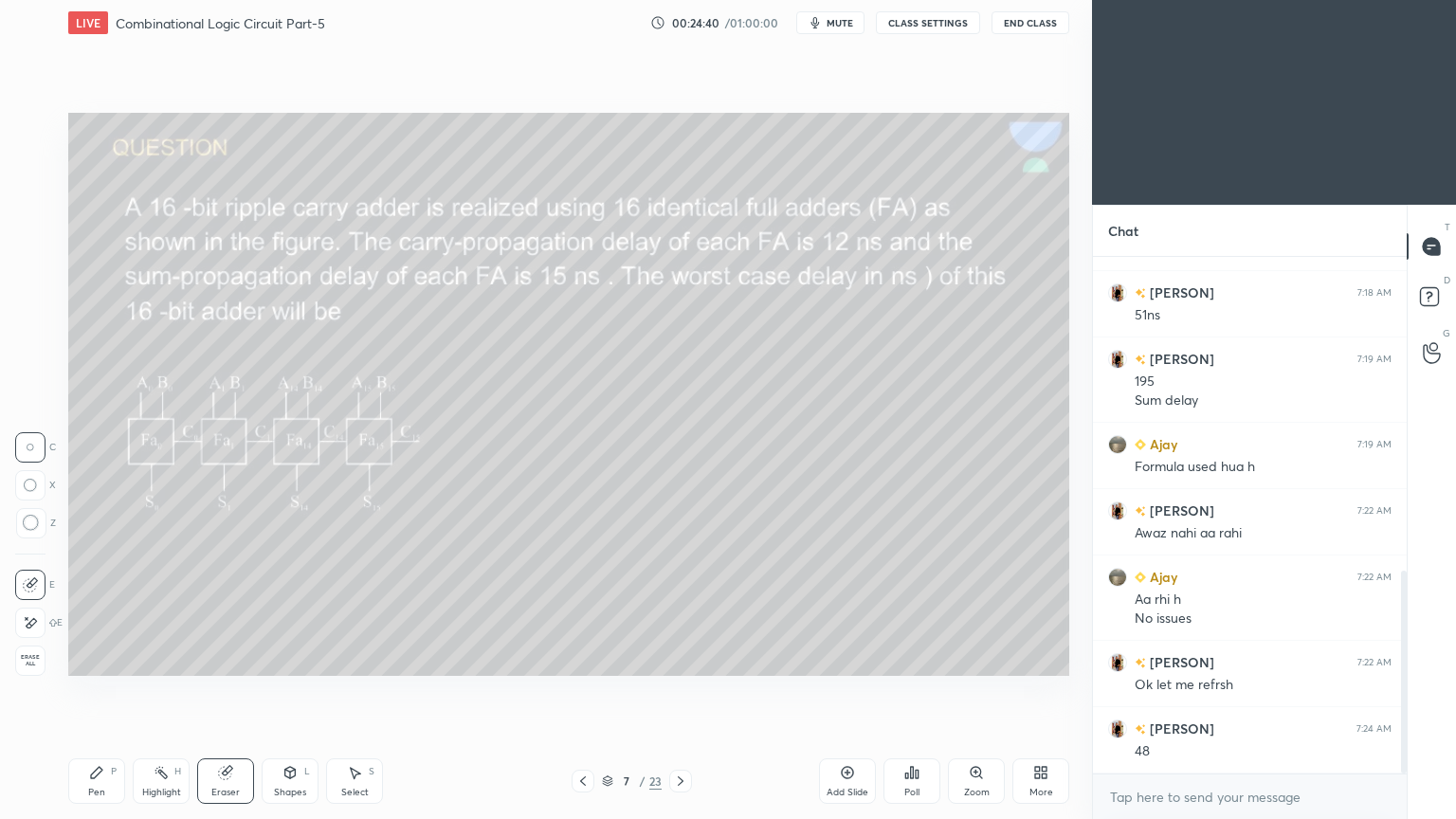 click 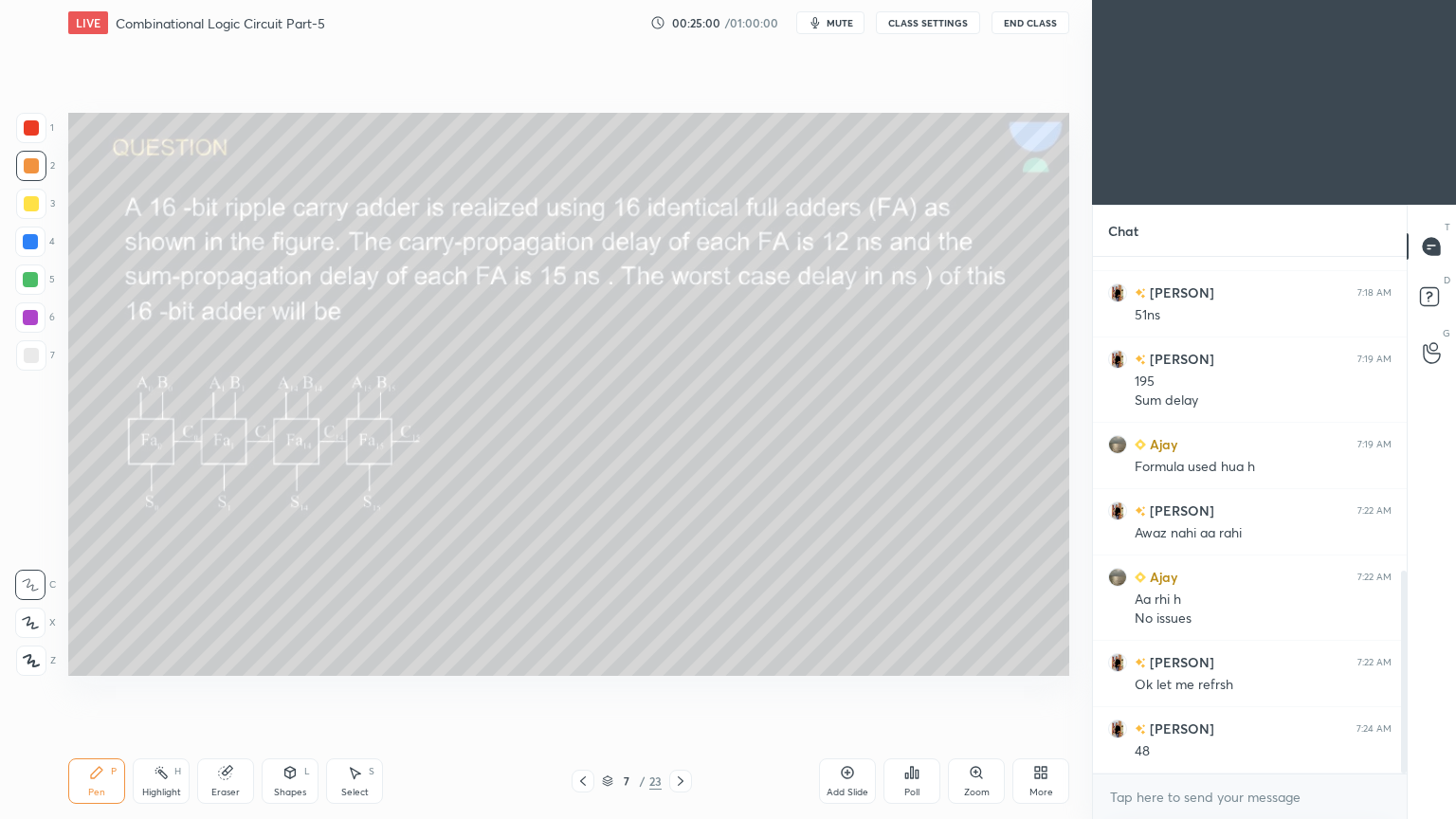 click on "Highlight H" at bounding box center (161, 781) 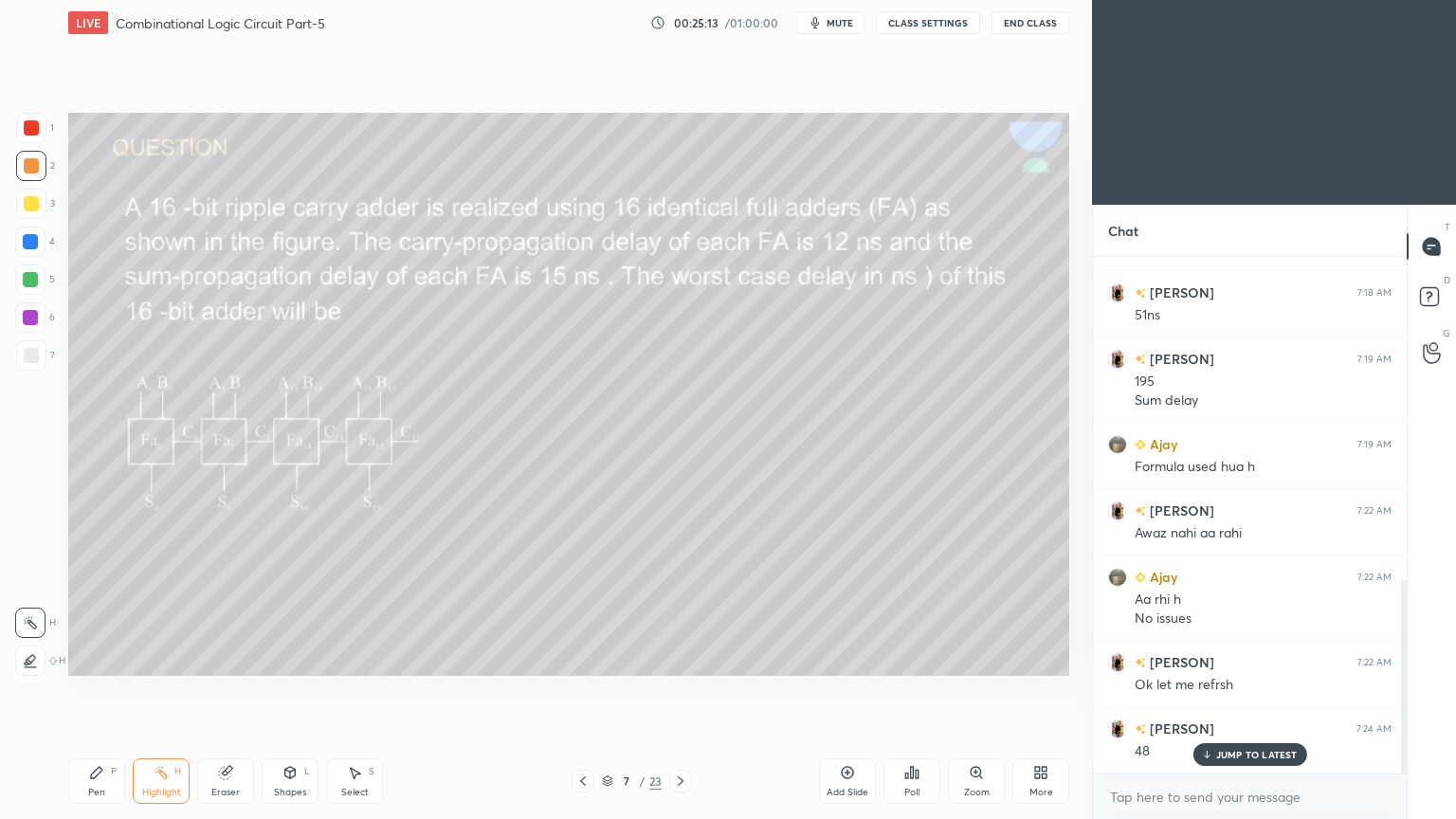 scroll, scrollTop: 864, scrollLeft: 0, axis: vertical 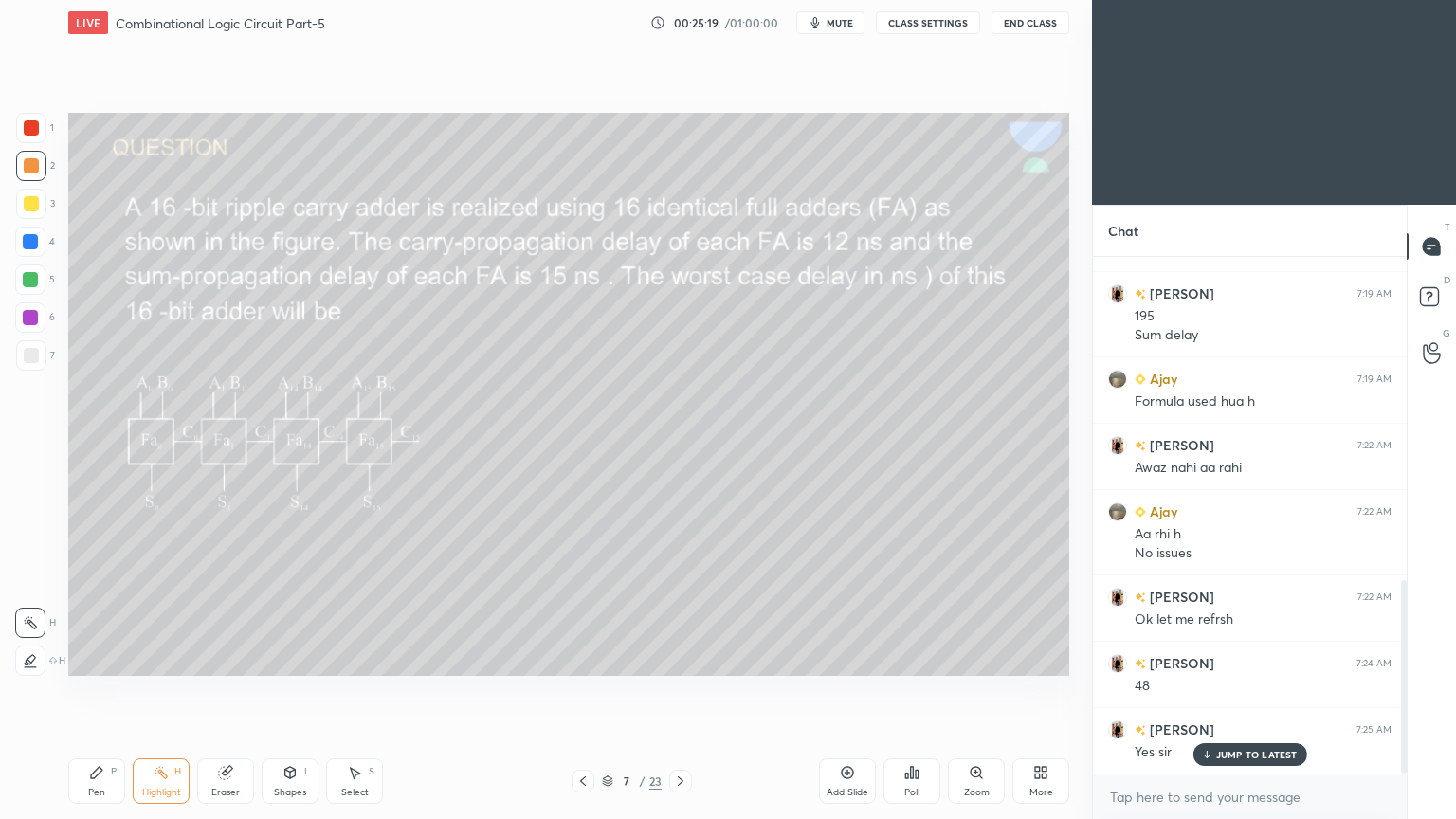 click on "Pen P" at bounding box center (97, 781) 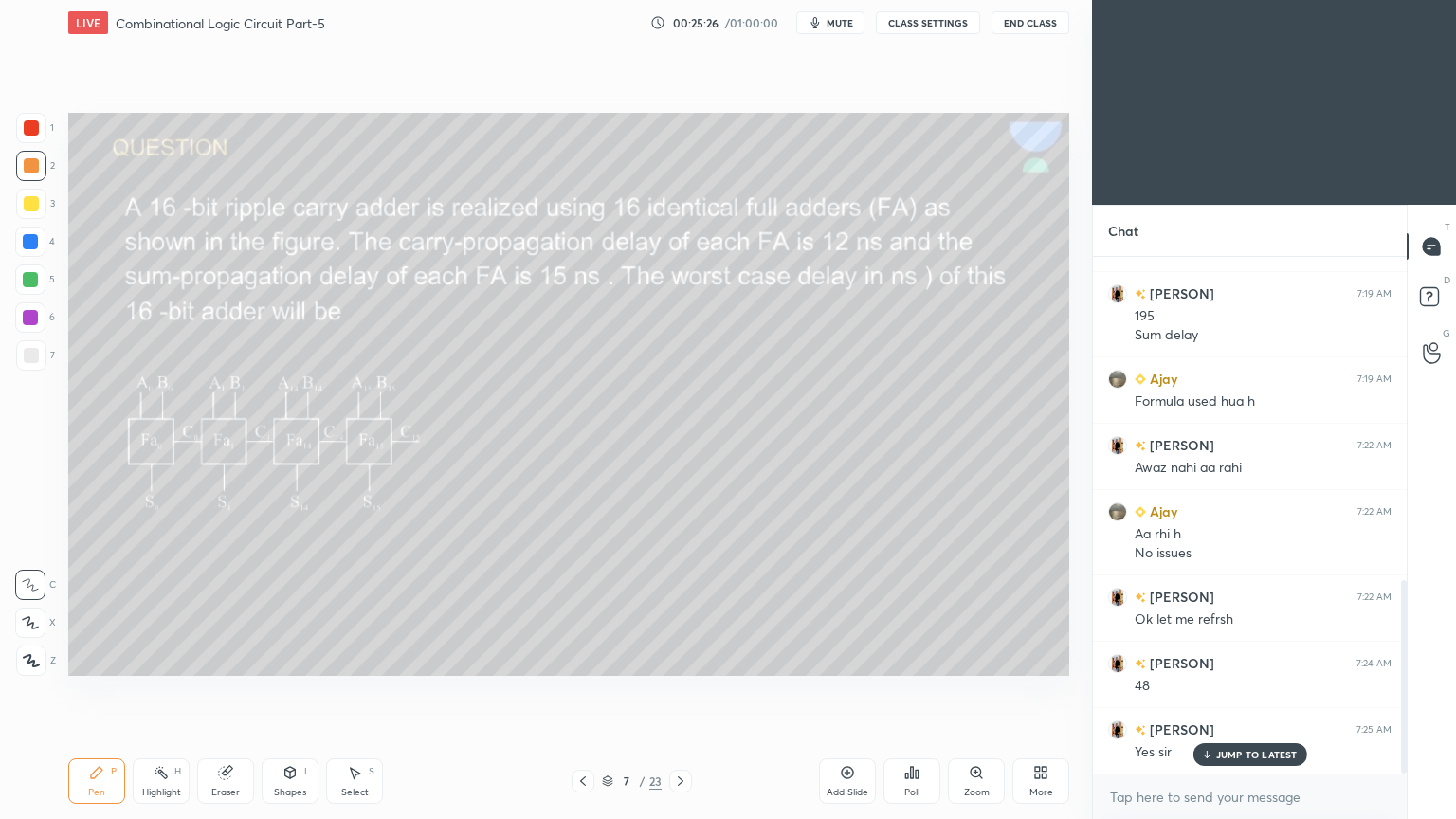 click at bounding box center (30, 318) 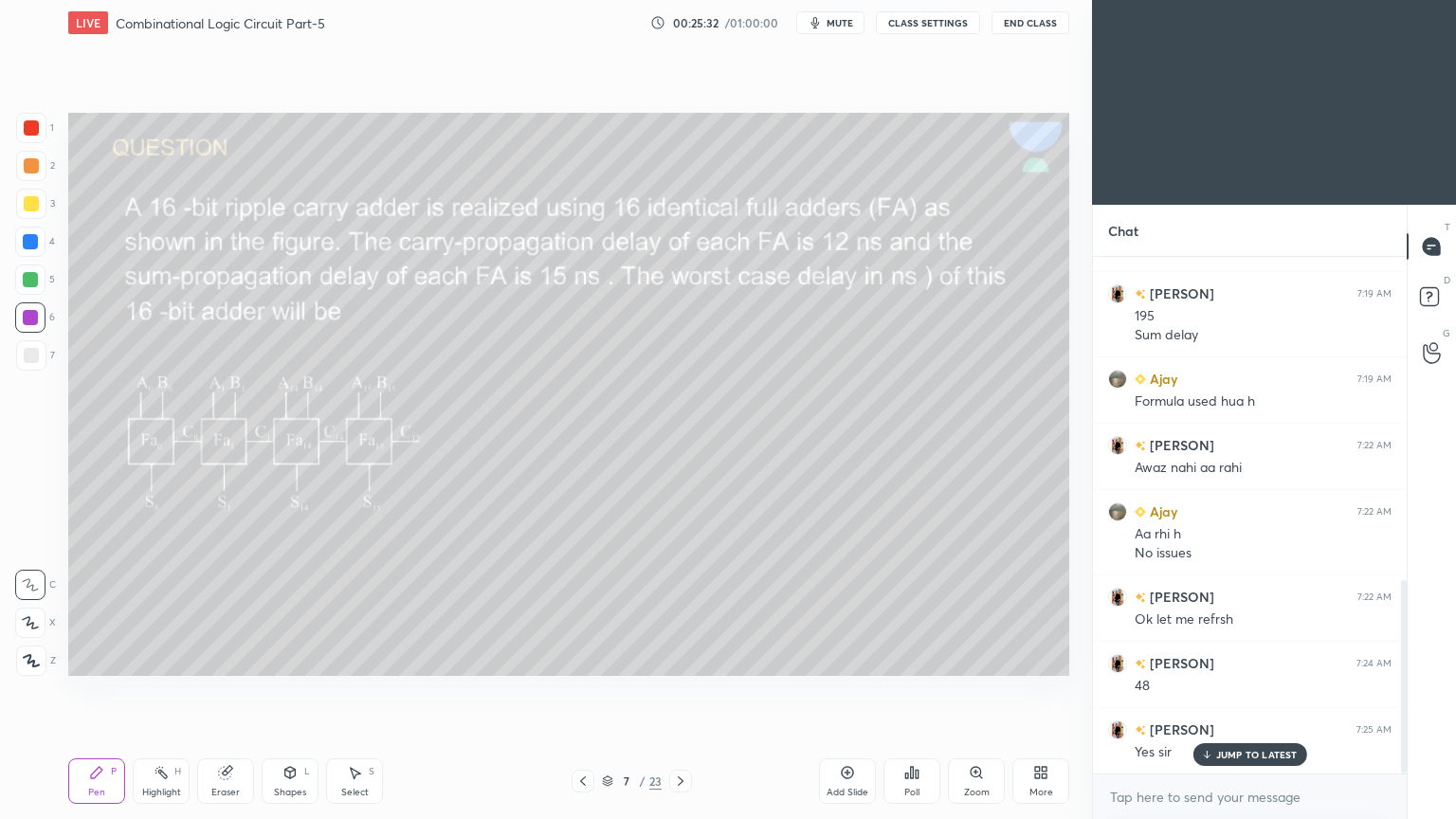 click on "2" at bounding box center (35, 166) 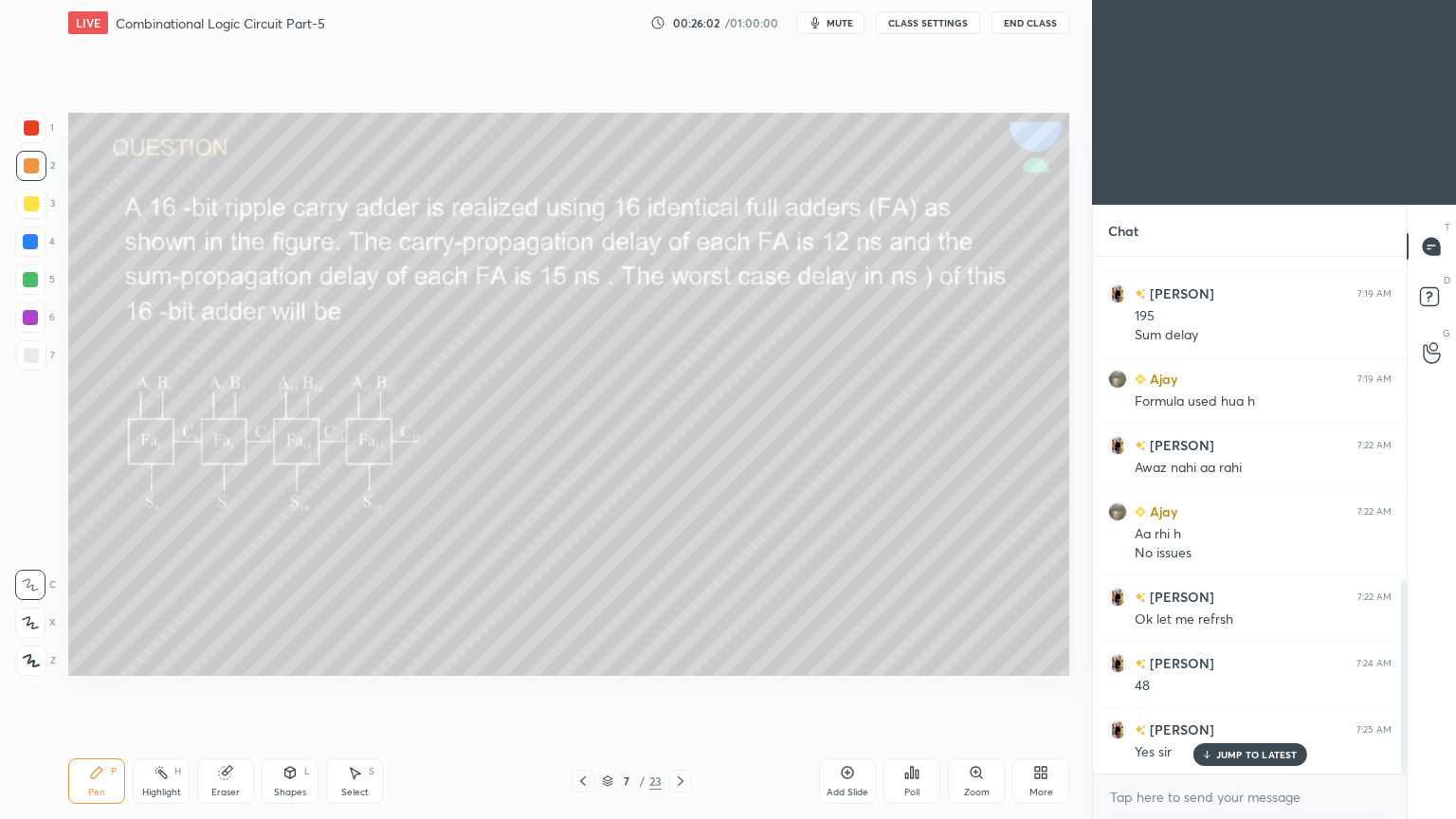 click at bounding box center [30, 242] 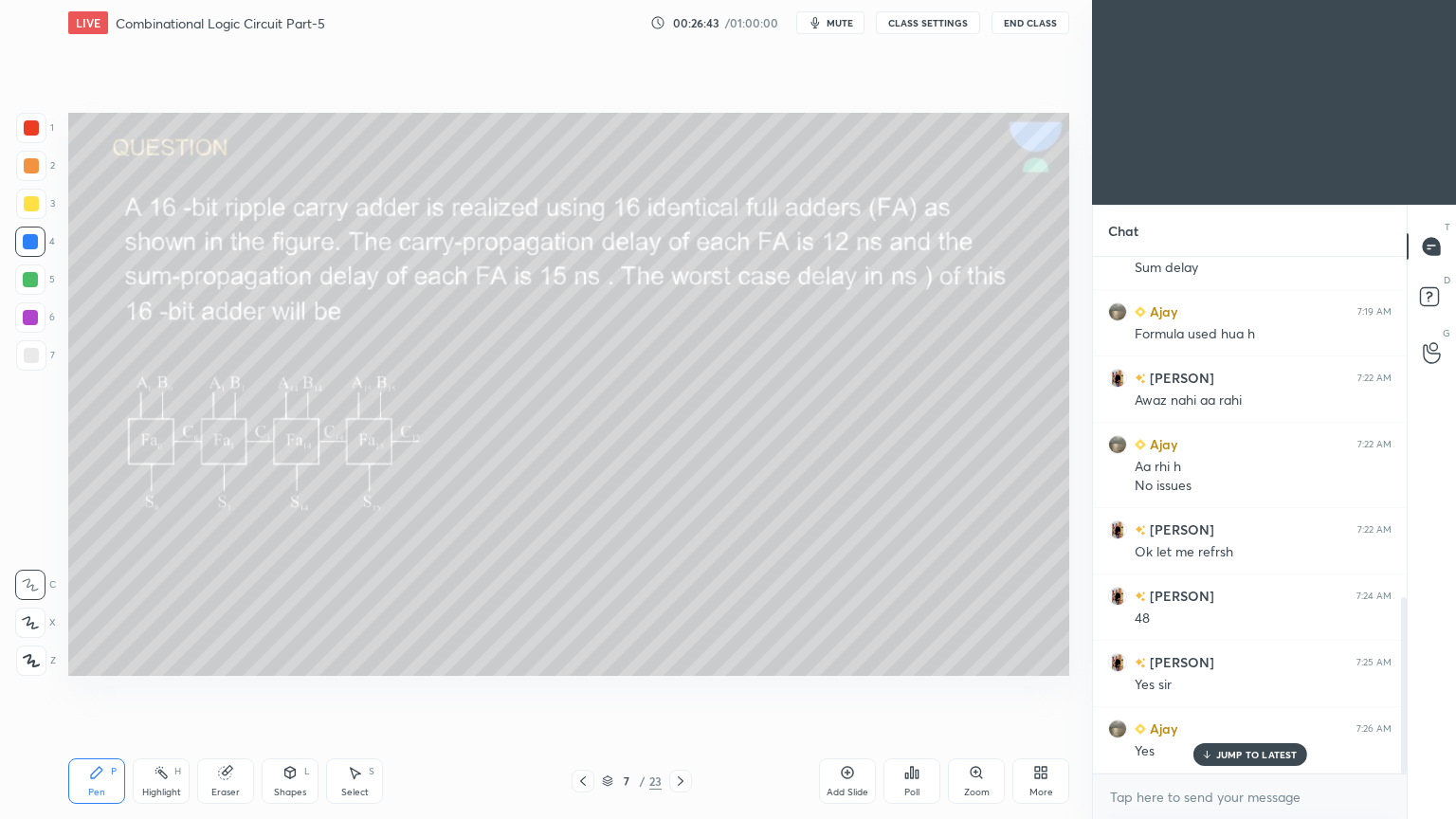 scroll, scrollTop: 997, scrollLeft: 0, axis: vertical 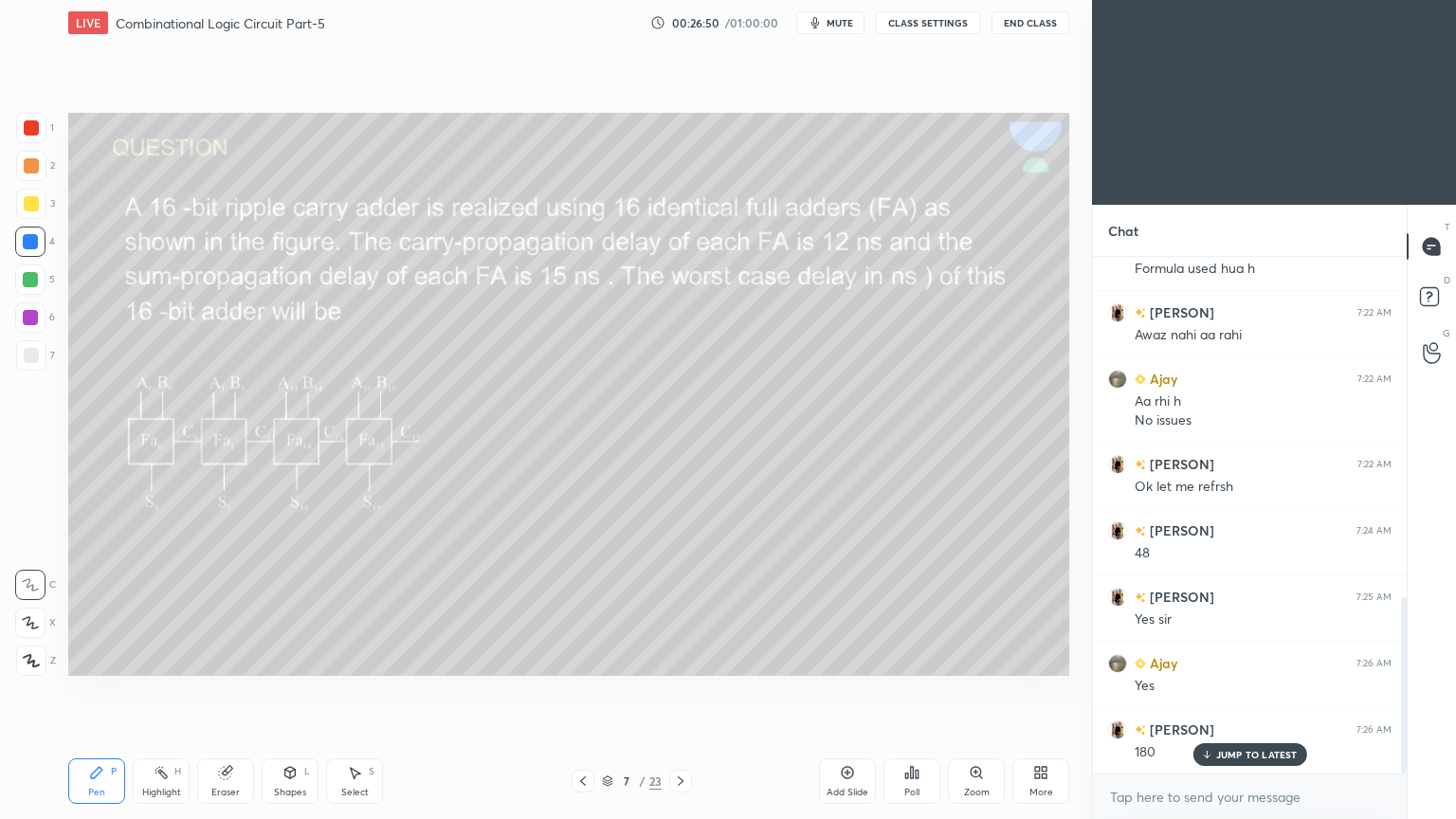 click 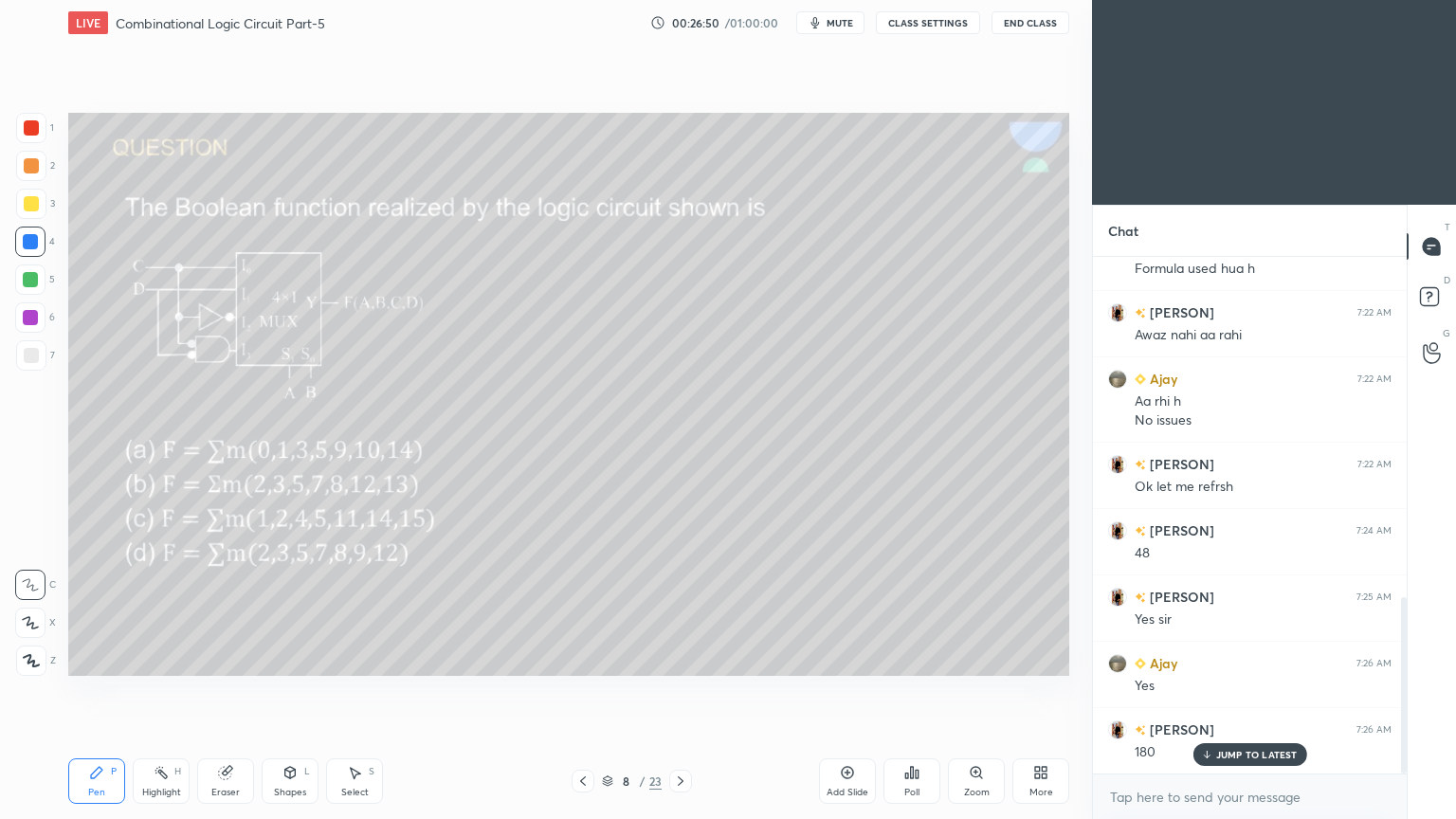 click 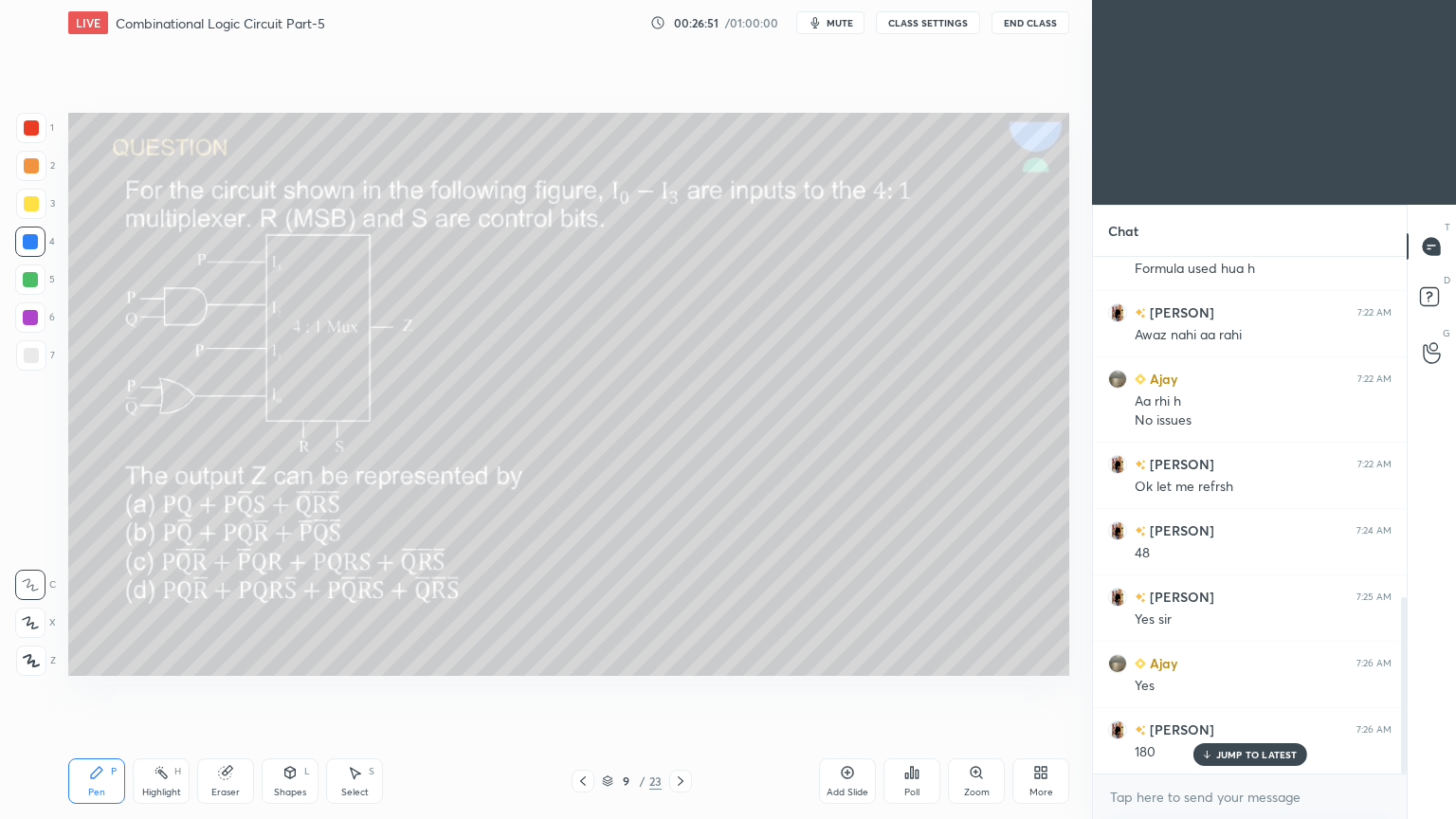 click 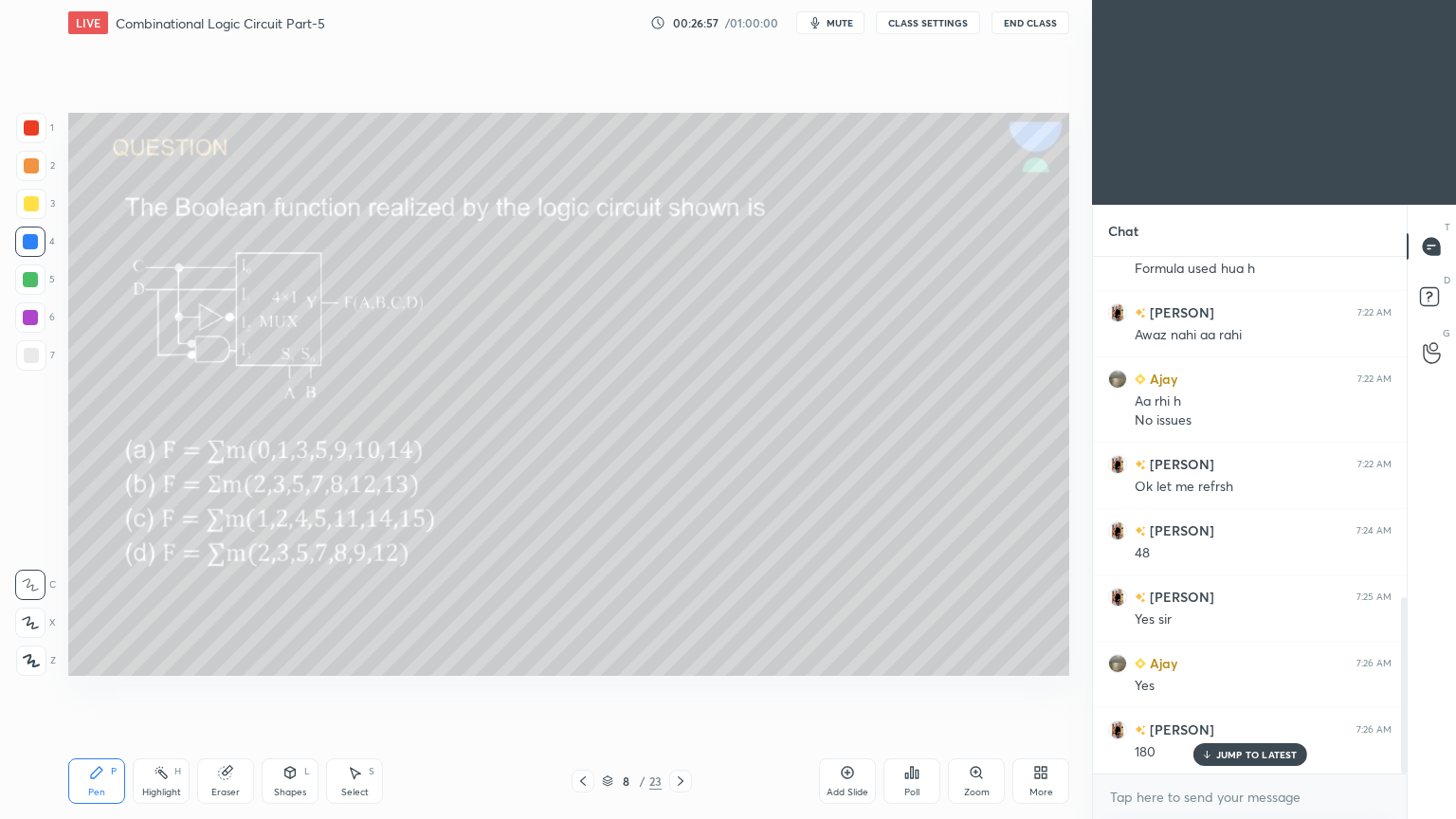 click on "Poll" at bounding box center [912, 781] 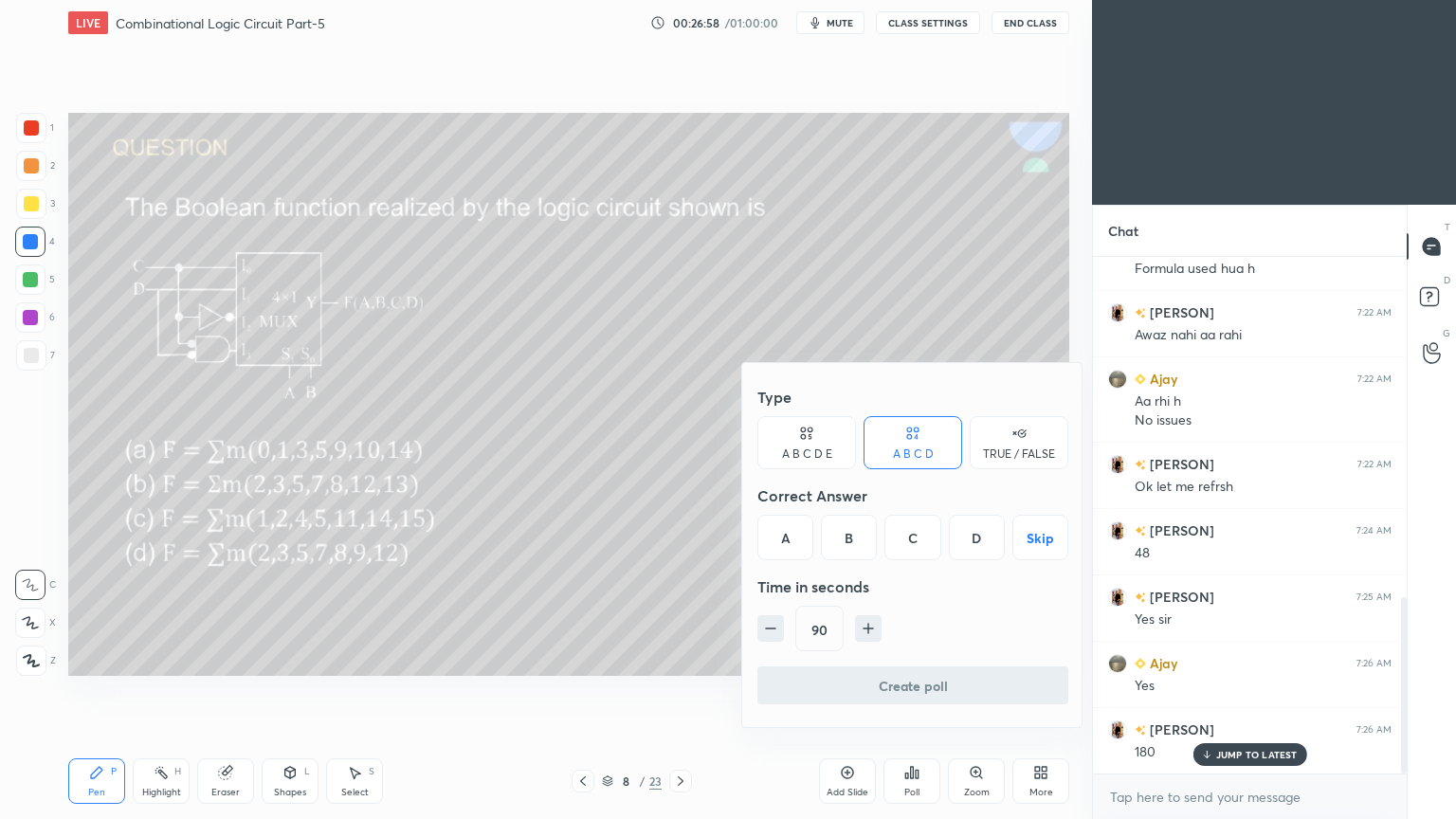 click on "D" at bounding box center [976, 537] 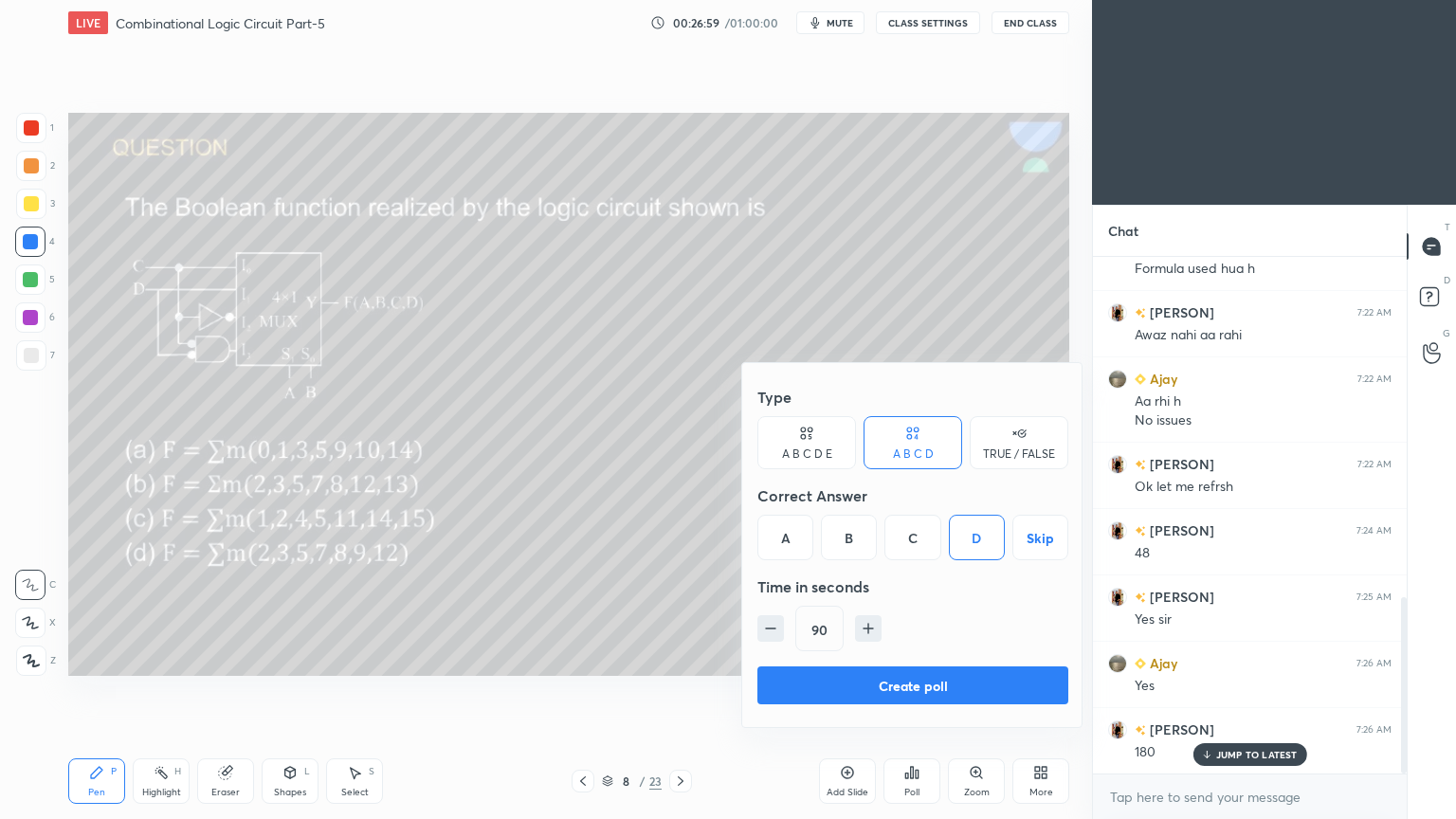 click on "Create poll" at bounding box center [913, 685] 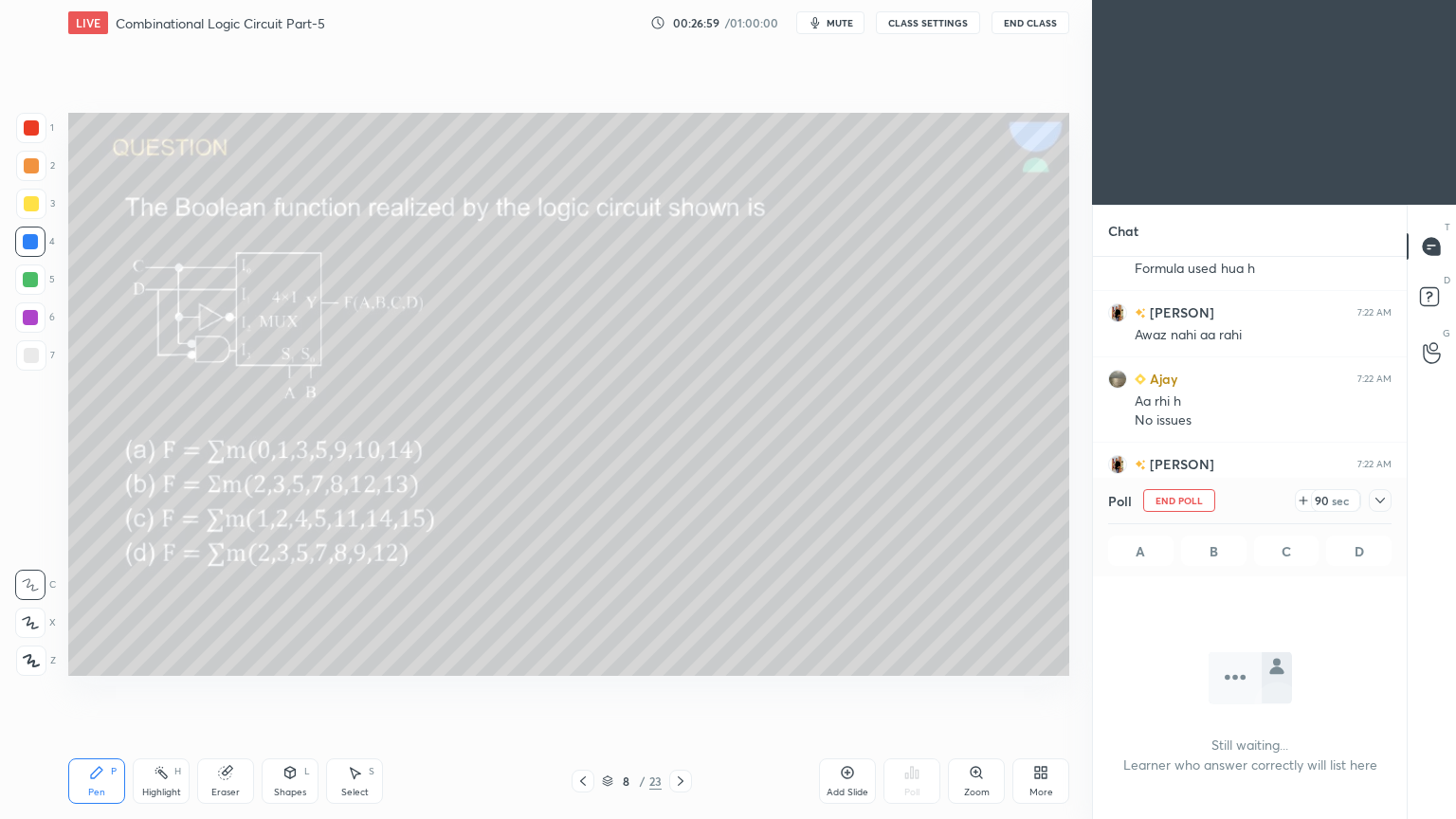 scroll, scrollTop: 435, scrollLeft: 308, axis: both 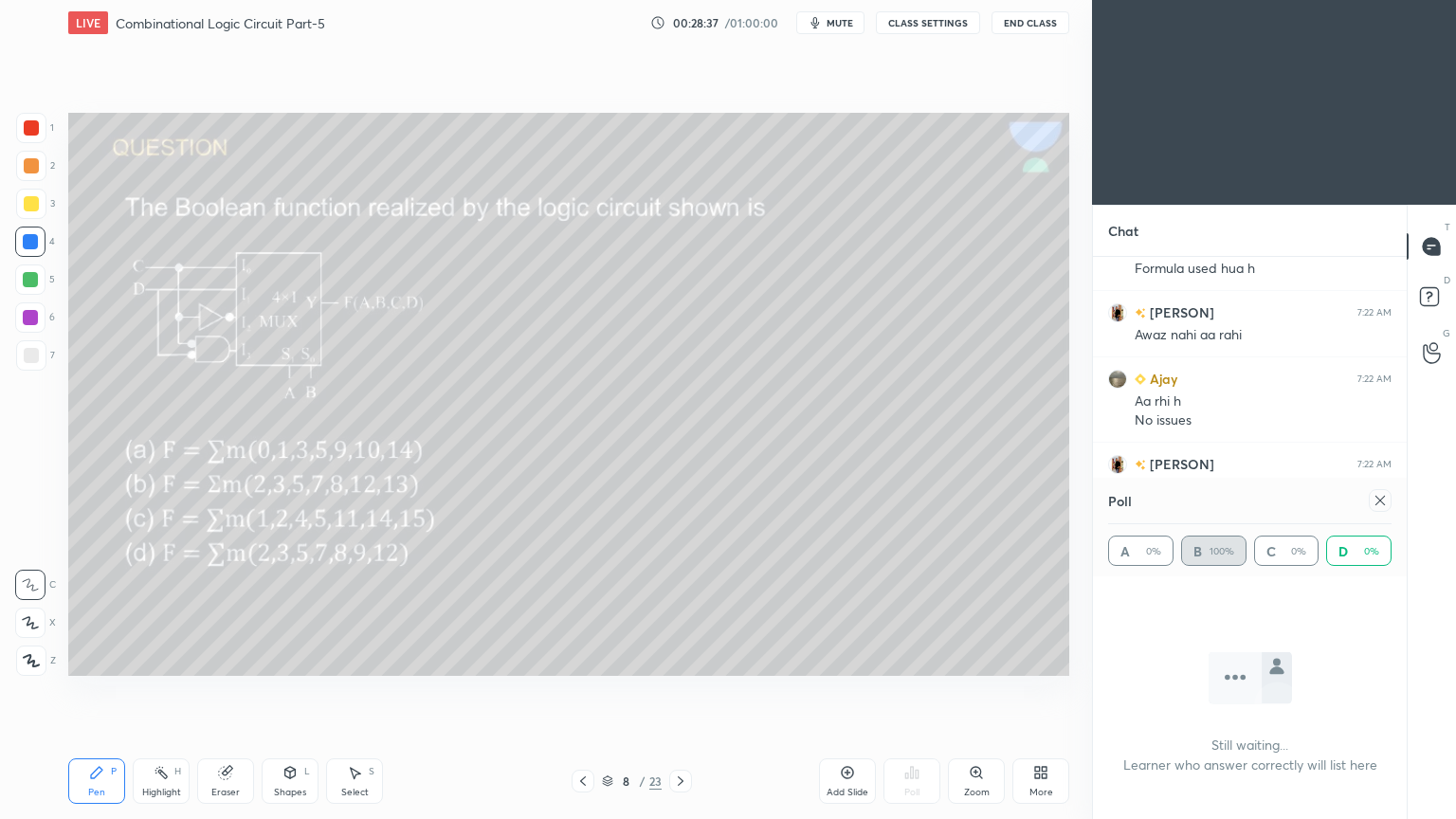 click 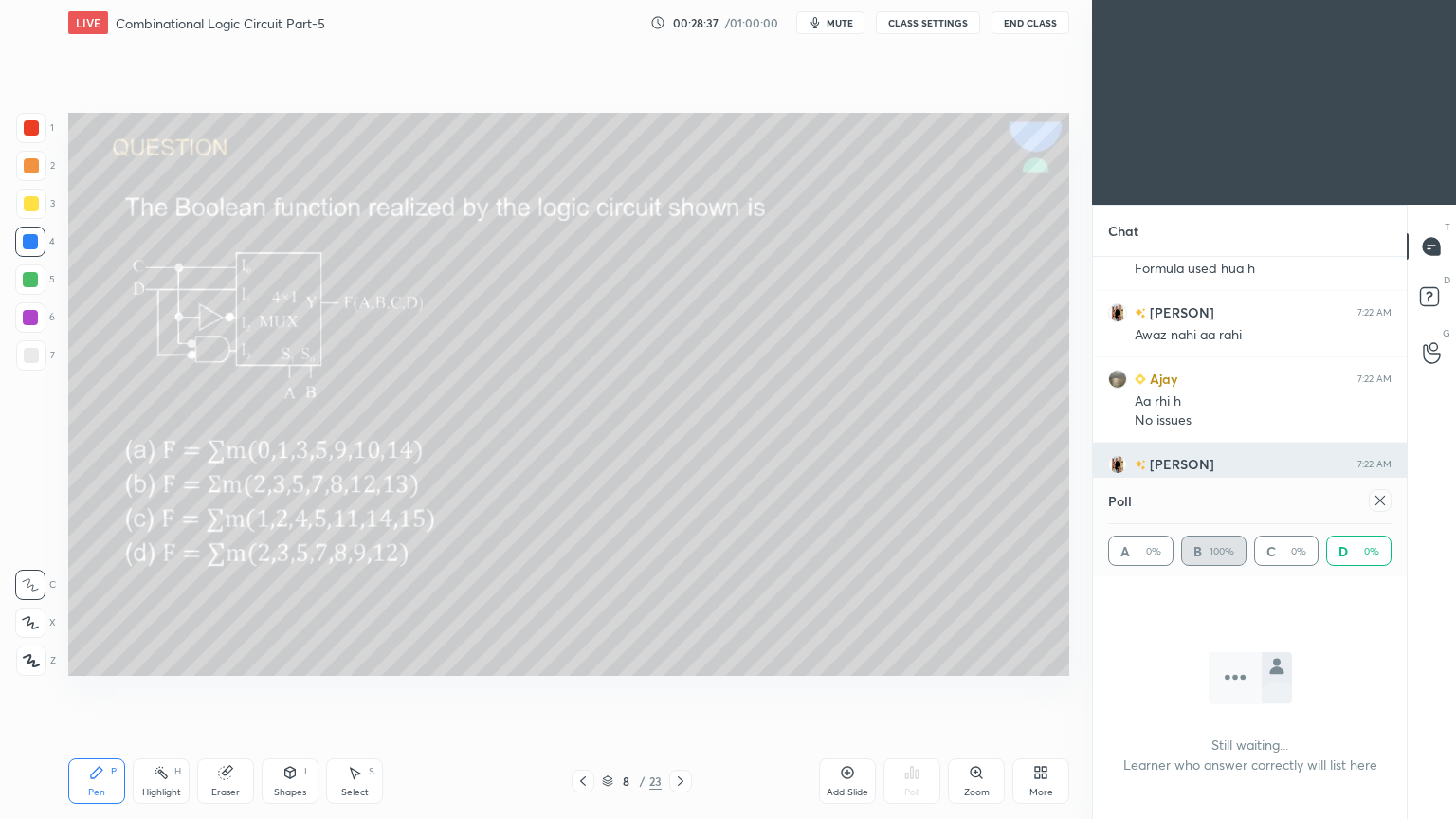 type on "x" 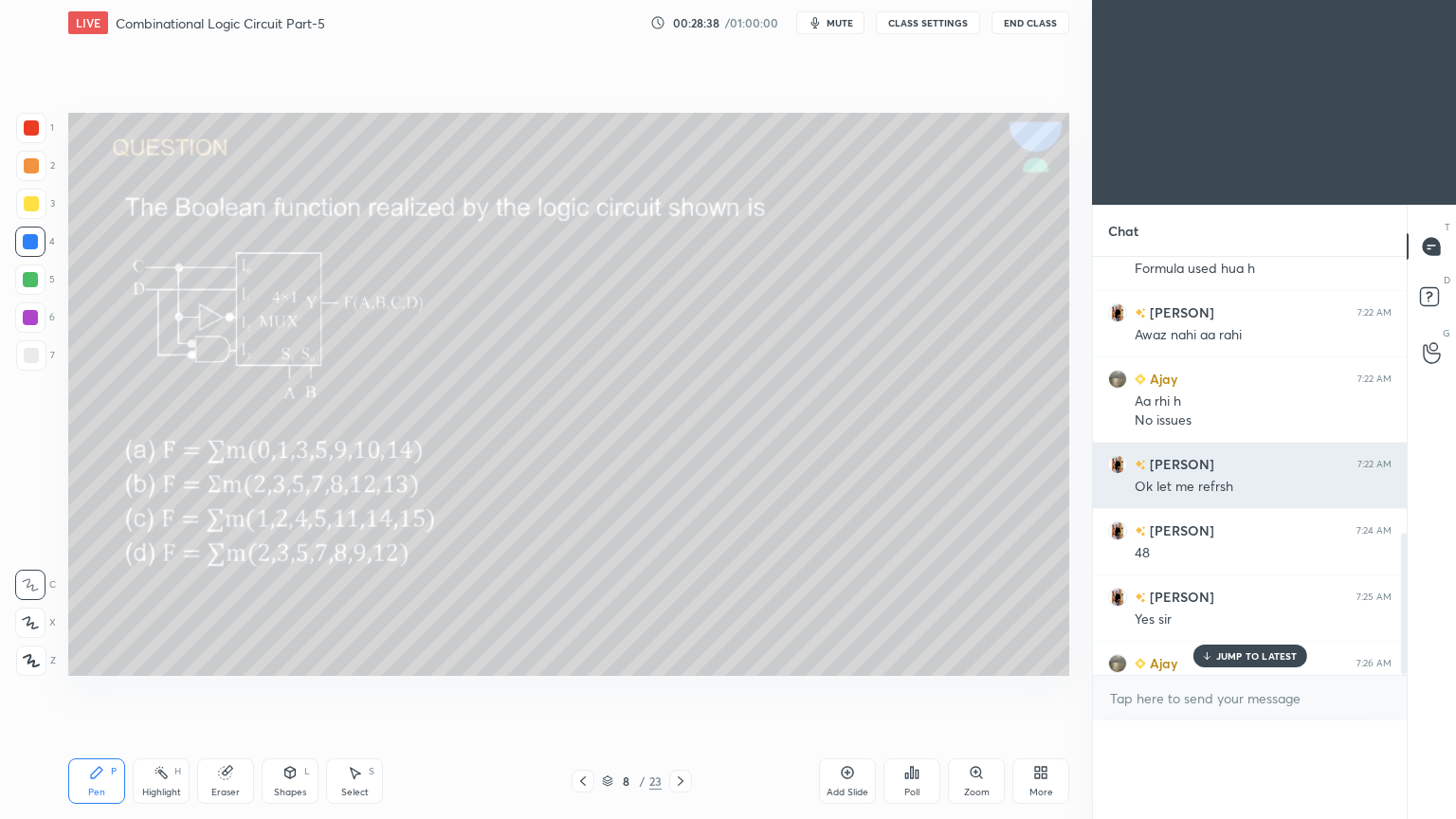 scroll, scrollTop: 463, scrollLeft: 308, axis: both 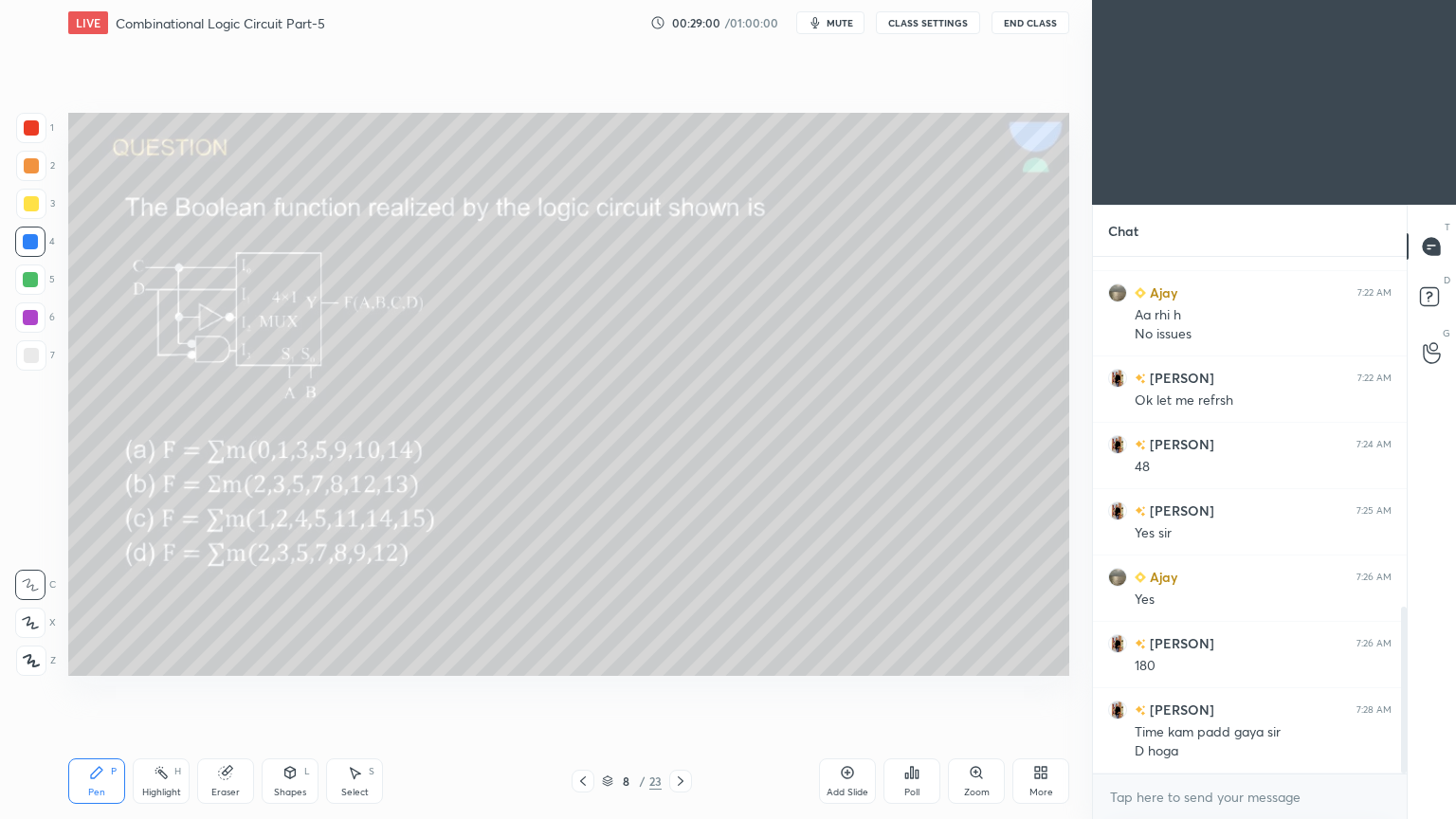 click on "mute" at bounding box center [840, 23] 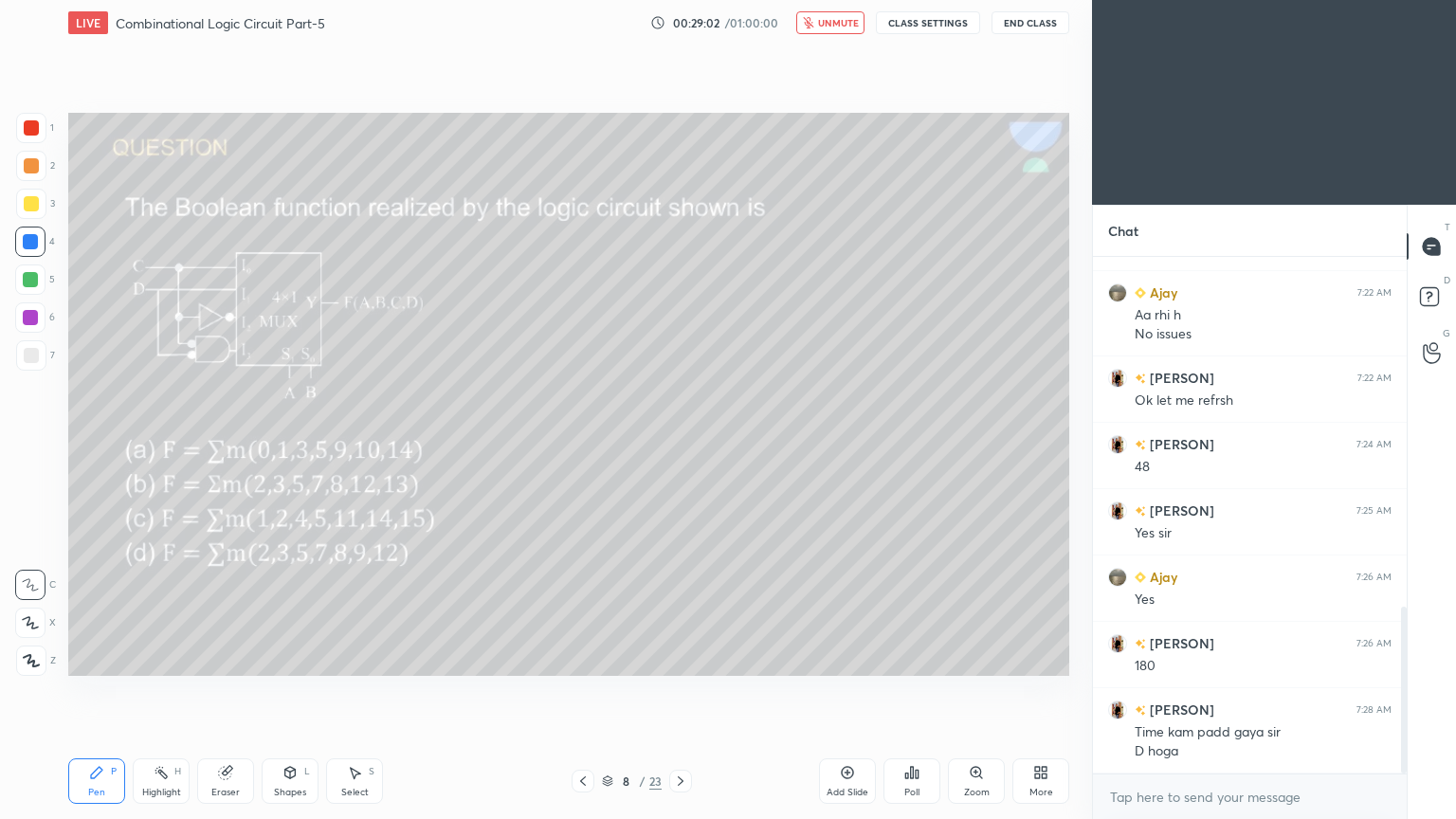 click on "unmute" at bounding box center (830, 23) 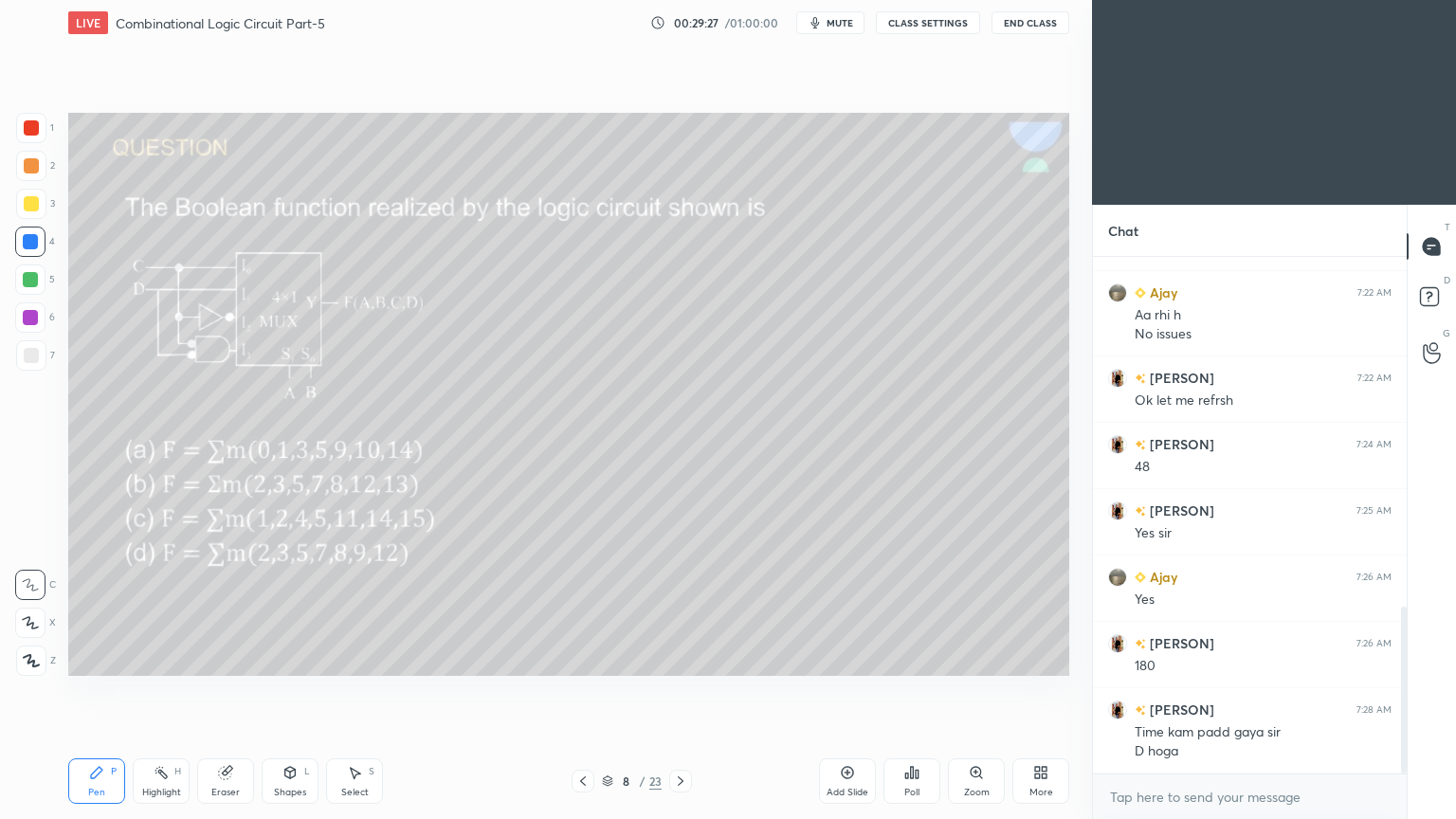 click at bounding box center [31, 166] 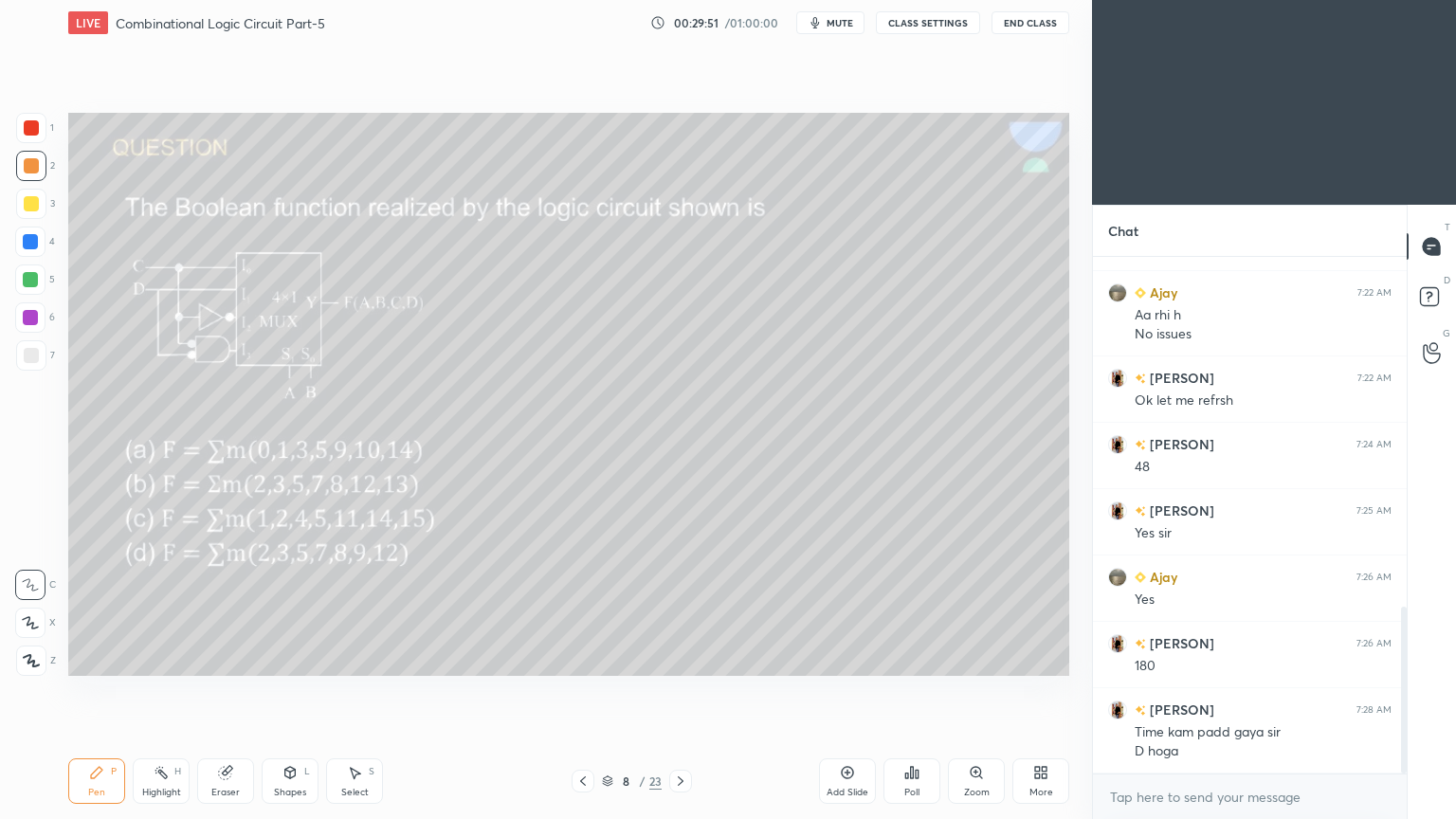 click at bounding box center [30, 318] 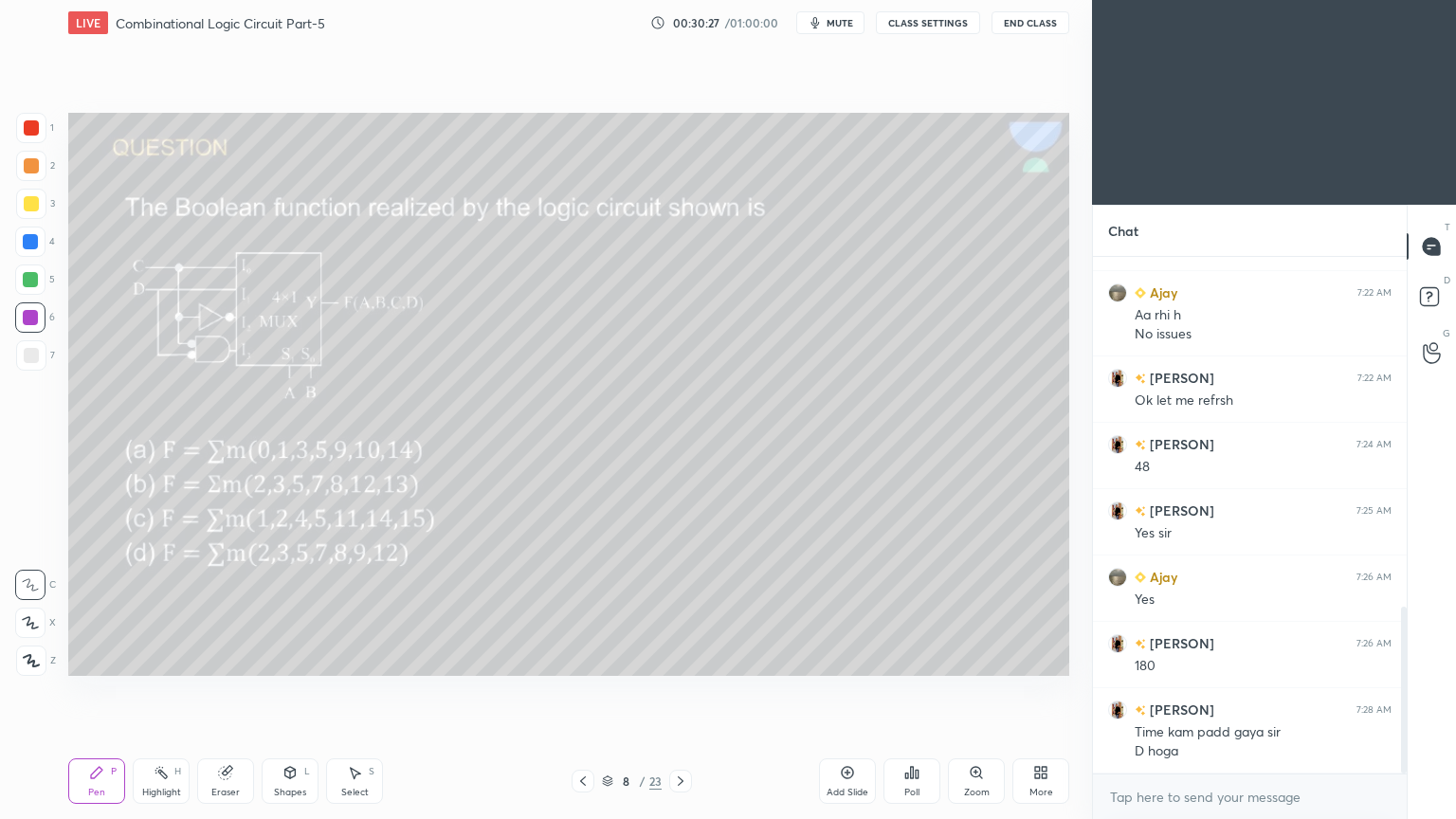 click at bounding box center (31, 204) 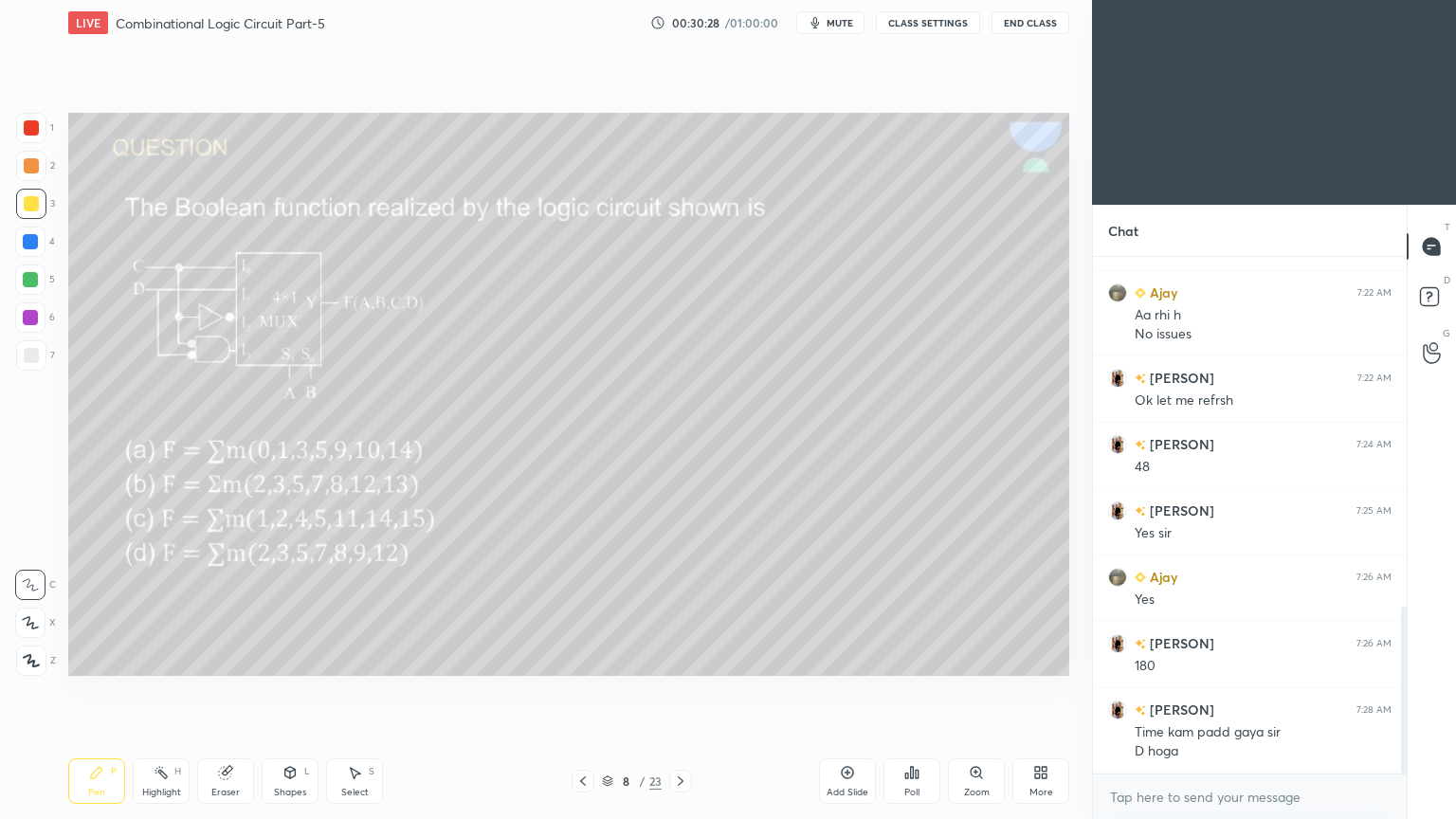 click on "Shapes L" at bounding box center [290, 781] 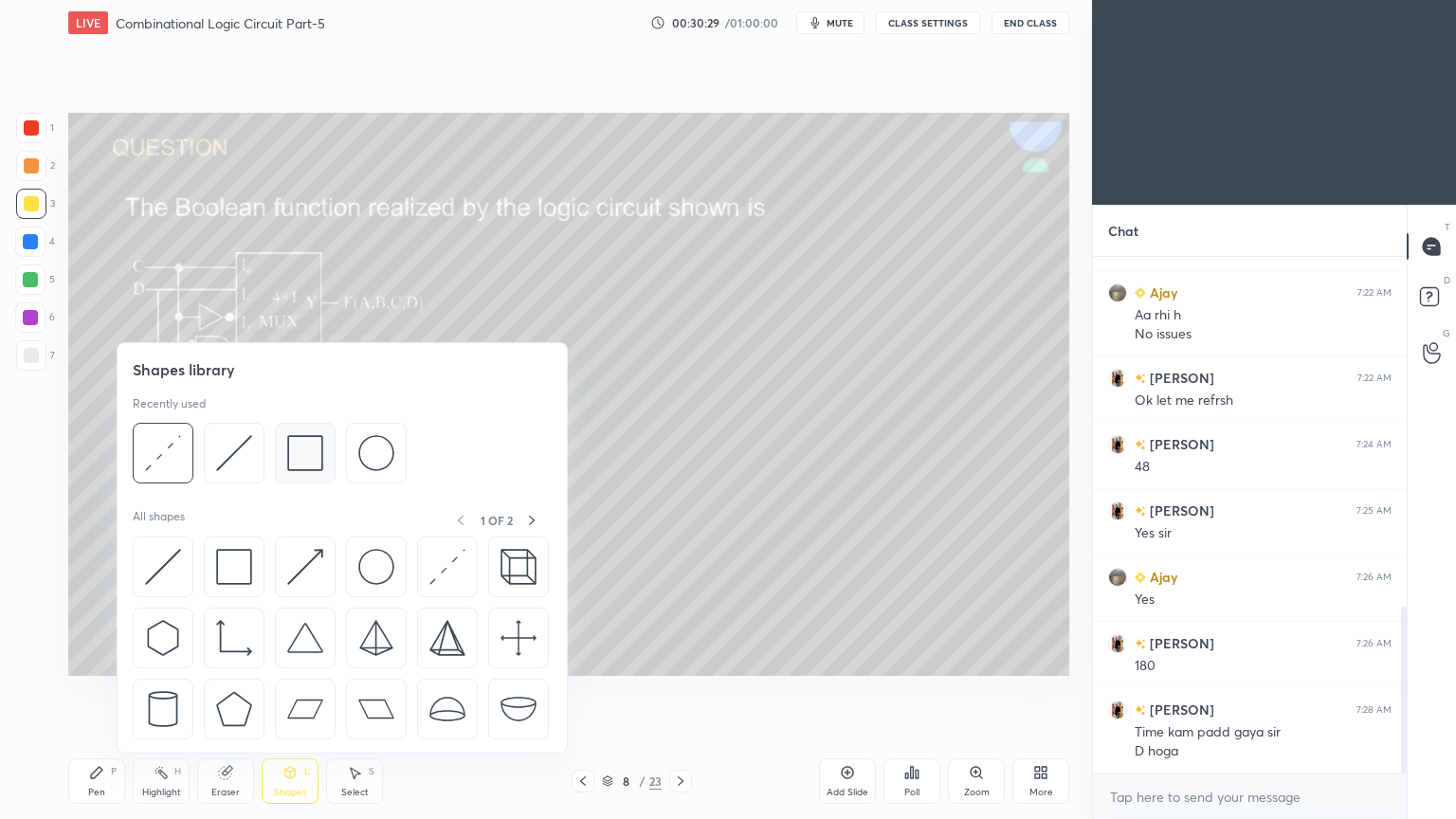 click at bounding box center (305, 453) 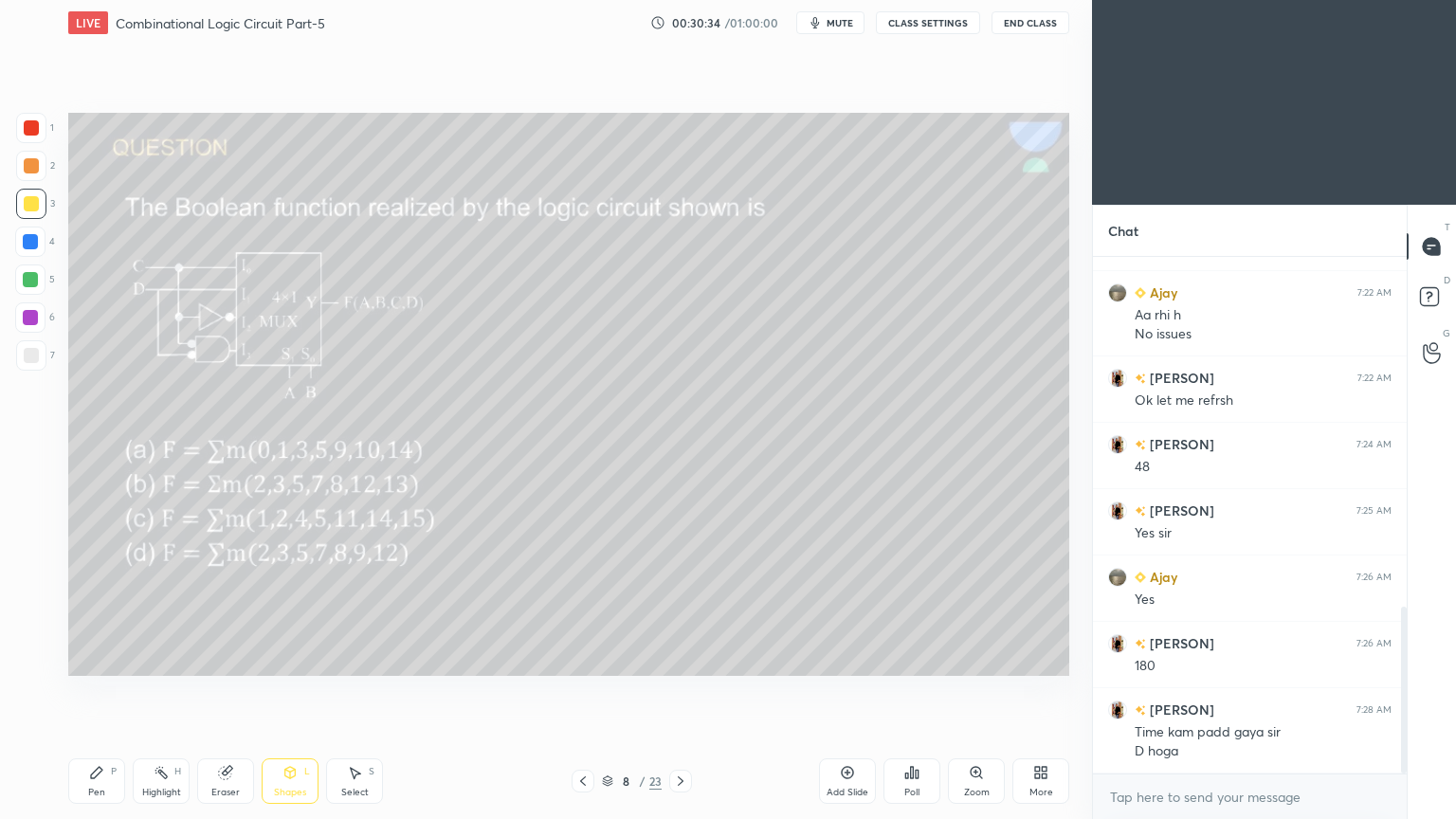 click on "Shapes L" at bounding box center [290, 781] 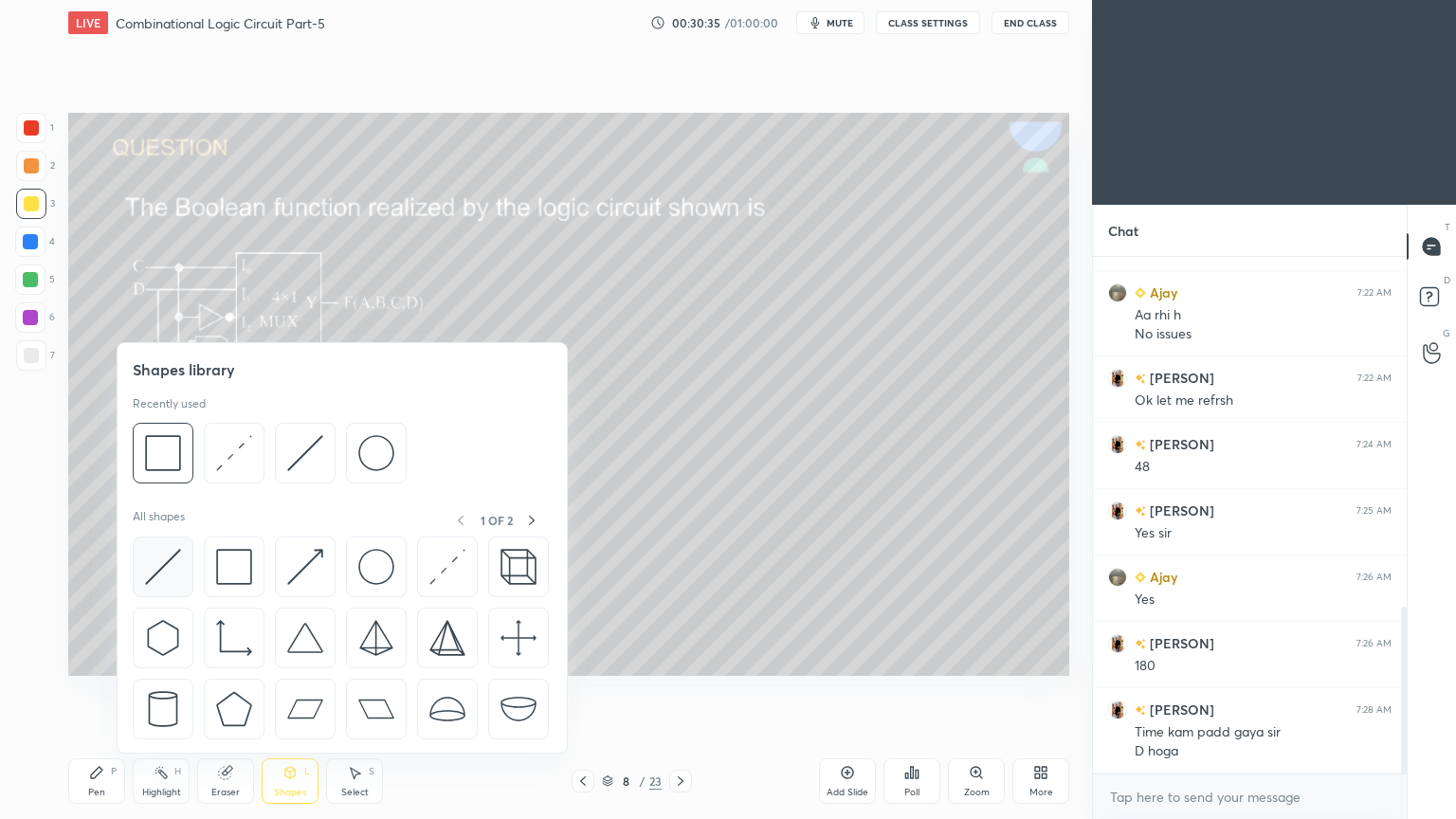 click at bounding box center (163, 567) 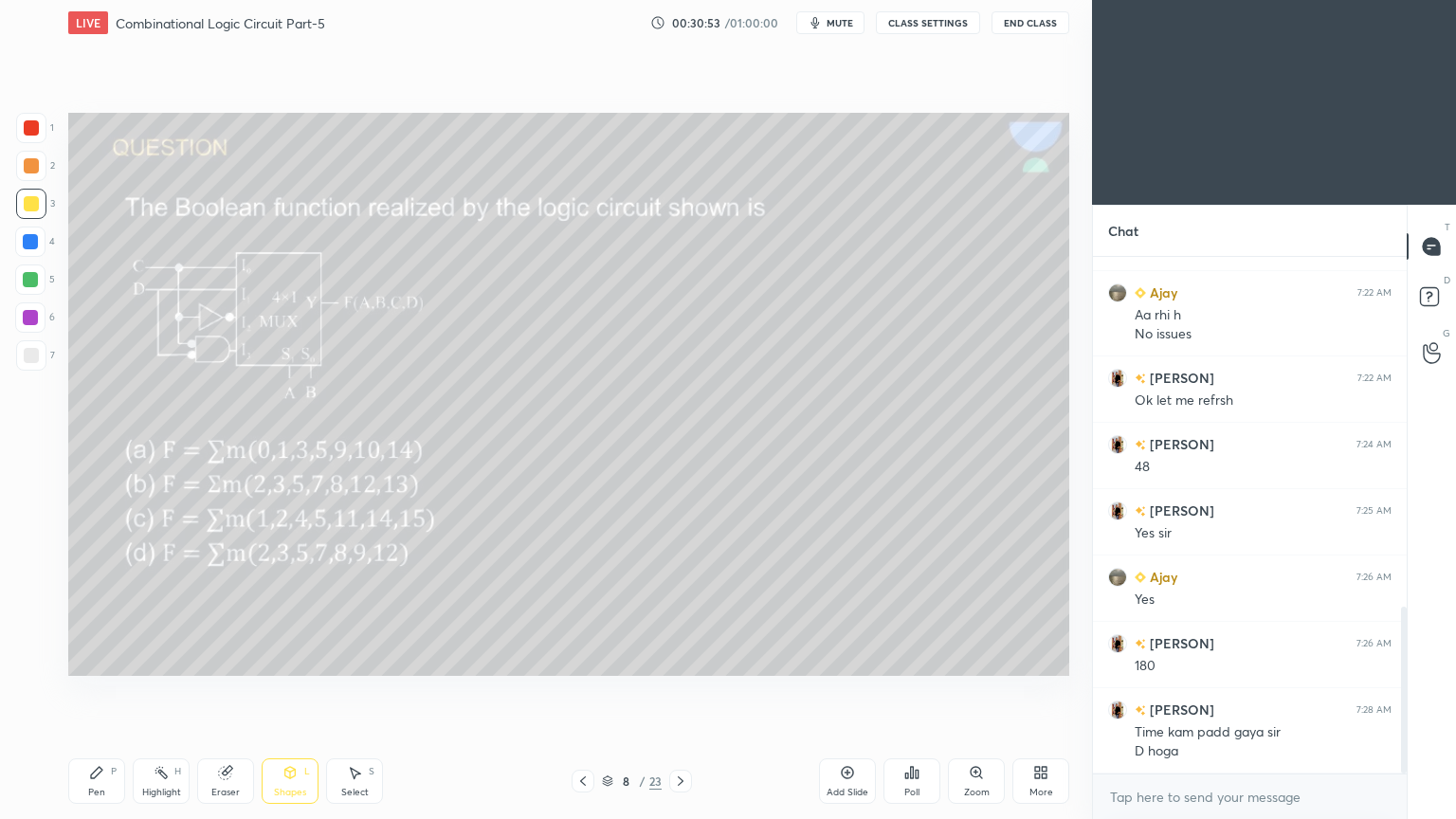 click 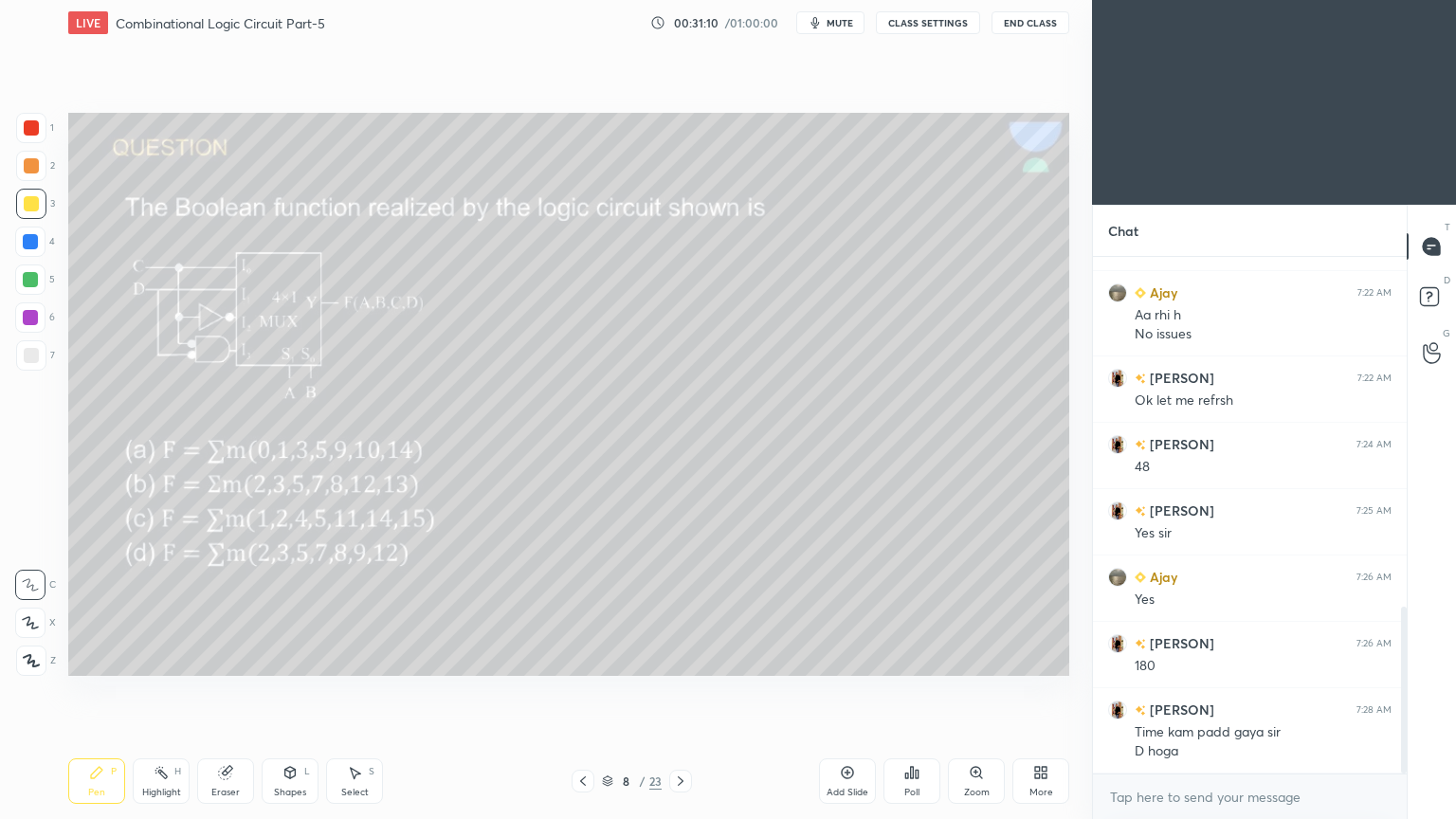 click at bounding box center [30, 280] 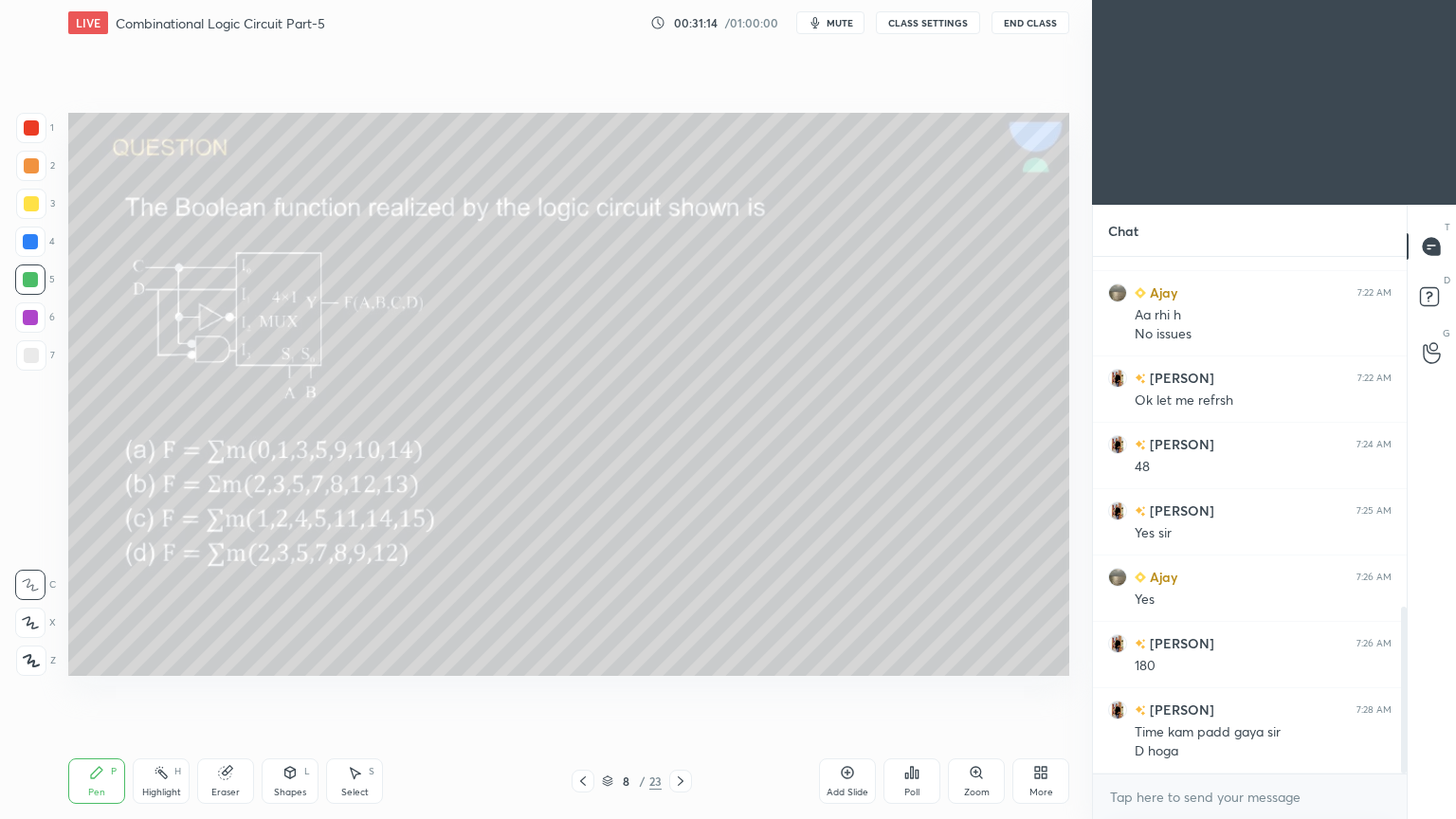 click on "Highlight H" at bounding box center (161, 781) 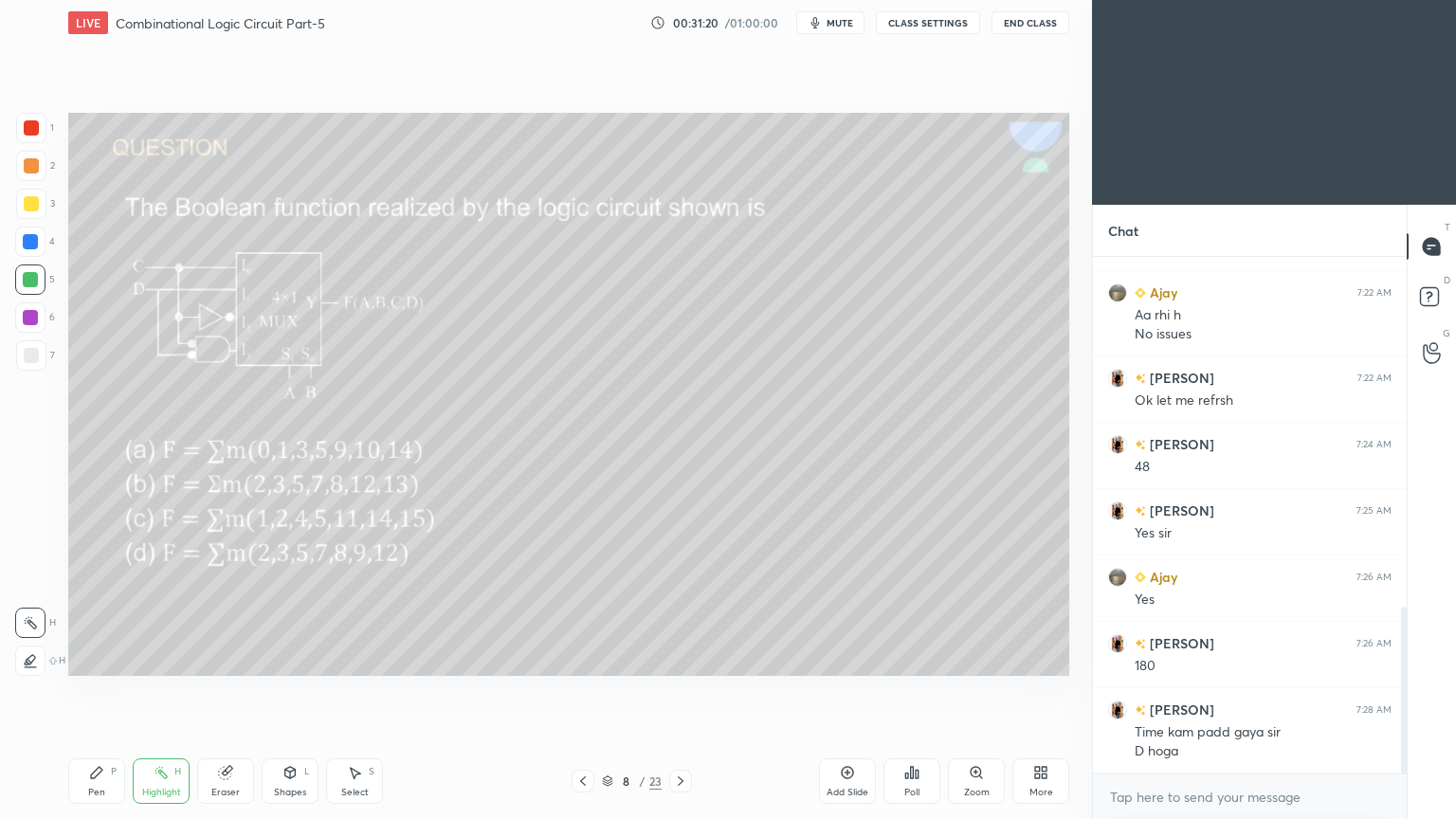 click 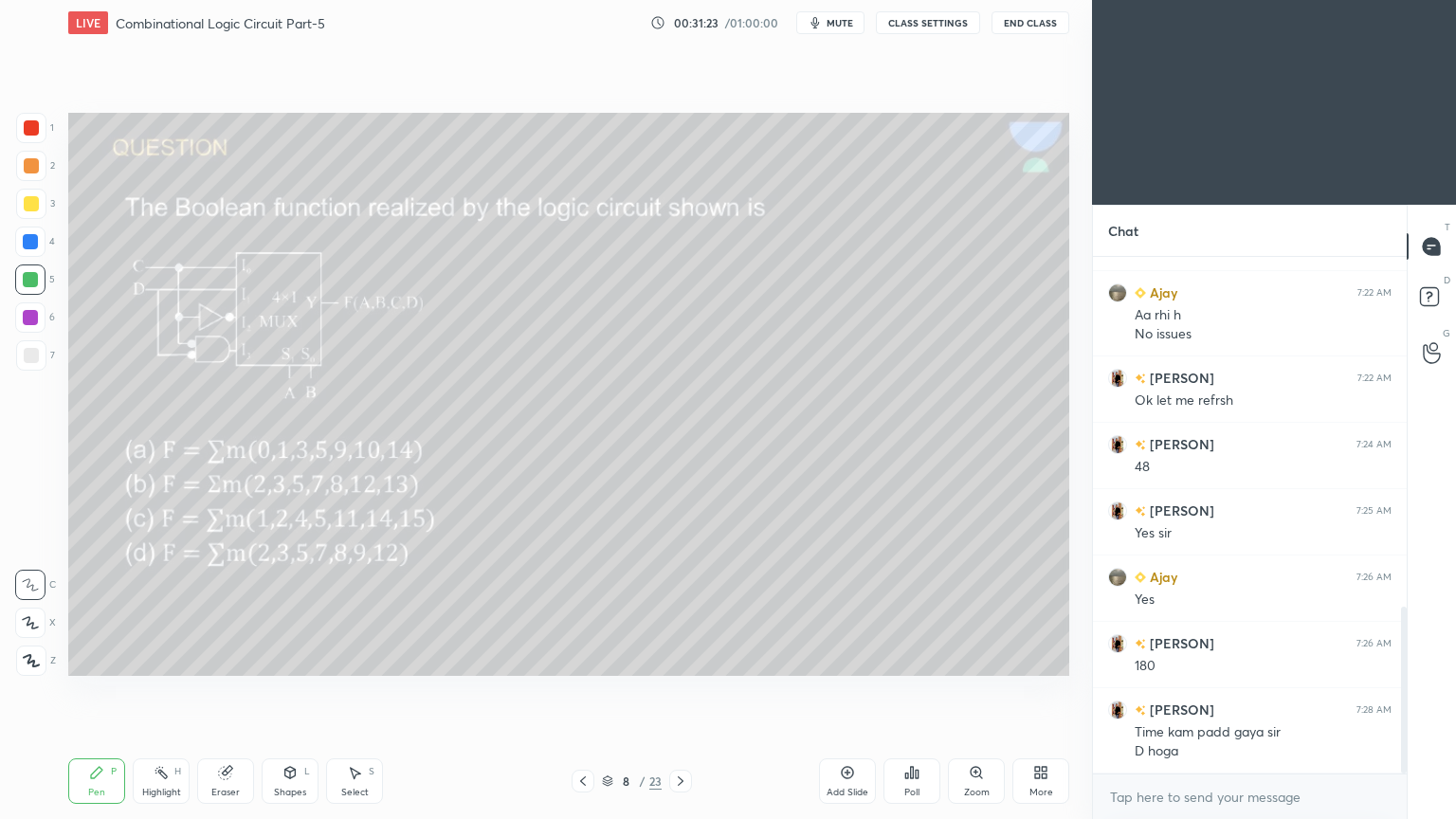 click on "Highlight H" at bounding box center [161, 781] 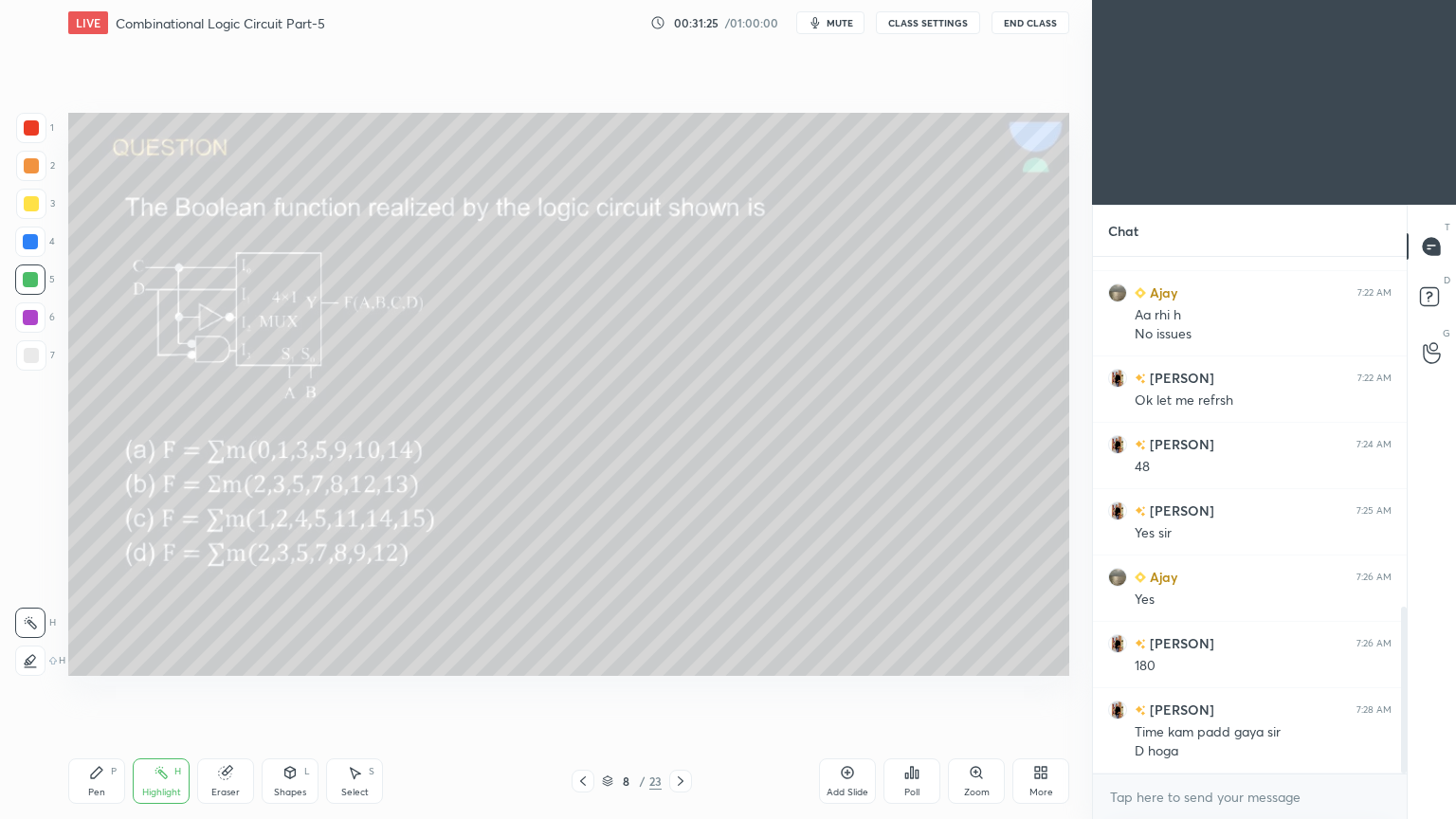 click 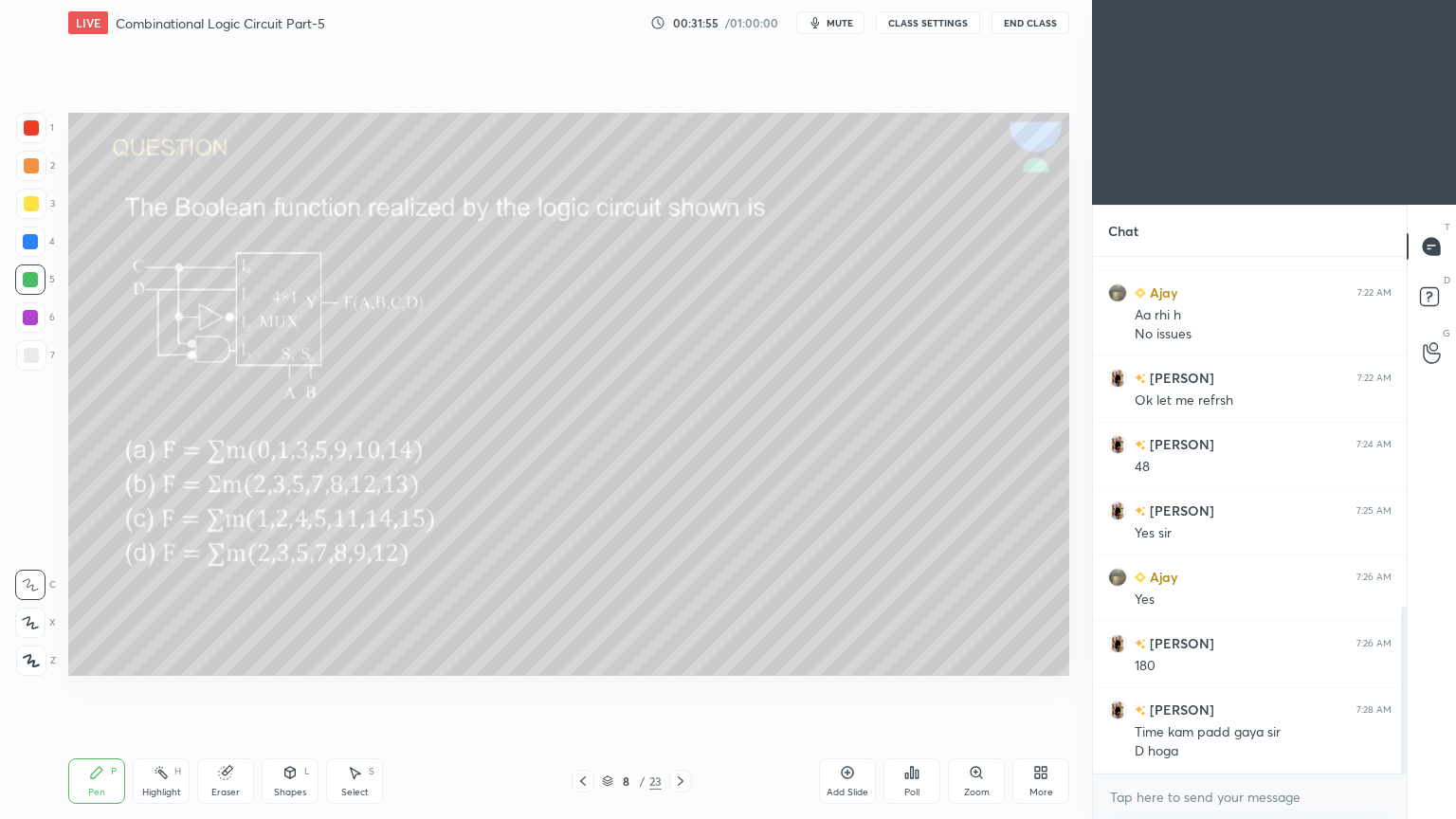 click at bounding box center (30, 242) 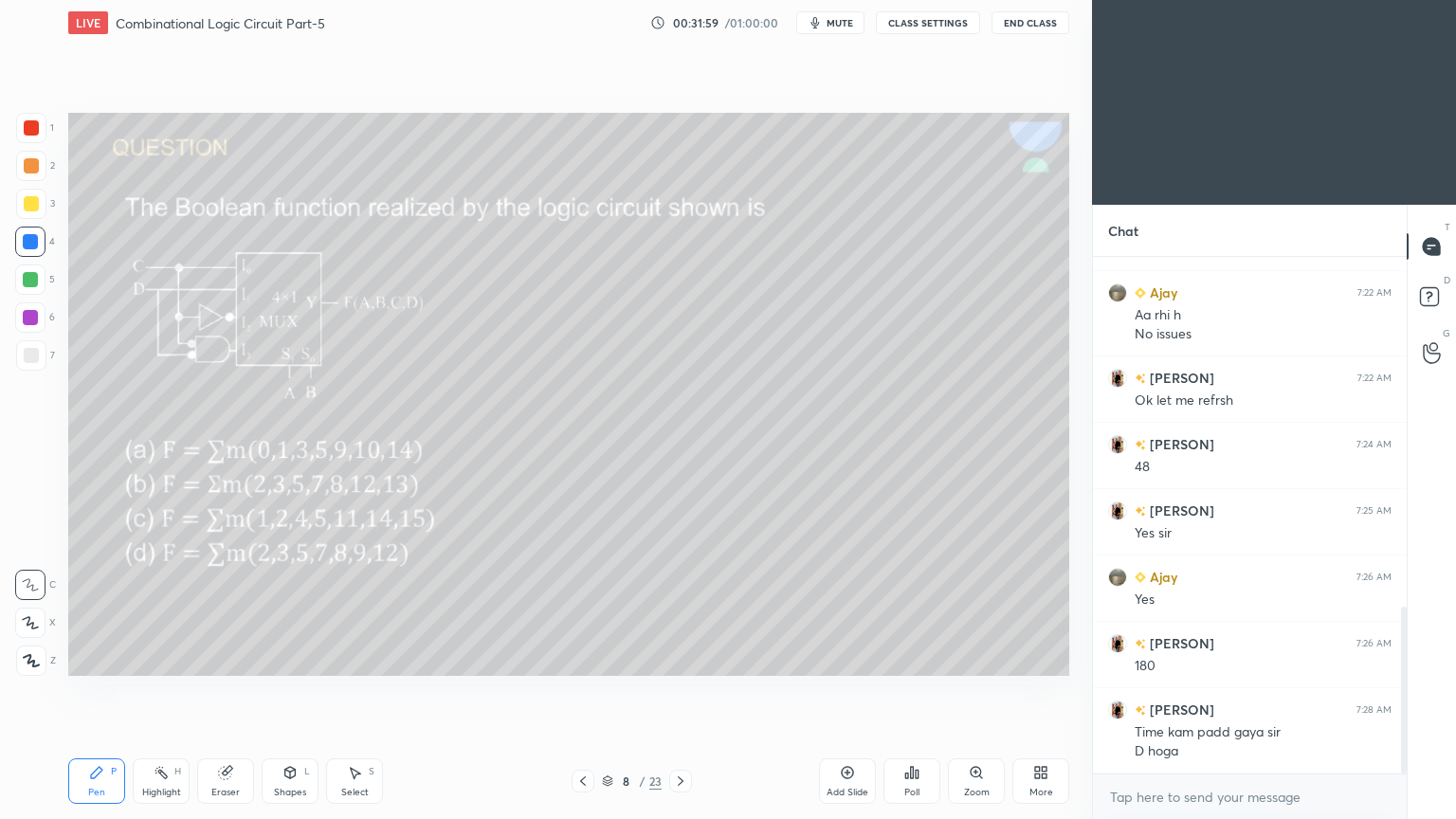 click 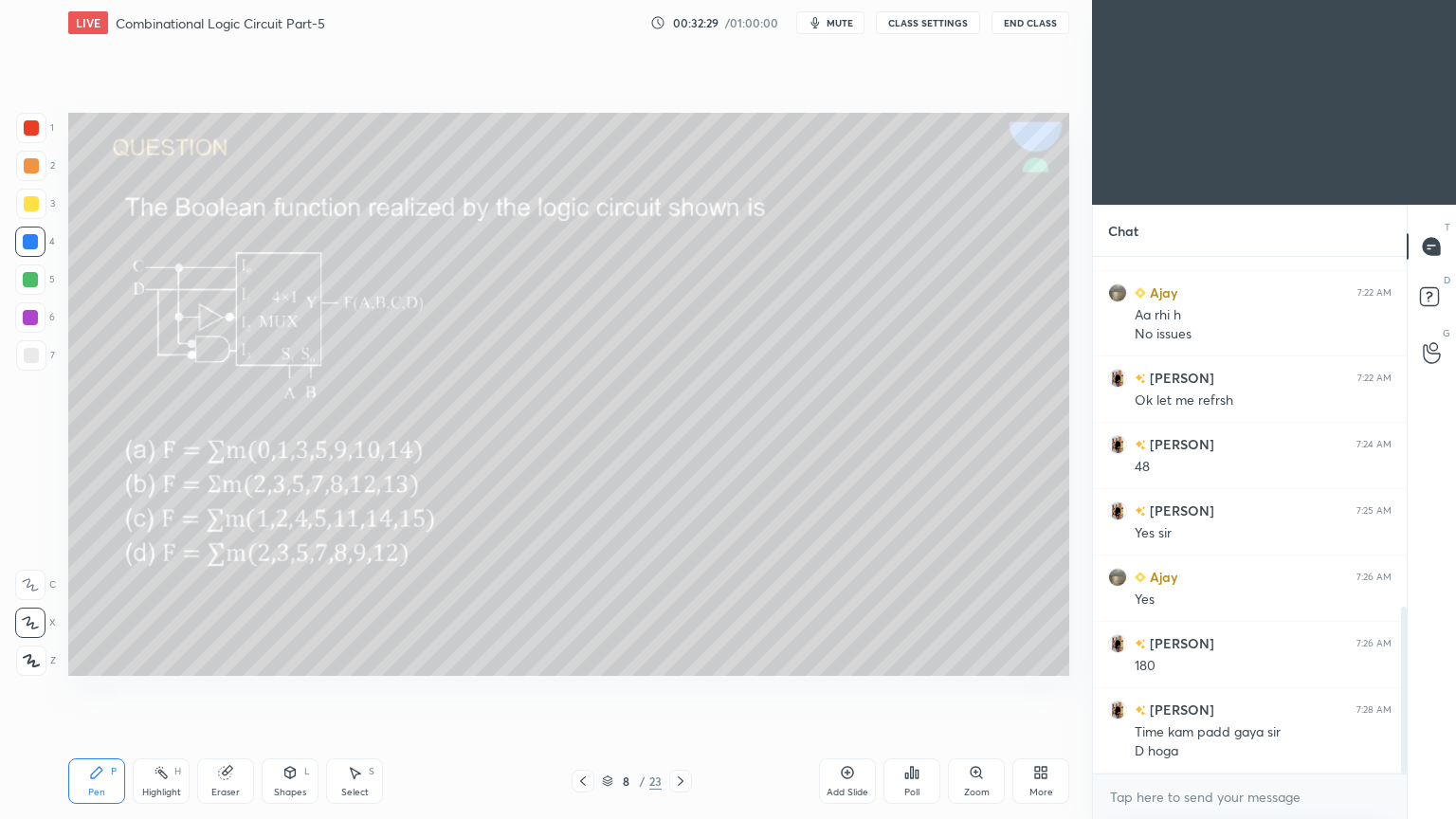 click on "1" at bounding box center (35, 128) 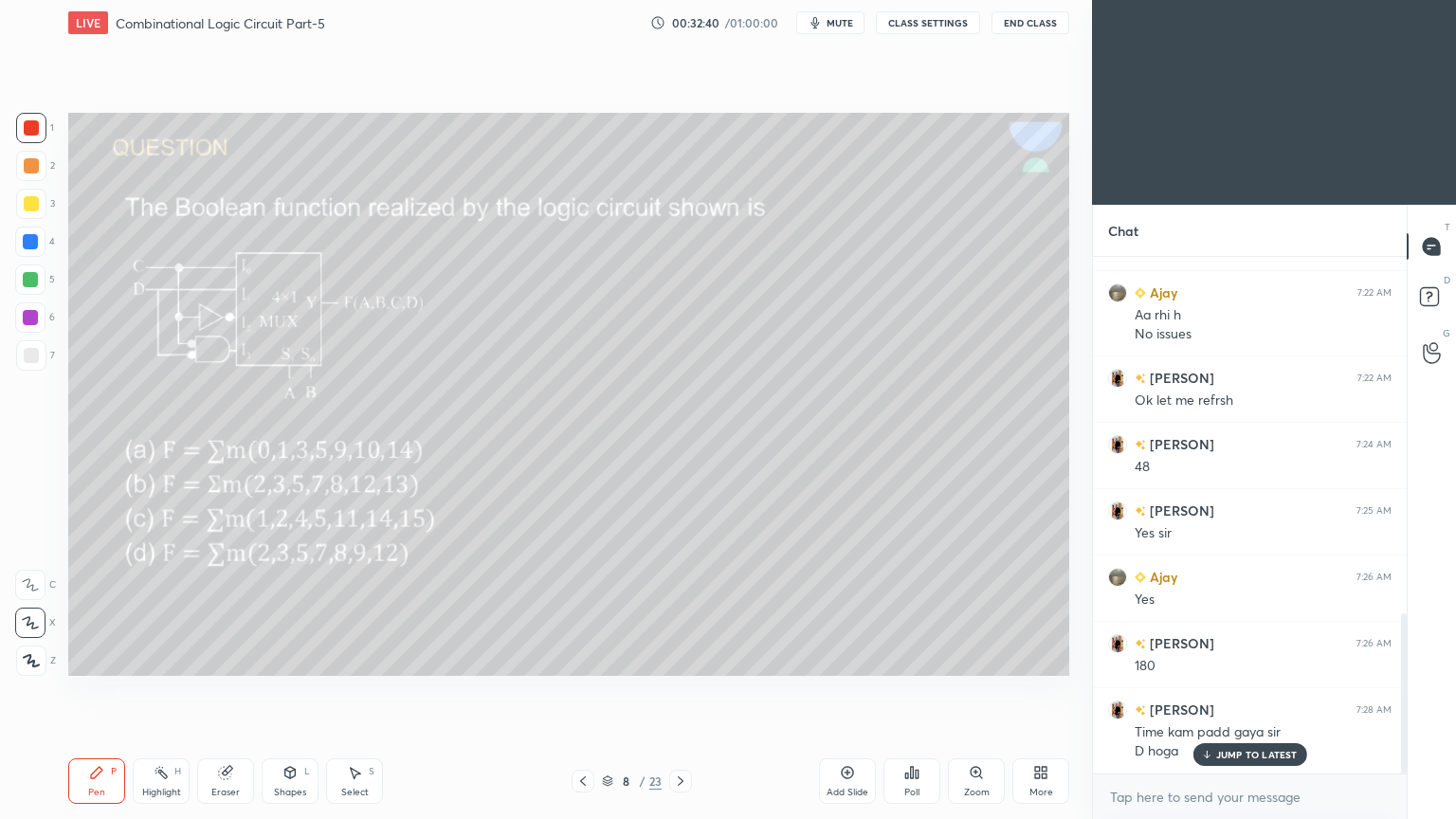 scroll, scrollTop: 1149, scrollLeft: 0, axis: vertical 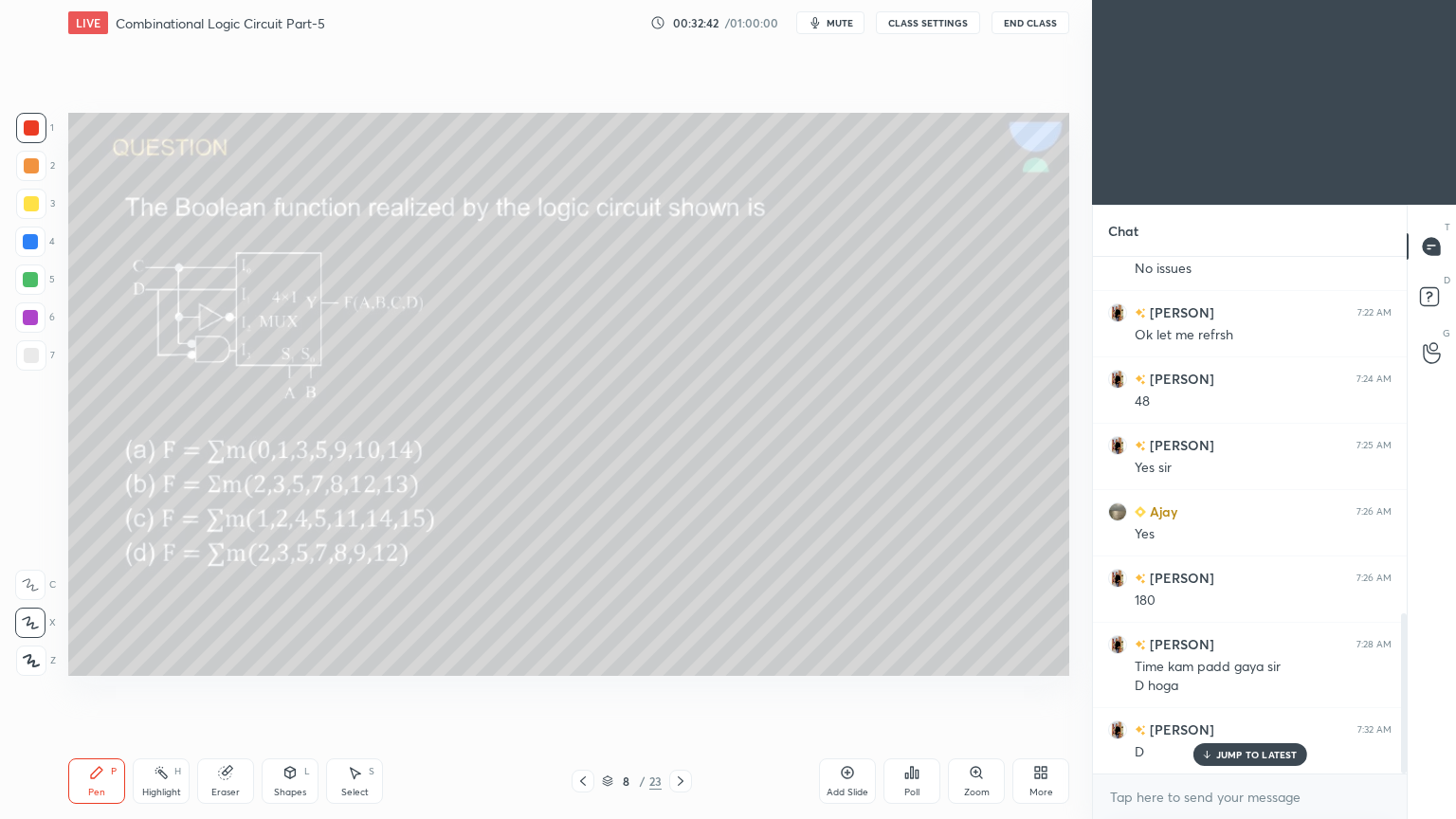 click at bounding box center (31, 166) 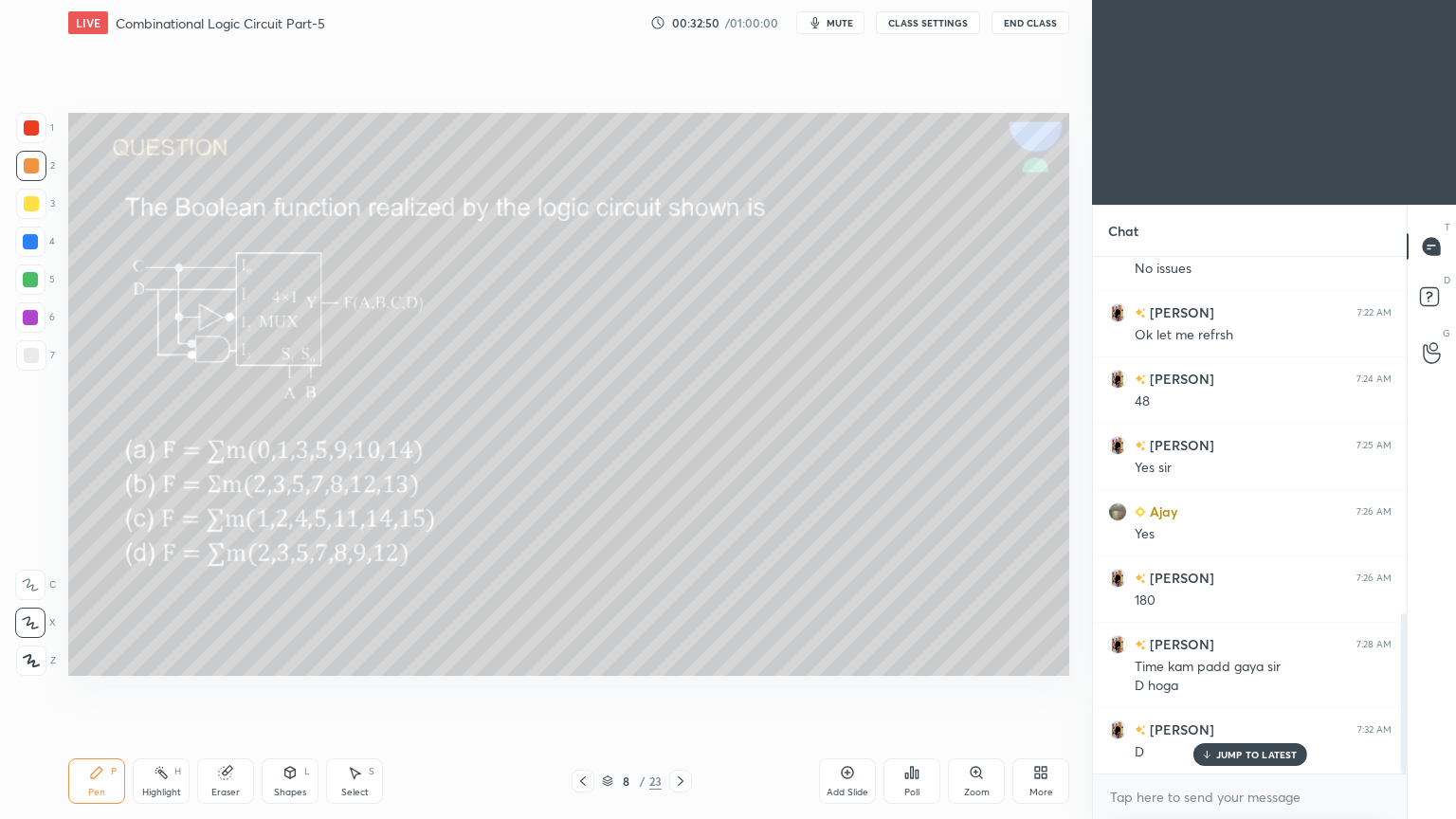 click 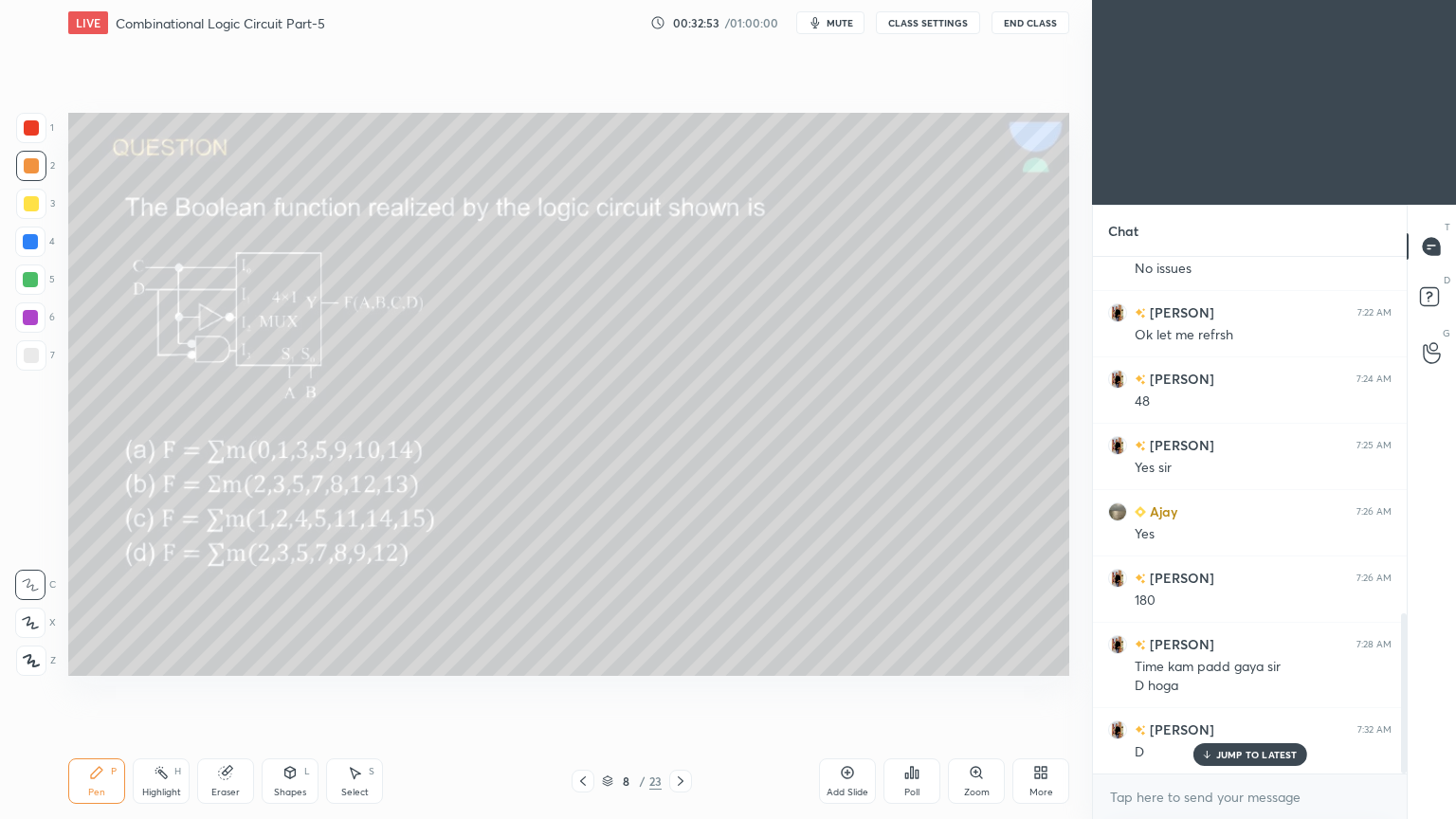click on "Highlight H" at bounding box center [161, 781] 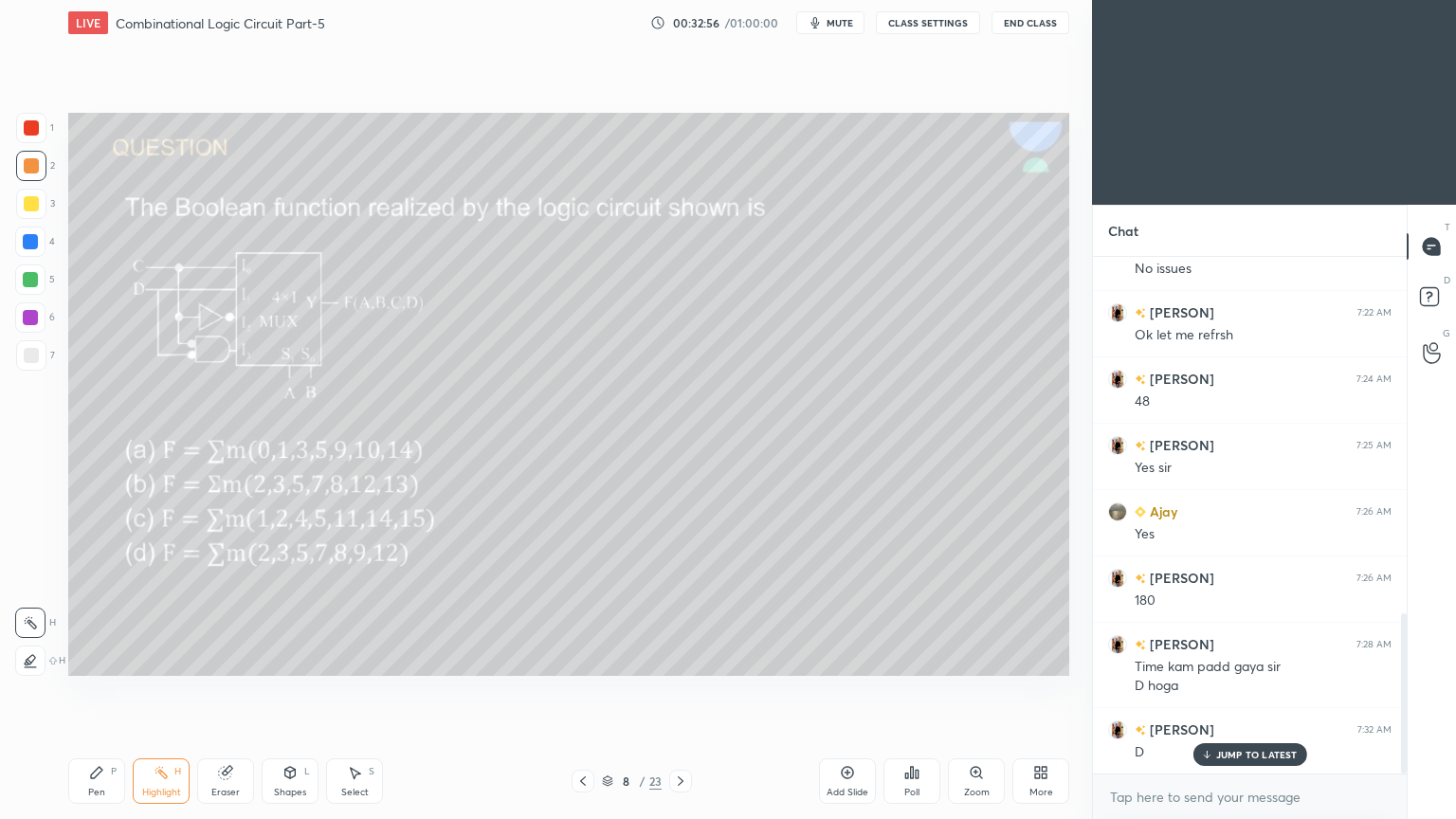 click at bounding box center [30, 280] 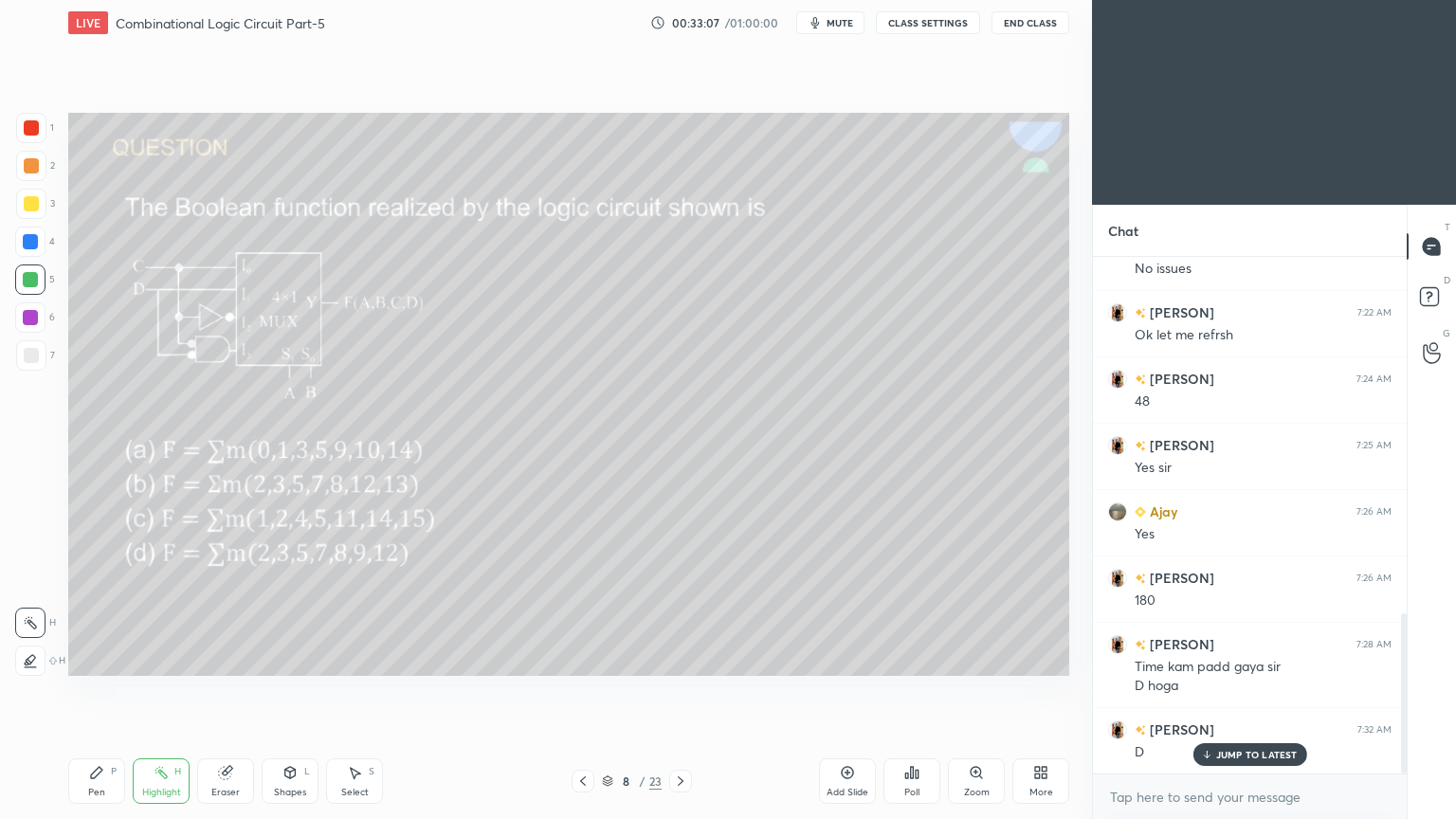 scroll, scrollTop: 1216, scrollLeft: 0, axis: vertical 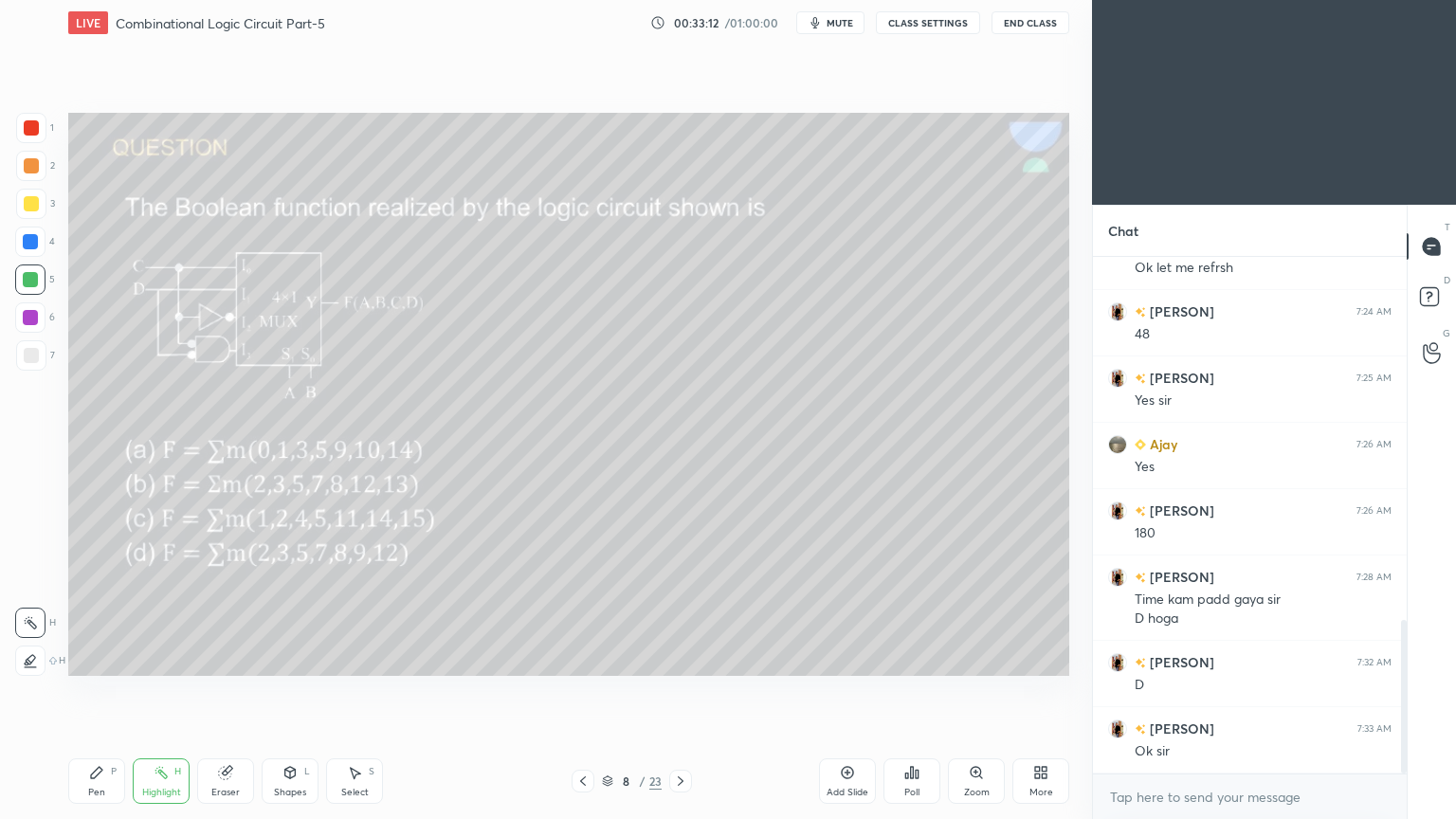click on "Pen" at bounding box center (97, 792) 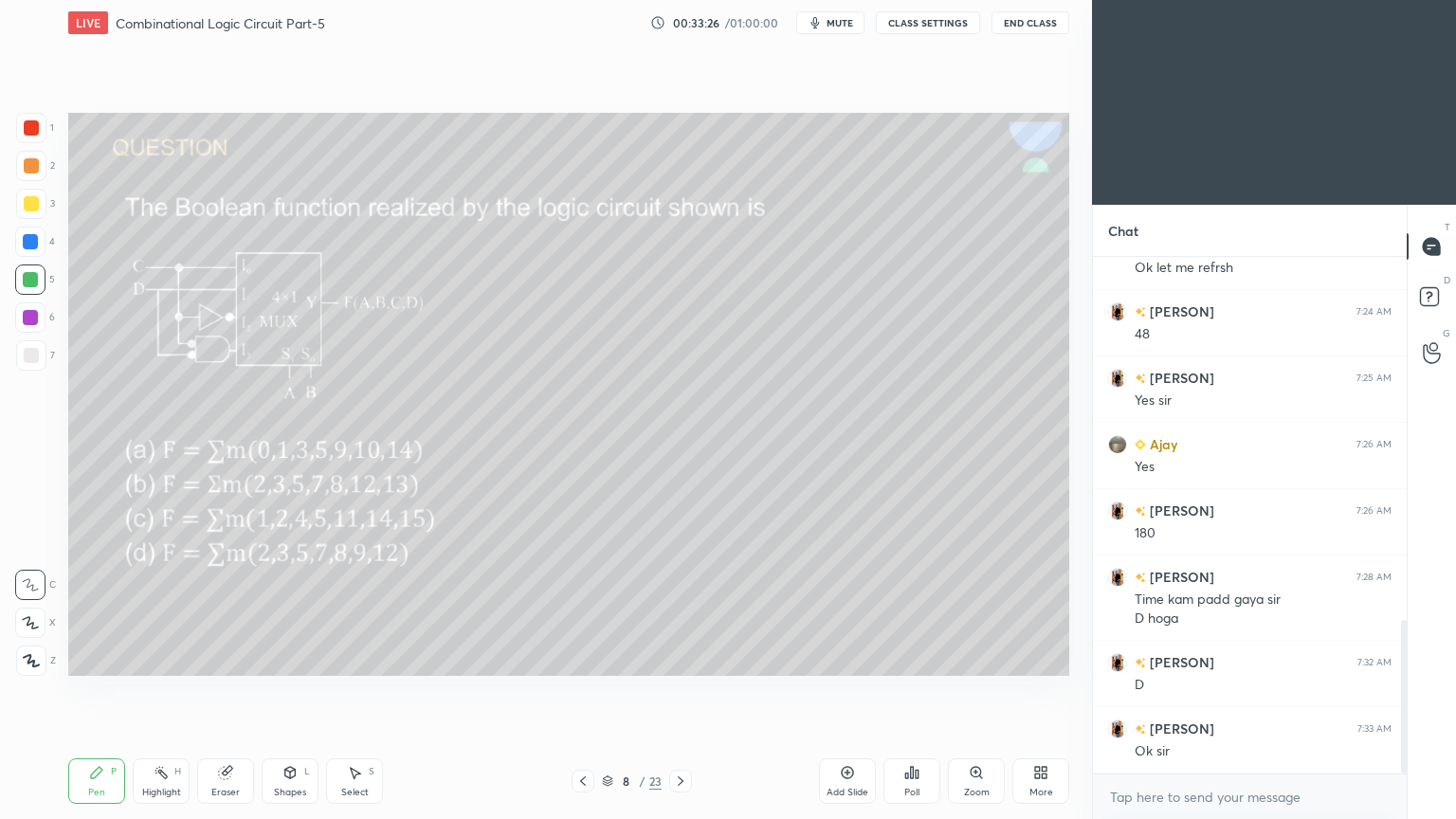 click on "Eraser" at bounding box center (226, 781) 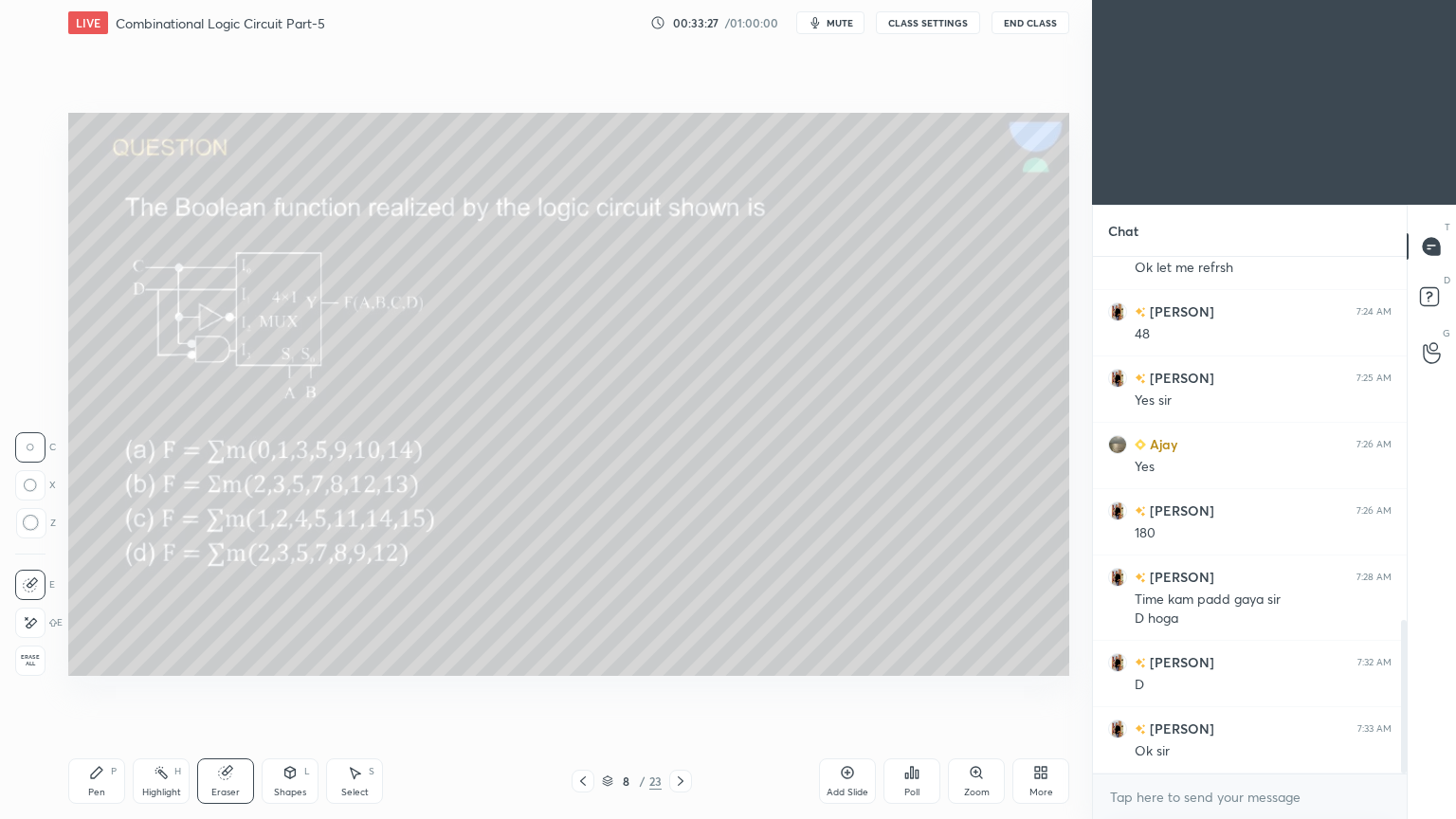 click 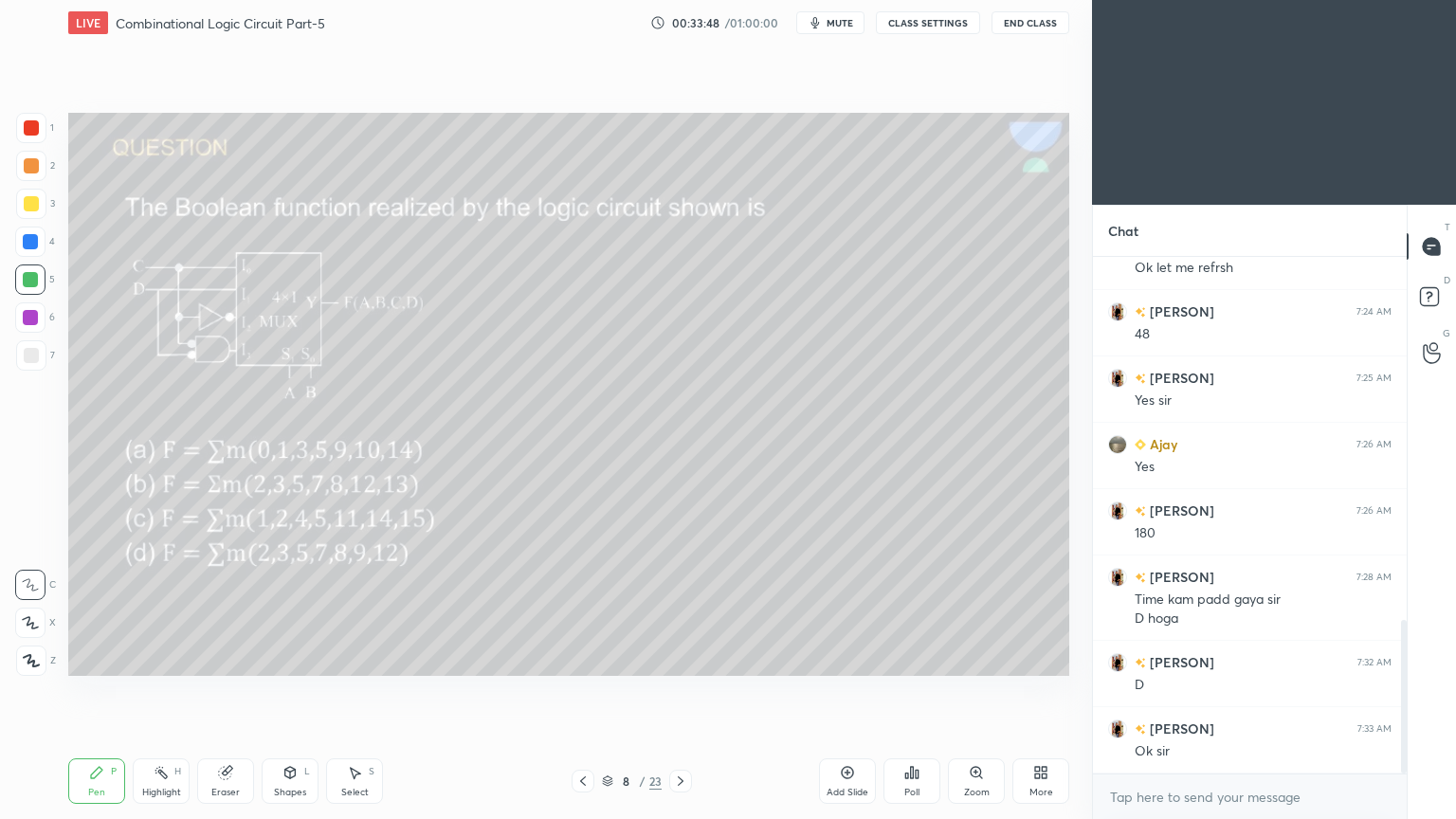 click on "Highlight H" at bounding box center [161, 781] 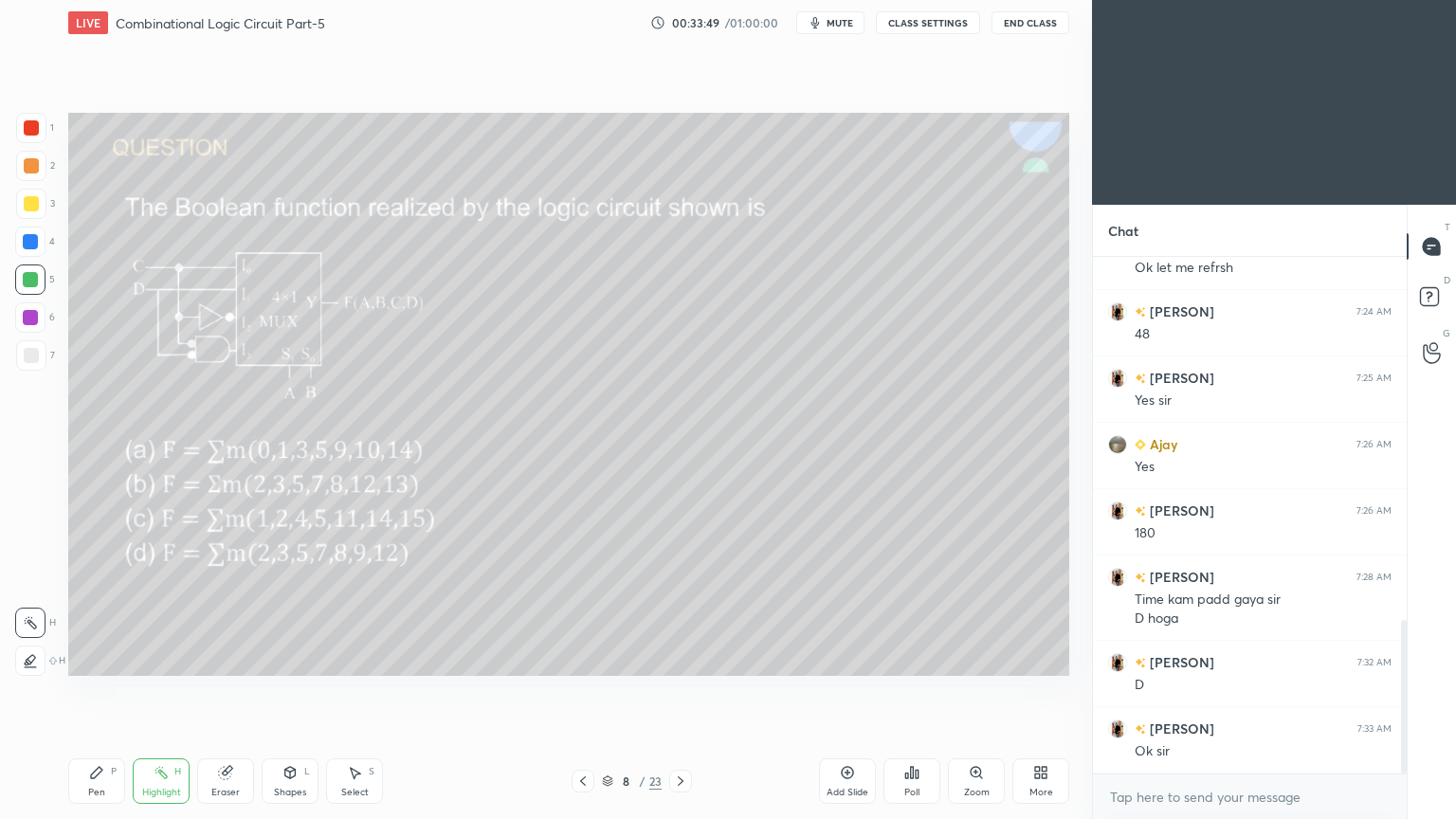 click at bounding box center (30, 318) 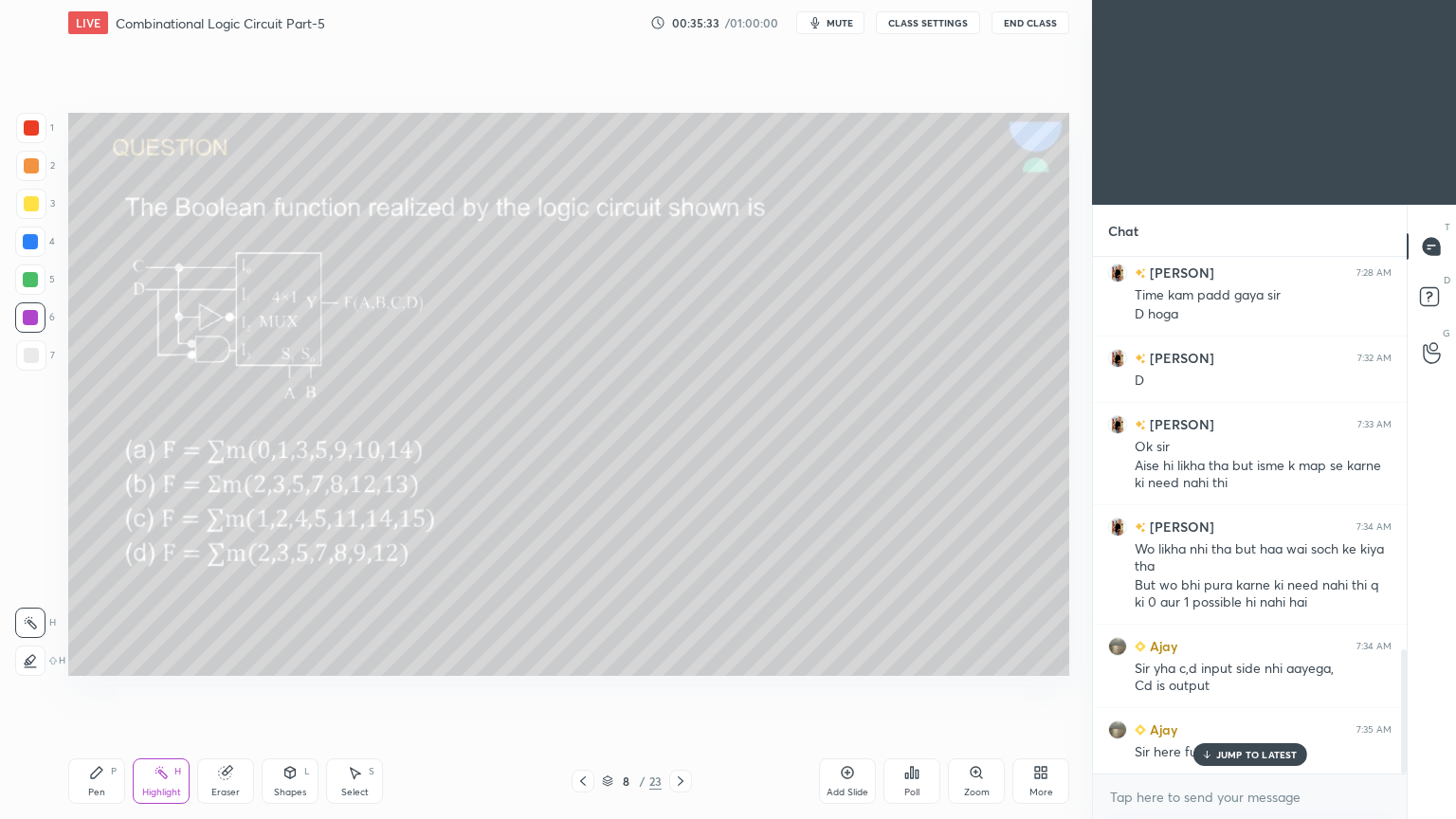 scroll, scrollTop: 1638, scrollLeft: 0, axis: vertical 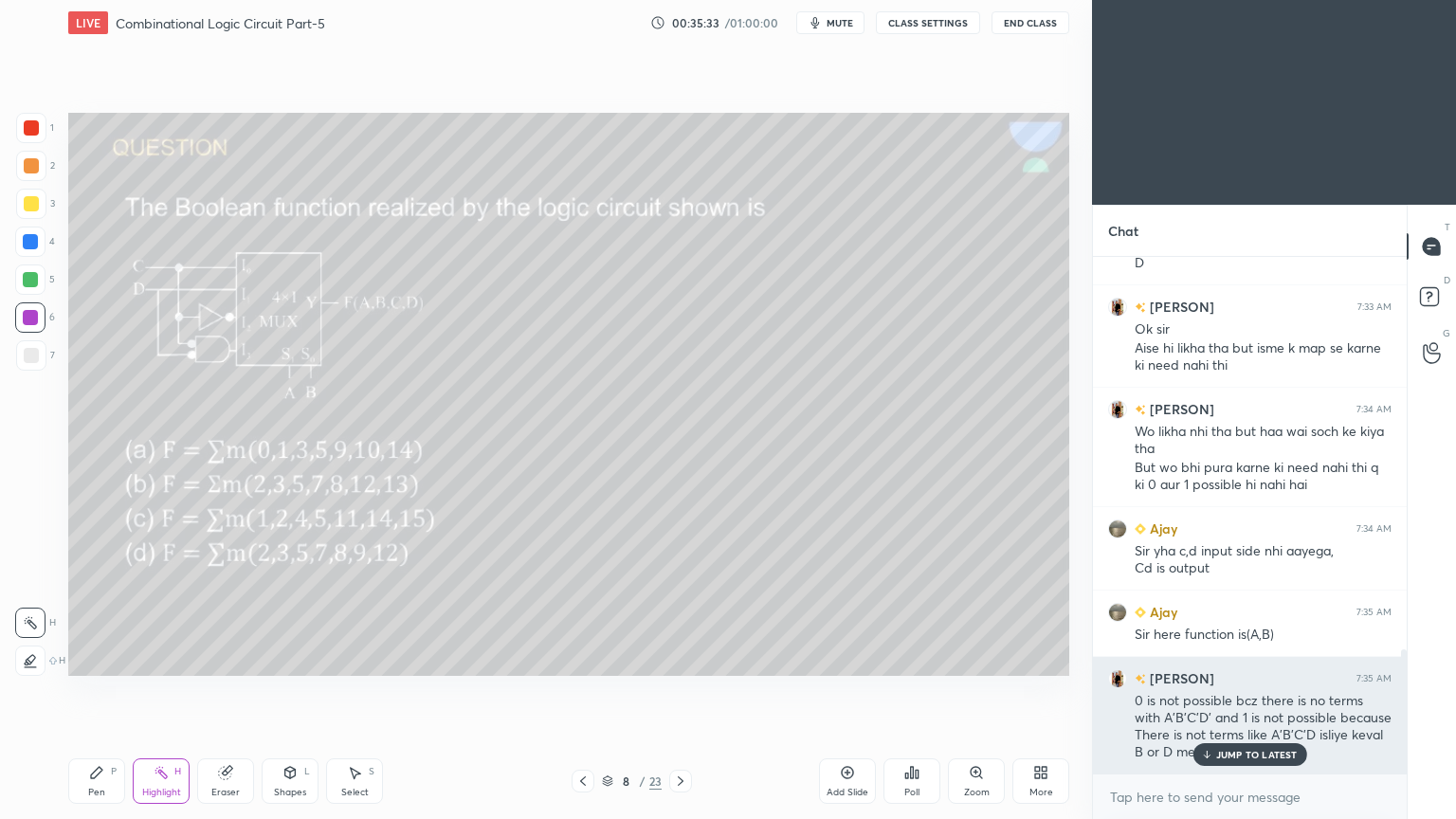 click on "JUMP TO LATEST" at bounding box center [1249, 755] 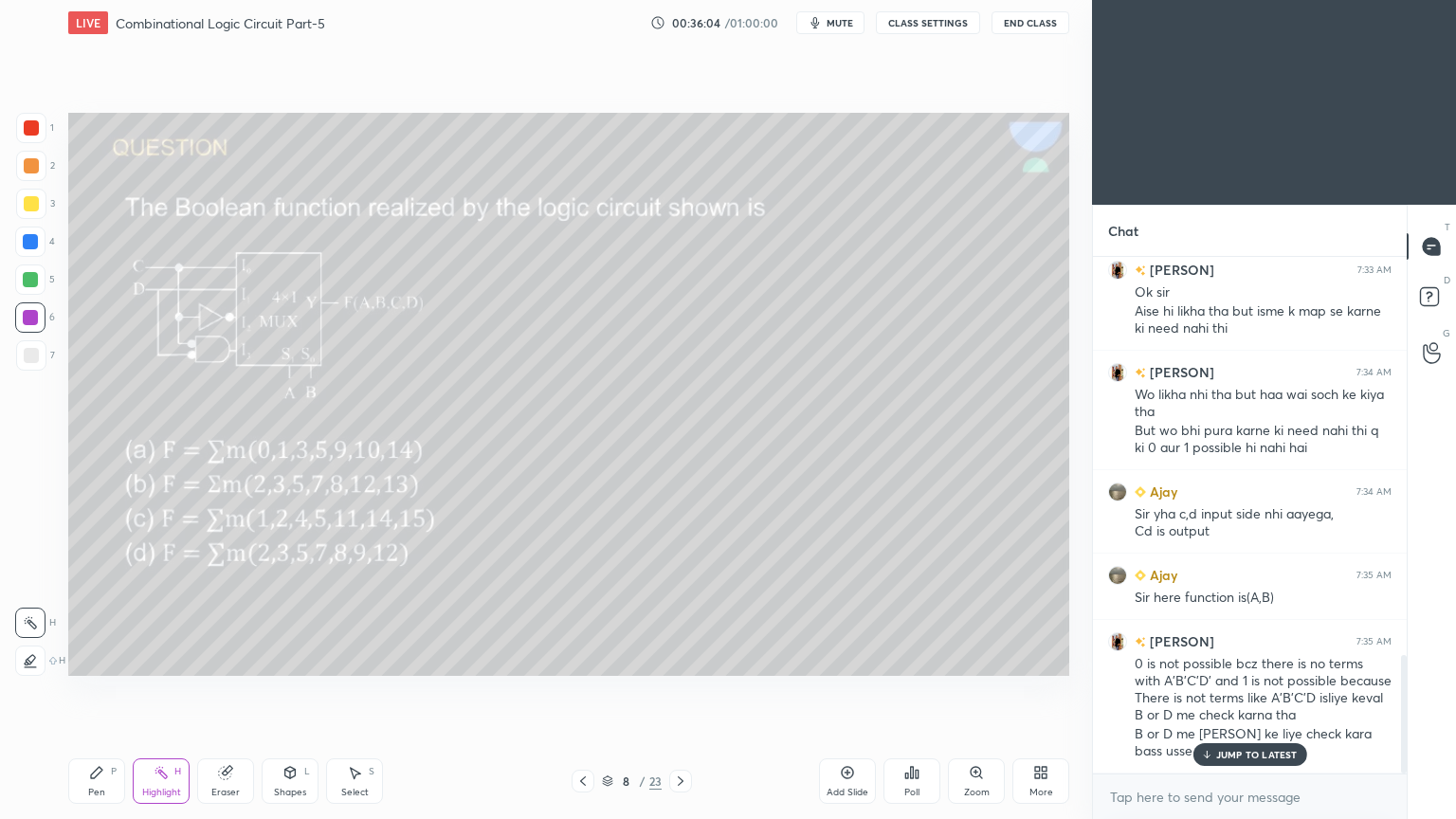scroll, scrollTop: 1740, scrollLeft: 0, axis: vertical 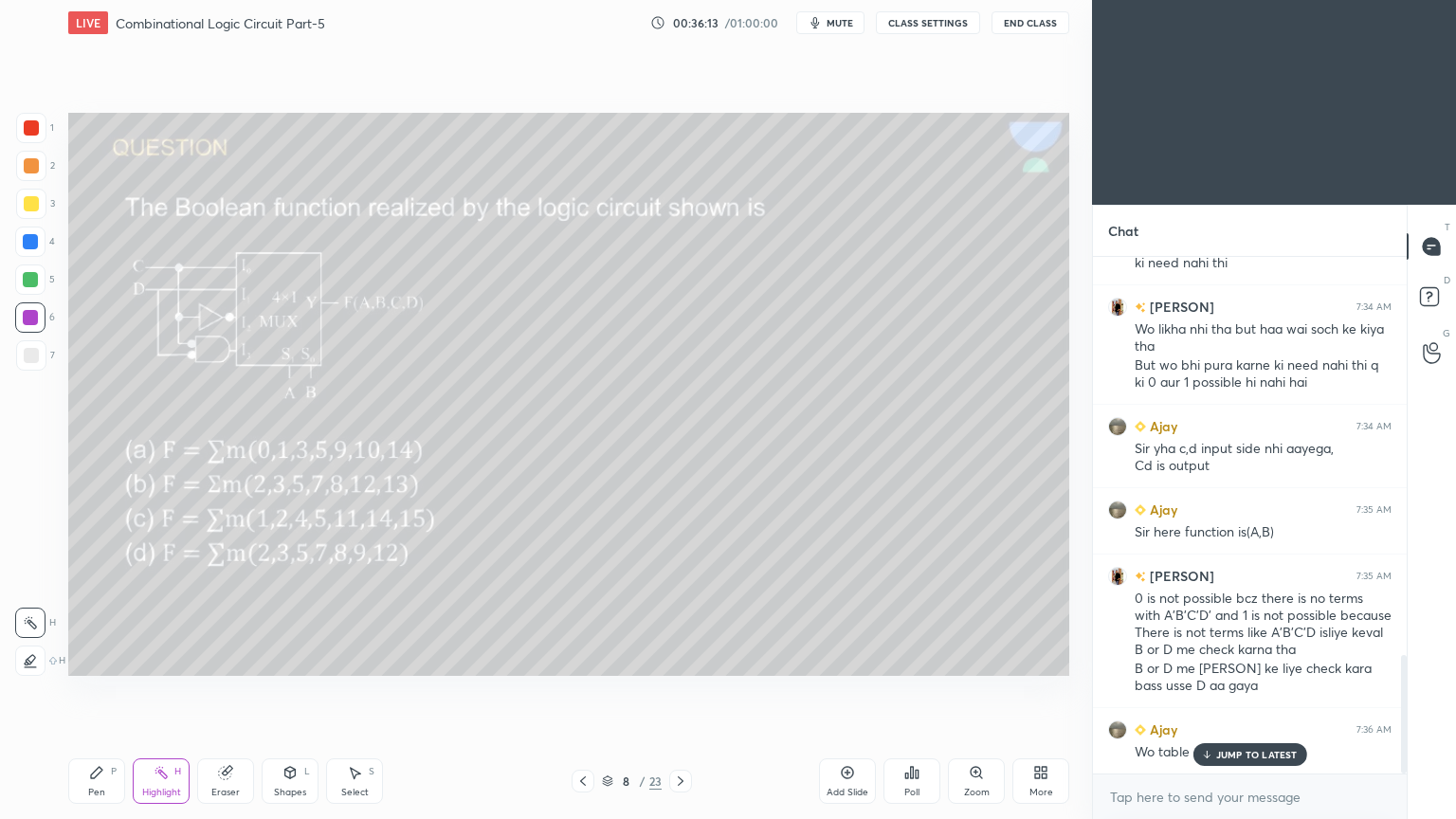click at bounding box center [30, 280] 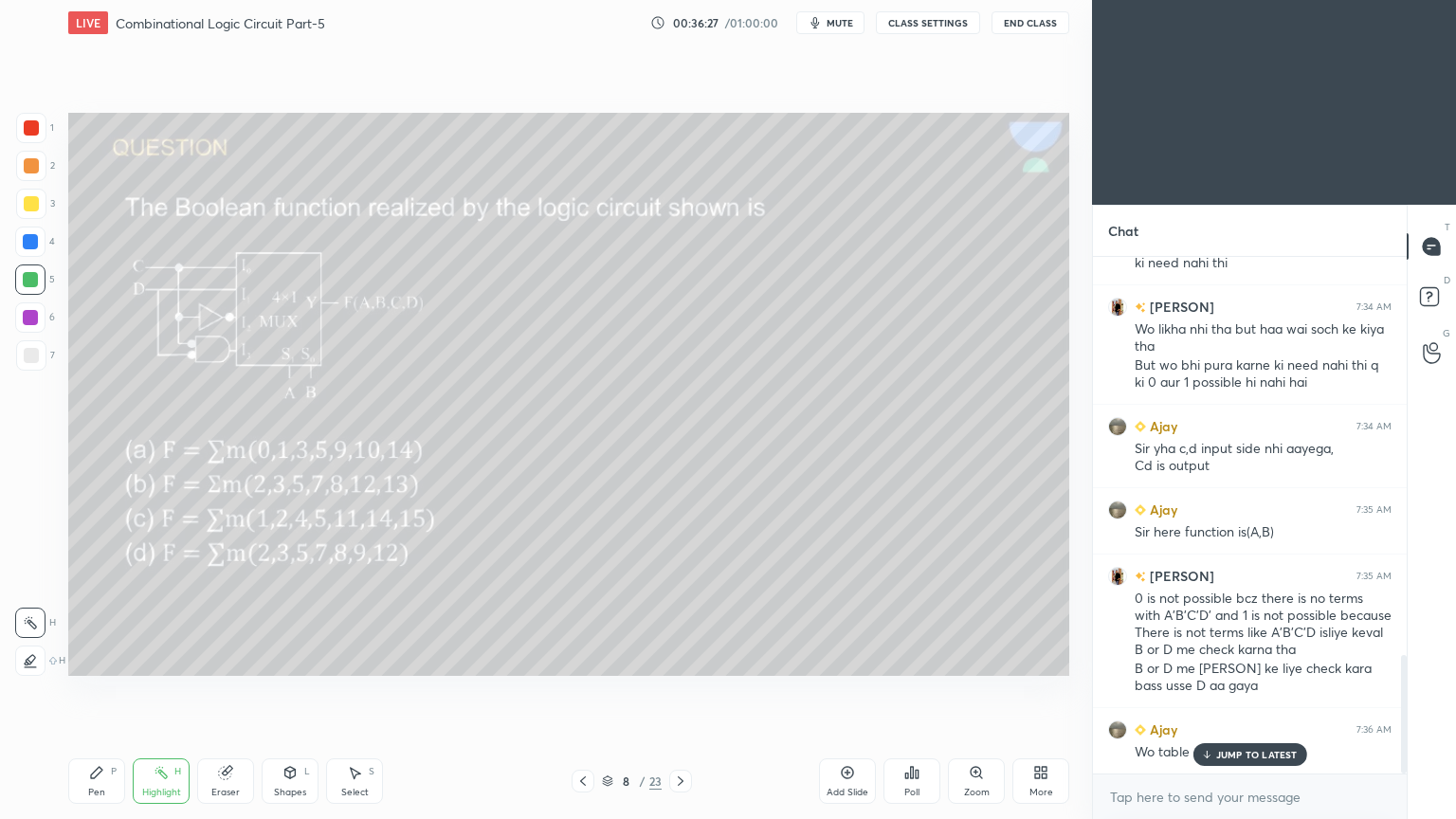 click at bounding box center (31, 204) 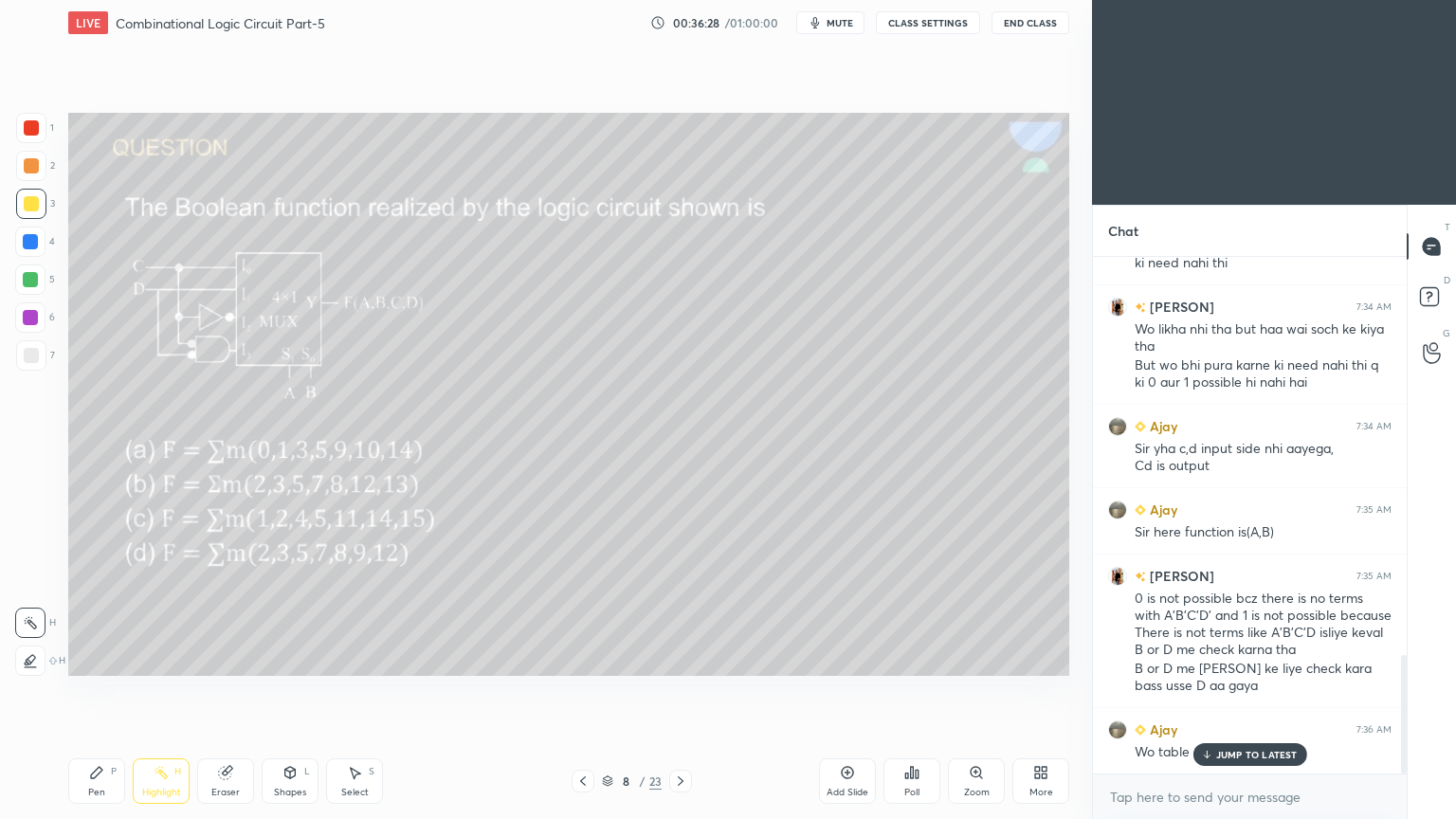 click on "Pen P" at bounding box center [97, 781] 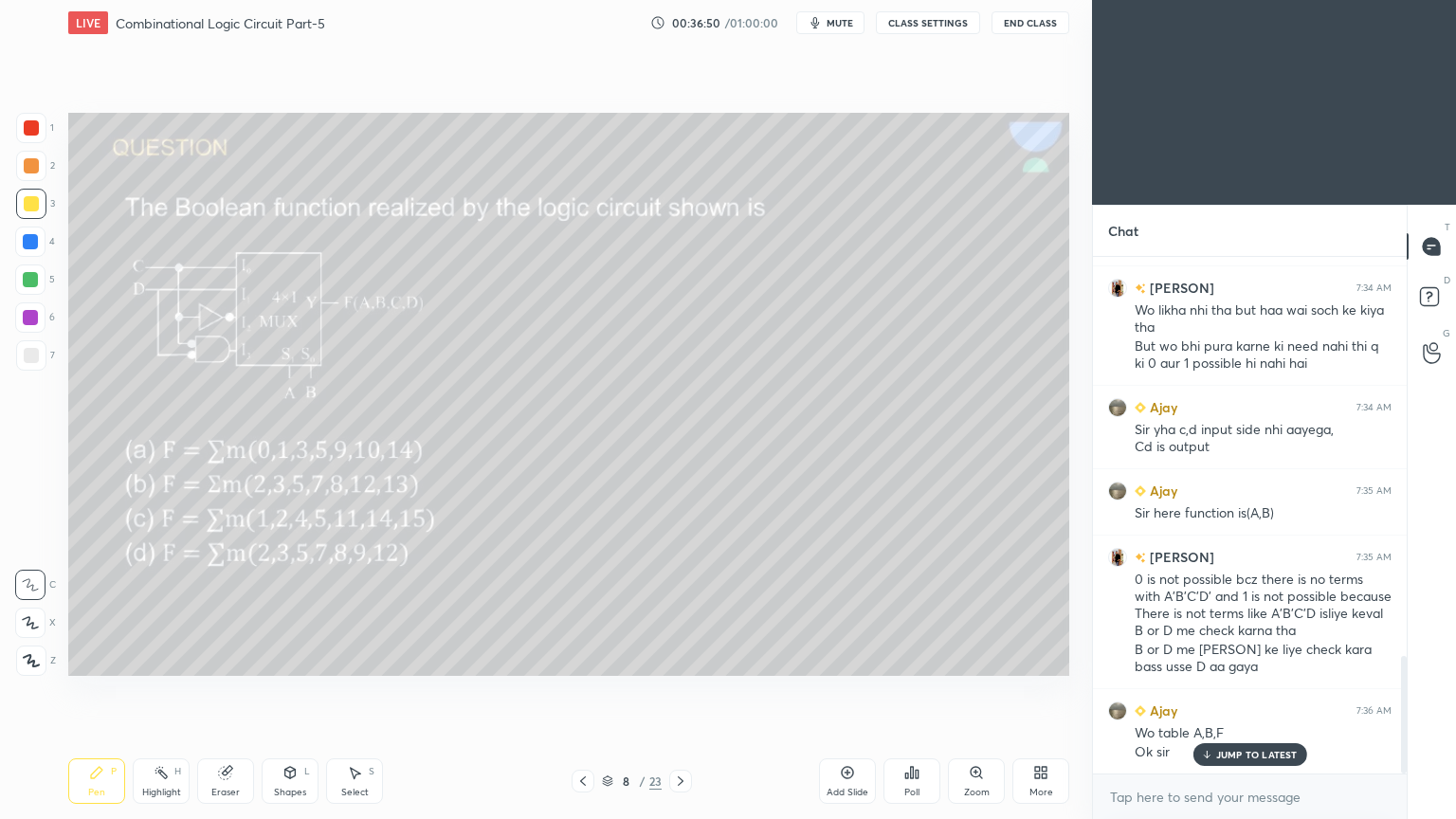 scroll, scrollTop: 1827, scrollLeft: 0, axis: vertical 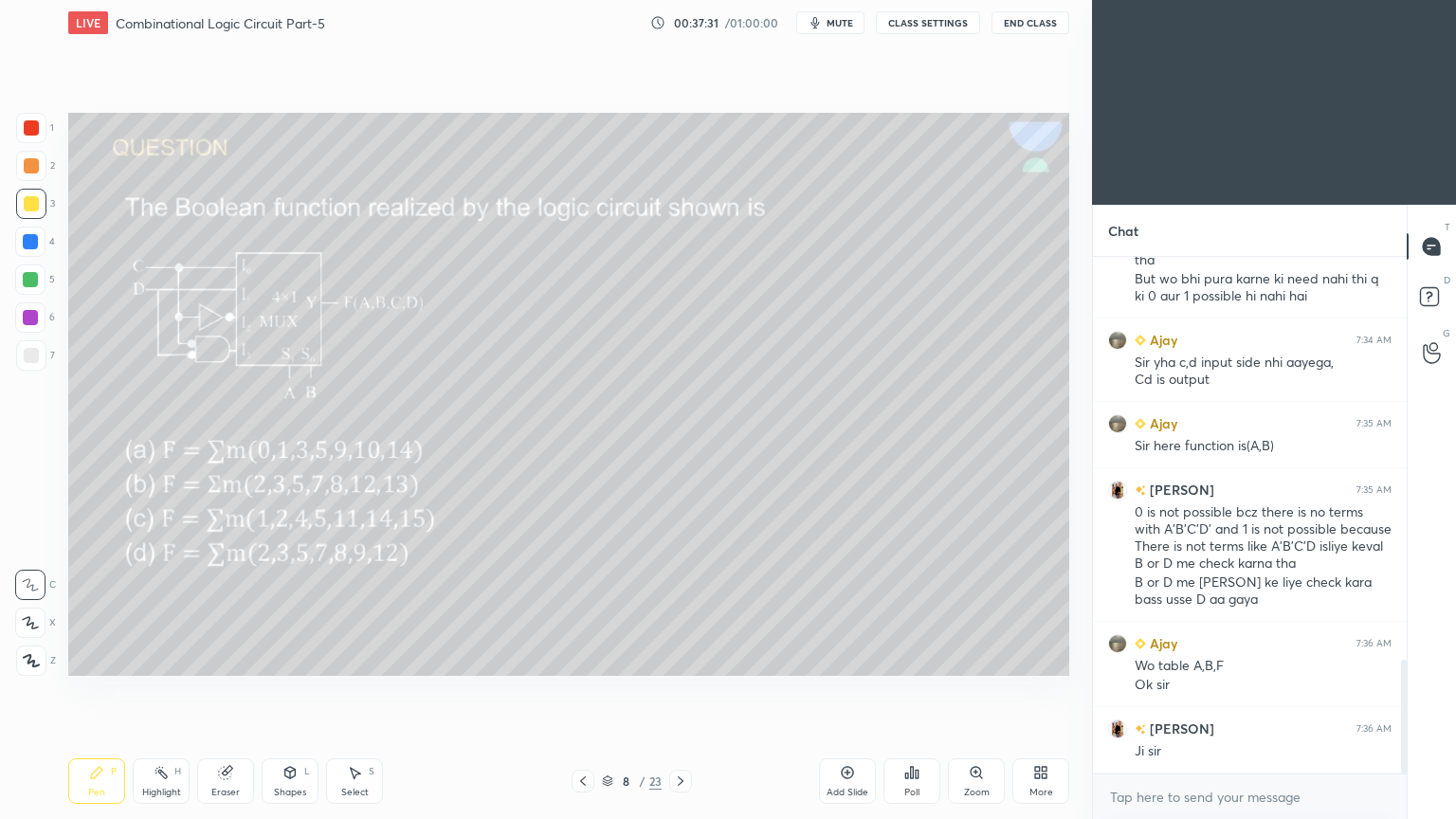 click on "Eraser" at bounding box center (226, 792) 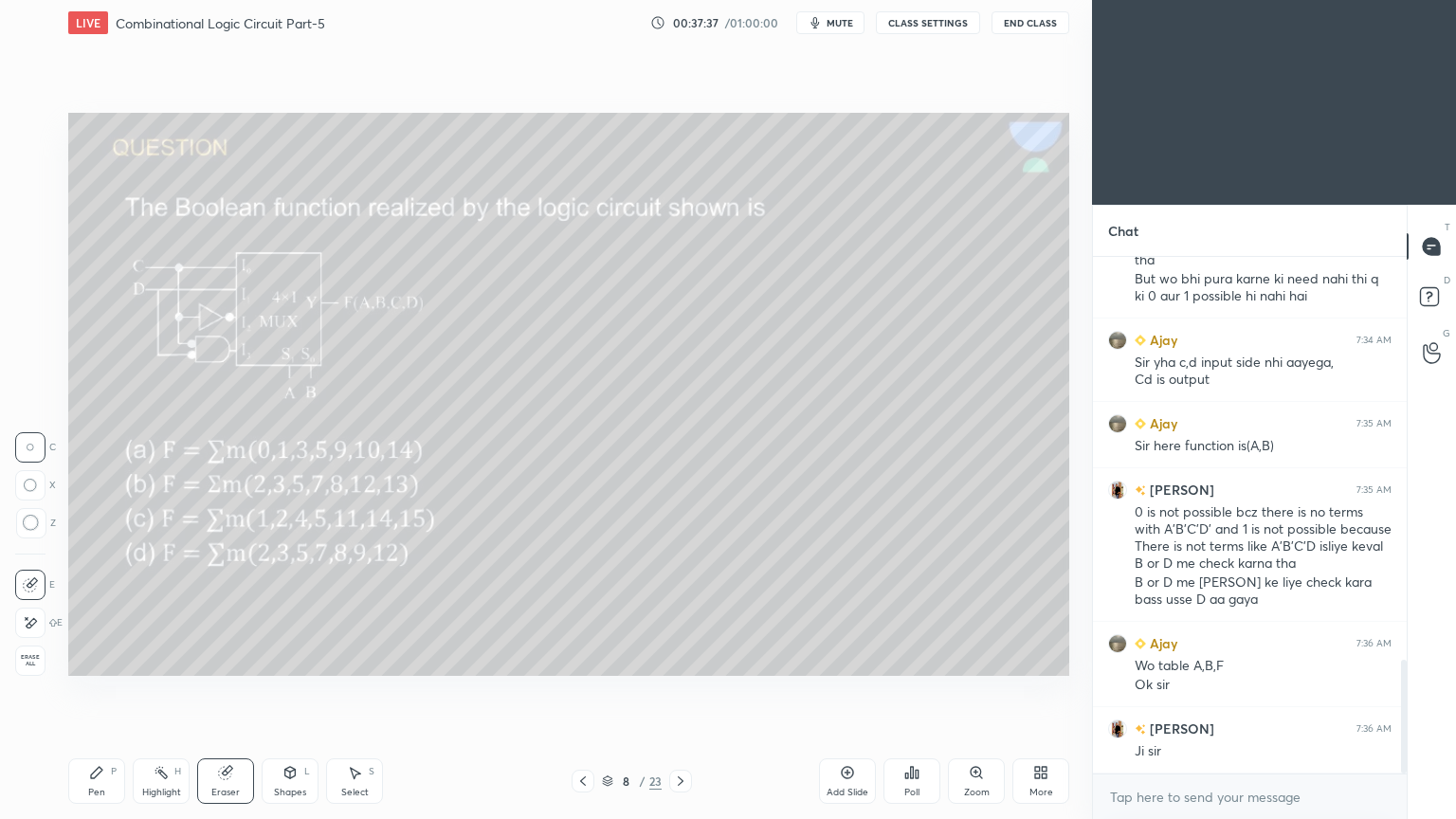 click 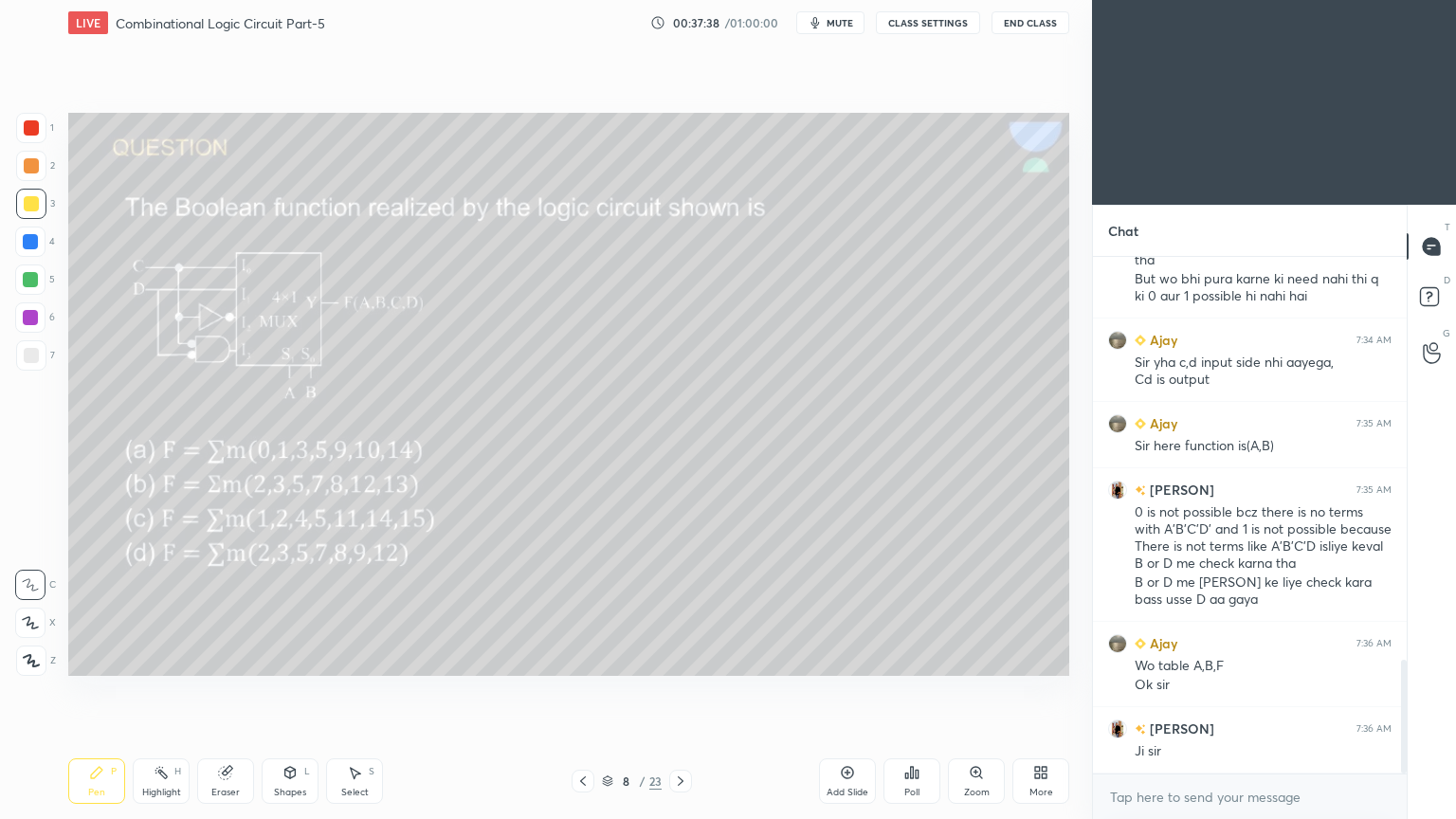 click 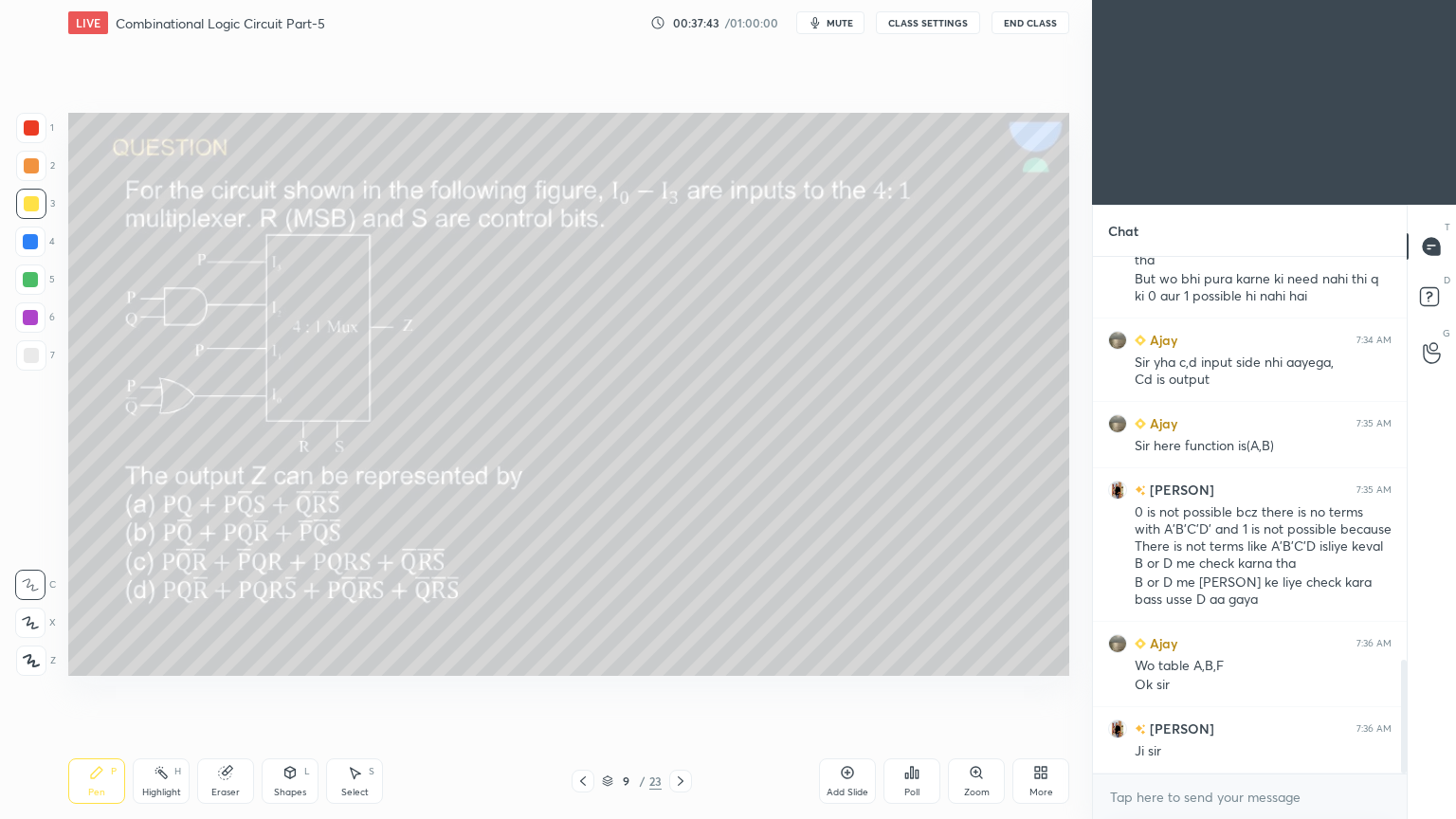 click on "Poll" at bounding box center [912, 781] 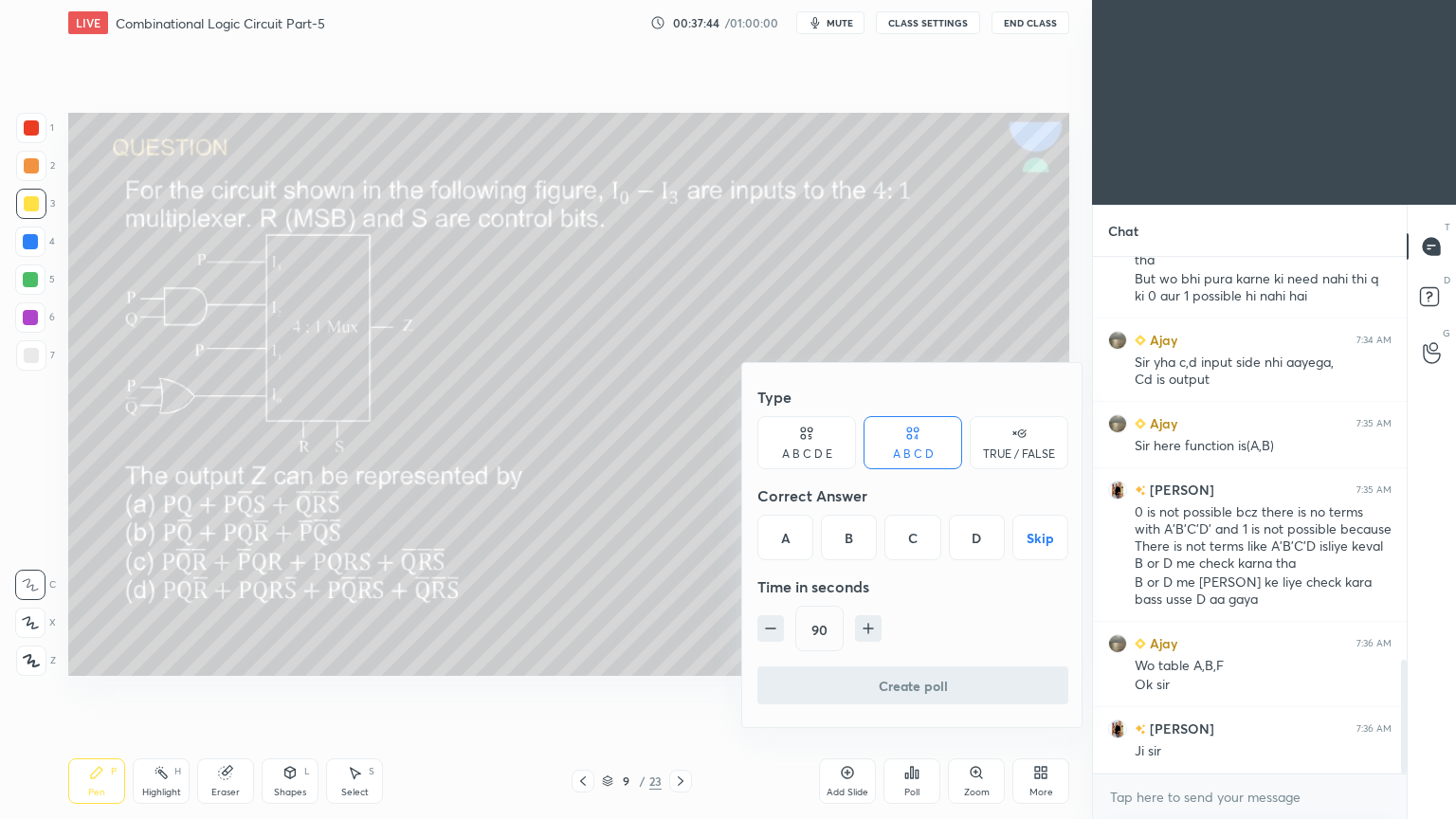 click on "A" at bounding box center [785, 537] 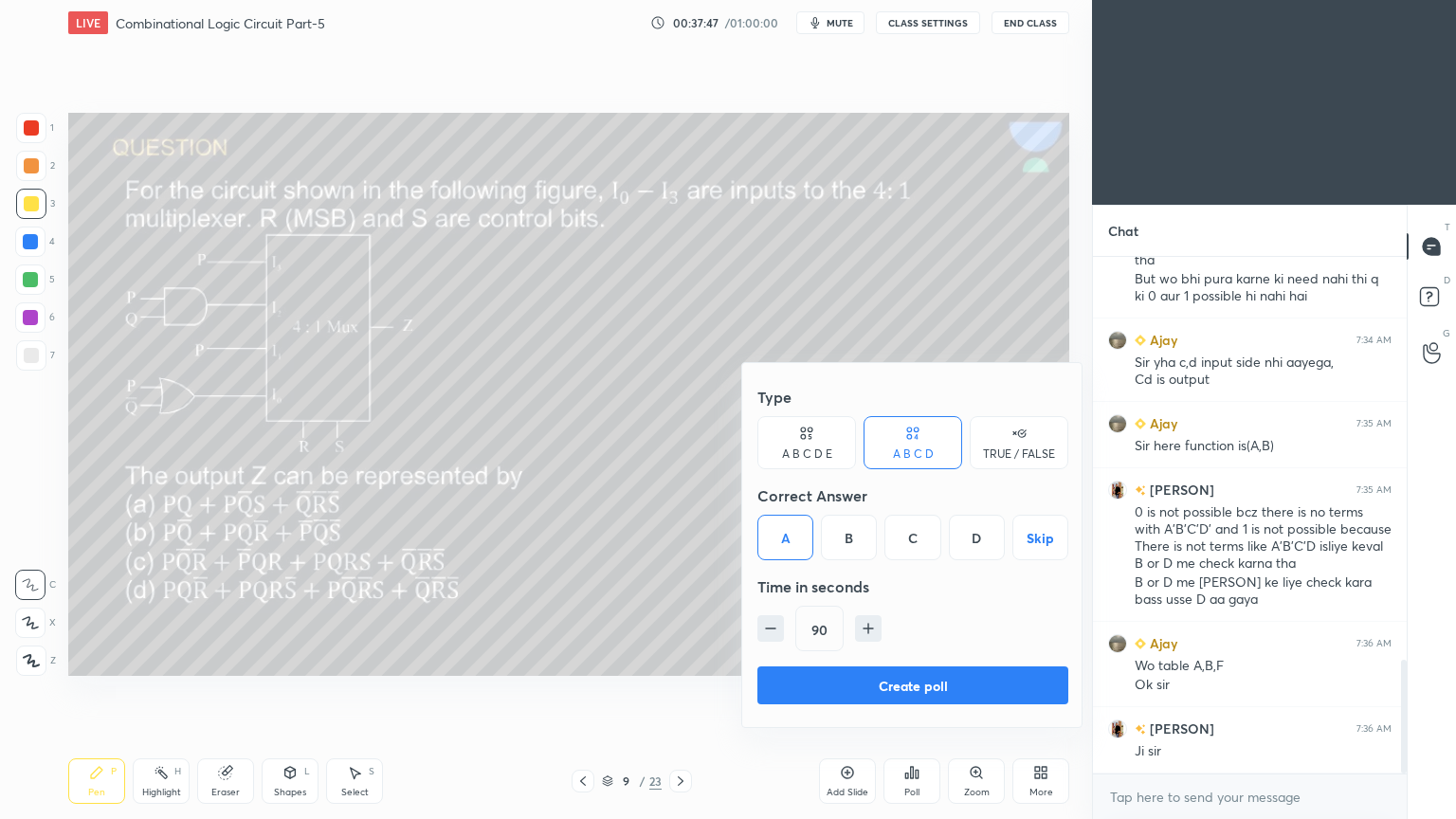 click 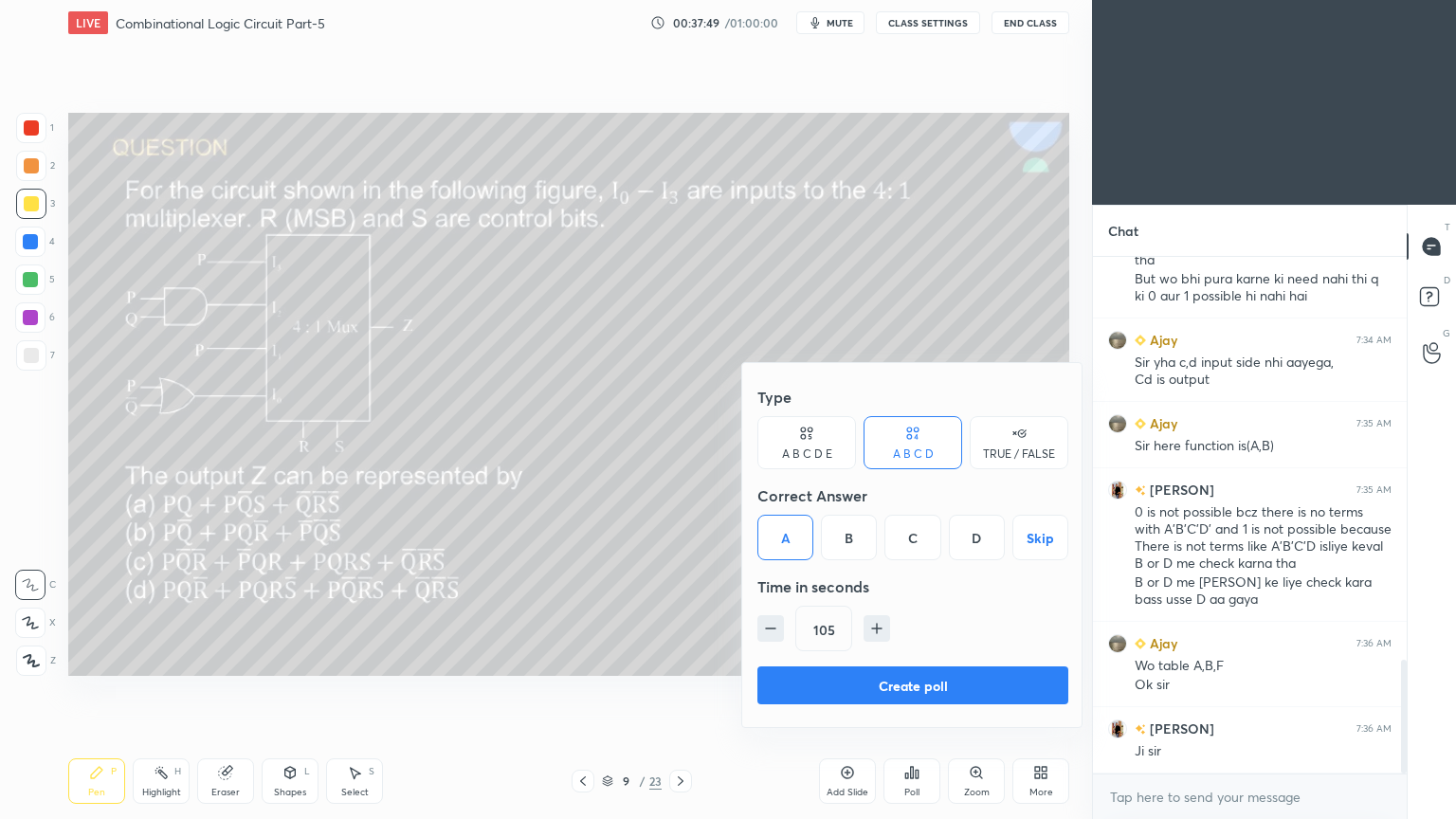 click 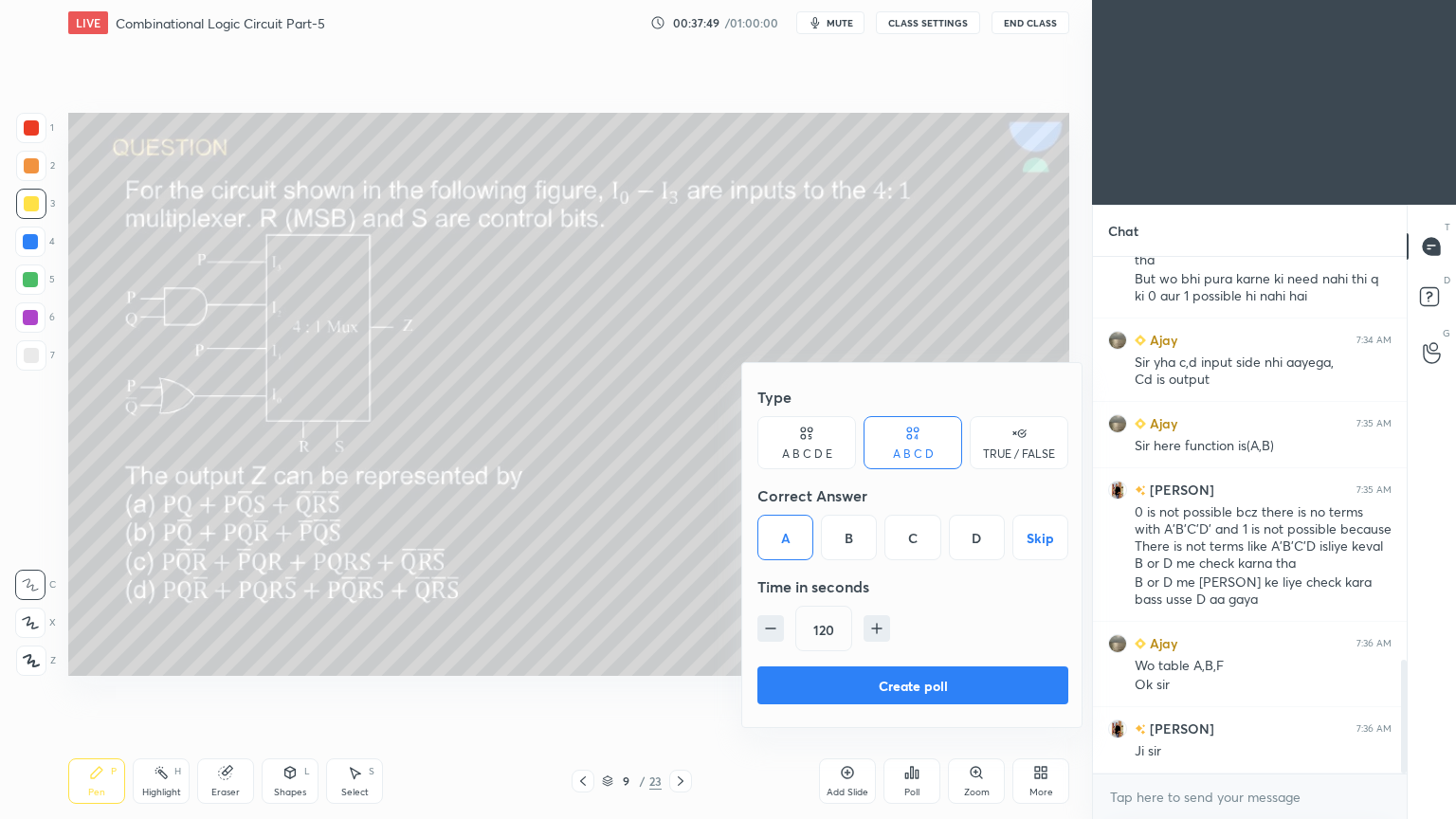 click on "Create poll" at bounding box center [913, 685] 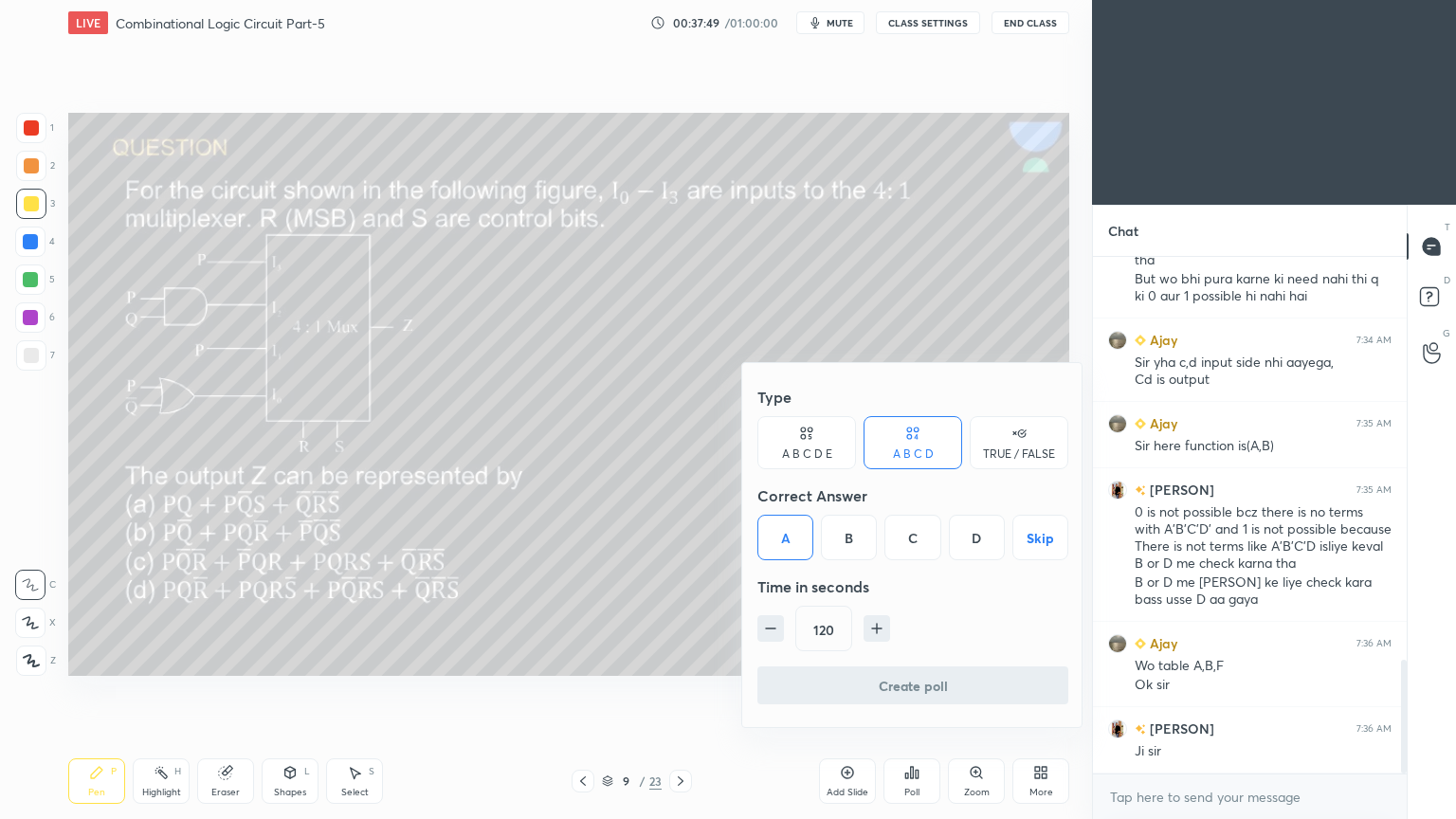 scroll, scrollTop: 463, scrollLeft: 308, axis: both 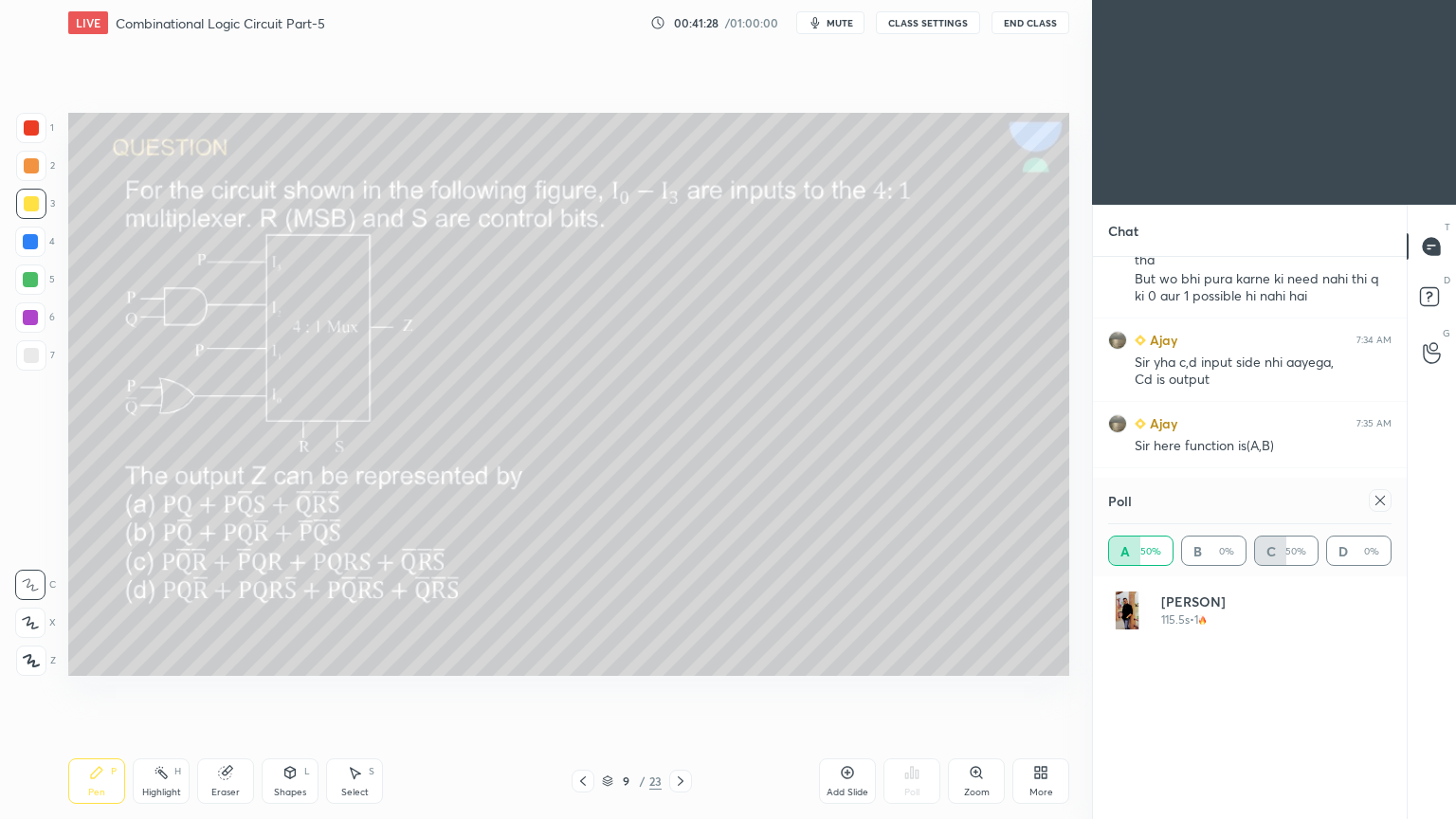 click 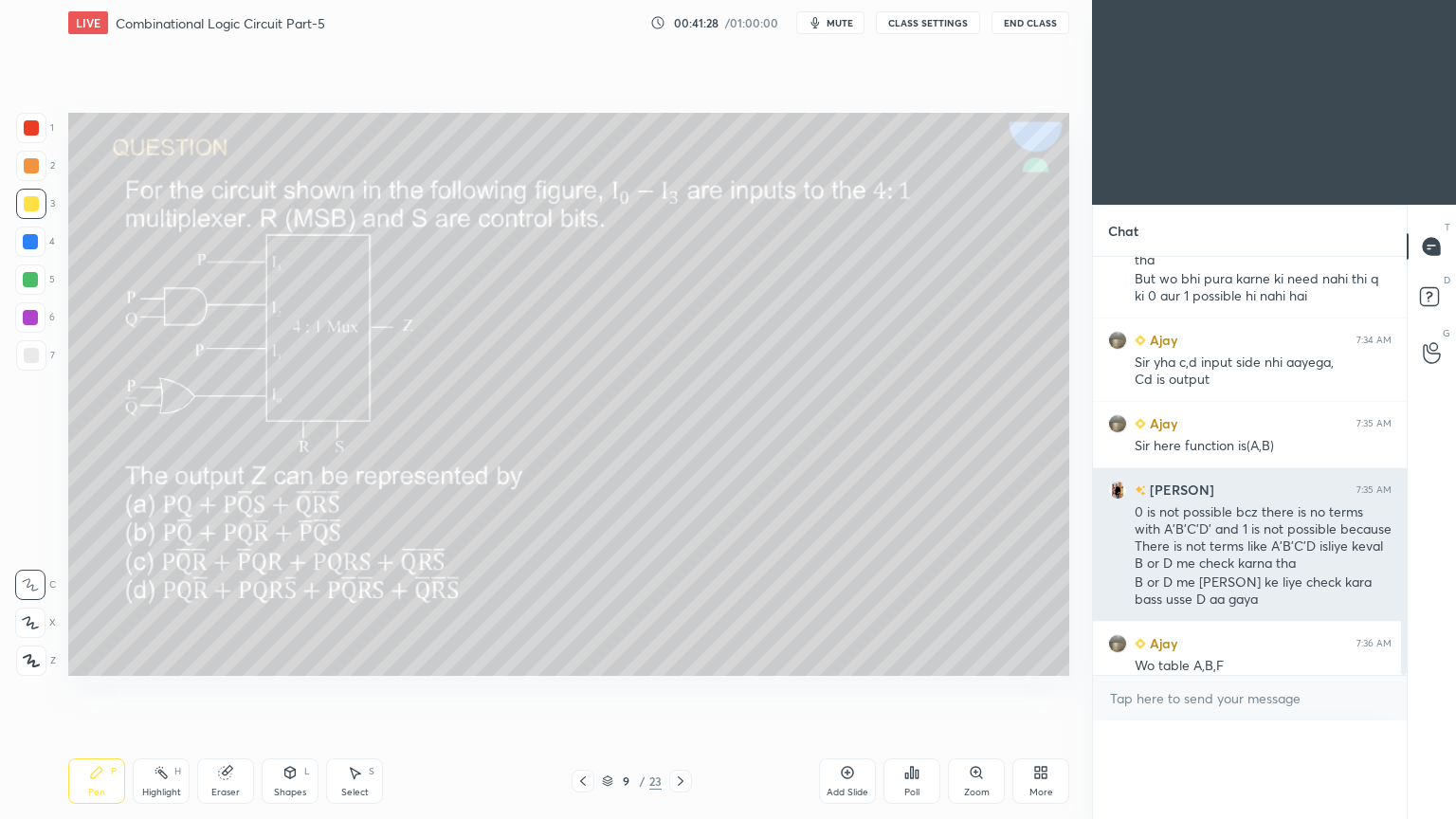 scroll, scrollTop: 0, scrollLeft: 0, axis: both 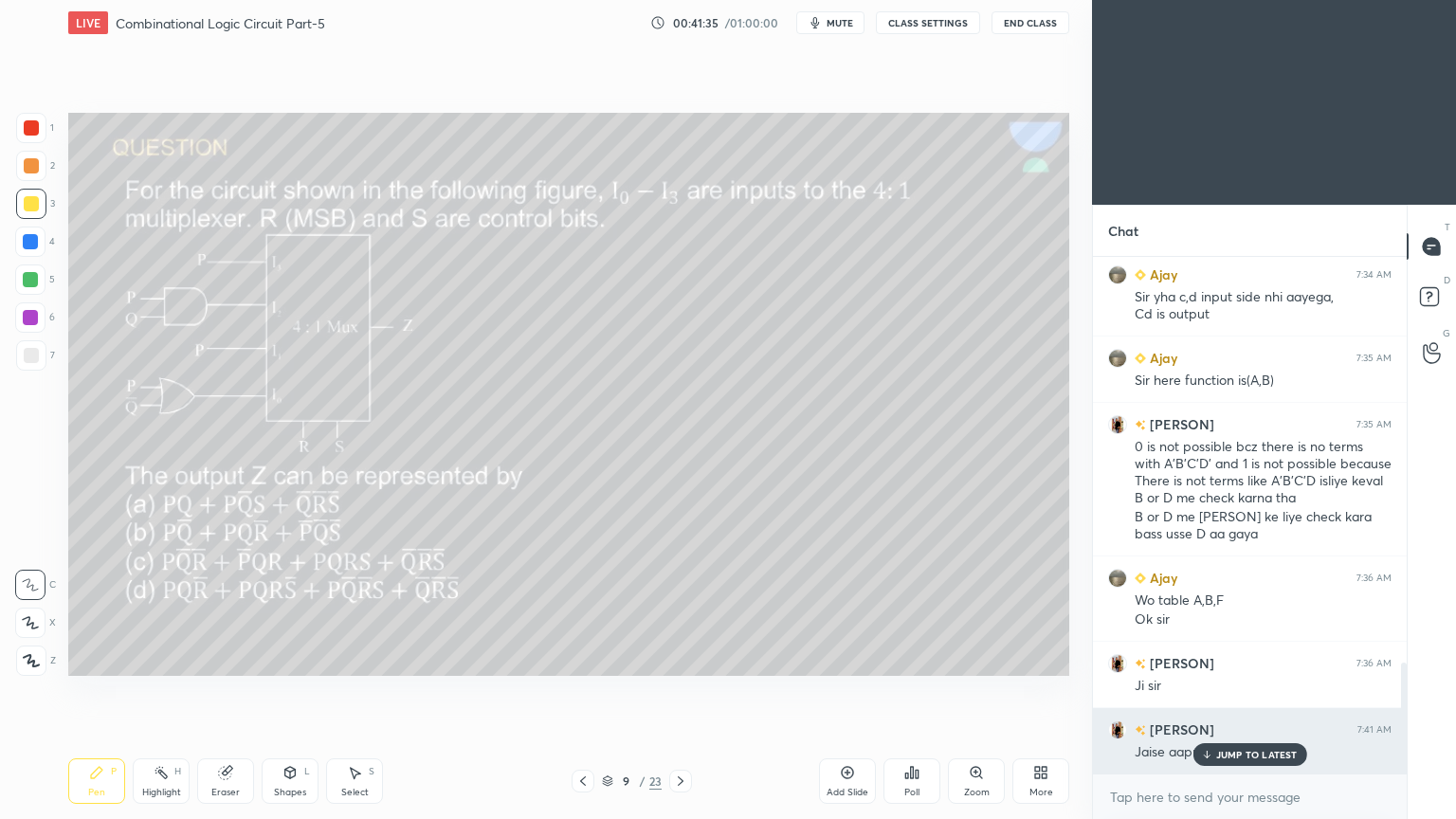 click 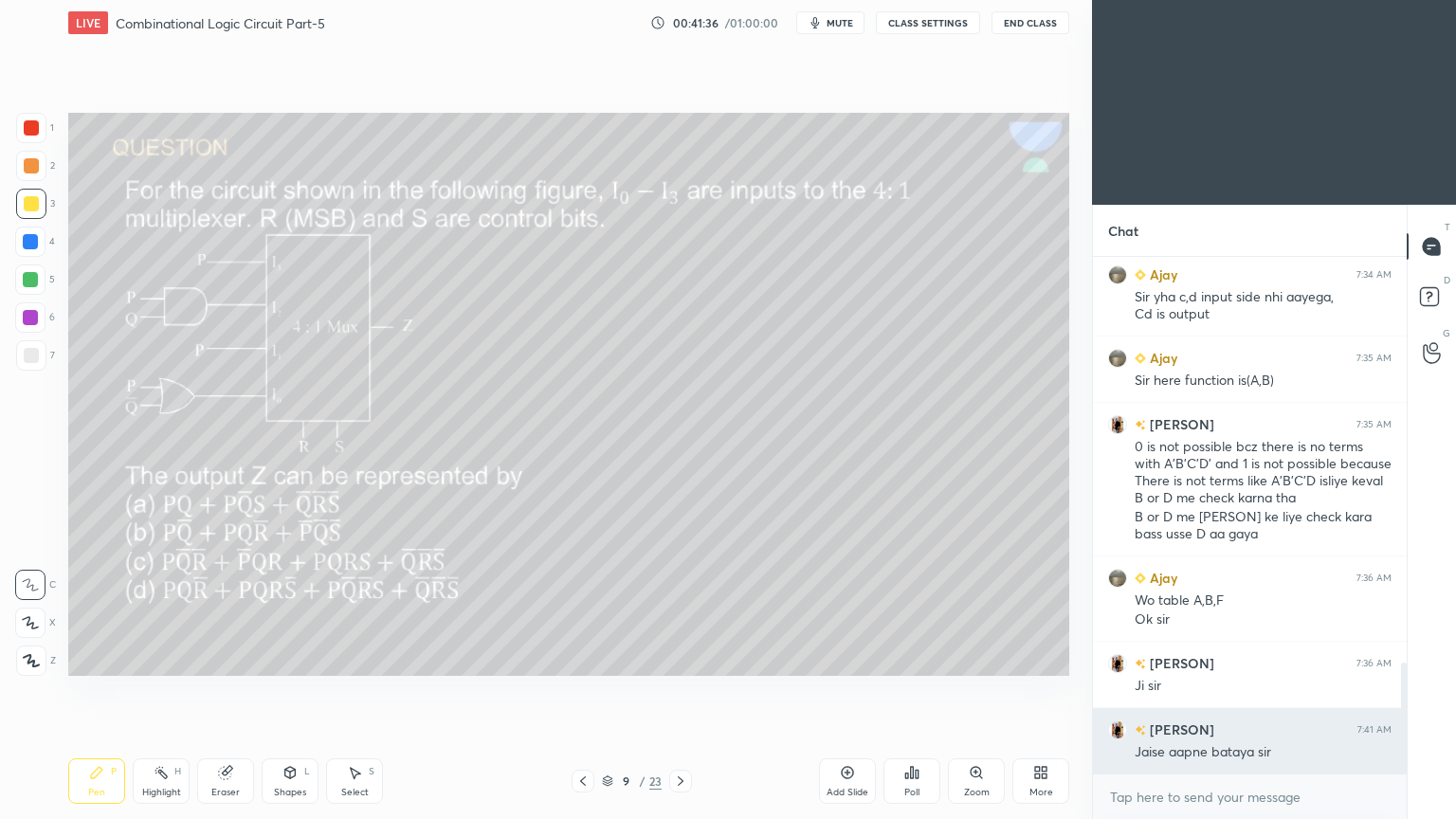 scroll, scrollTop: 1911, scrollLeft: 0, axis: vertical 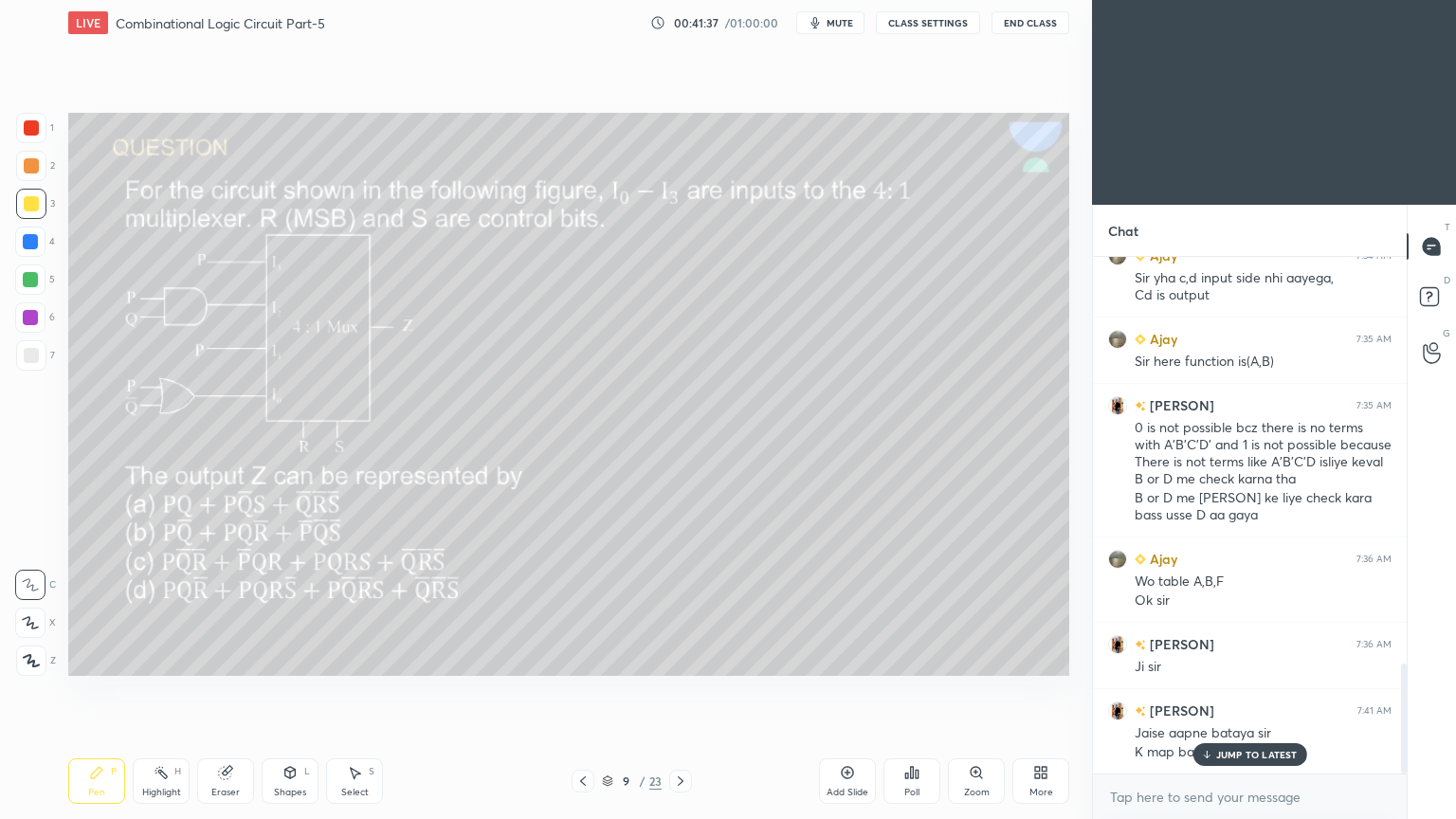click 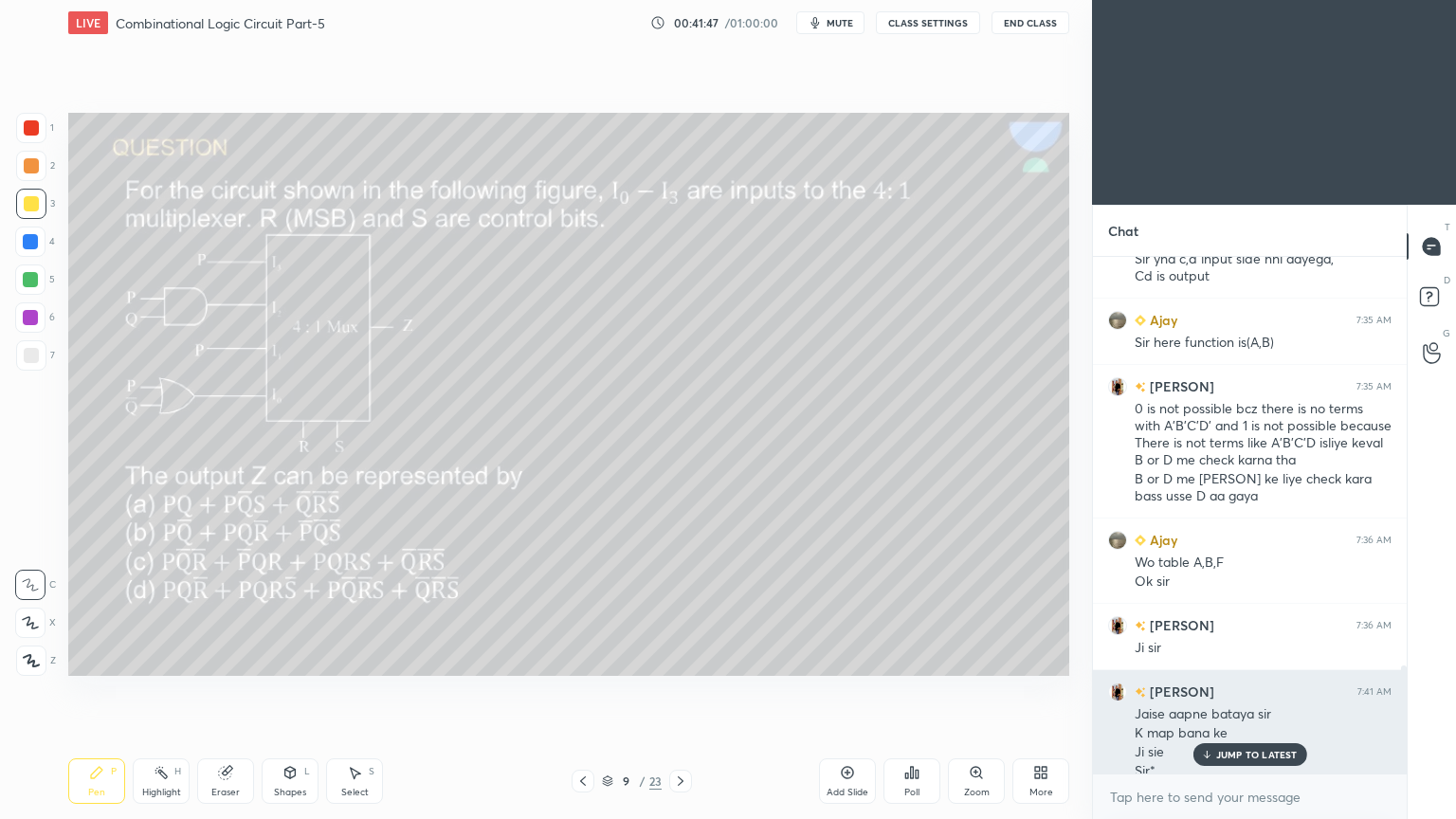 scroll, scrollTop: 1949, scrollLeft: 0, axis: vertical 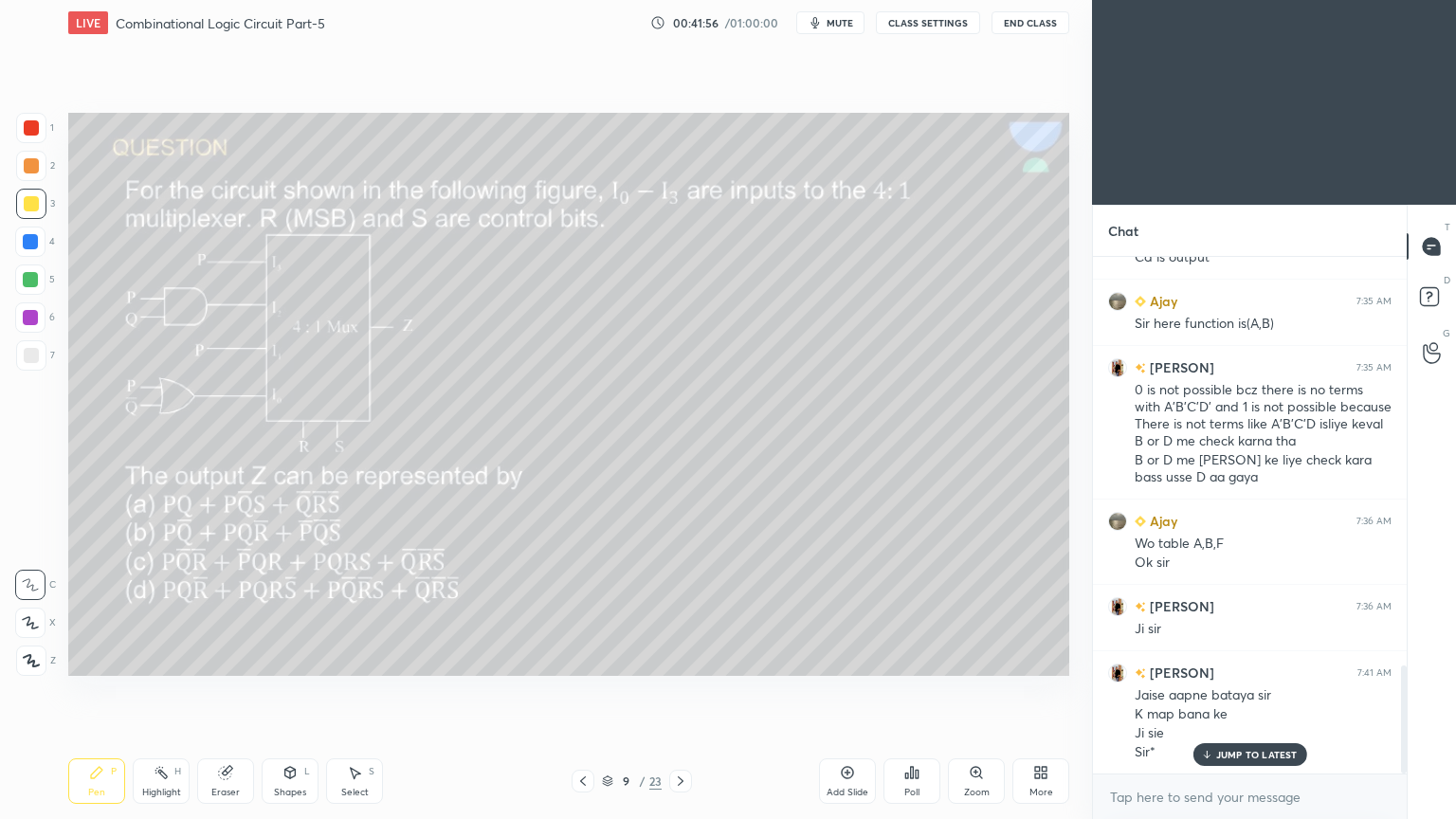 click at bounding box center [30, 242] 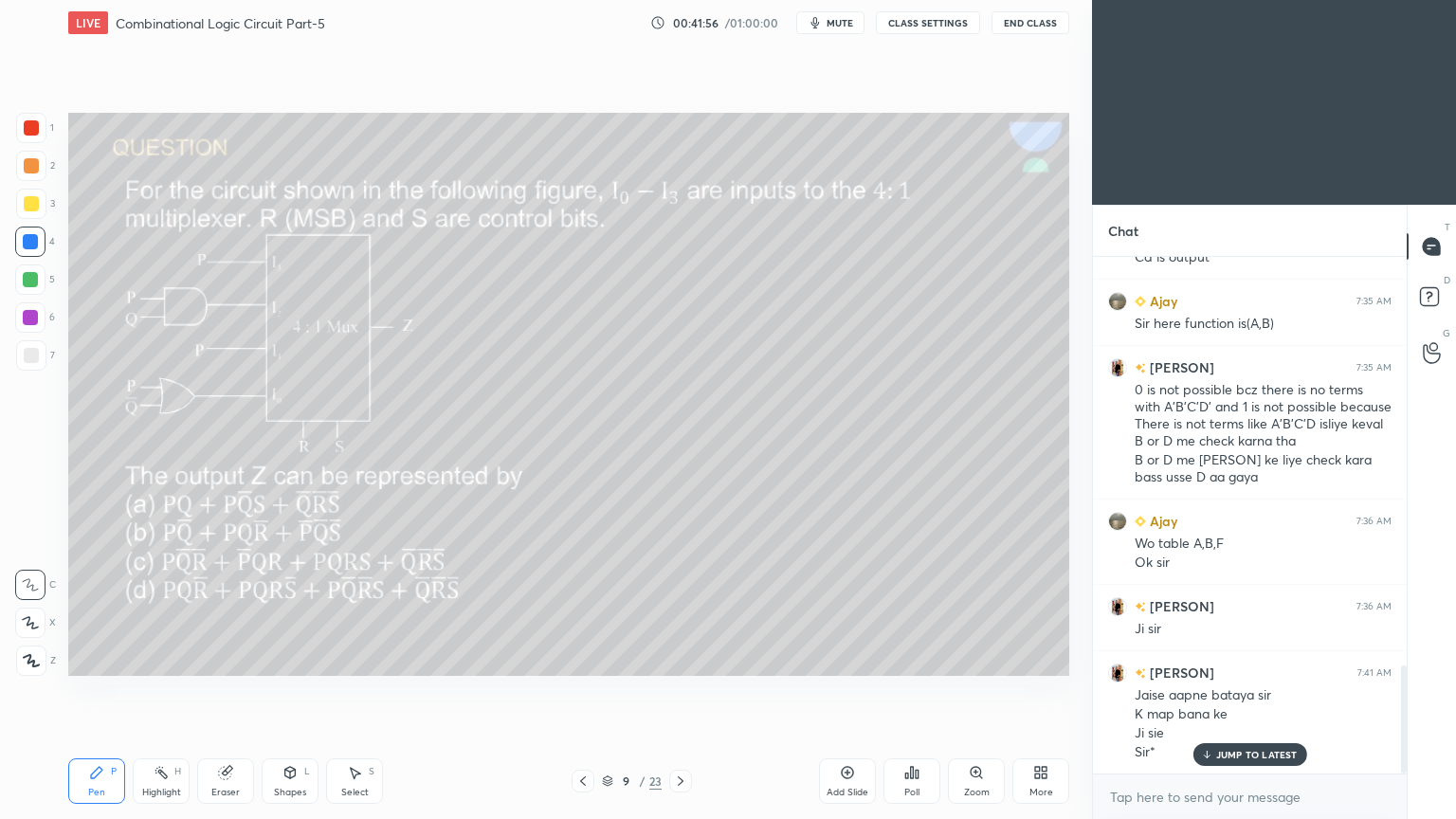 click at bounding box center [30, 280] 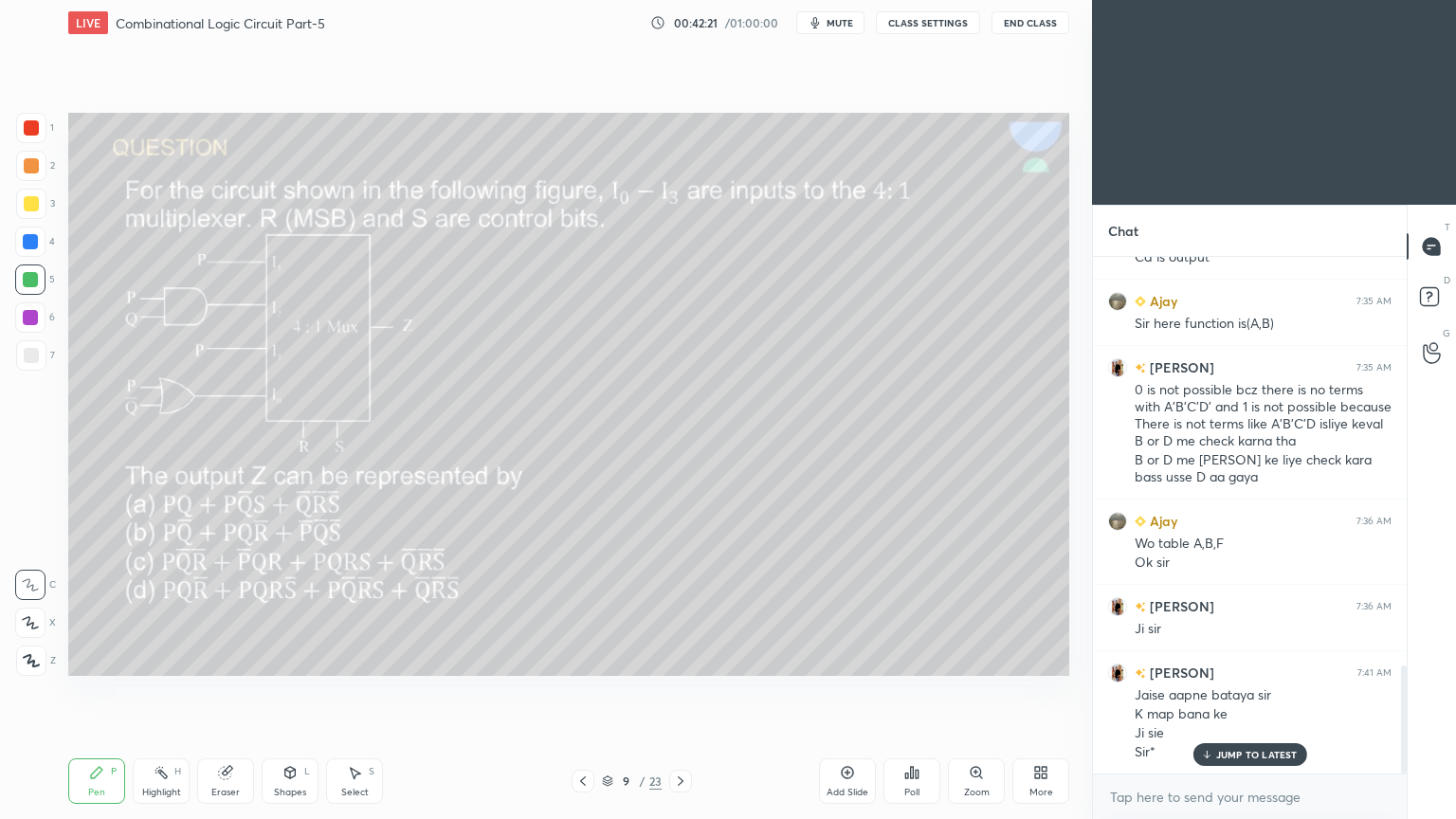 click on "Eraser" at bounding box center (226, 781) 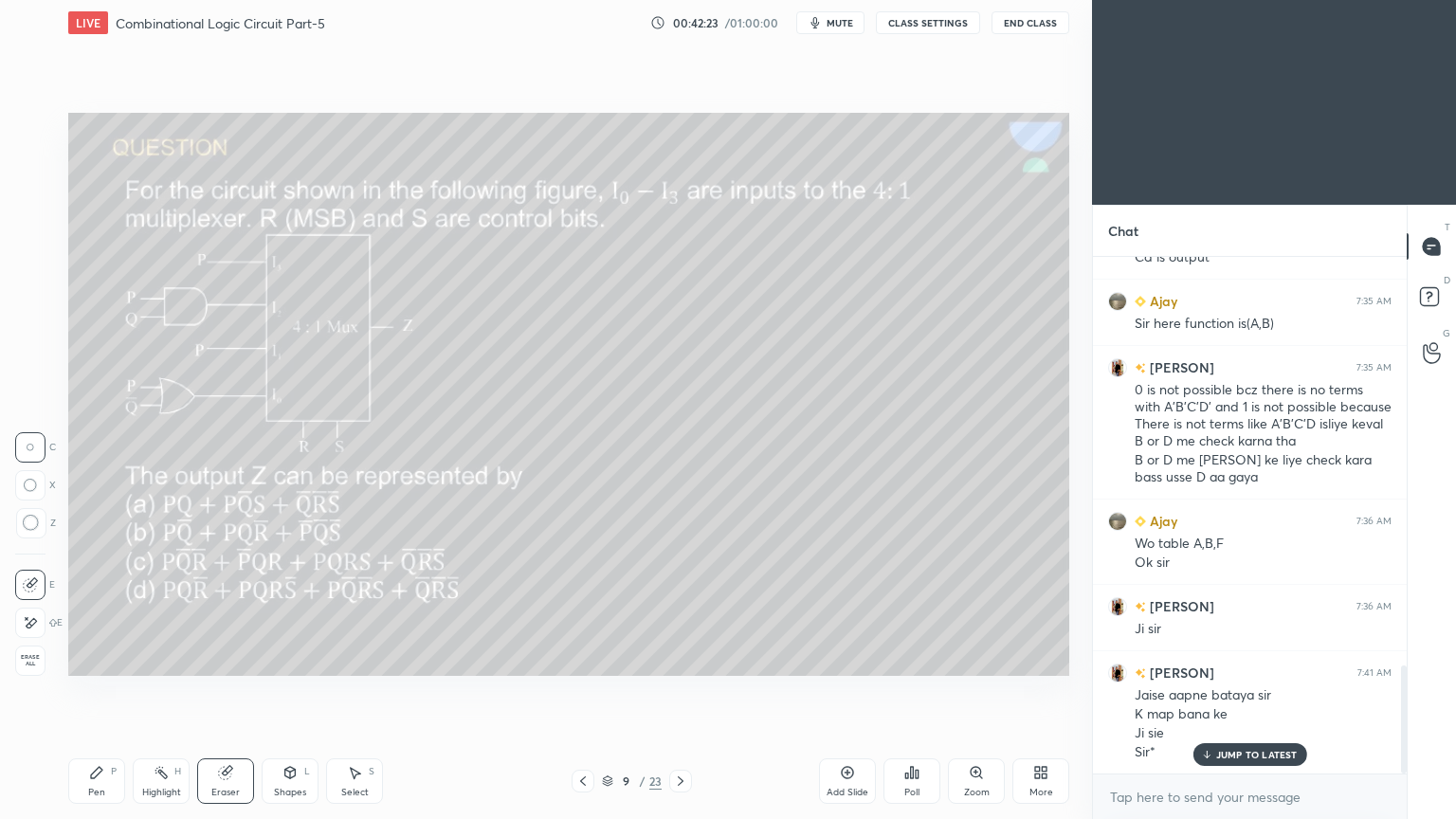 click on "Pen P" at bounding box center (97, 781) 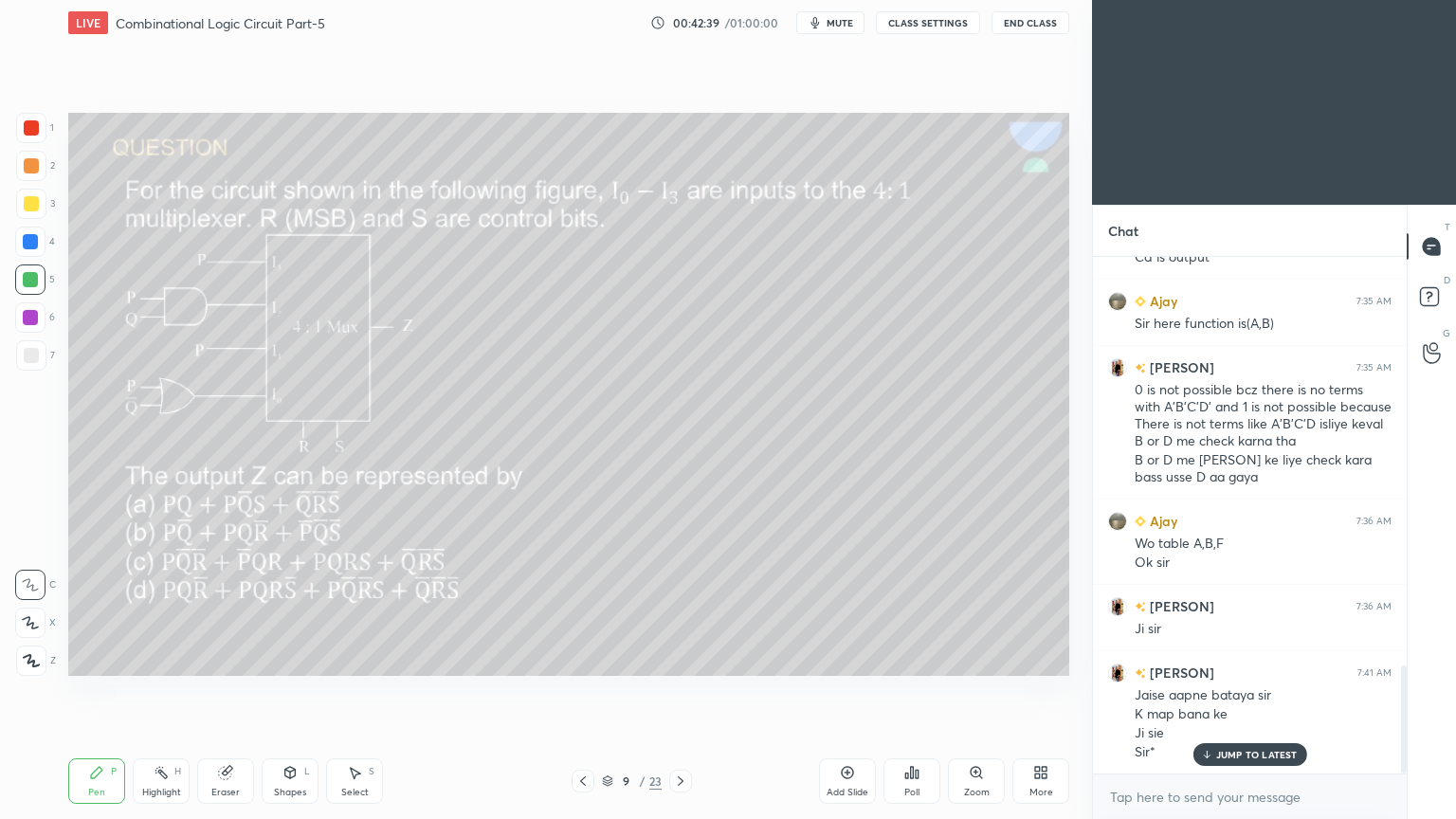 click 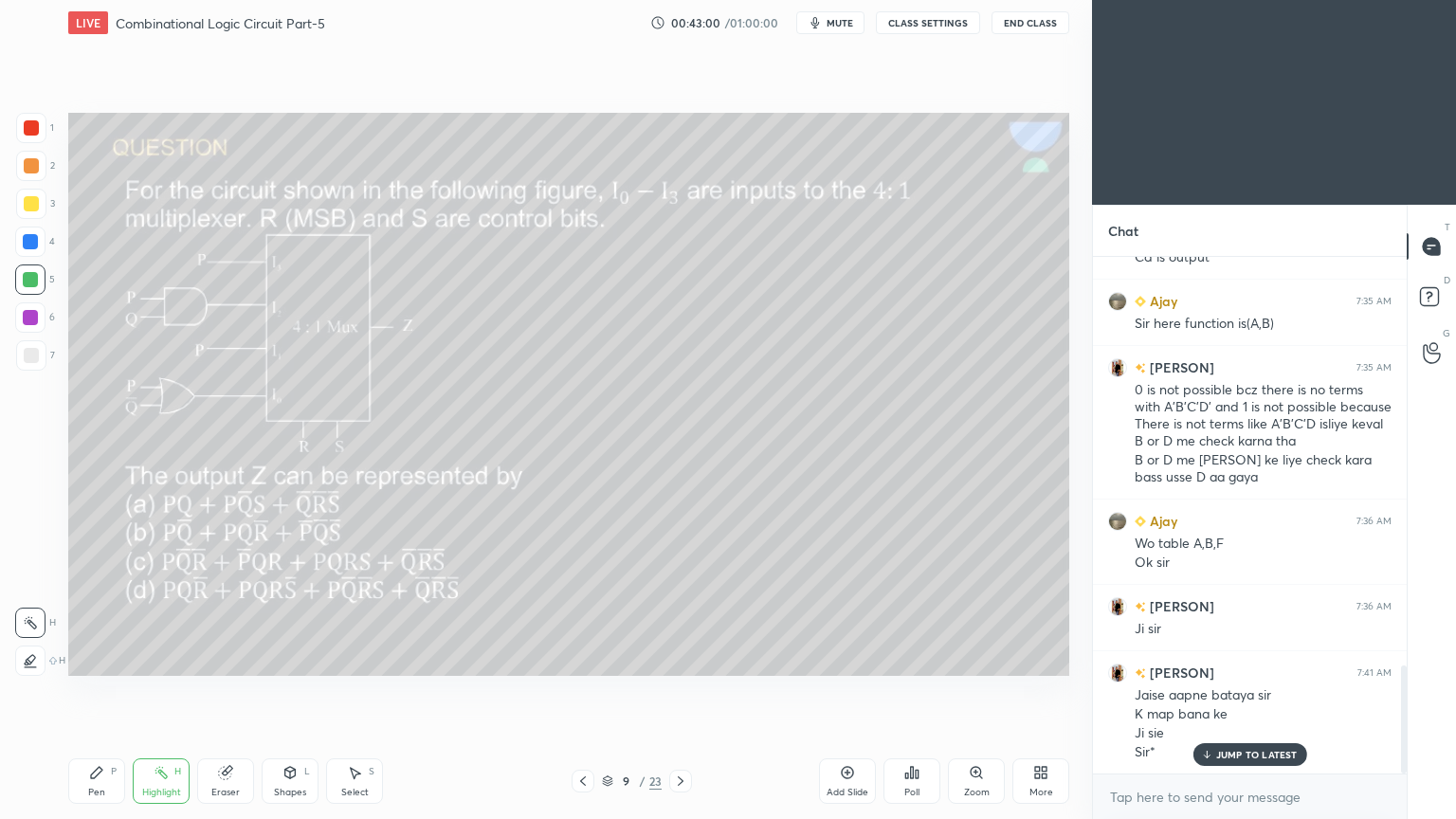 click on "Eraser" at bounding box center (226, 781) 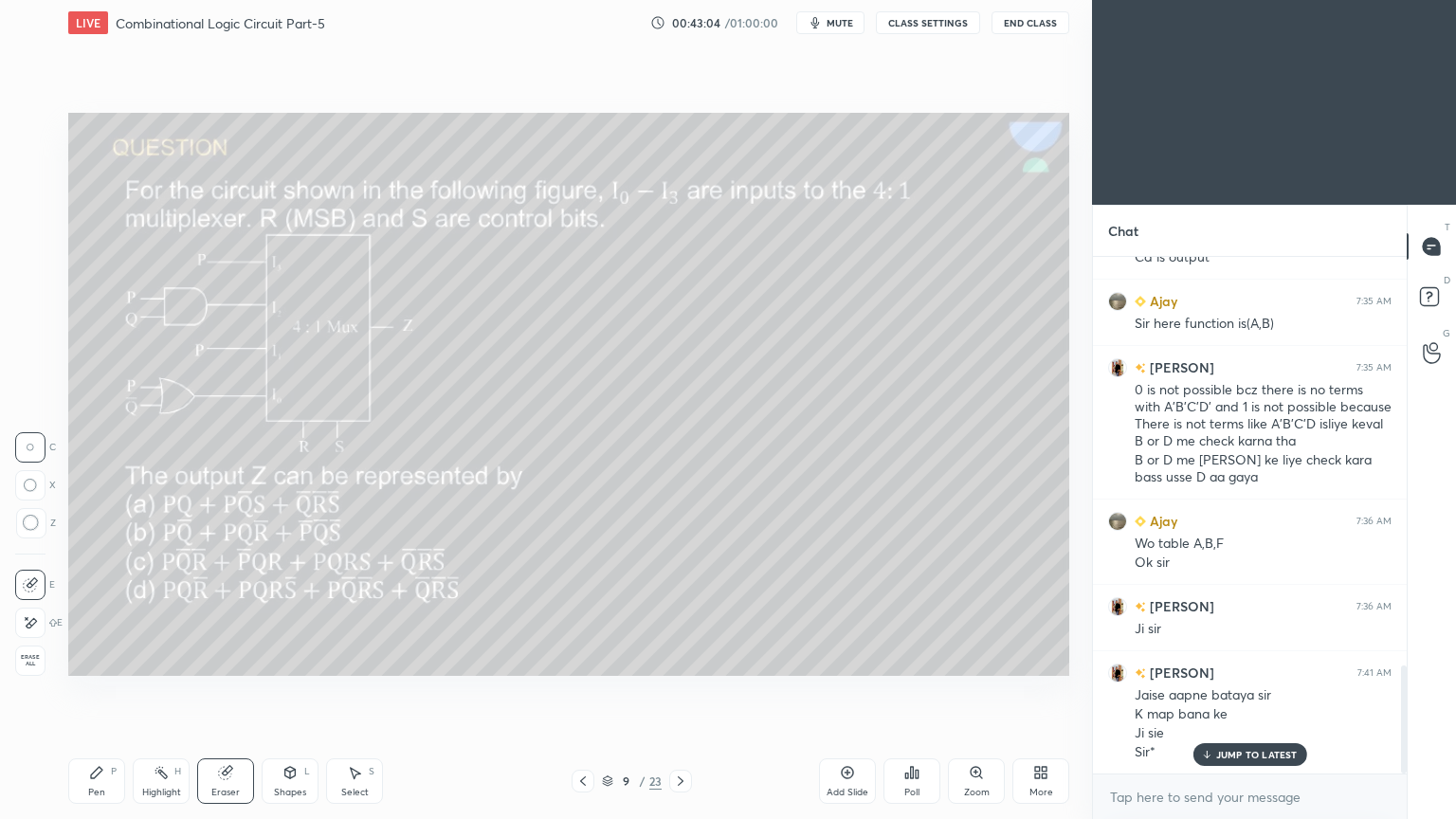 click 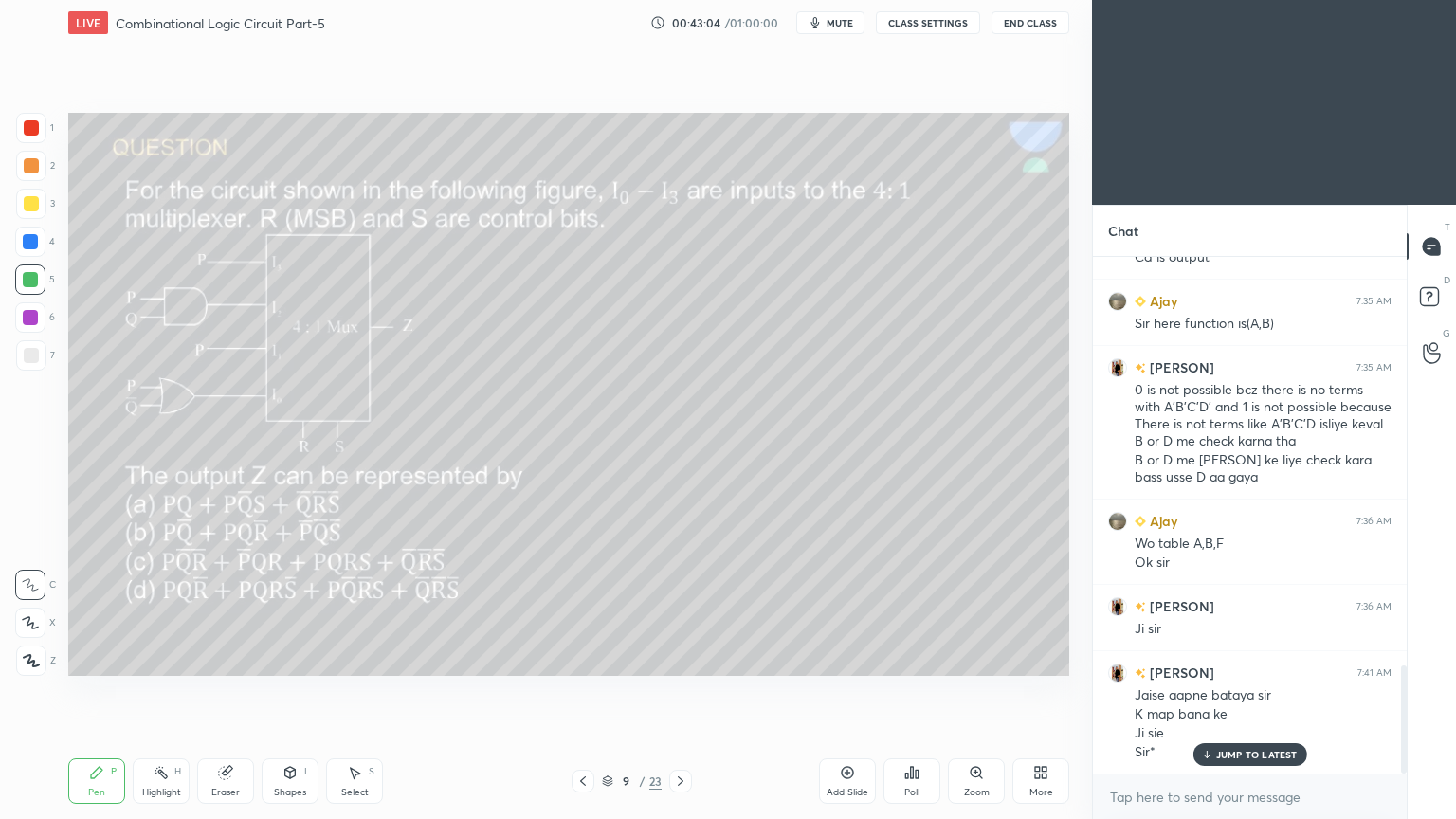 click on "Highlight H" at bounding box center (161, 781) 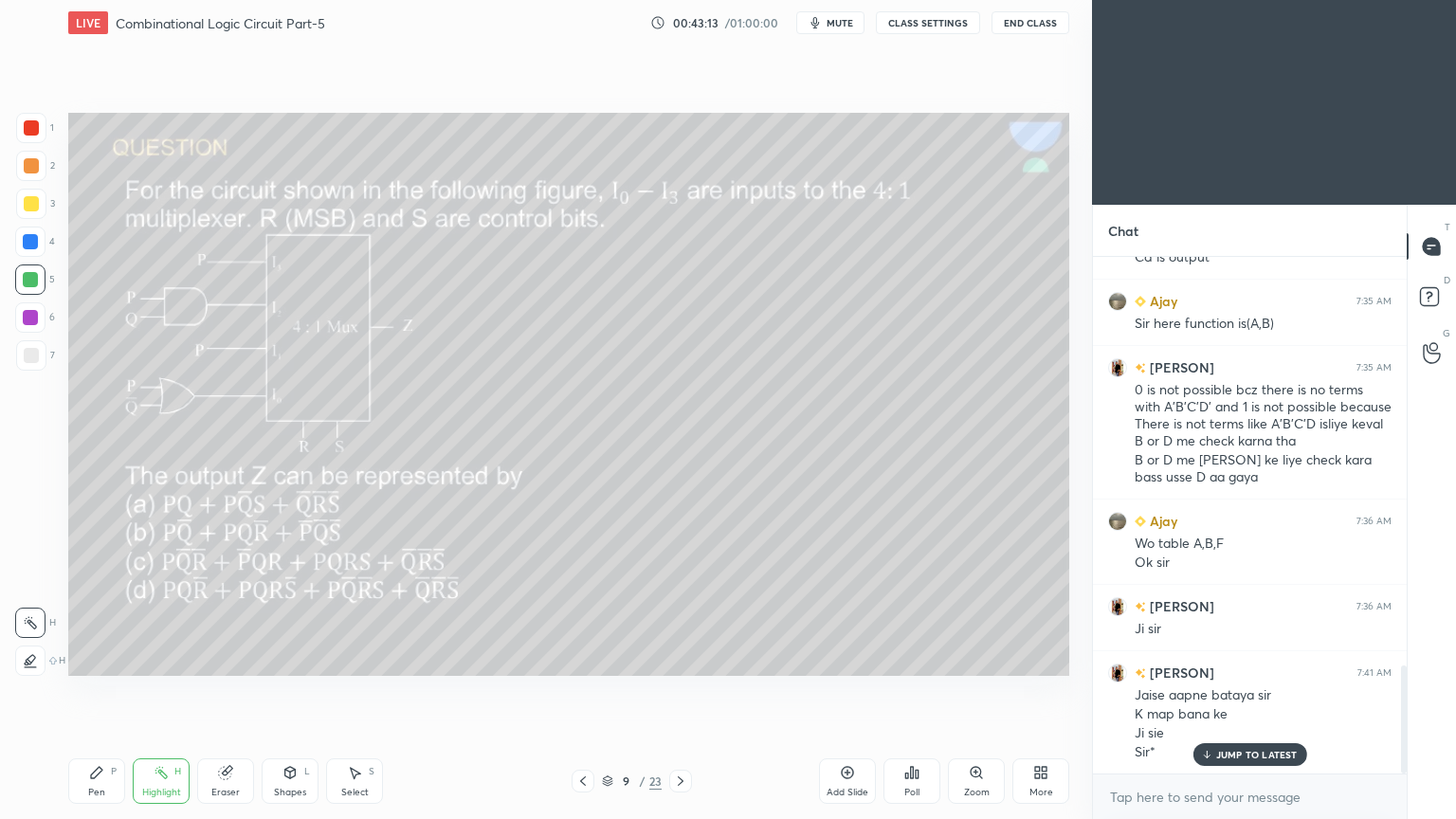 click on "Pen P" at bounding box center [97, 781] 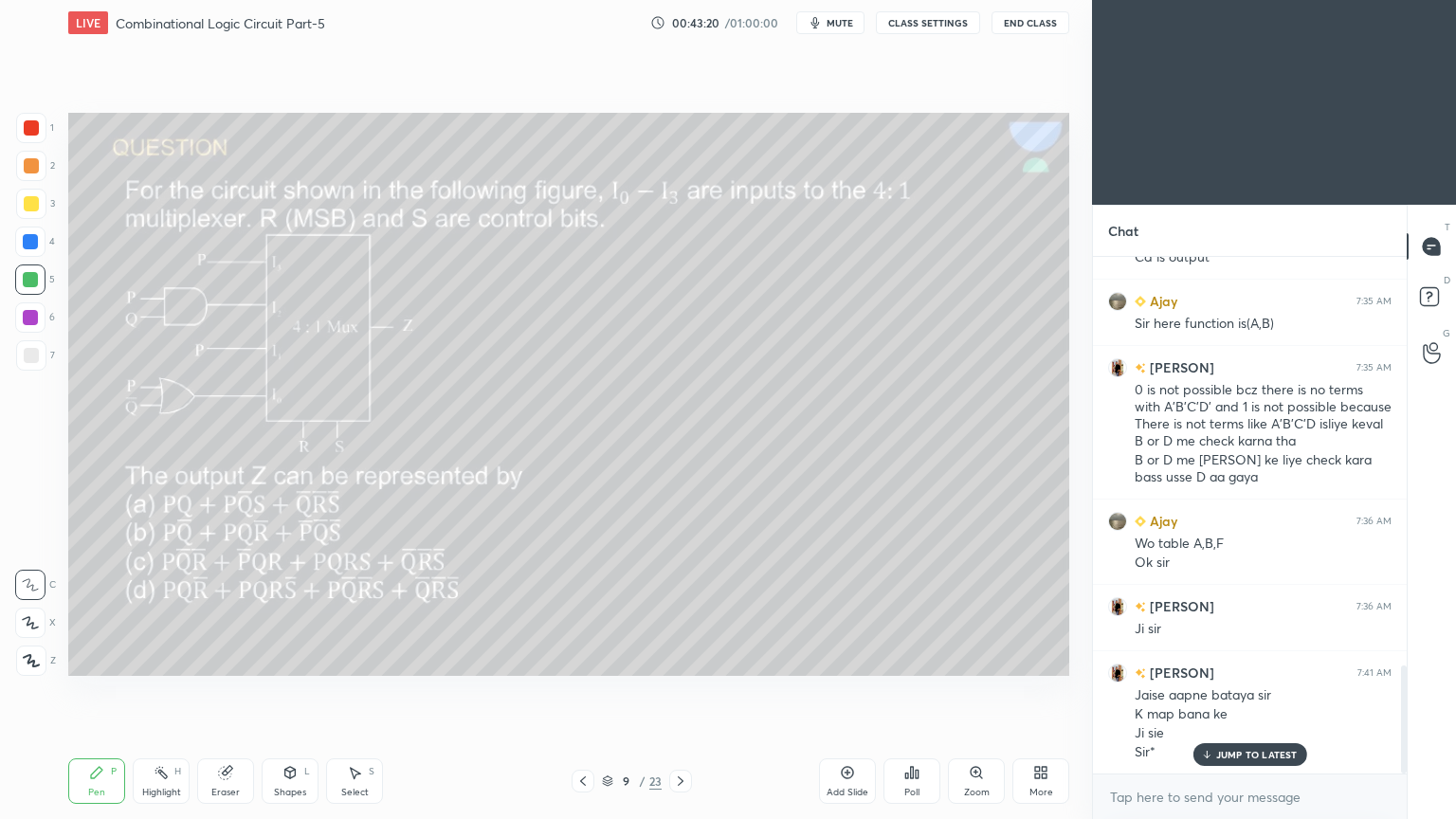 click 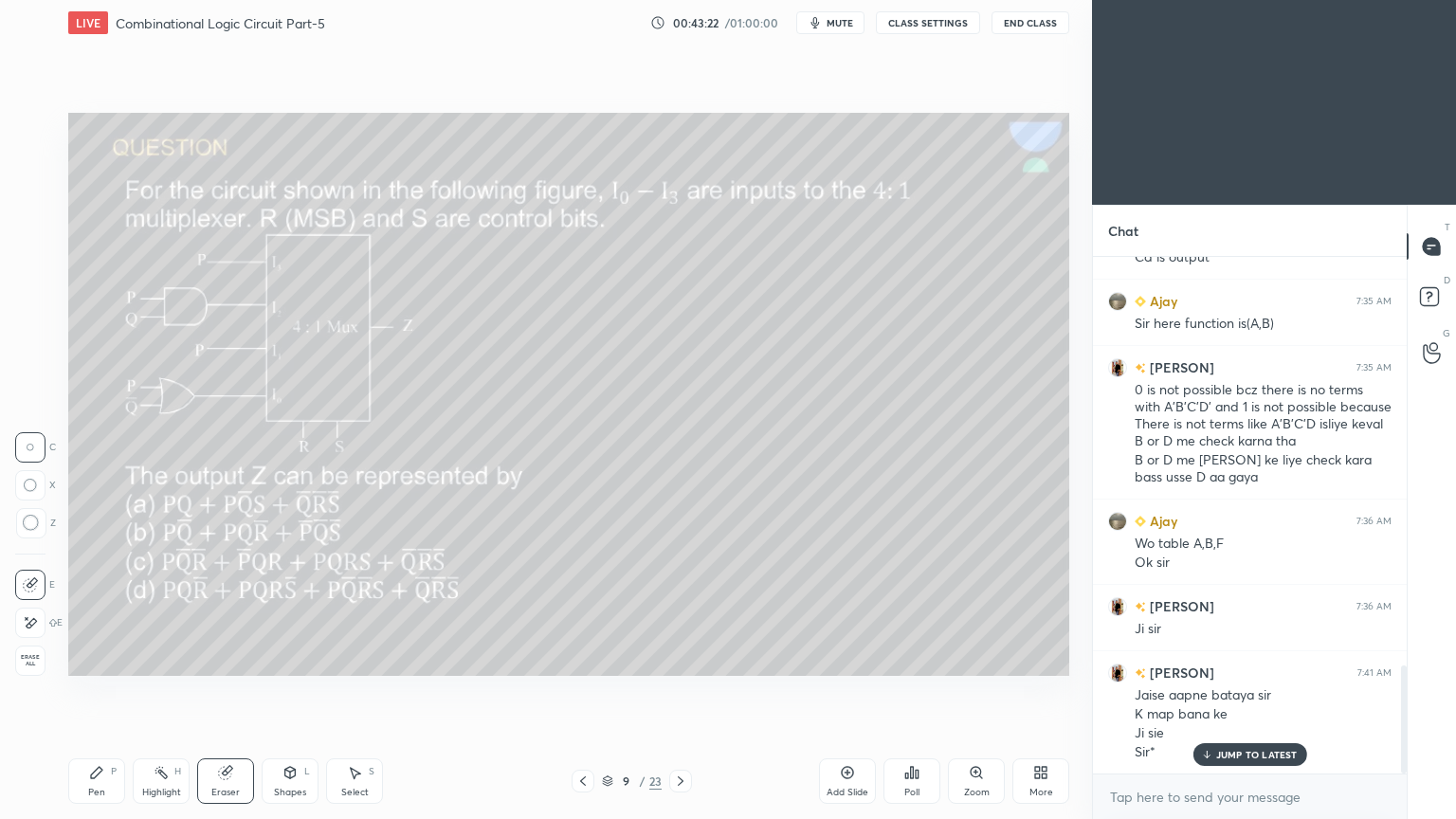 click on "Pen P" at bounding box center [97, 781] 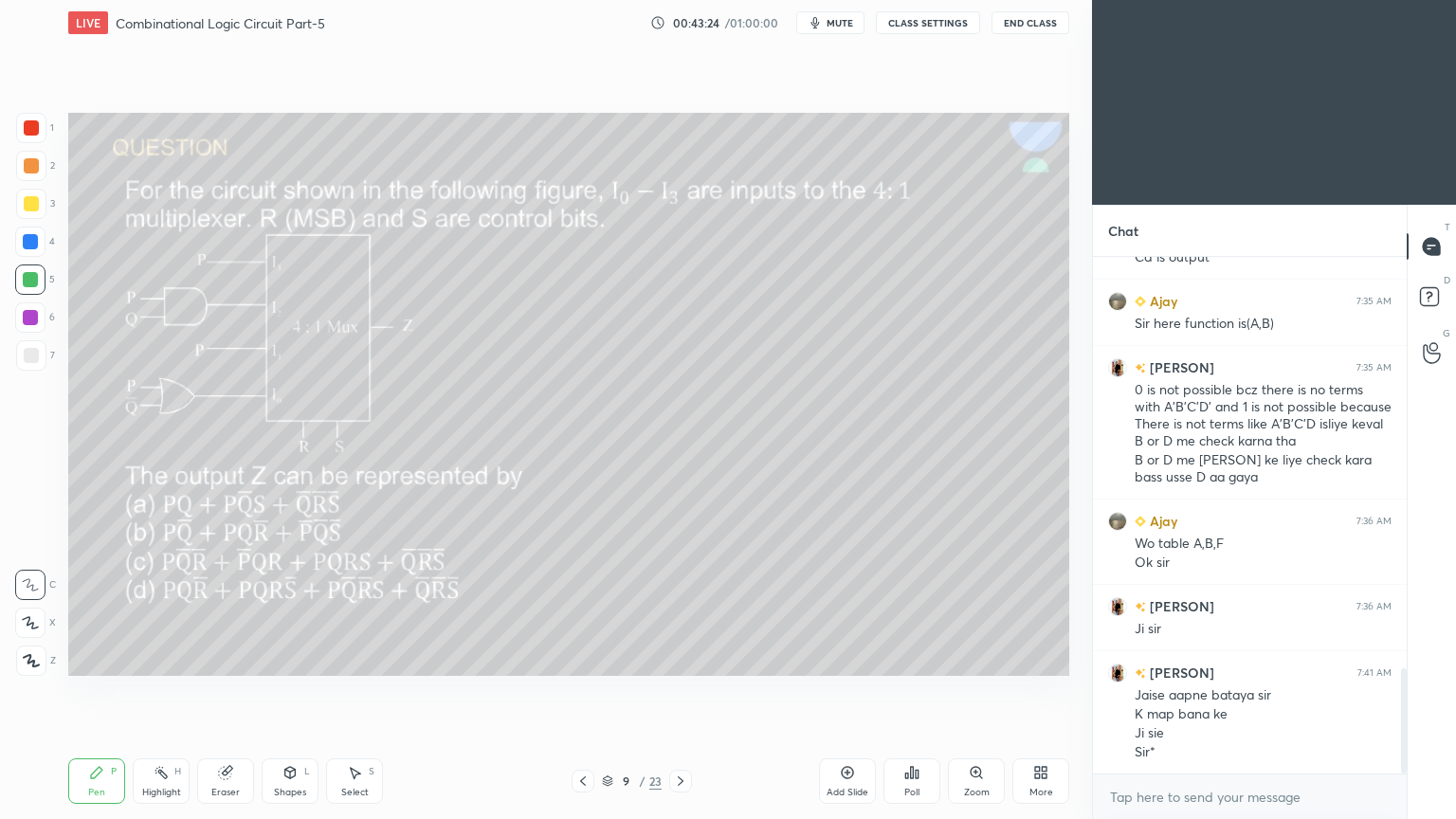 scroll, scrollTop: 2016, scrollLeft: 0, axis: vertical 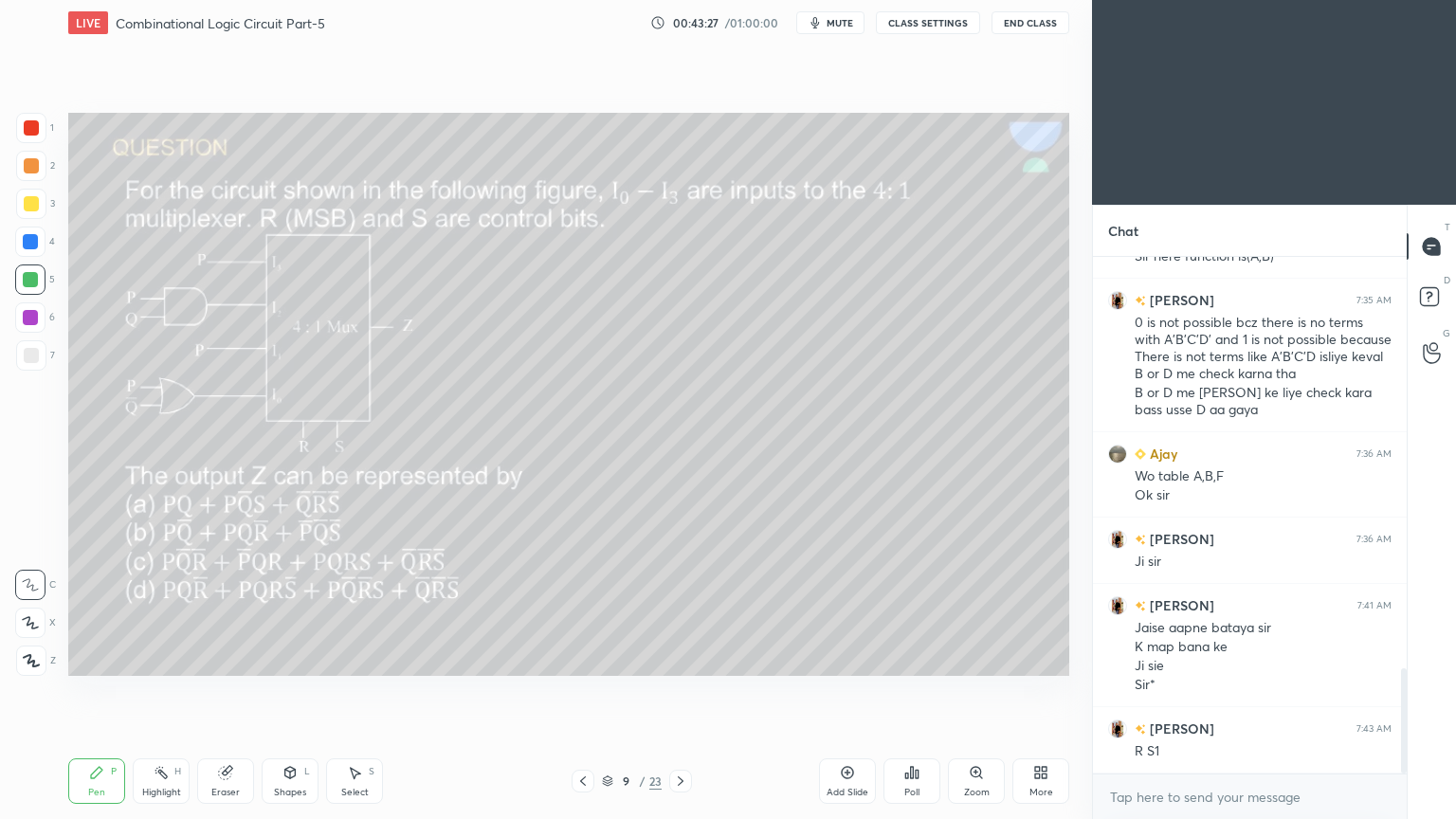 click at bounding box center [30, 318] 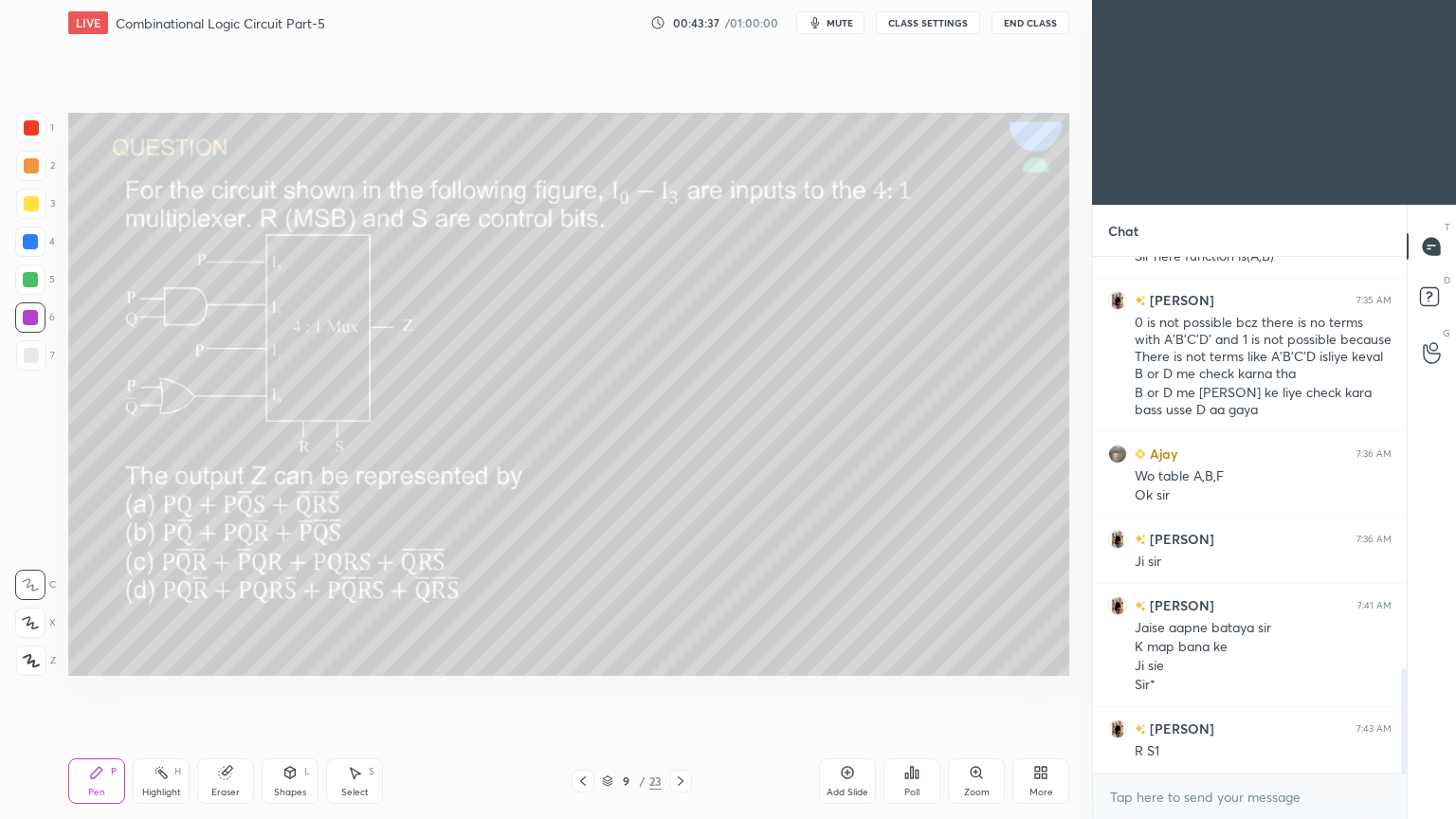 click 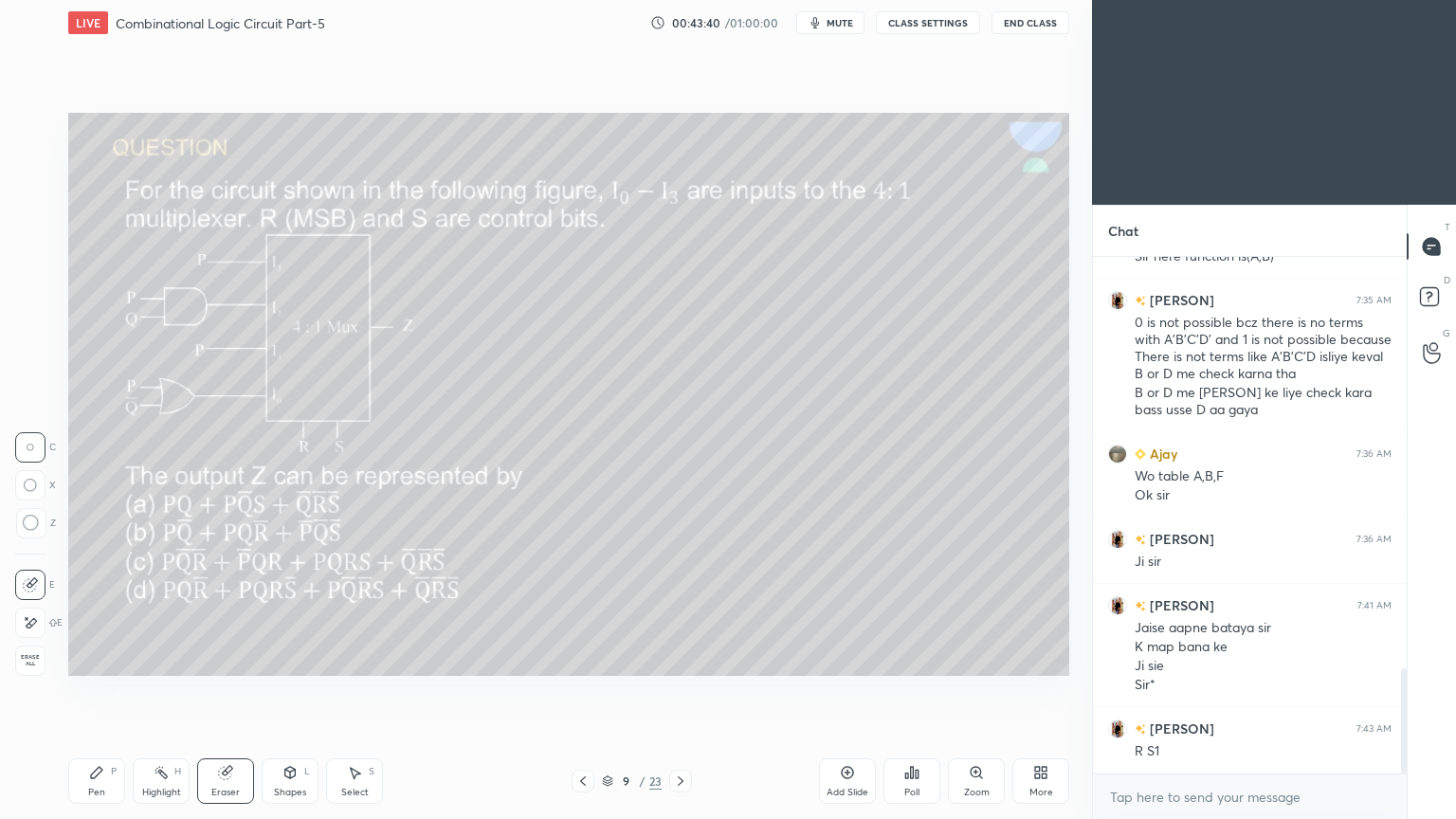 click 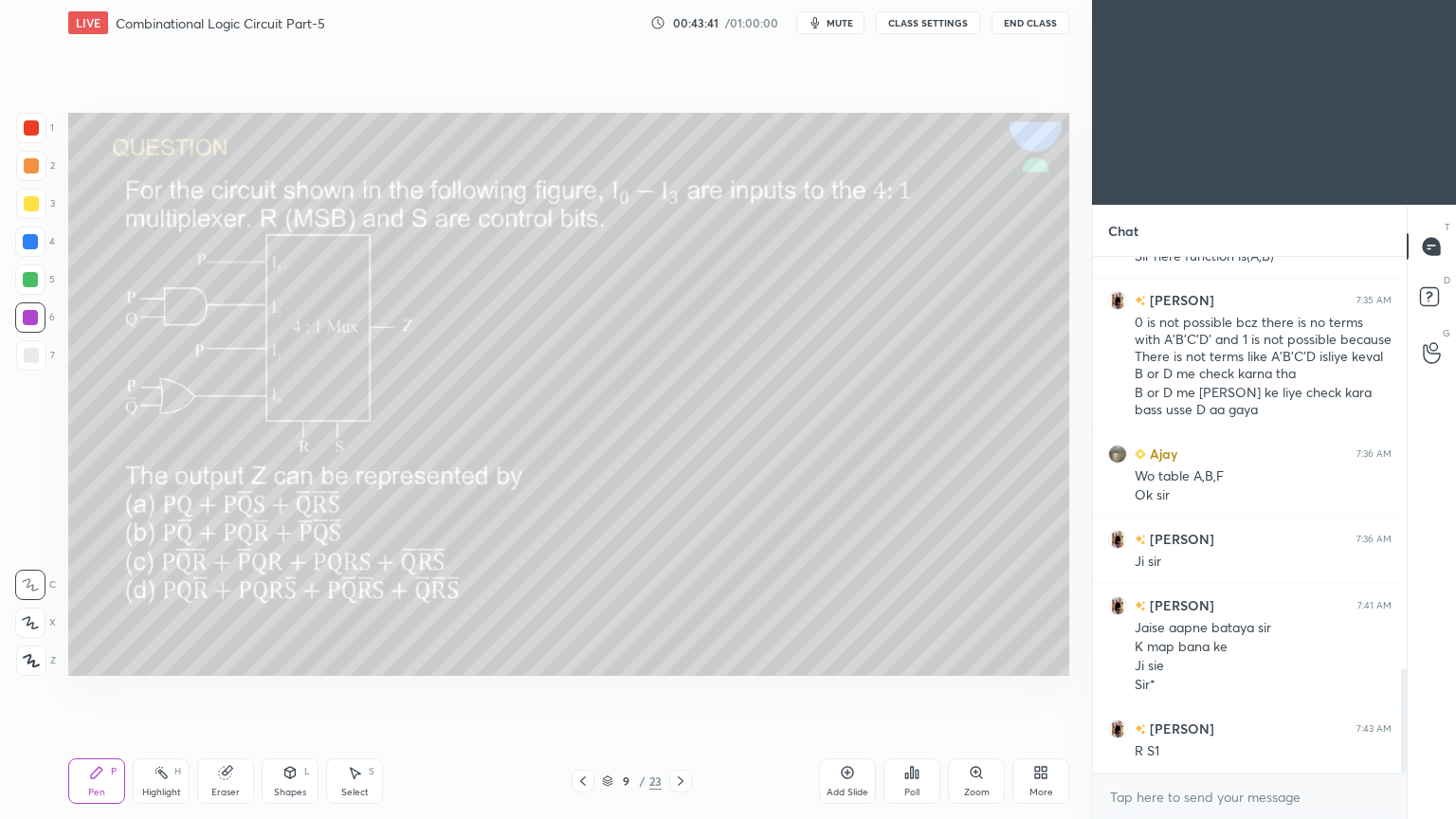 click at bounding box center (31, 204) 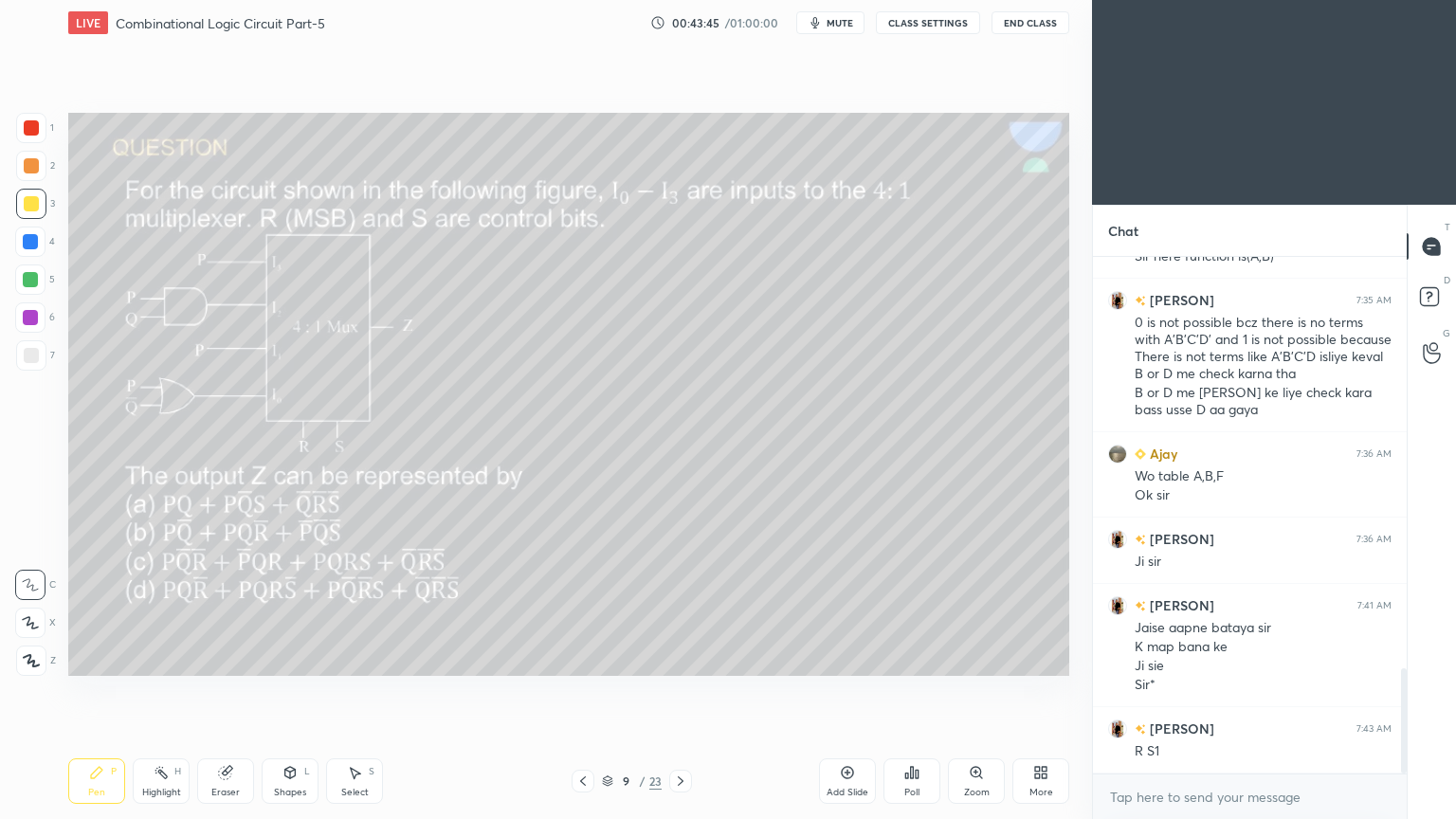 click on "Eraser" at bounding box center (226, 781) 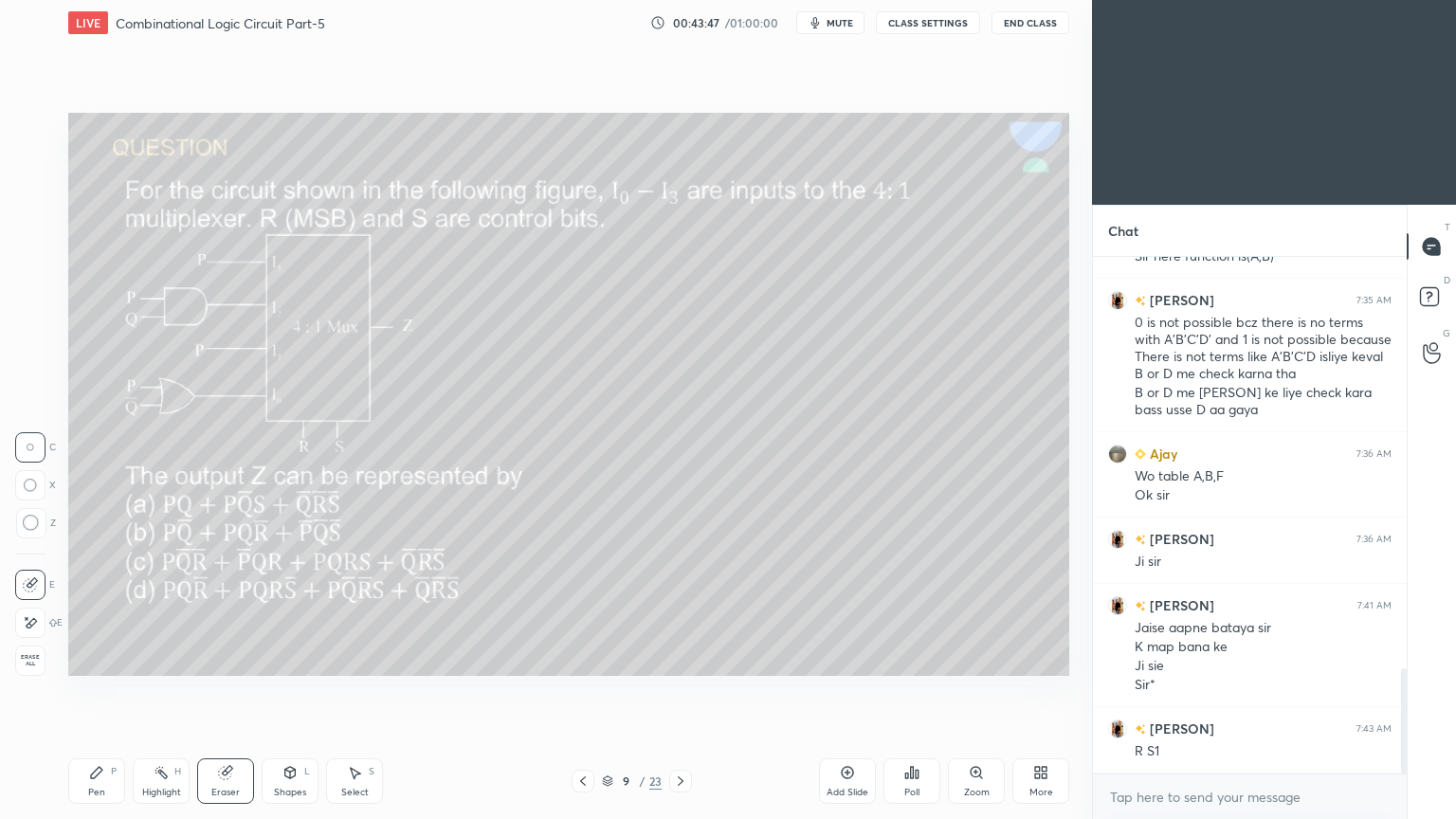 click on "Pen P" at bounding box center (97, 781) 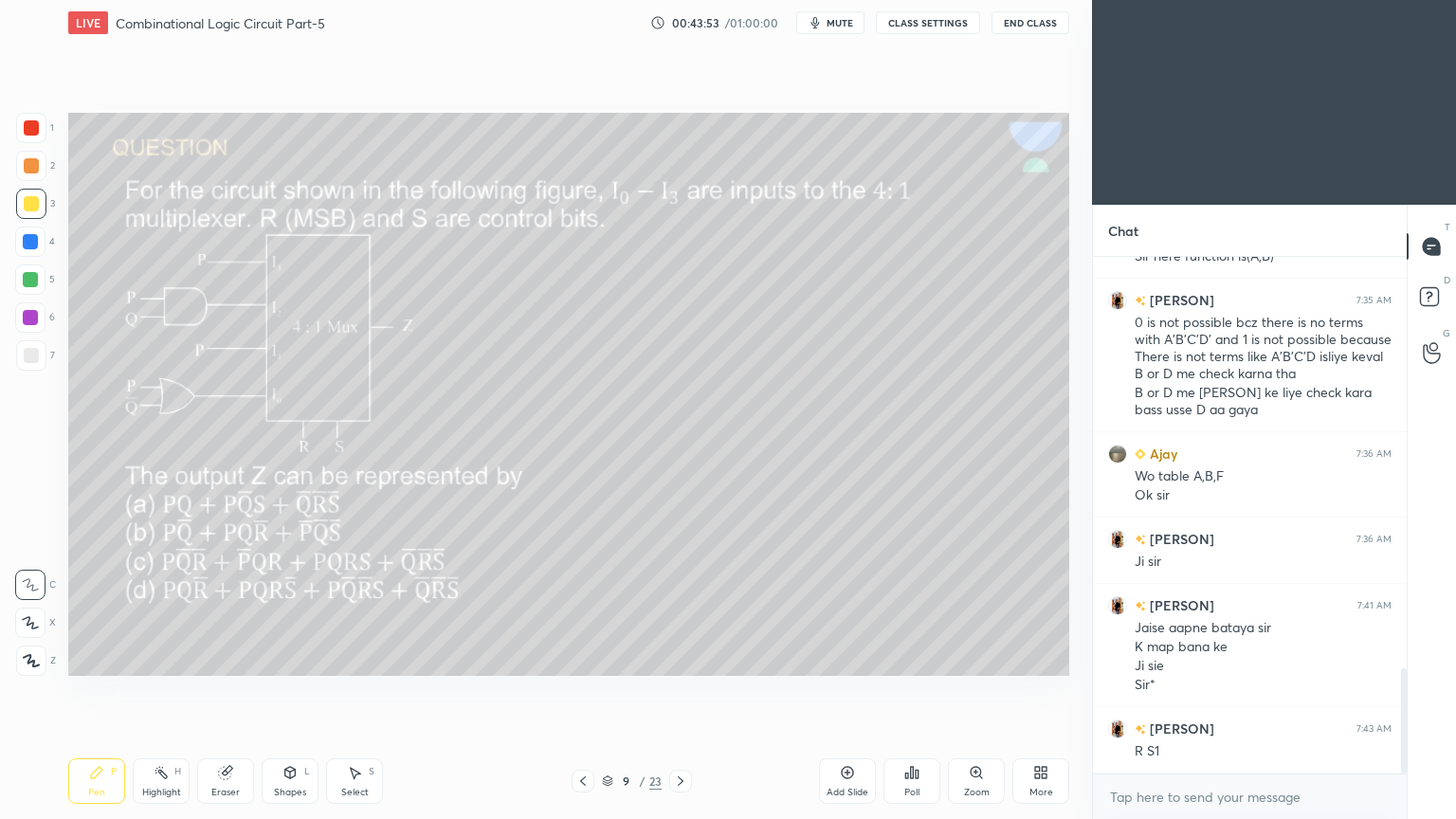 click on "Shapes" at bounding box center [290, 792] 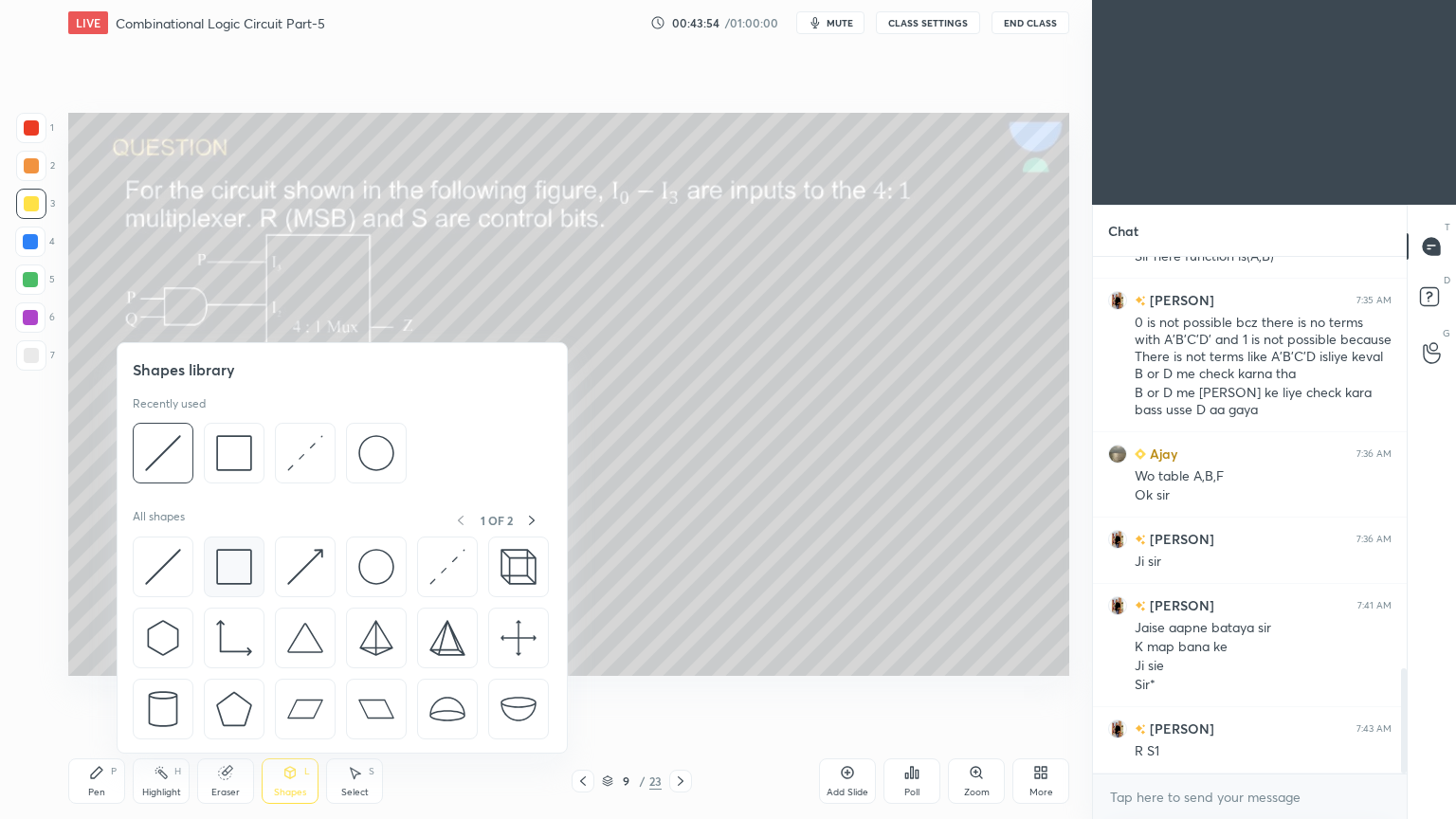 click at bounding box center (234, 567) 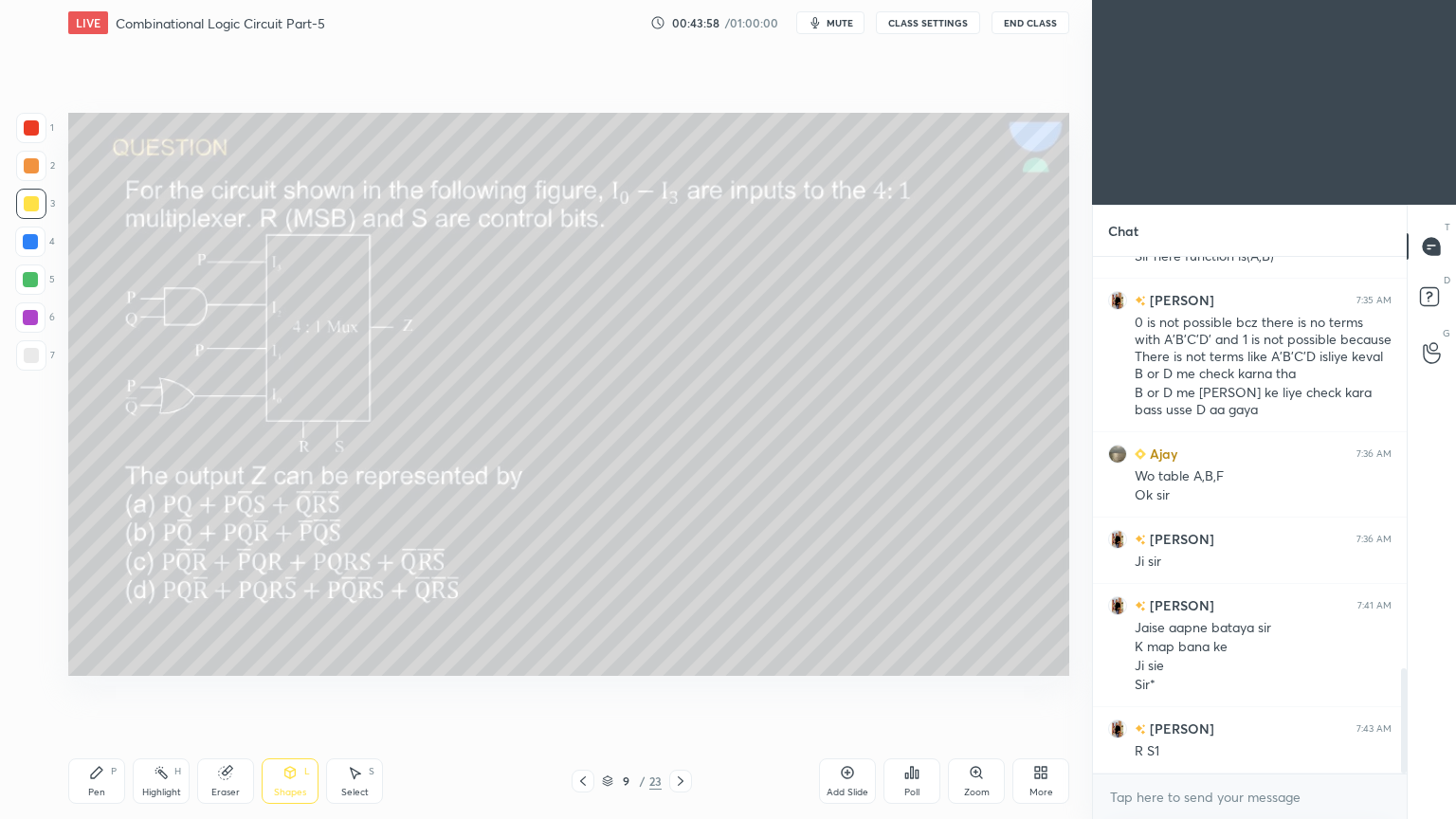 click on "Shapes L" at bounding box center (290, 781) 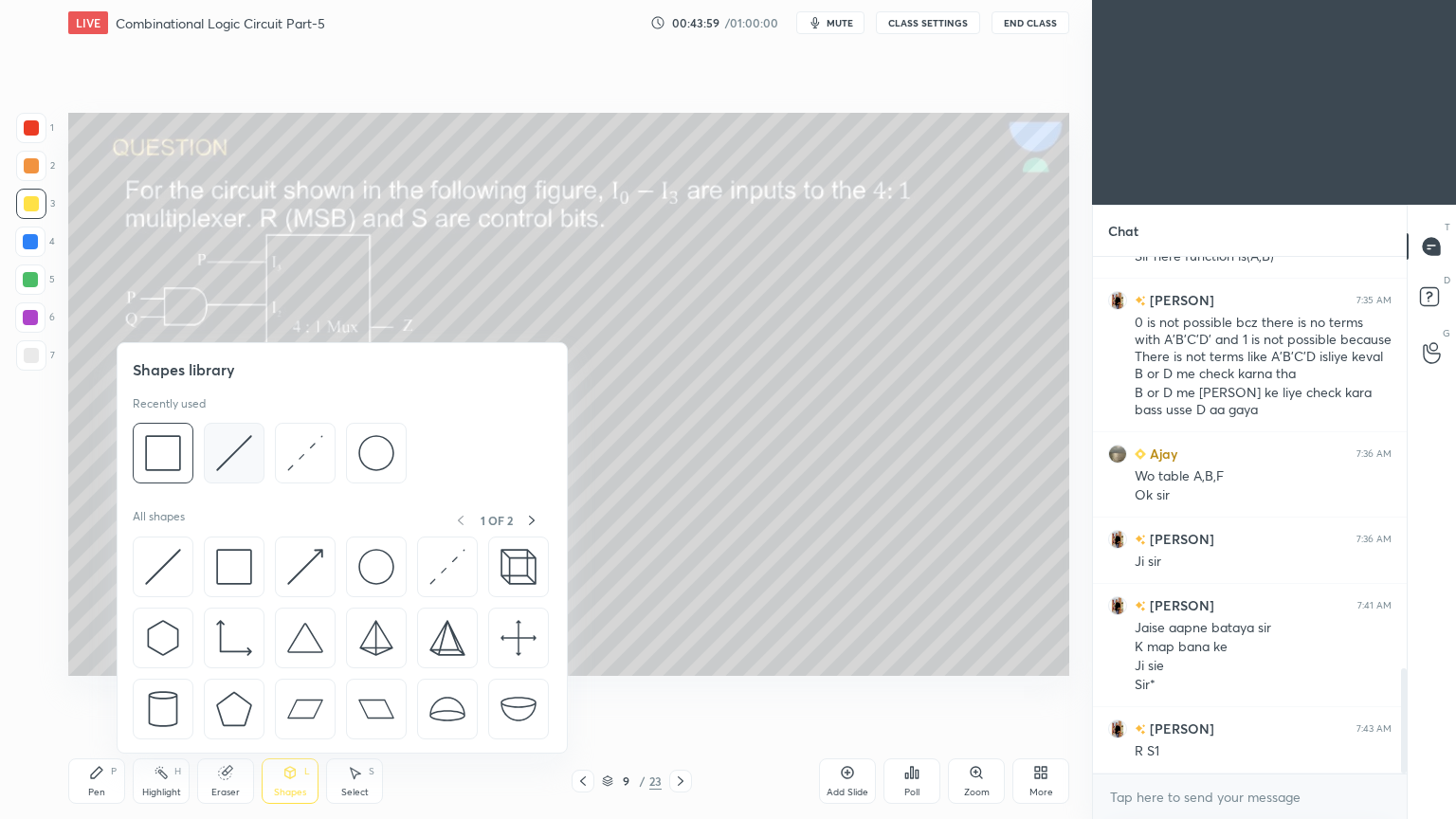 click at bounding box center (234, 453) 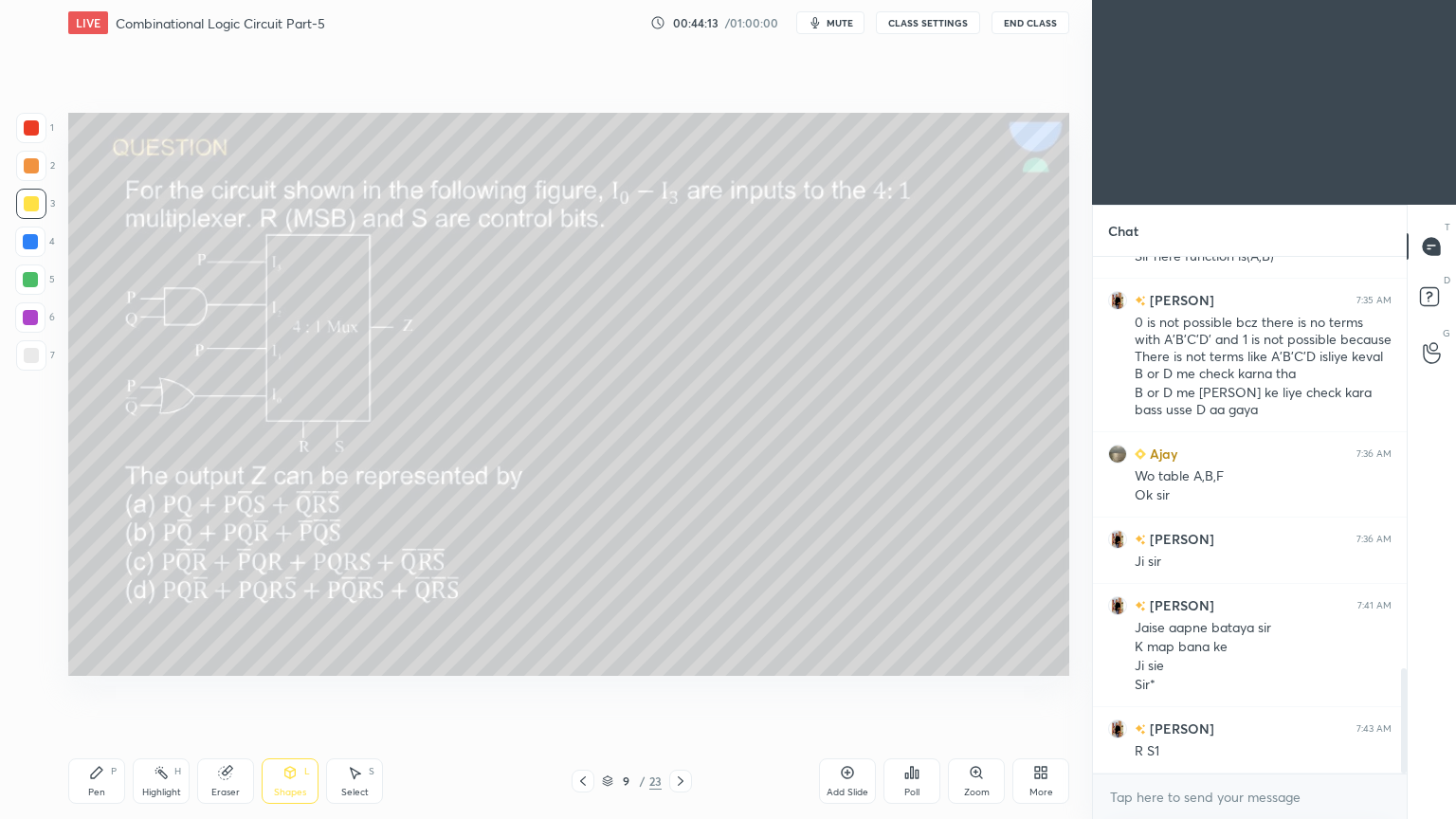 scroll, scrollTop: 2062, scrollLeft: 0, axis: vertical 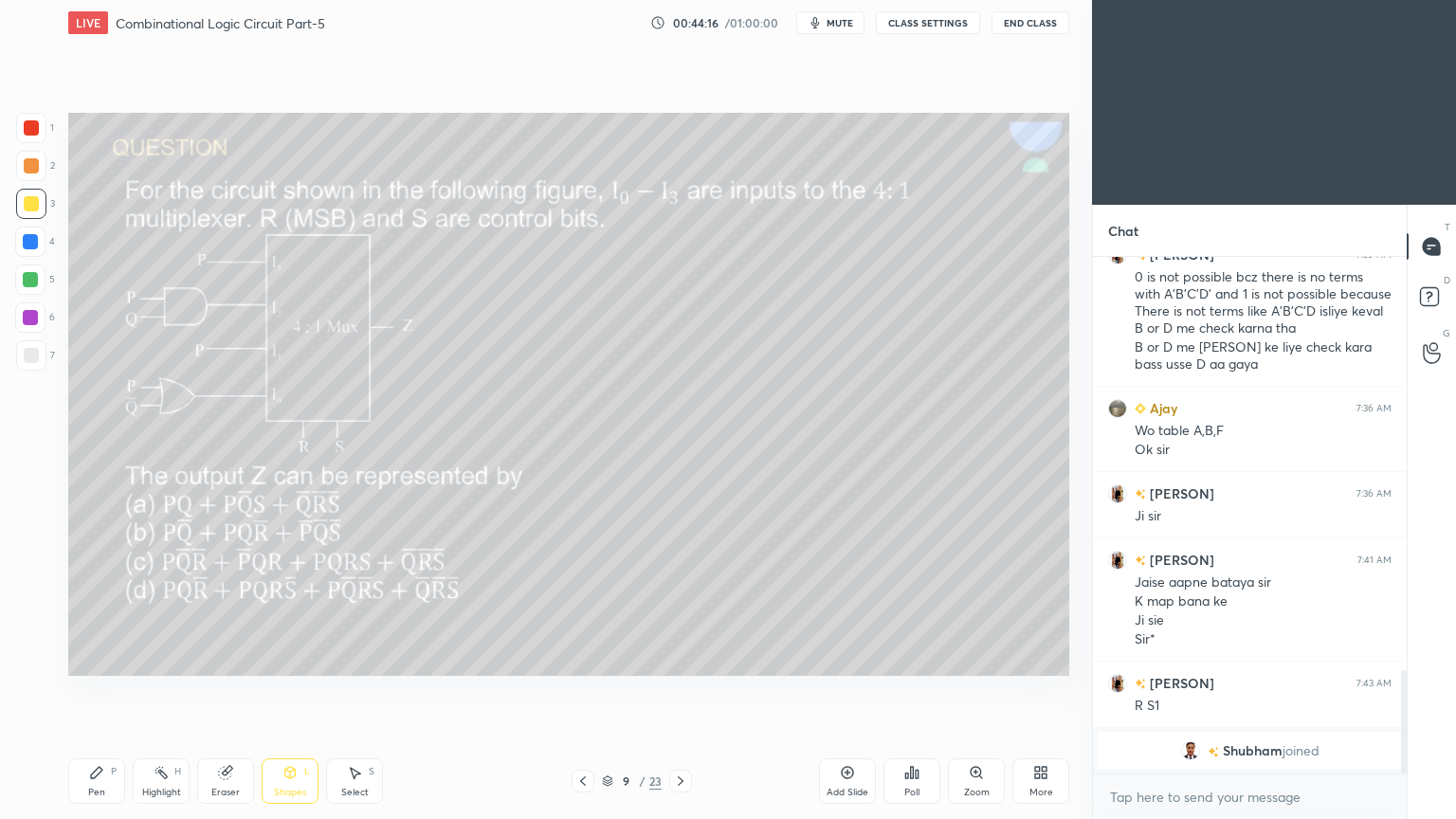 click on "Pen P" at bounding box center [97, 781] 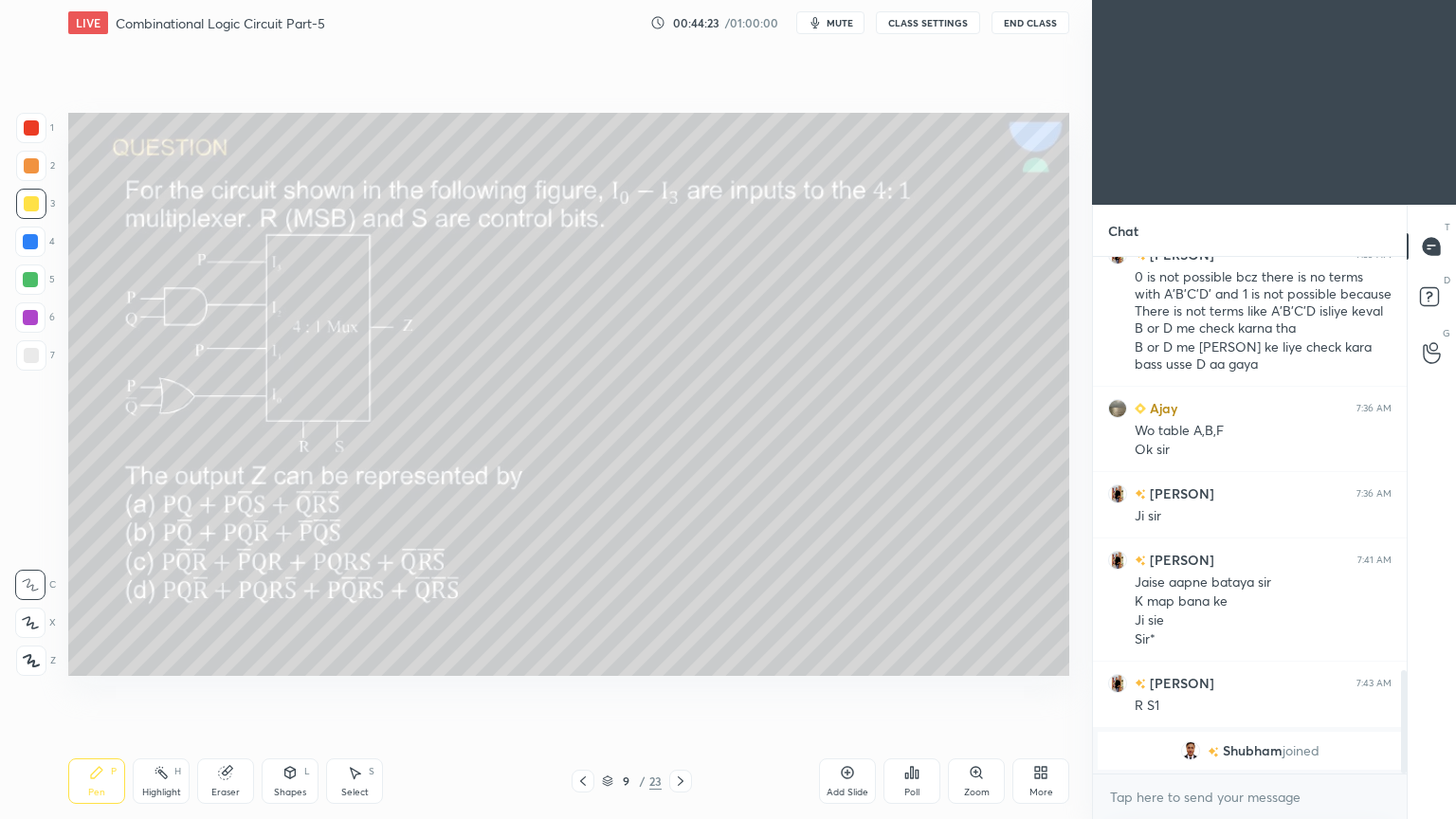 click on "Eraser" at bounding box center [226, 781] 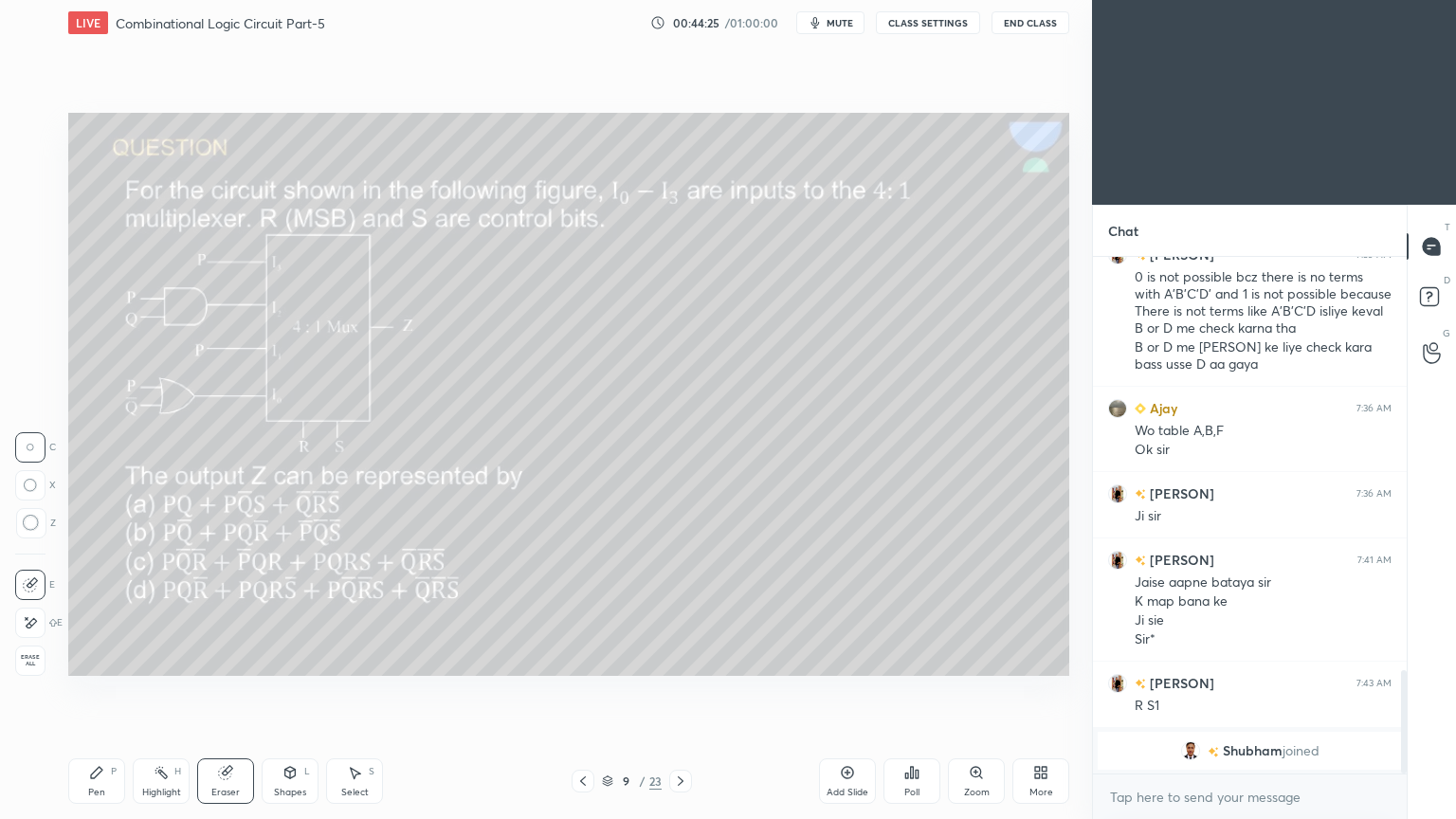 click on "Pen P" at bounding box center (97, 781) 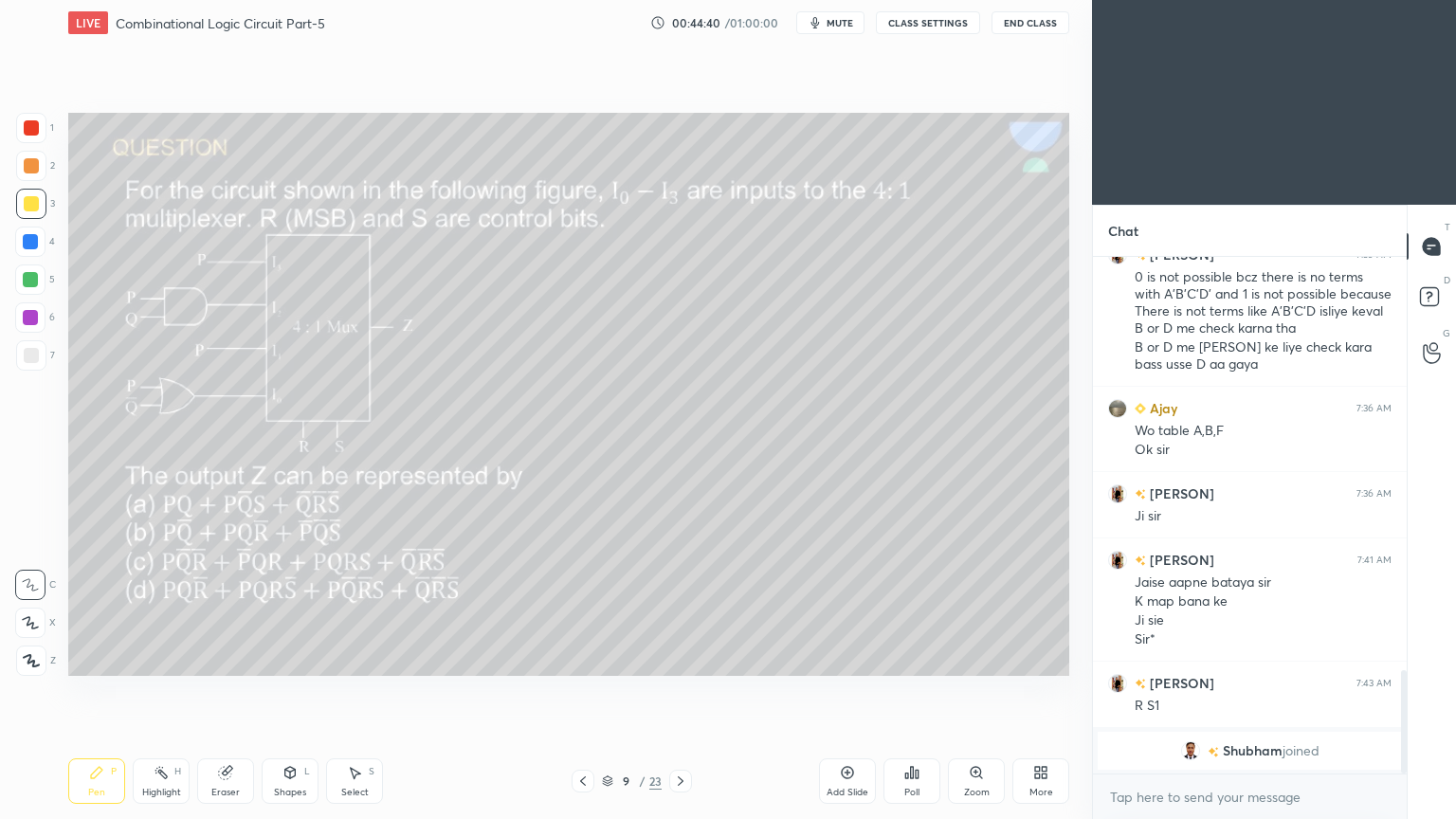 click on "5" at bounding box center (35, 280) 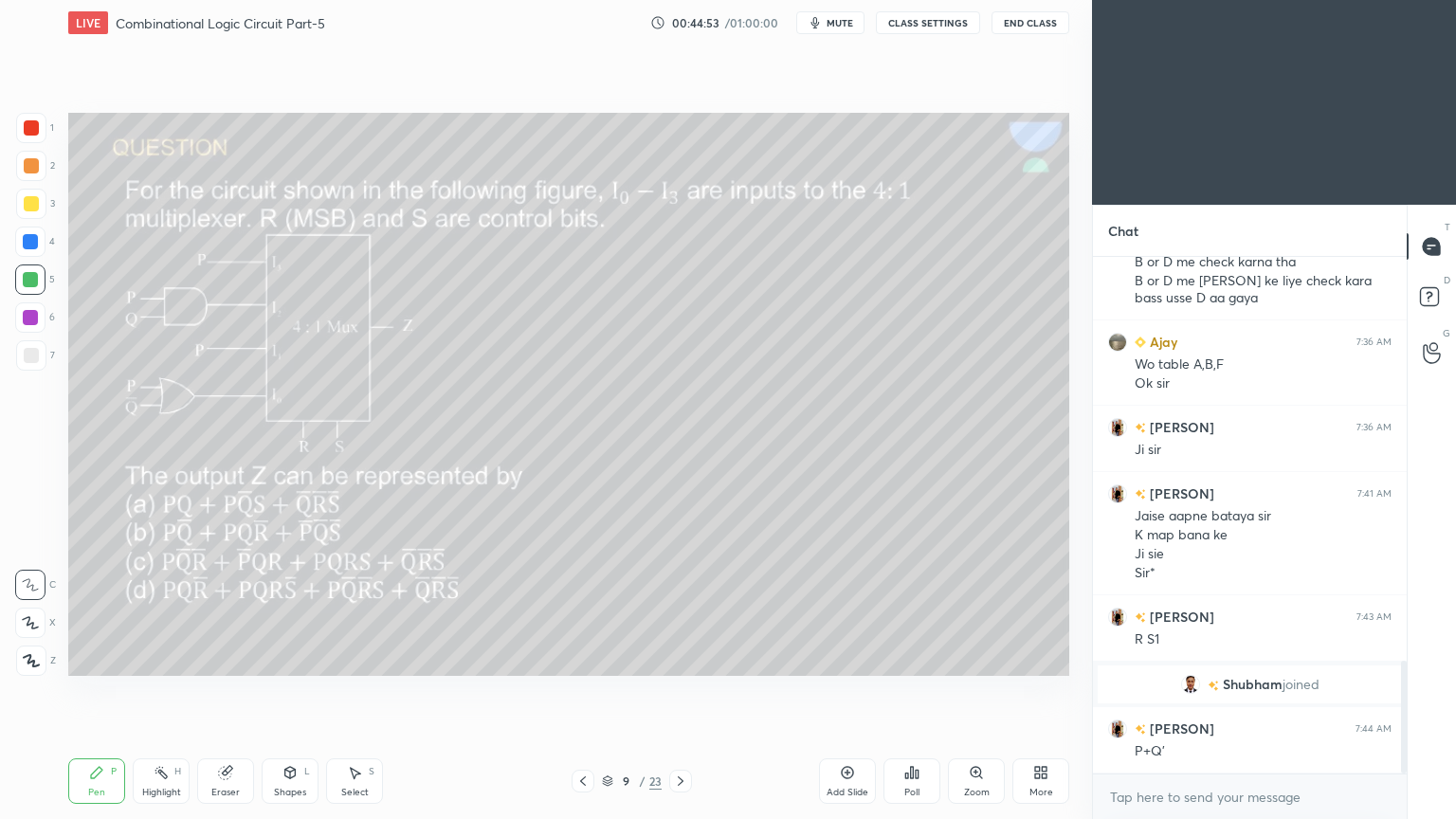 scroll, scrollTop: 1854, scrollLeft: 0, axis: vertical 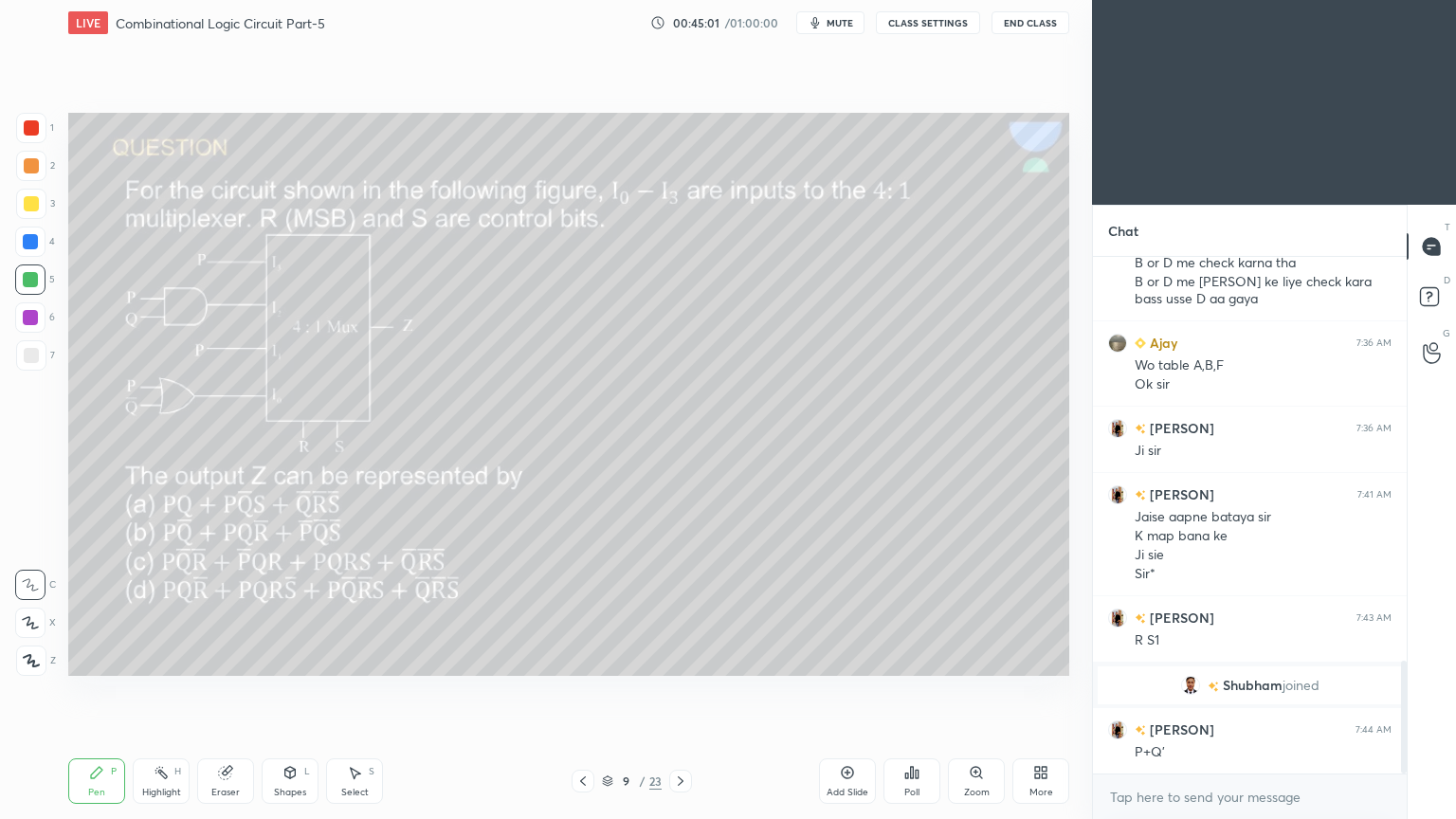 click at bounding box center [30, 318] 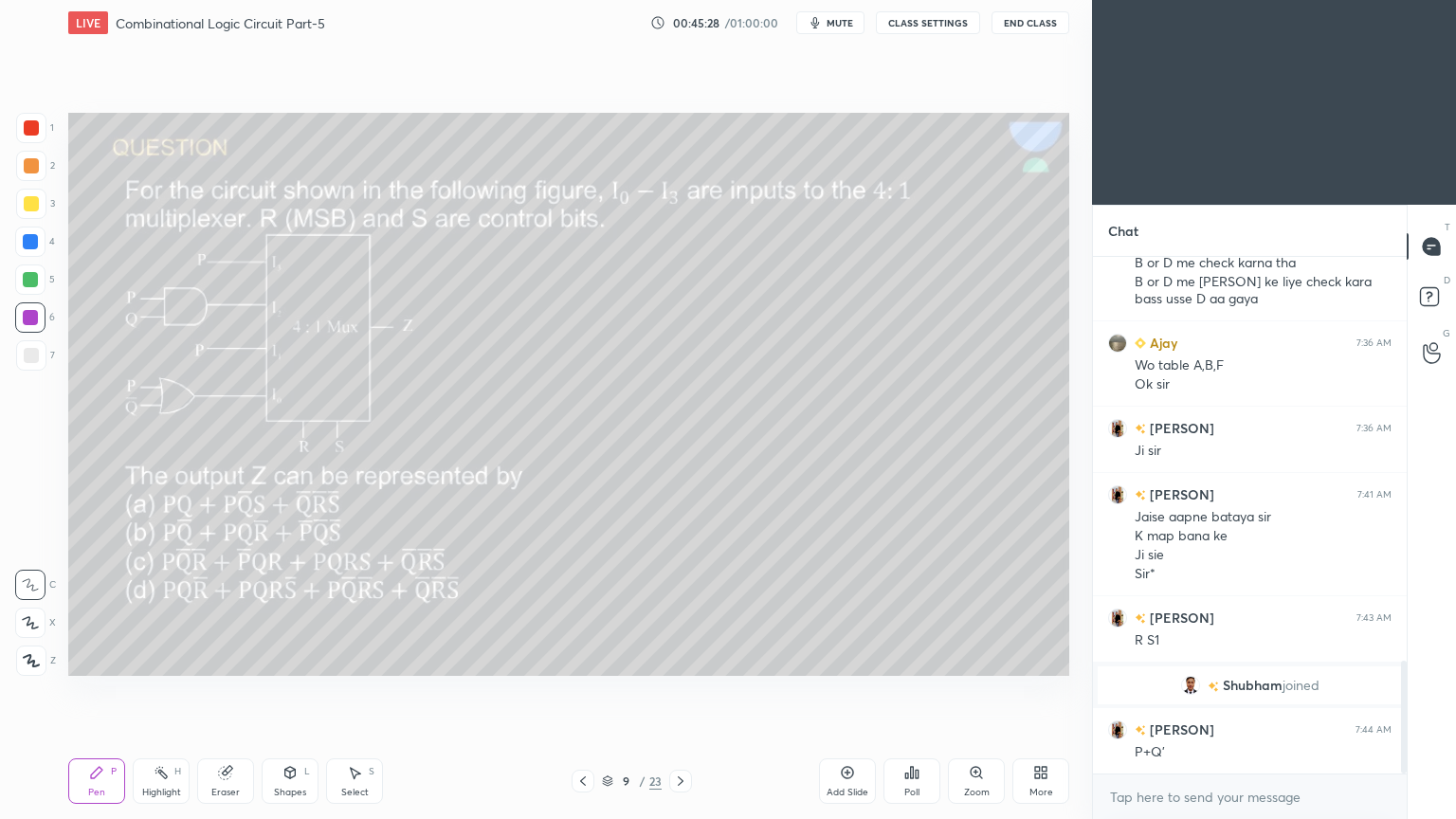 click on "Highlight H" at bounding box center [161, 781] 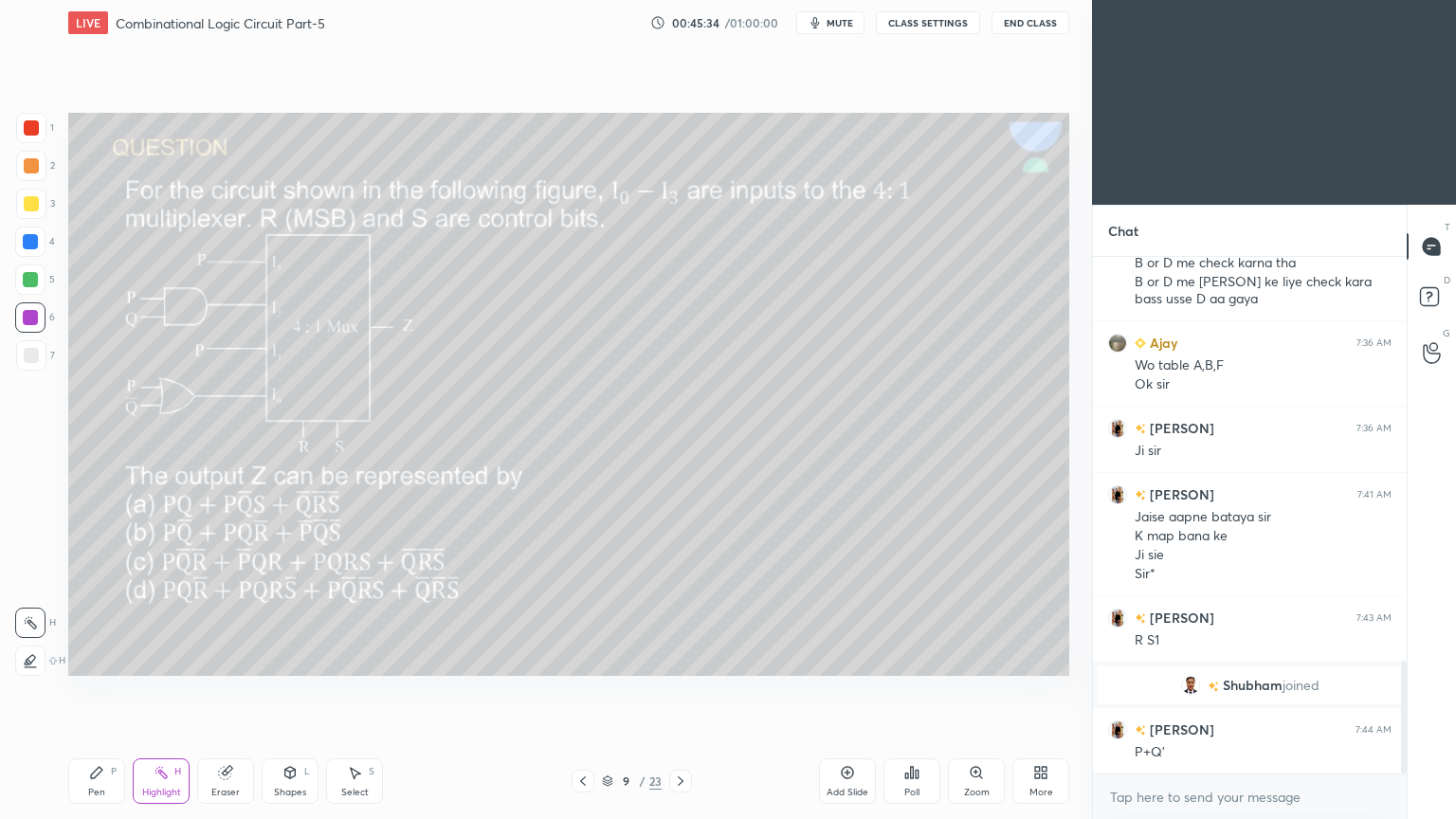 click on "Pen" at bounding box center (97, 792) 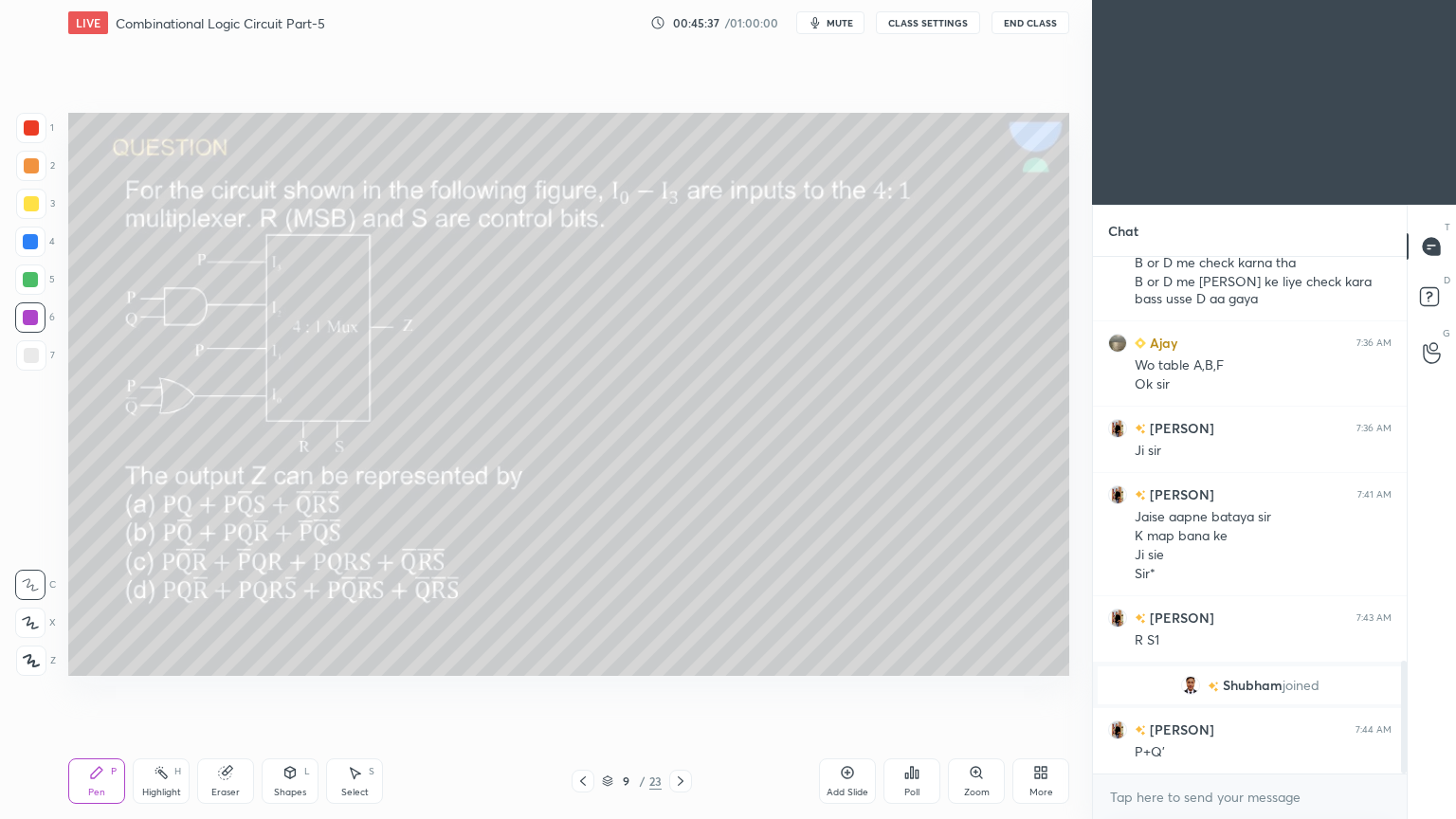click at bounding box center (30, 242) 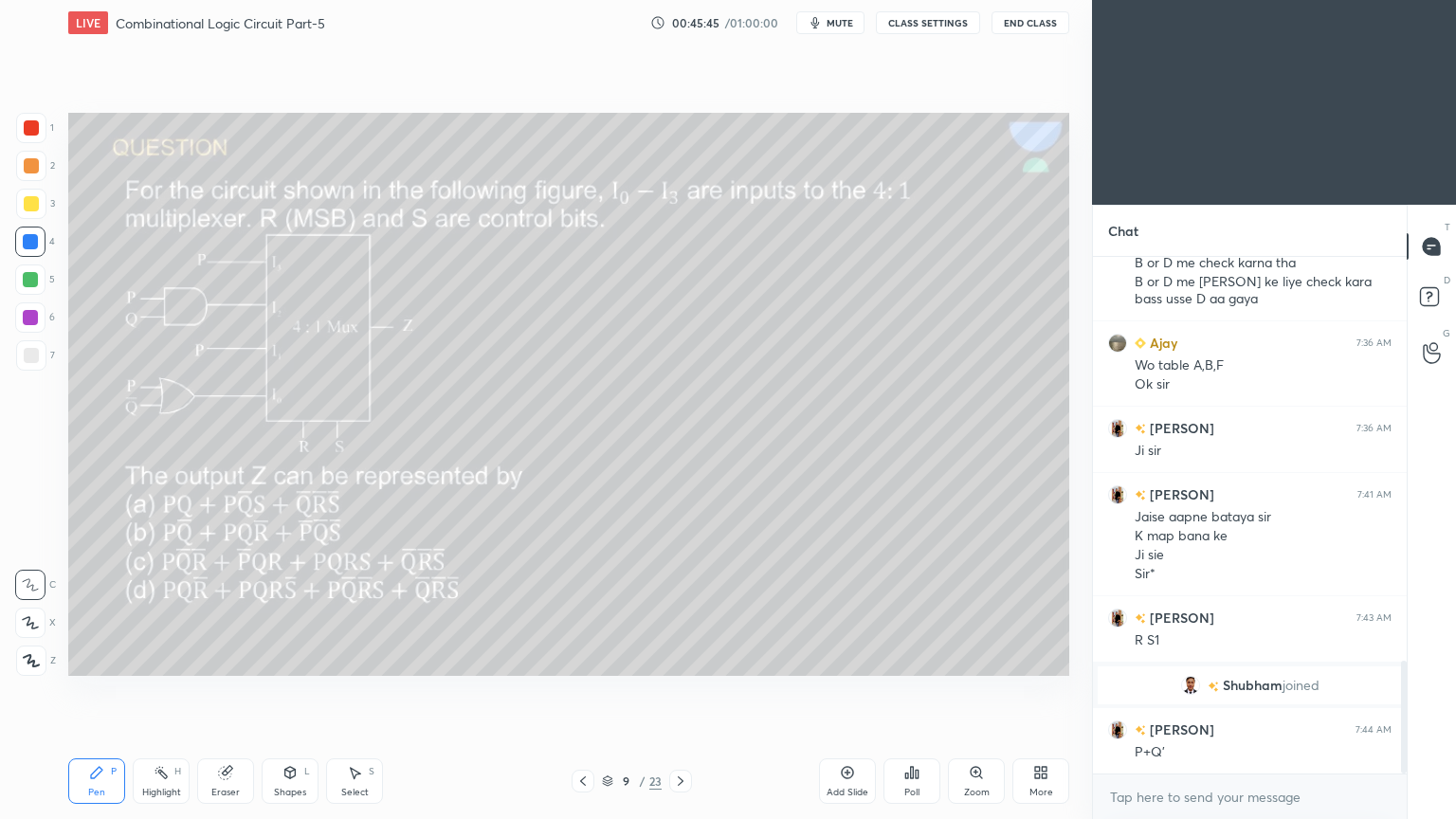 click on "Highlight H" at bounding box center (161, 781) 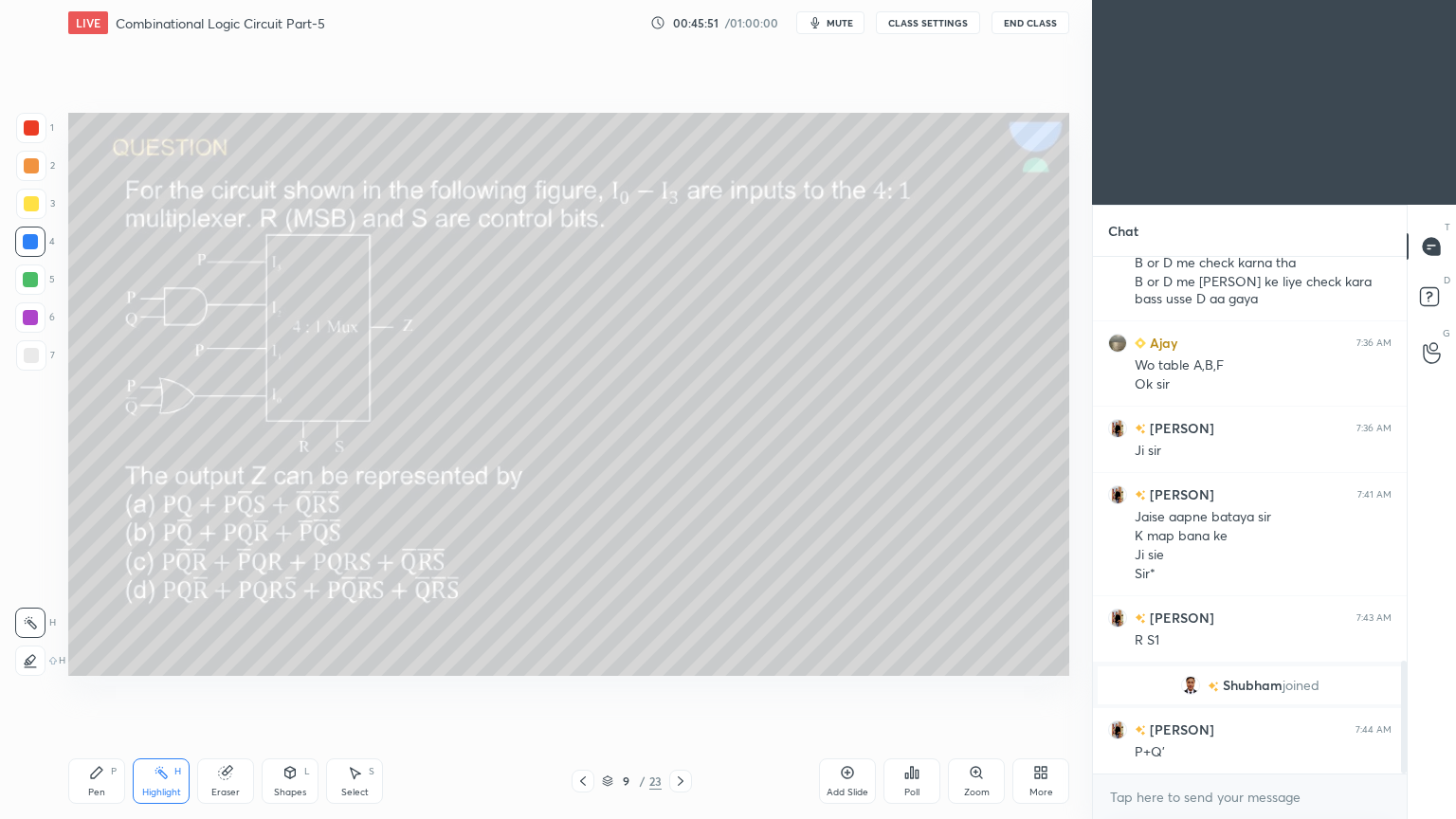 click 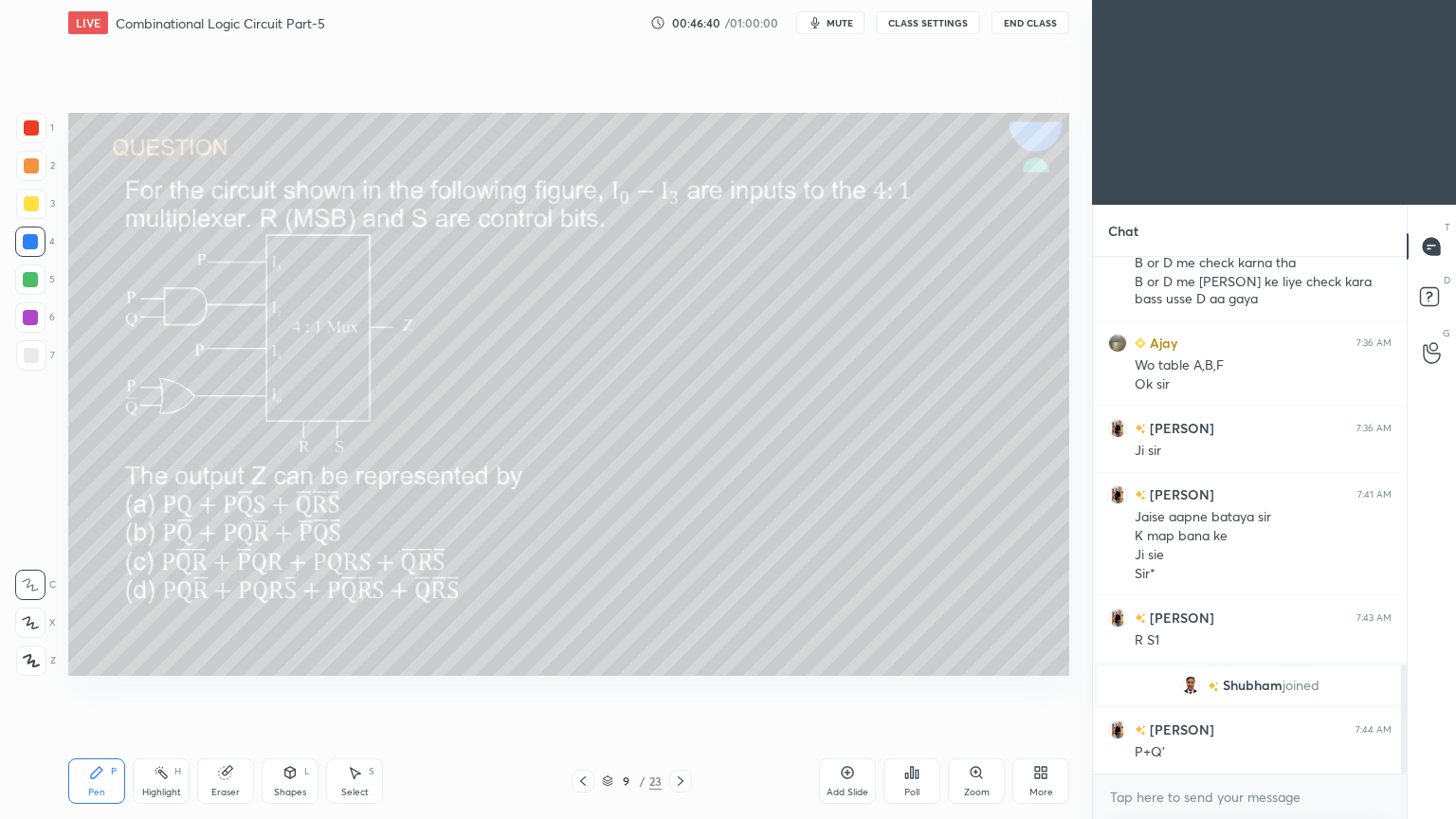scroll, scrollTop: 1921, scrollLeft: 0, axis: vertical 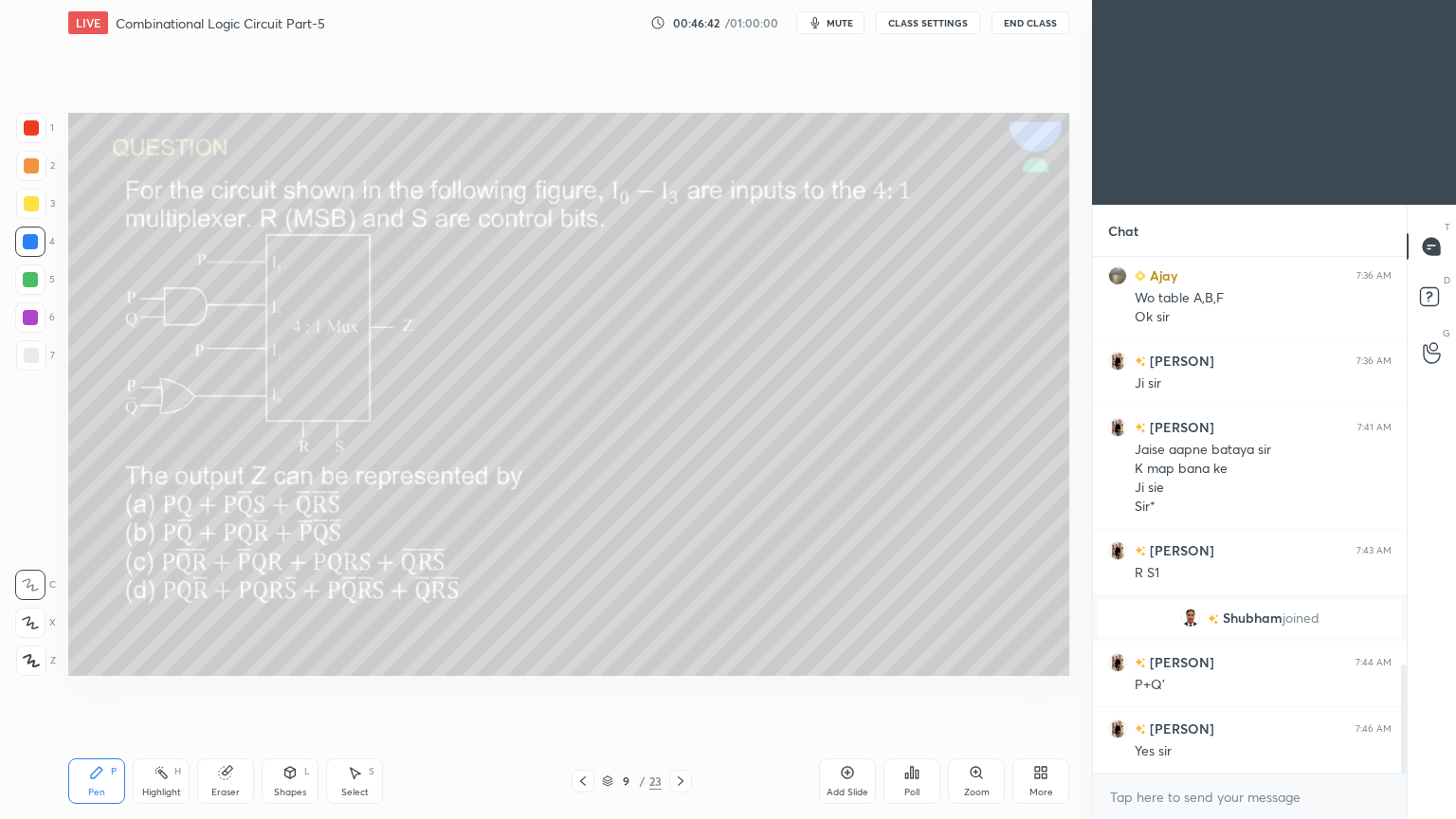 click at bounding box center (31, 166) 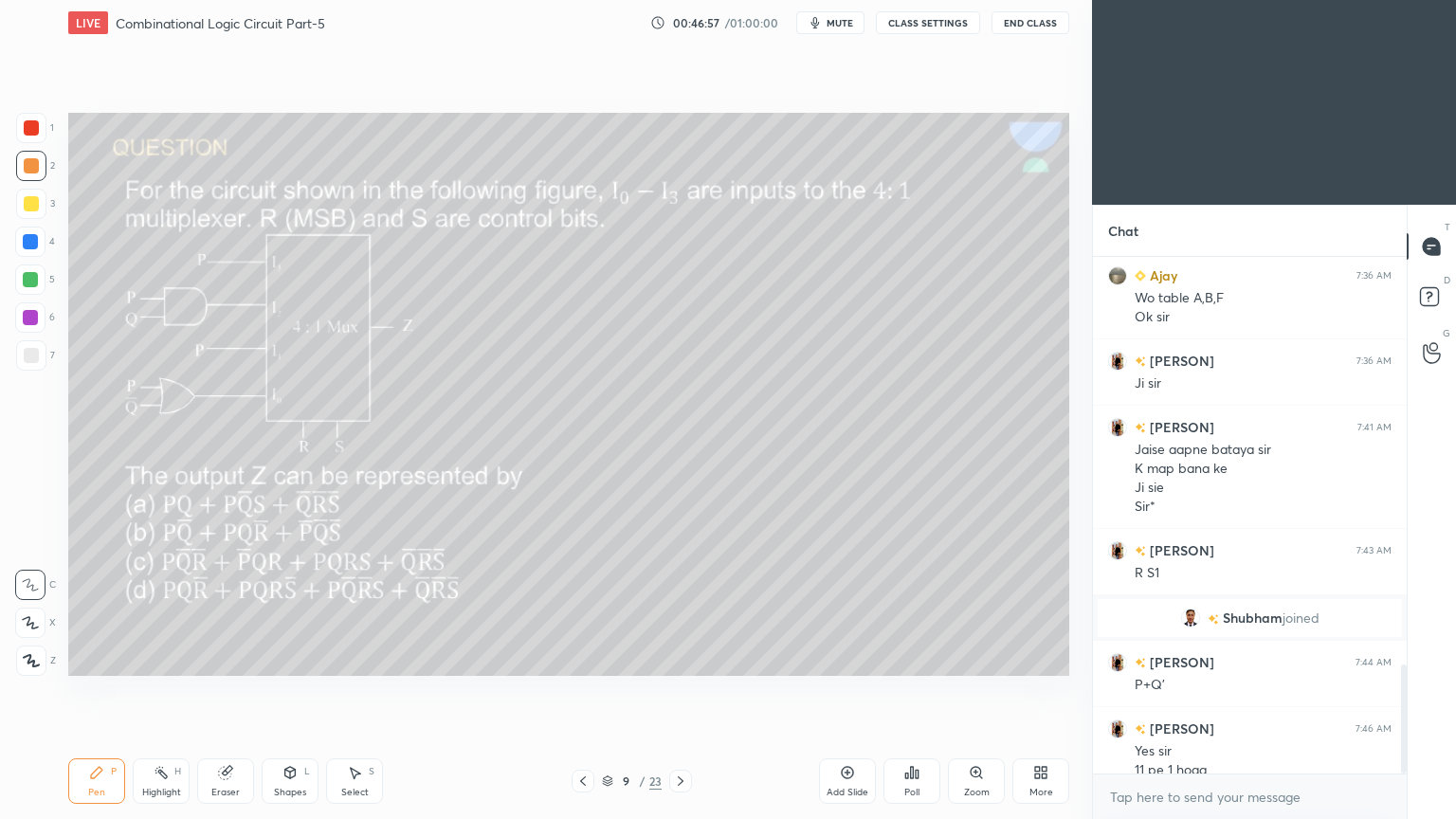scroll, scrollTop: 1940, scrollLeft: 0, axis: vertical 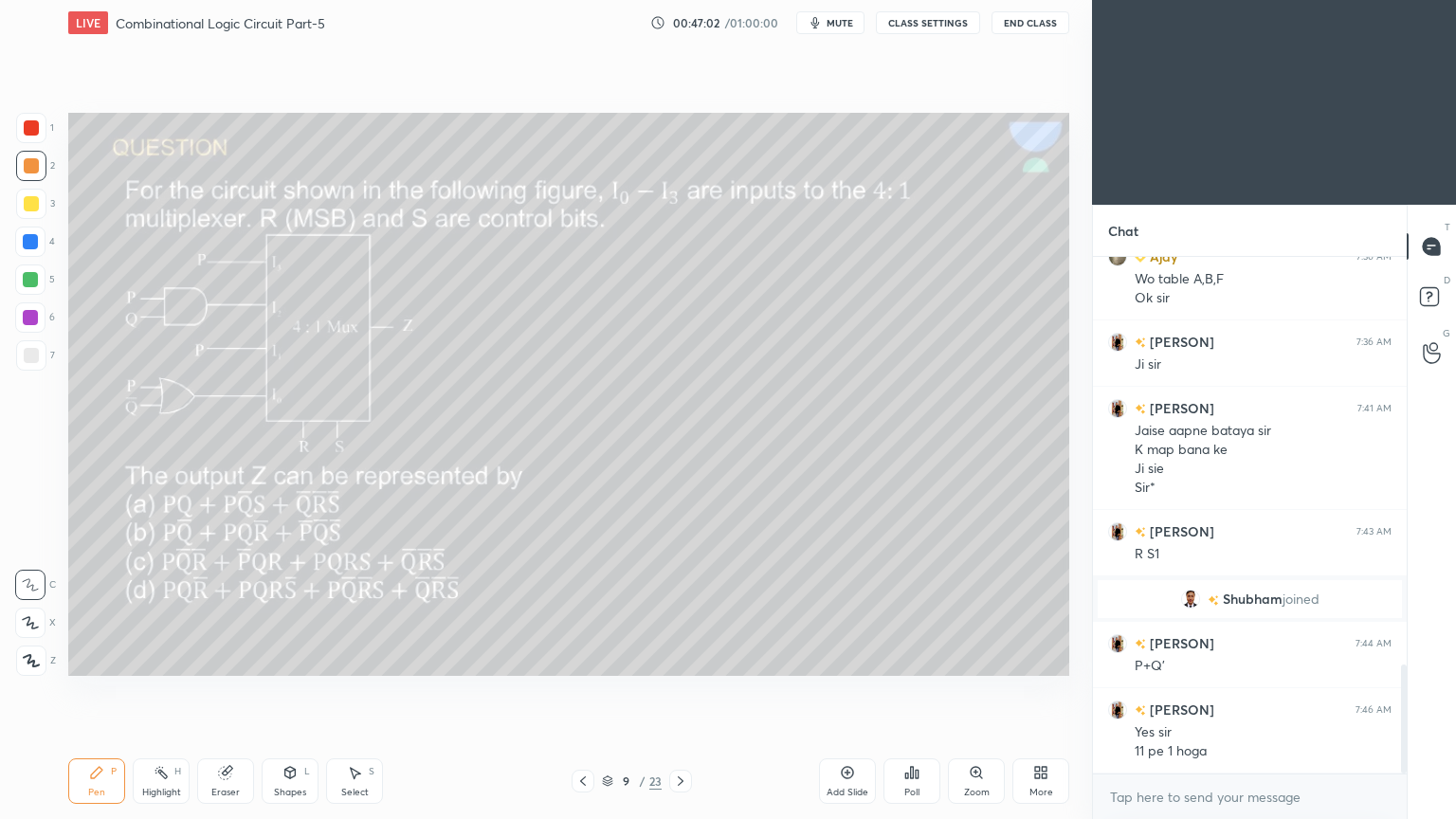 click at bounding box center (30, 318) 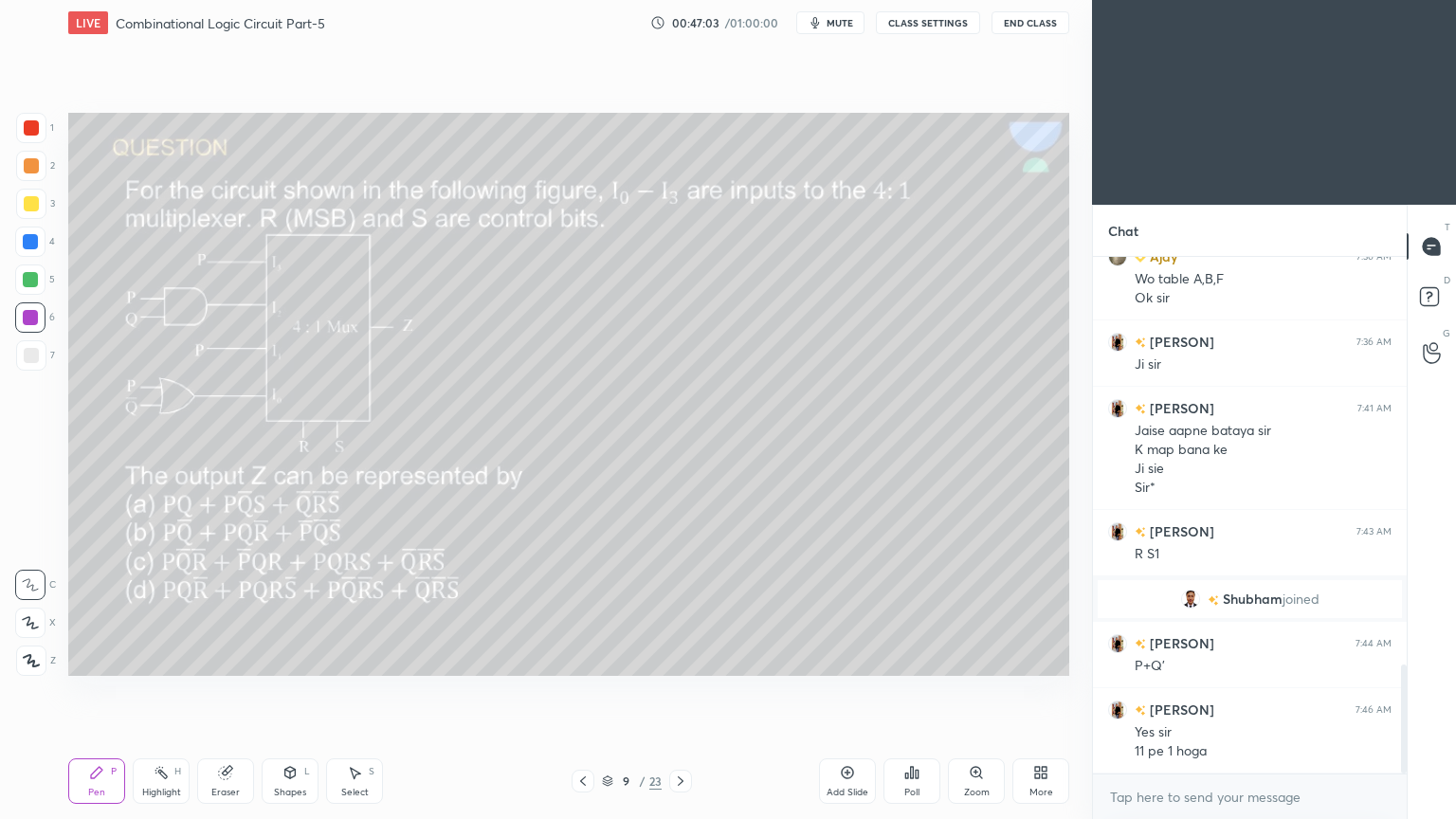 click 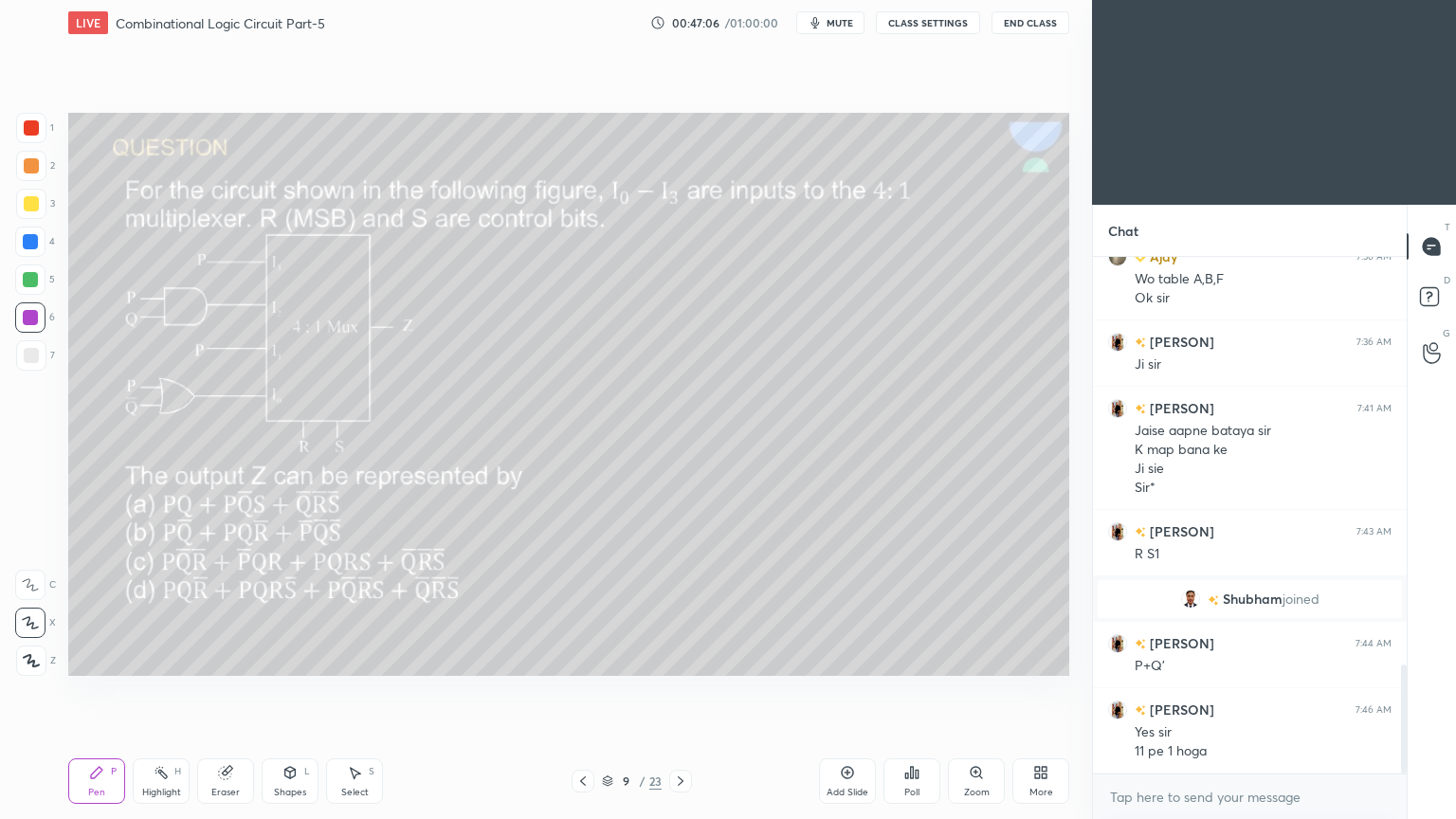 scroll, scrollTop: 2006, scrollLeft: 0, axis: vertical 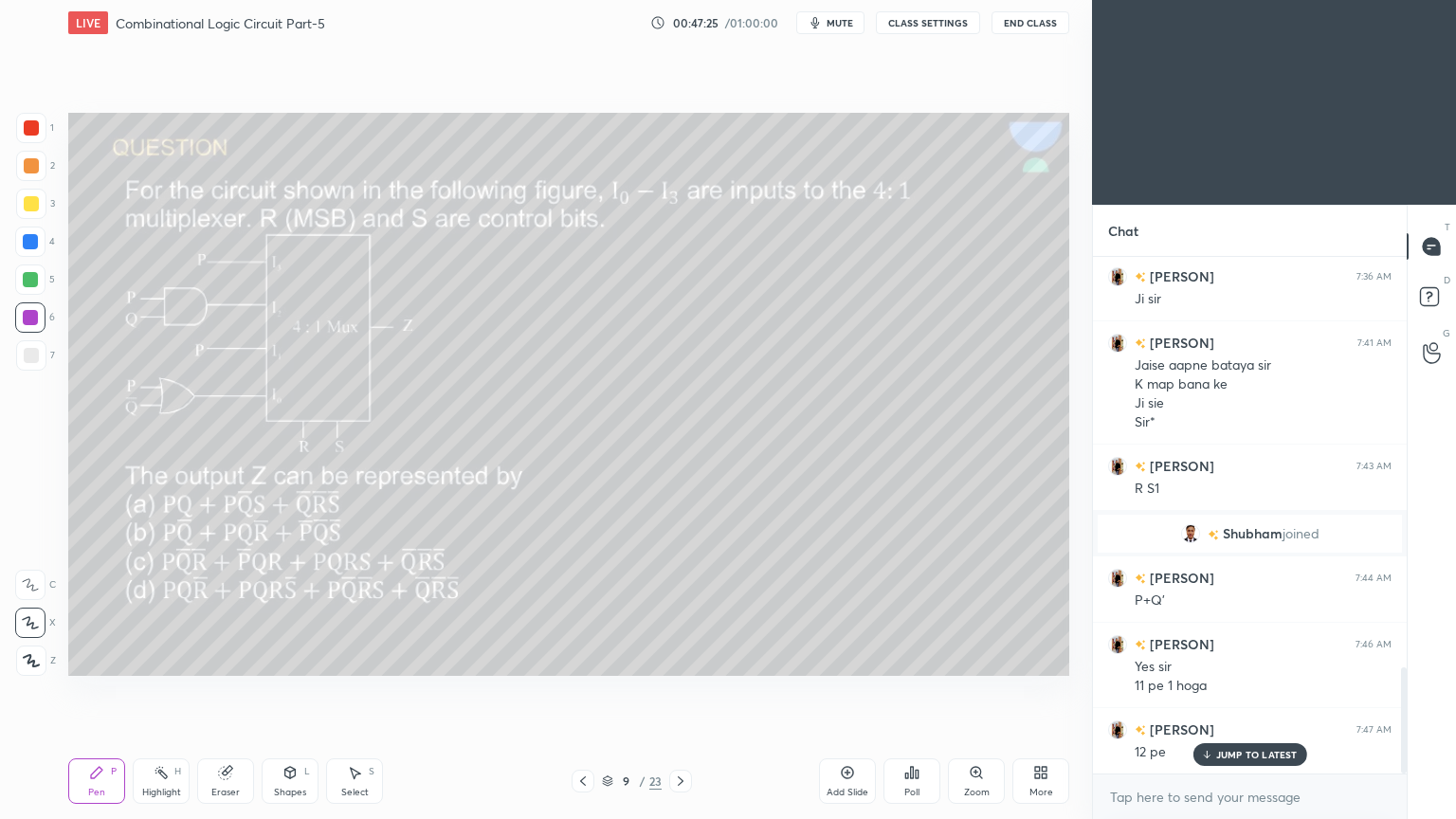 click at bounding box center (31, 166) 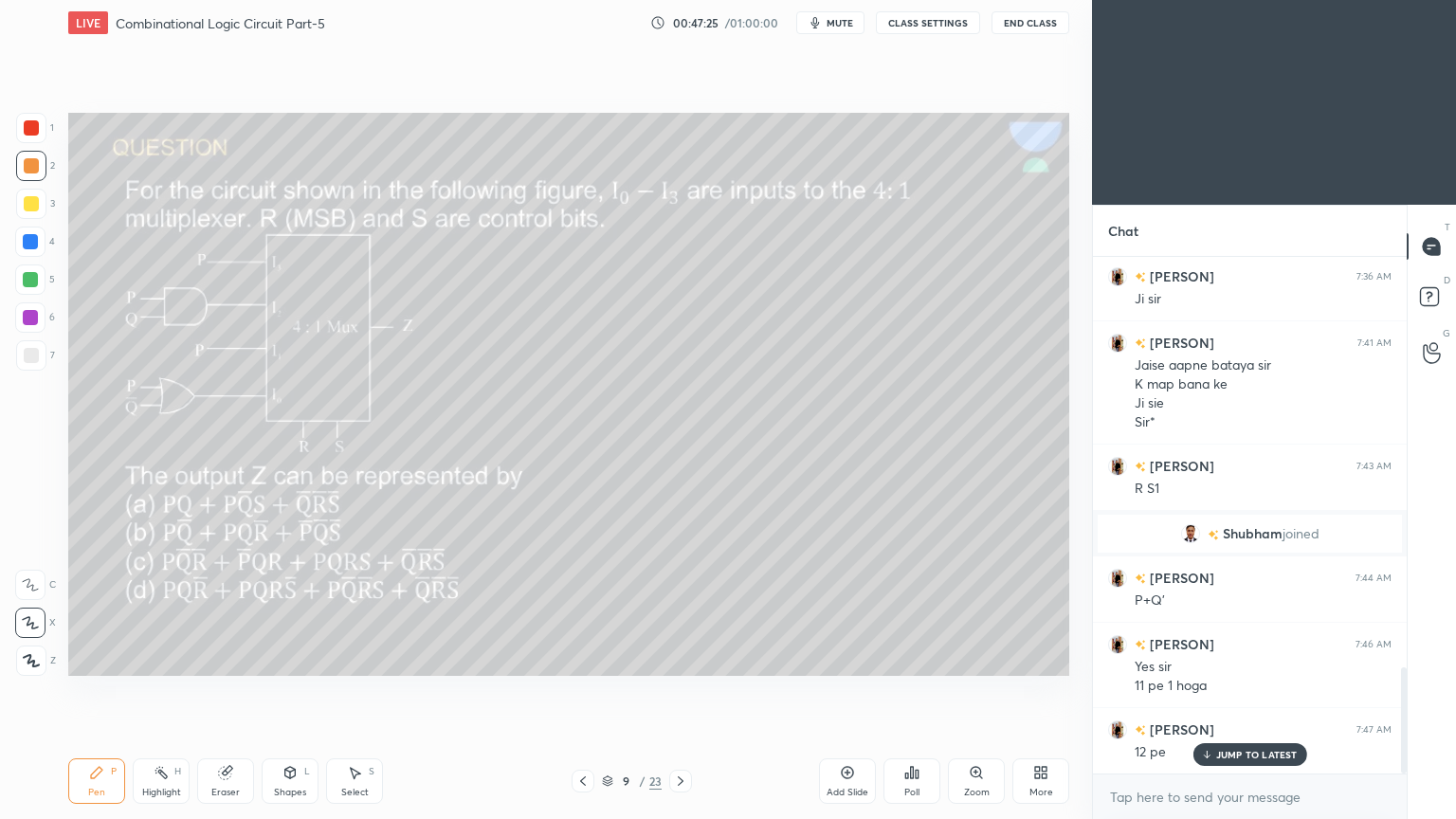 scroll, scrollTop: 2025, scrollLeft: 0, axis: vertical 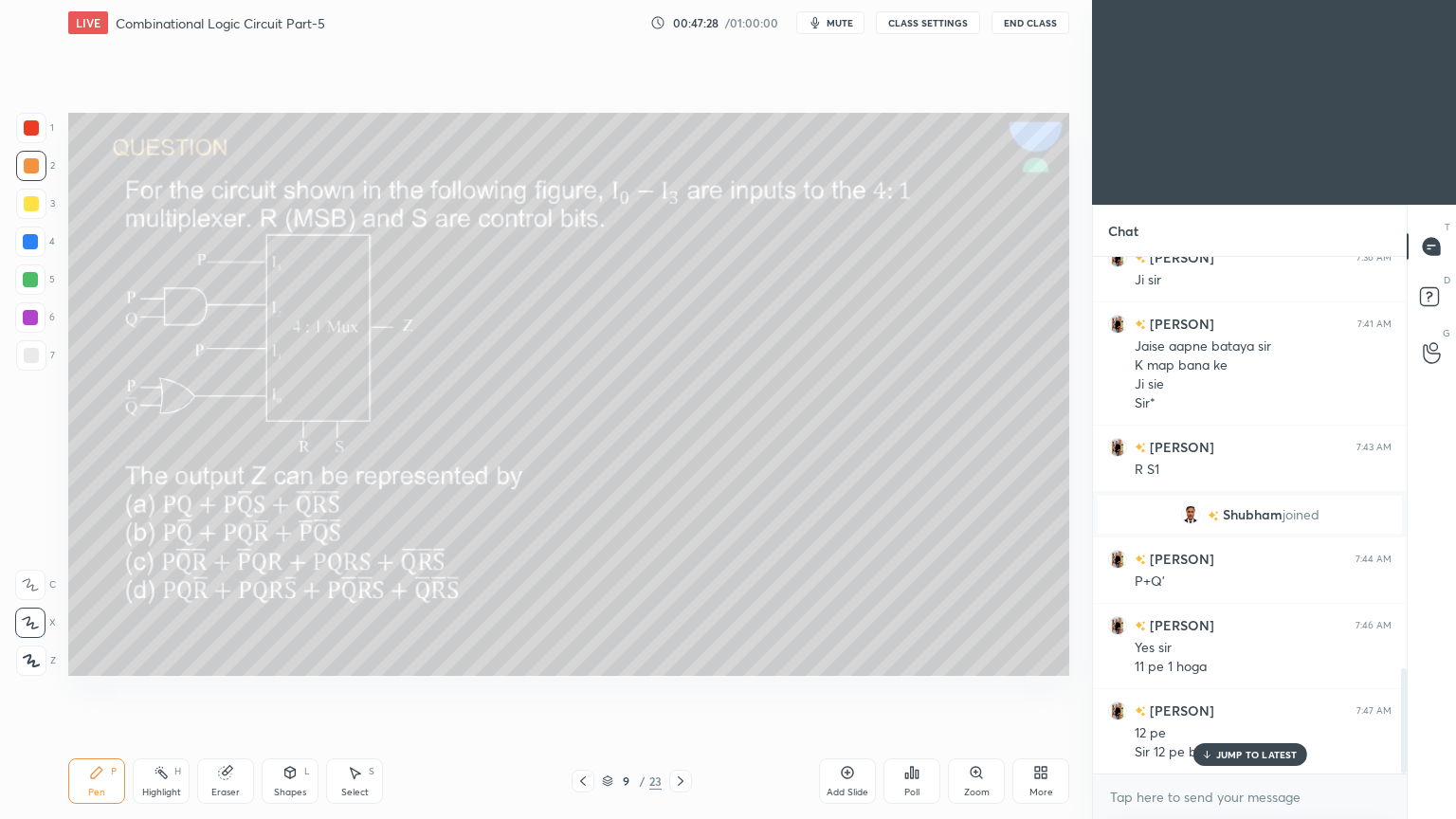click on "JUMP TO LATEST" at bounding box center [1249, 755] 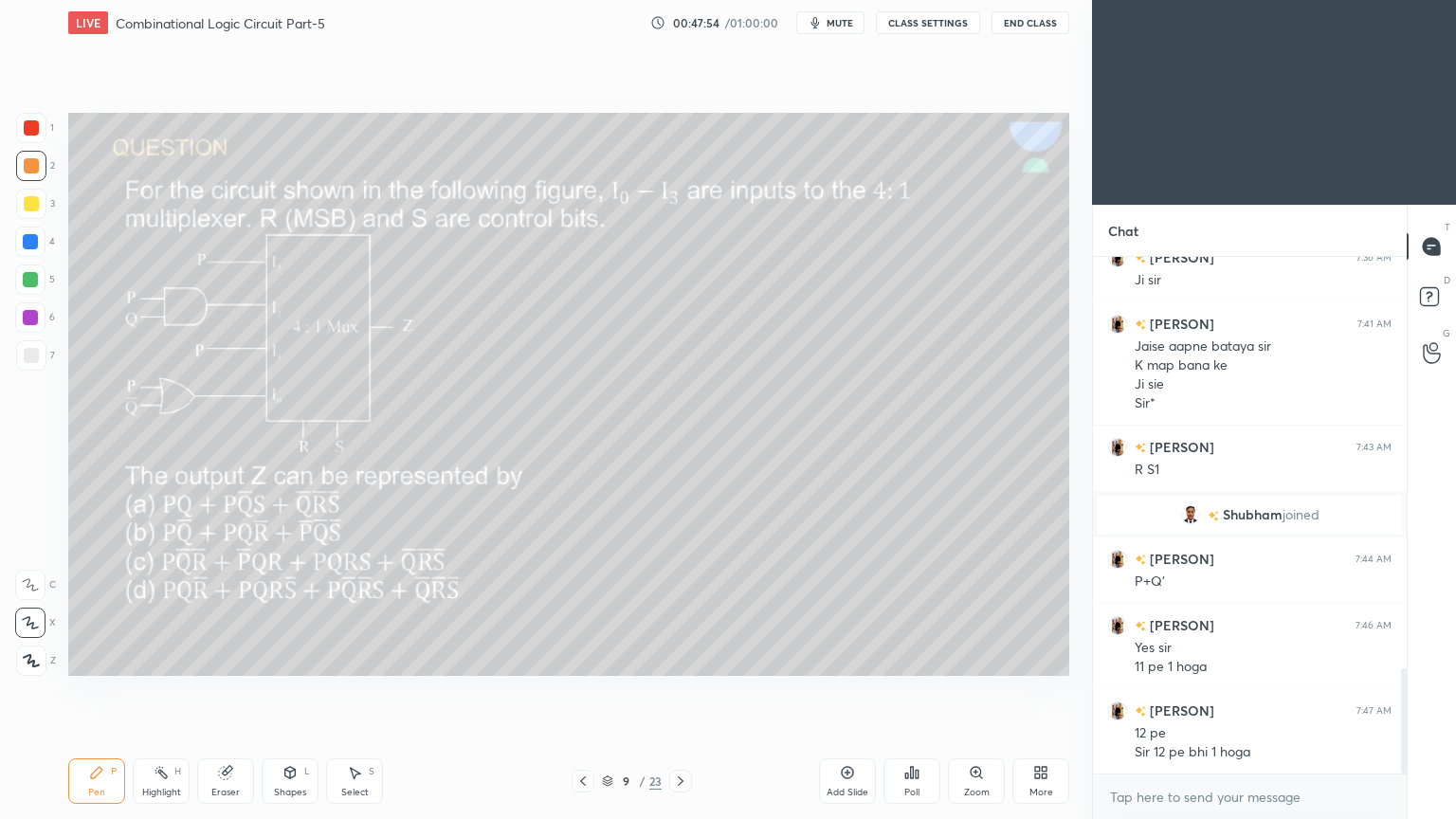 click 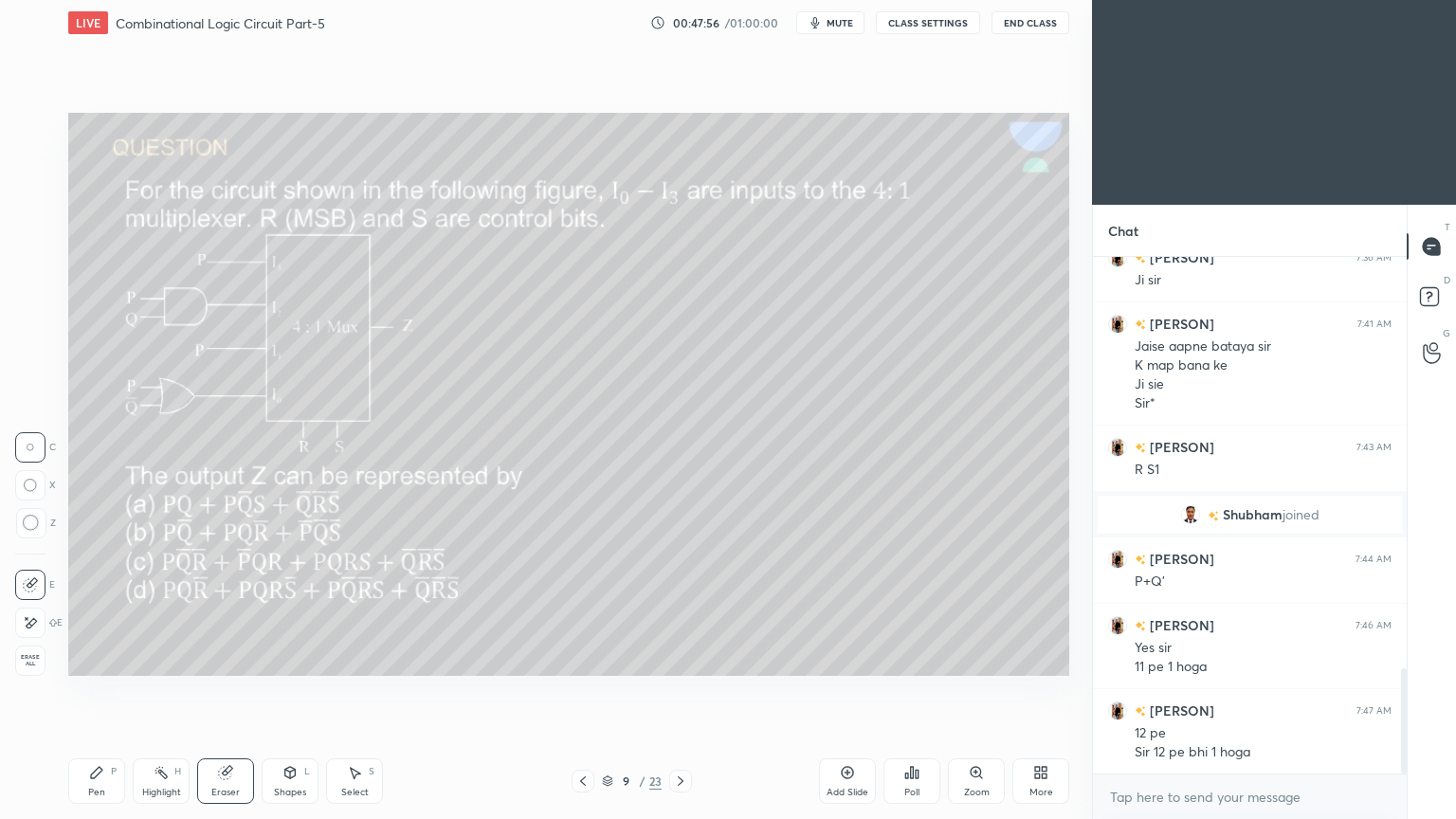 click 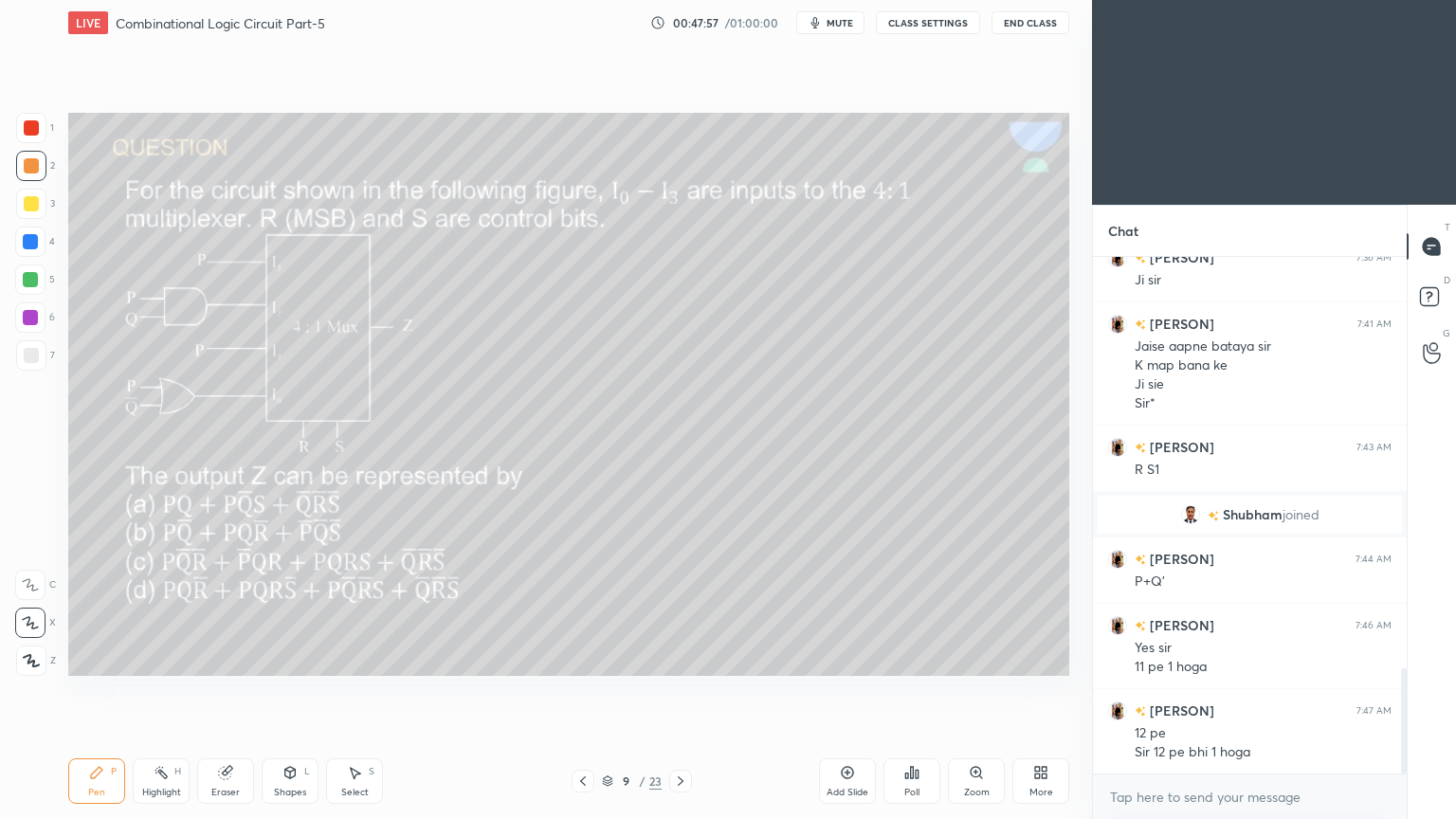 click at bounding box center (30, 242) 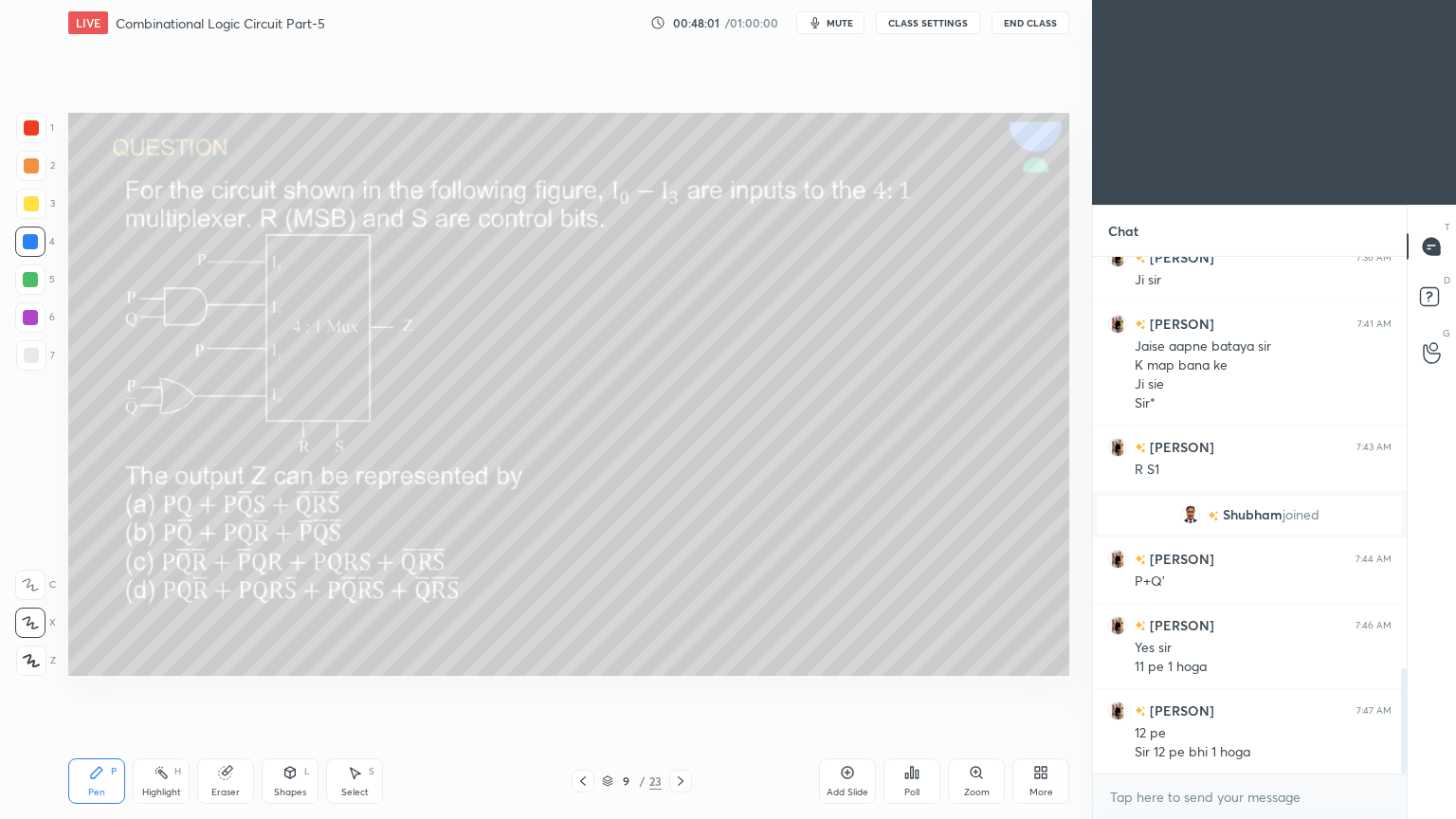 click 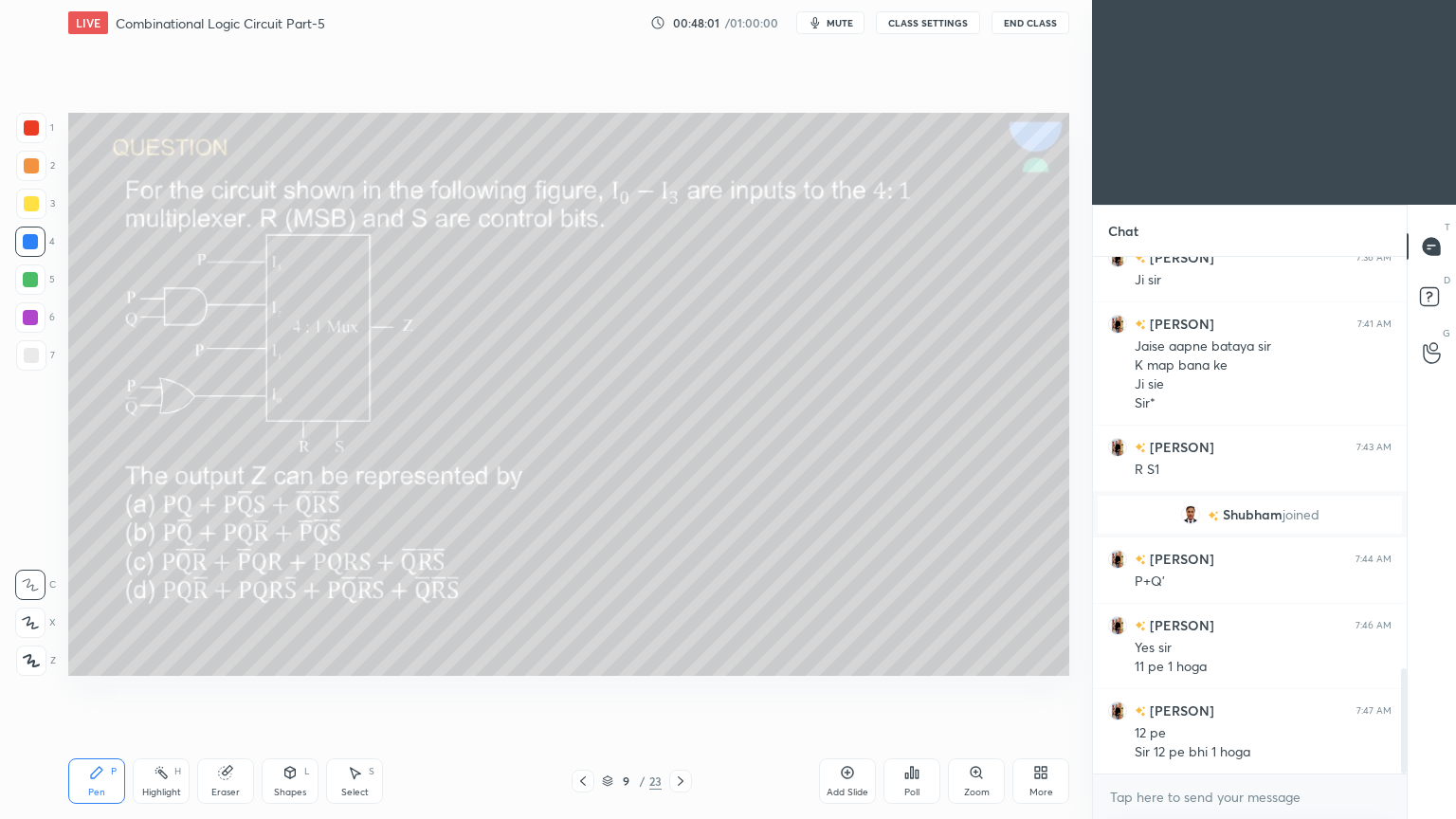 click 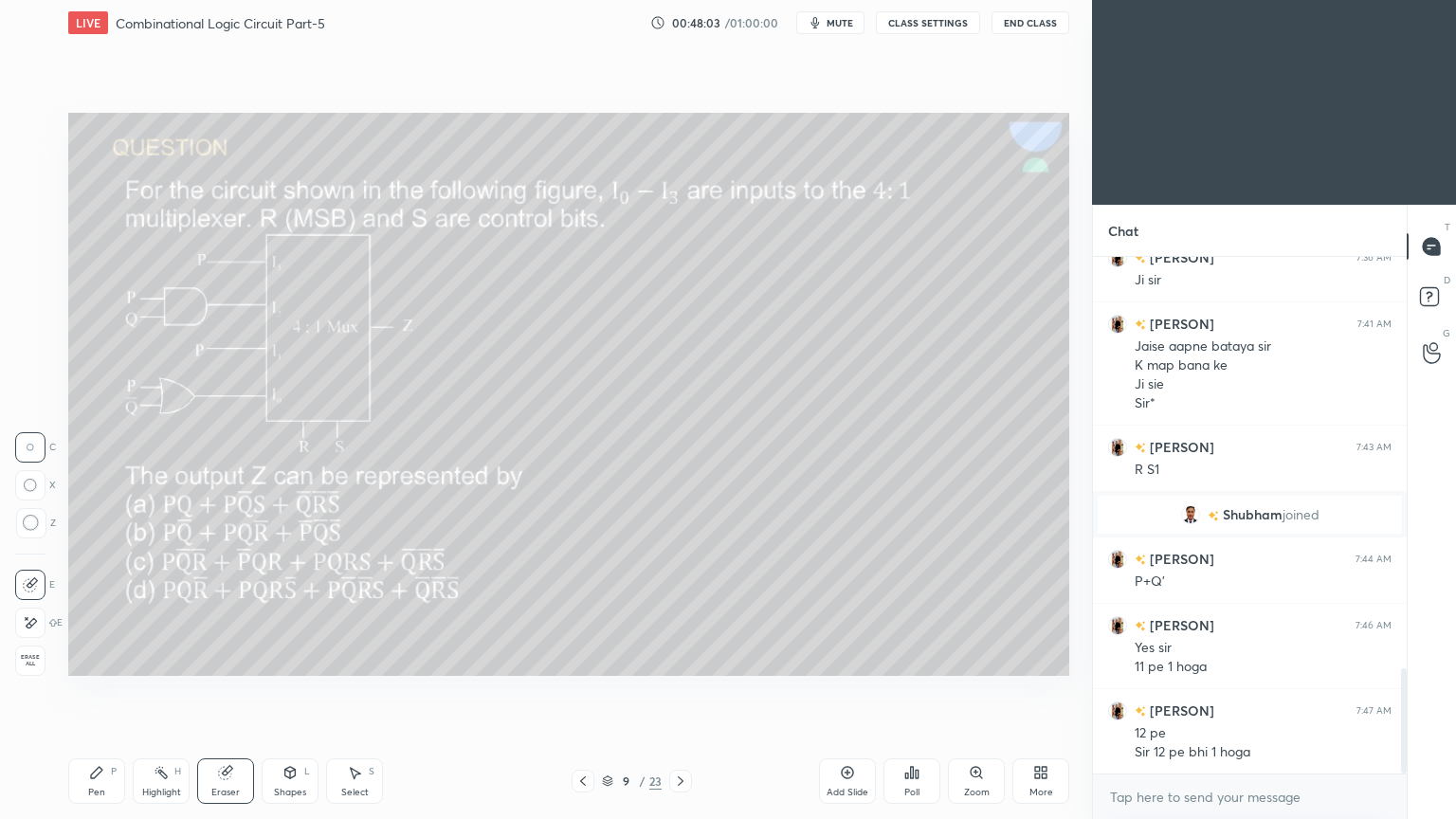 click 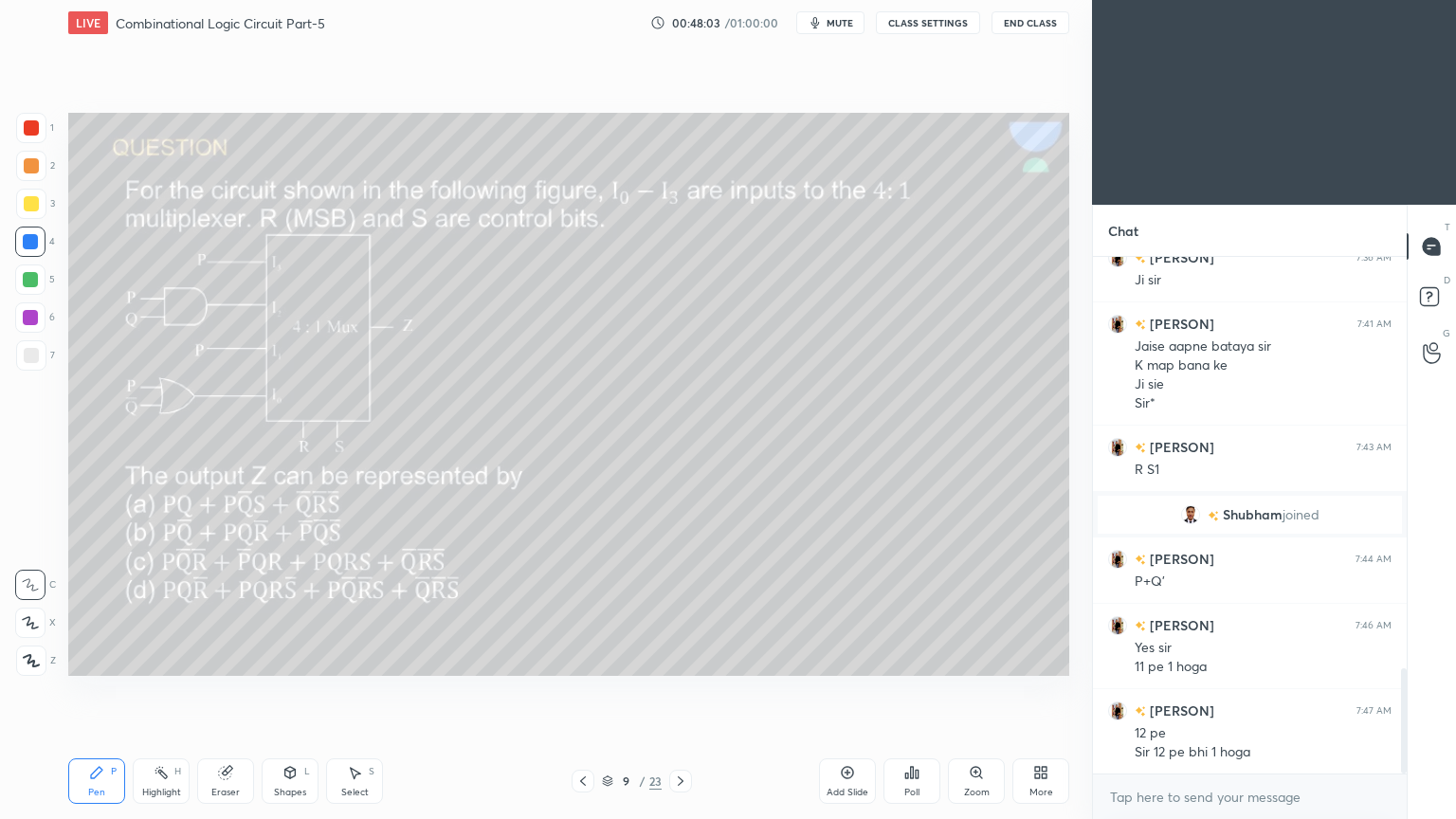 click 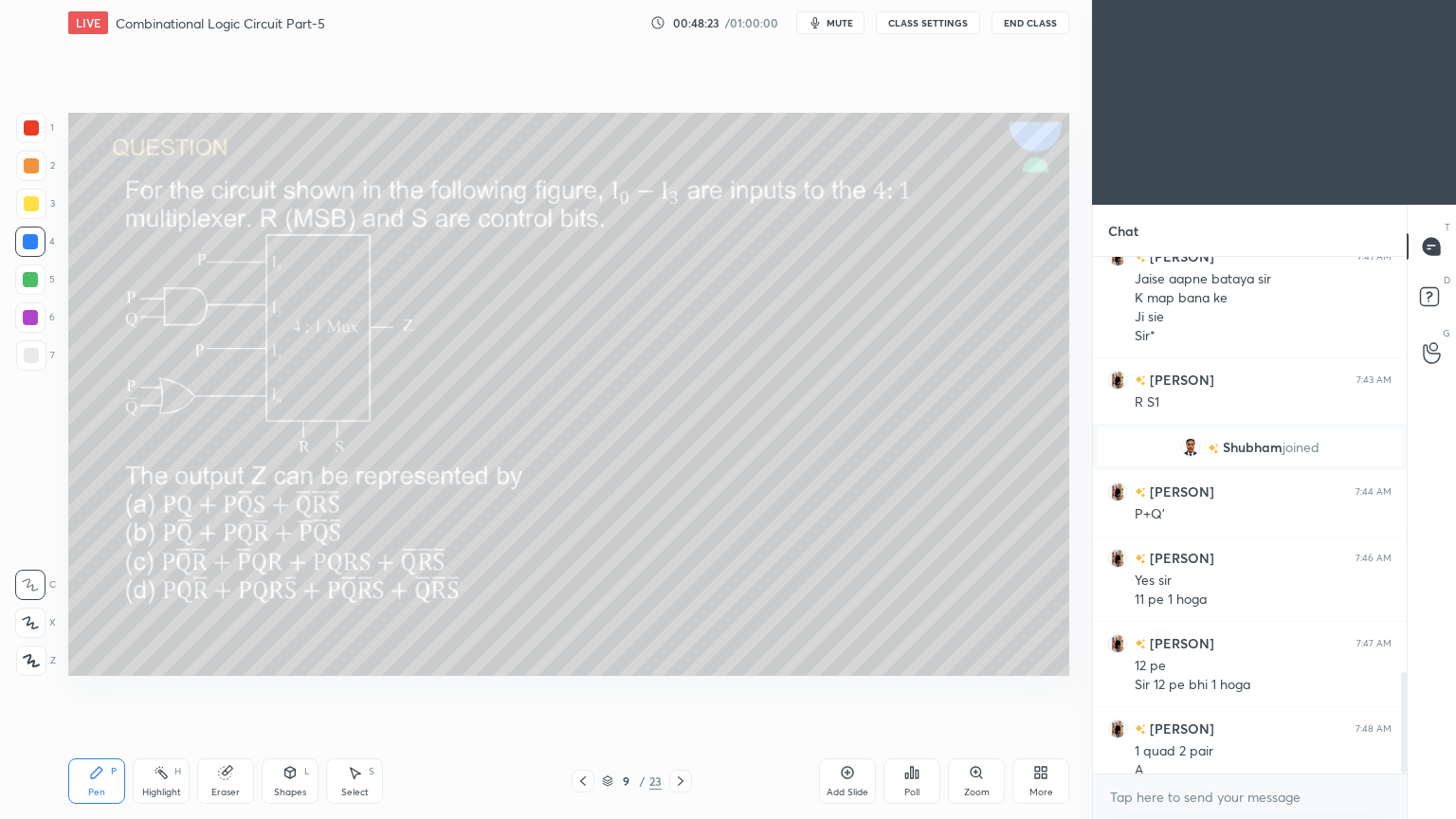 scroll, scrollTop: 2111, scrollLeft: 0, axis: vertical 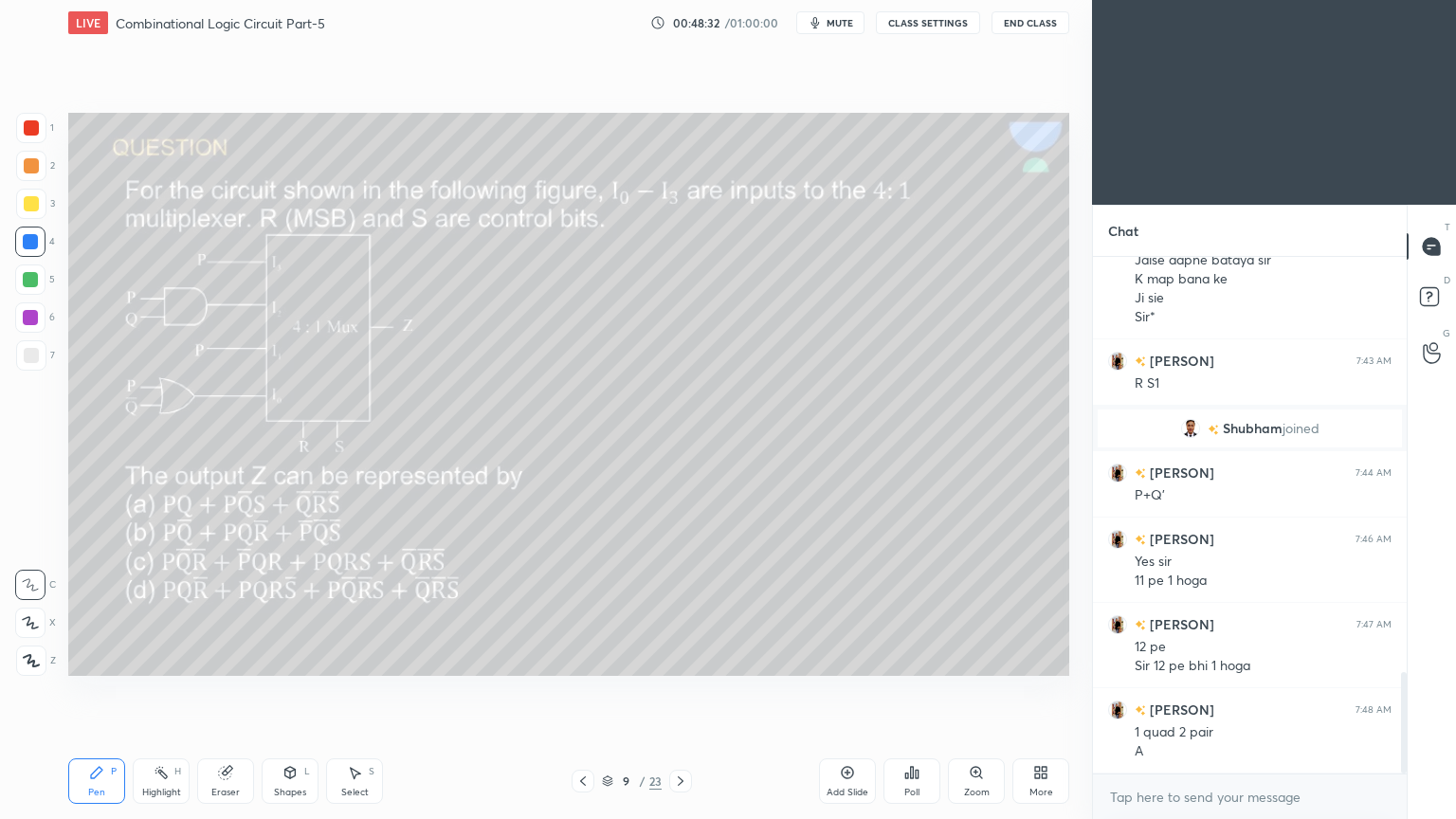 click on "Eraser" at bounding box center [226, 781] 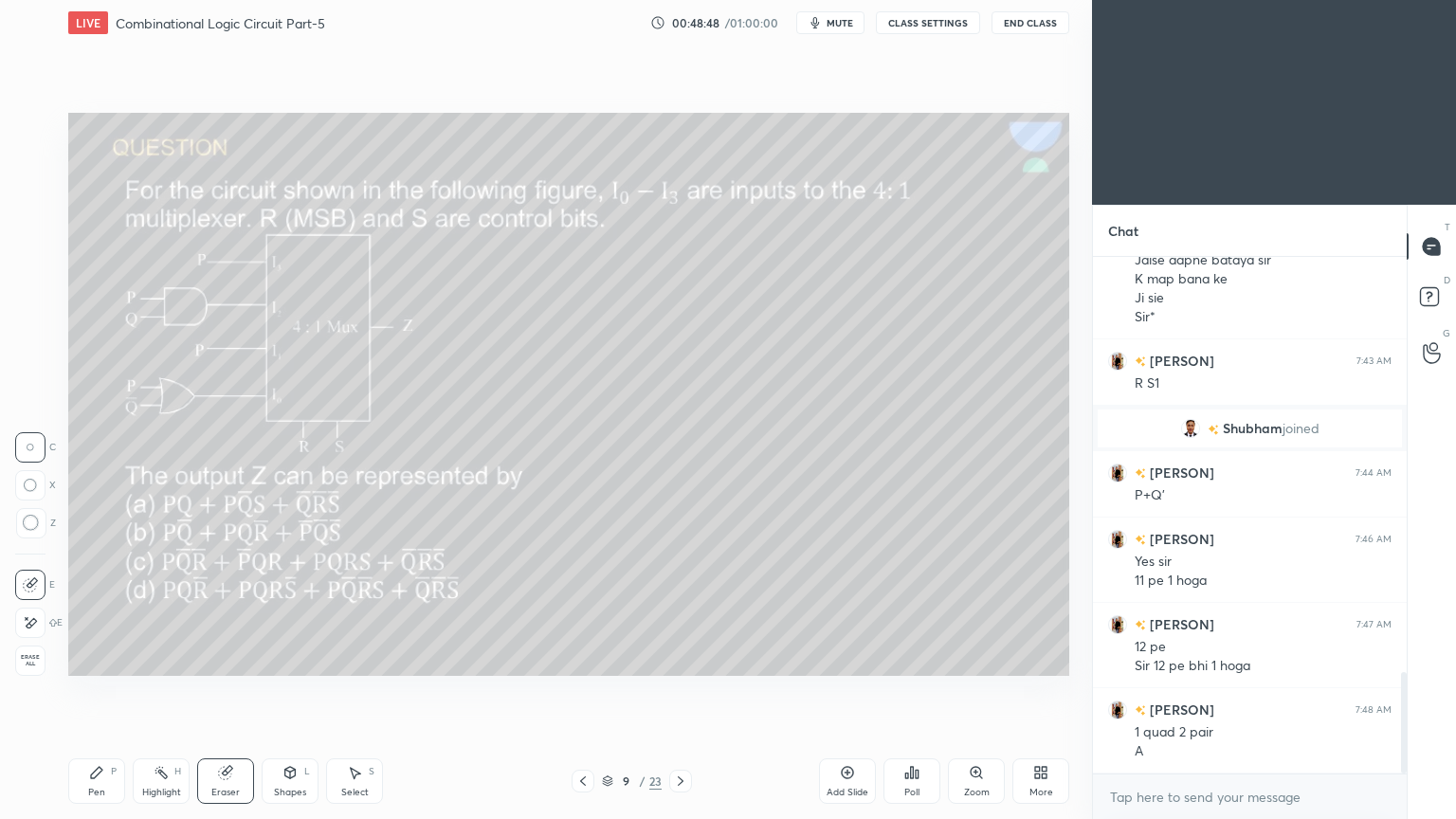 click 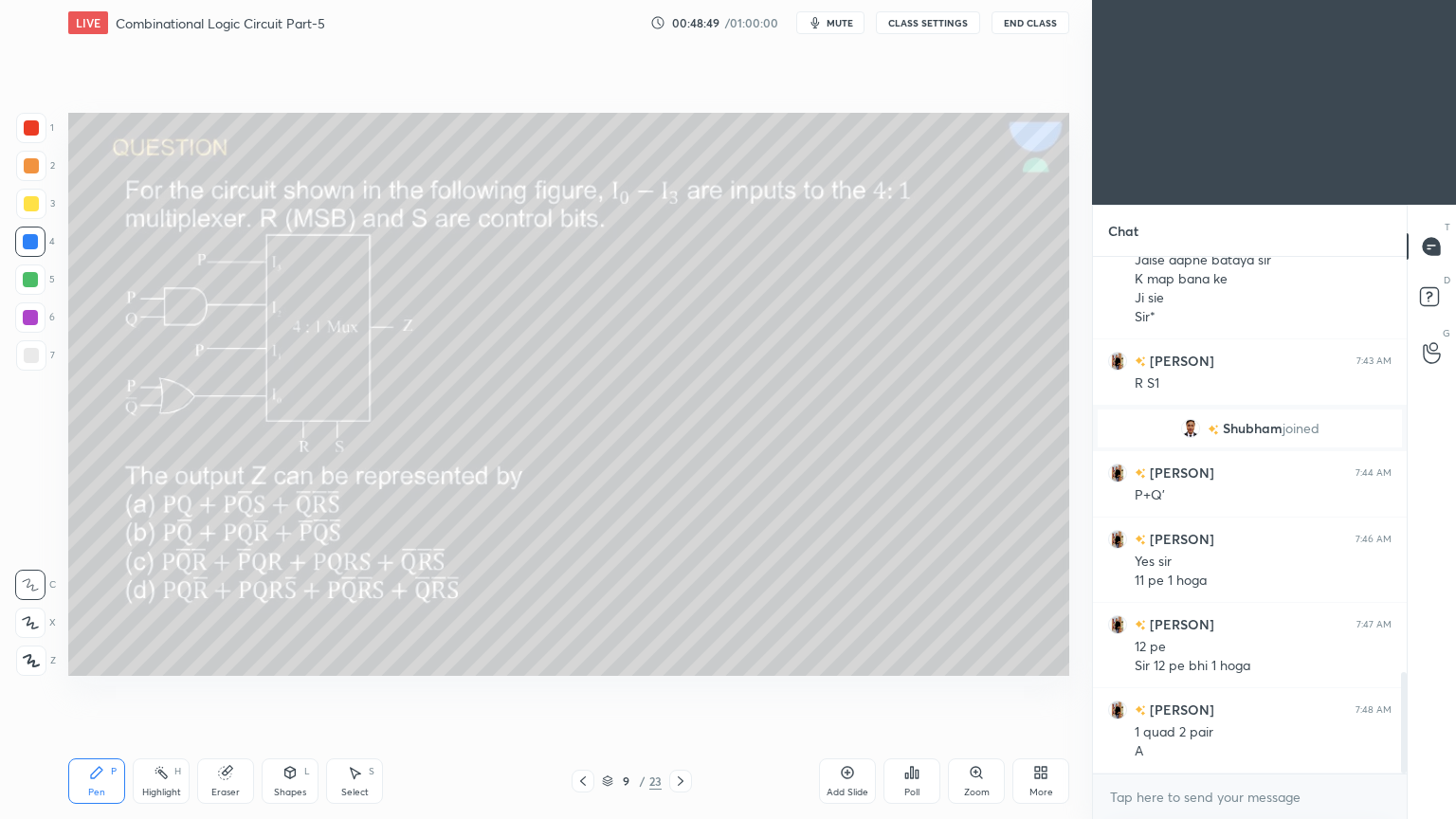 click at bounding box center [31, 204] 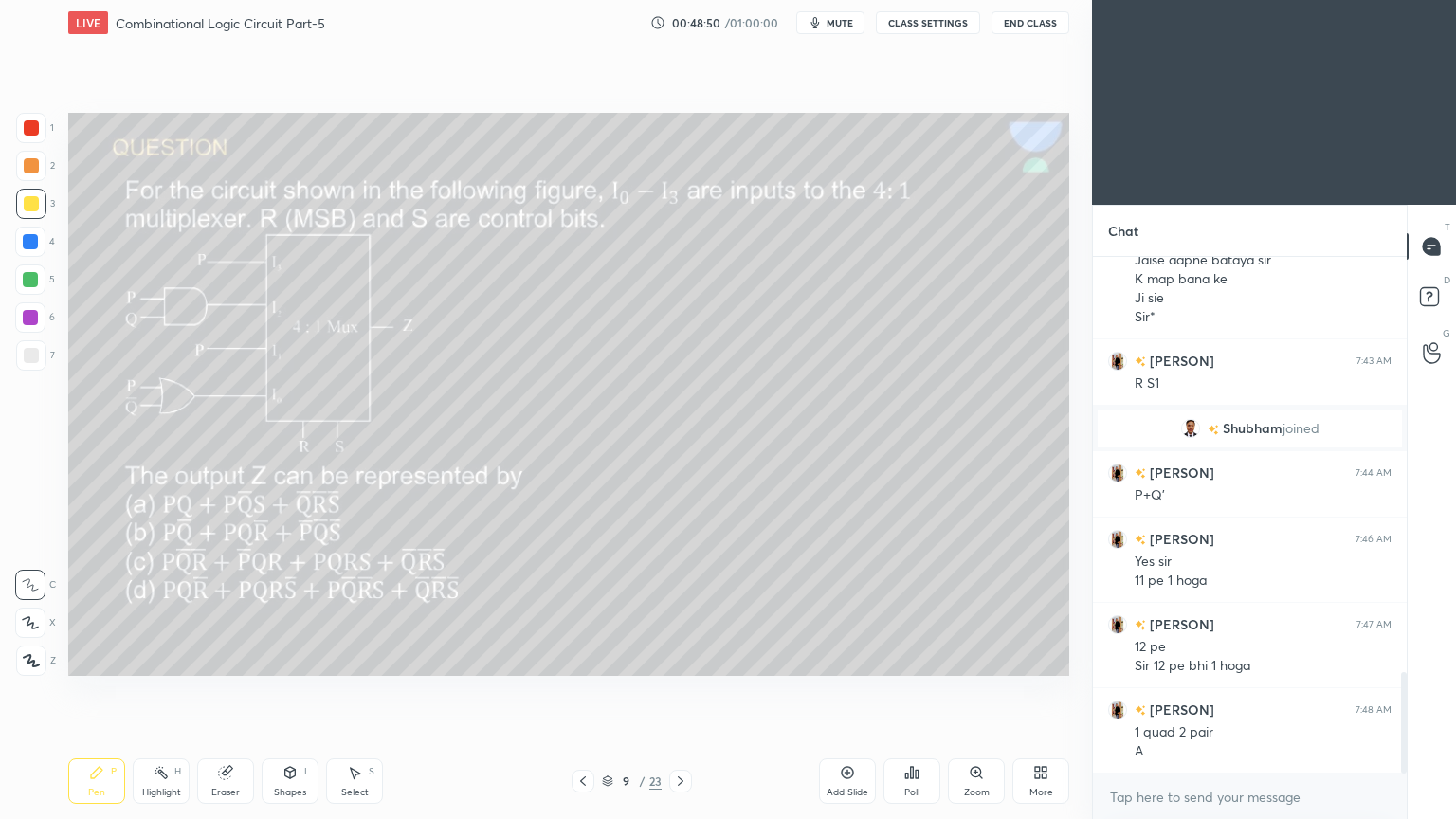 scroll, scrollTop: 2176, scrollLeft: 0, axis: vertical 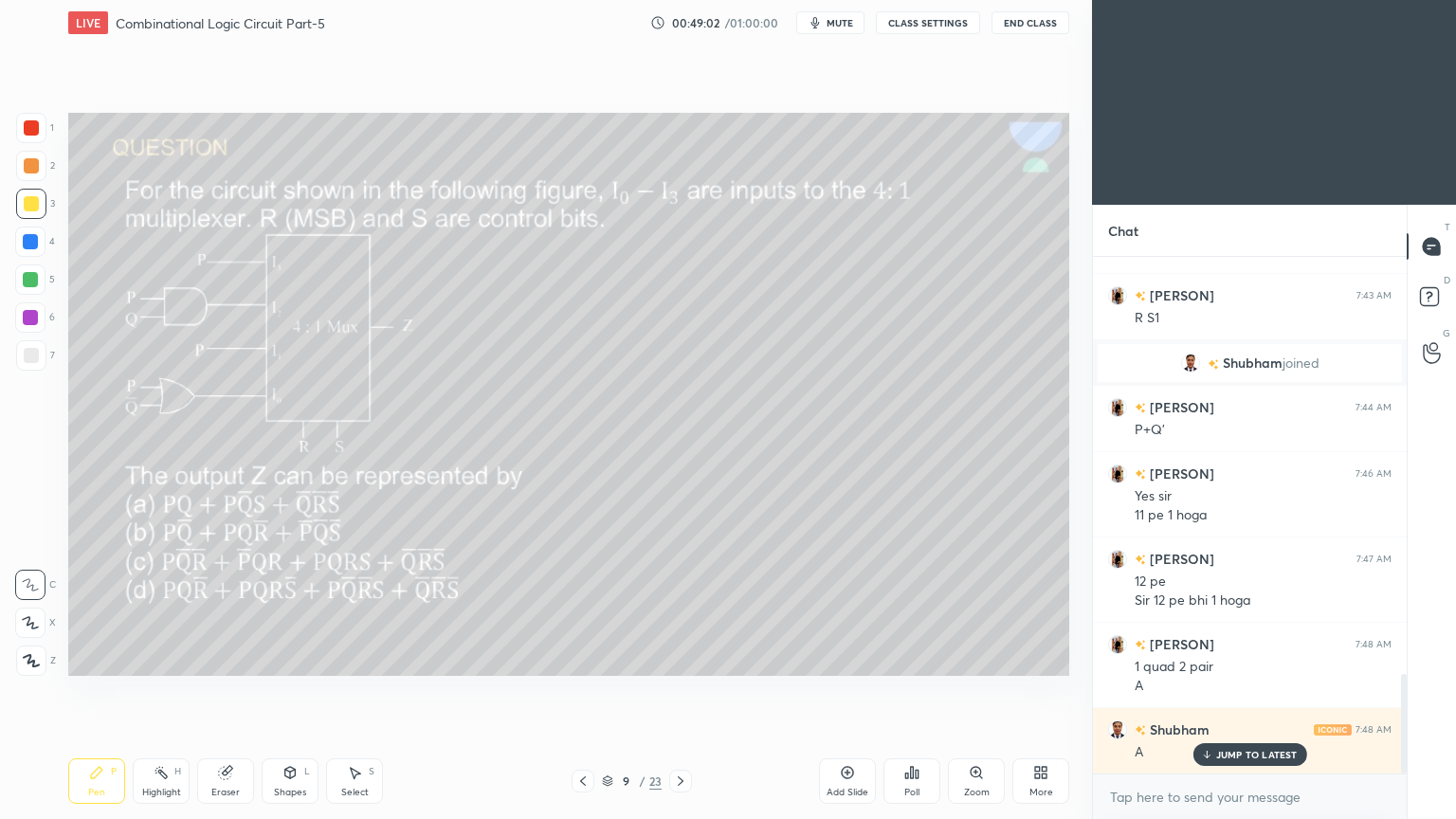 click at bounding box center [30, 242] 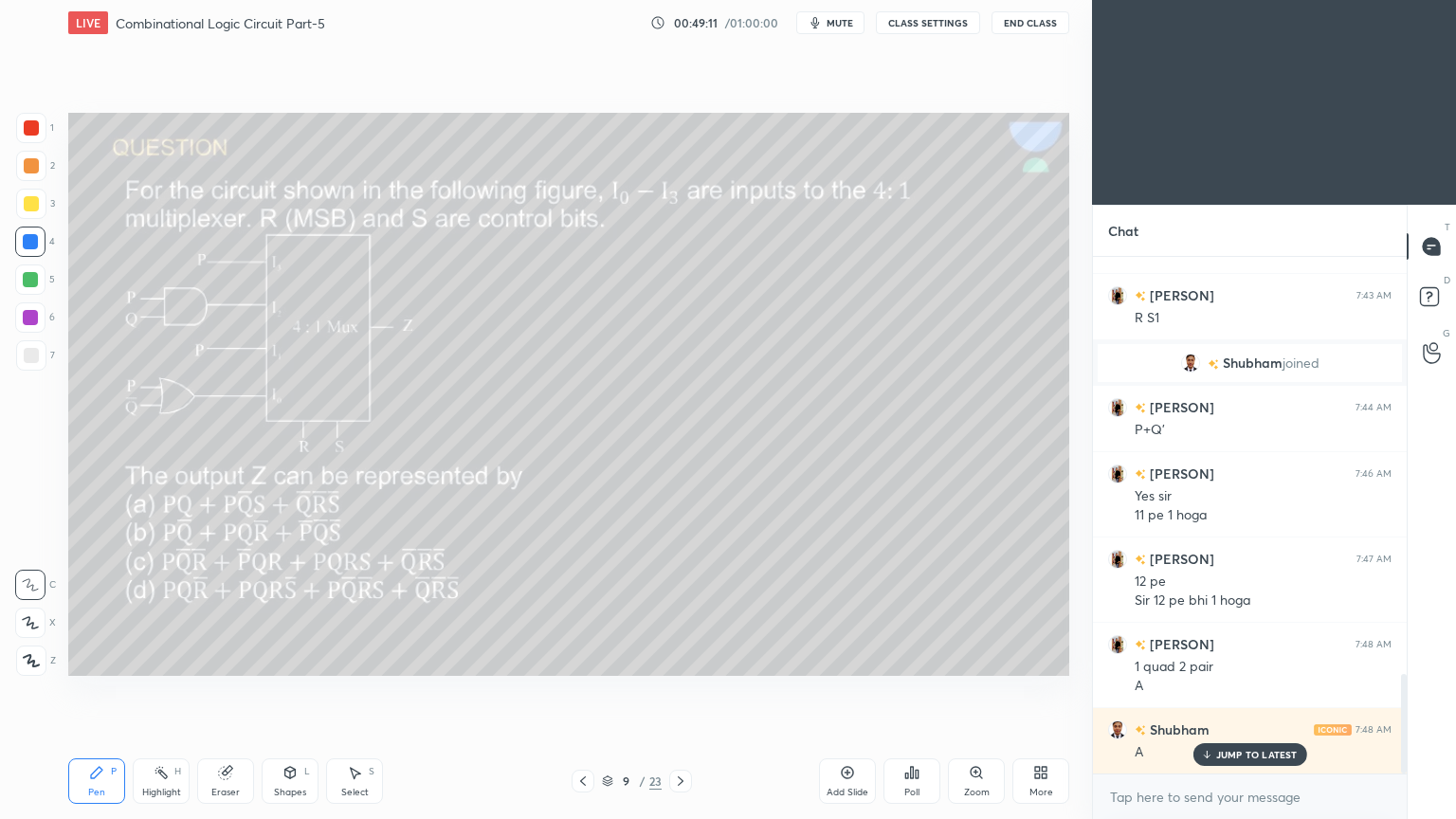 click at bounding box center [30, 318] 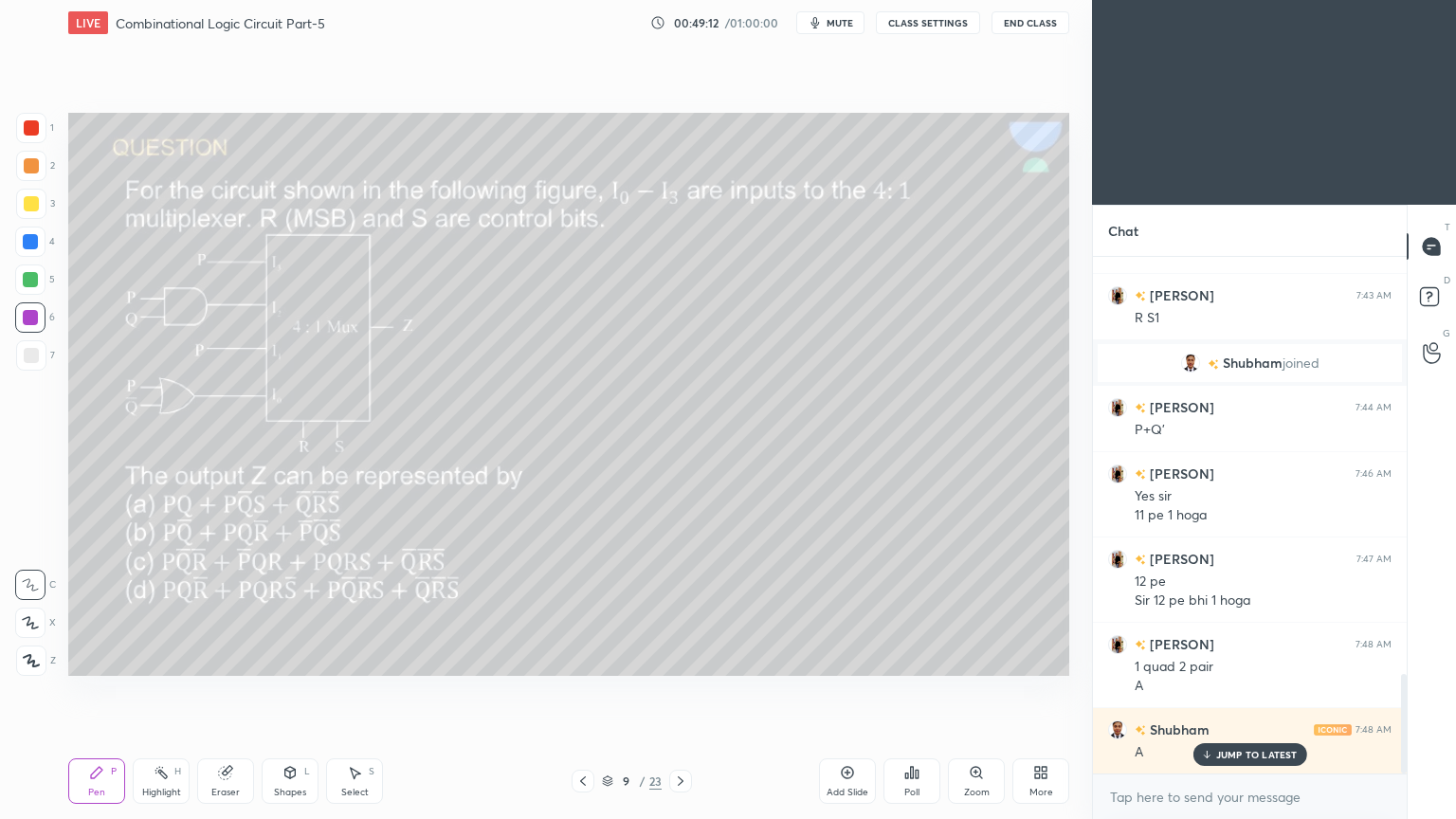 click 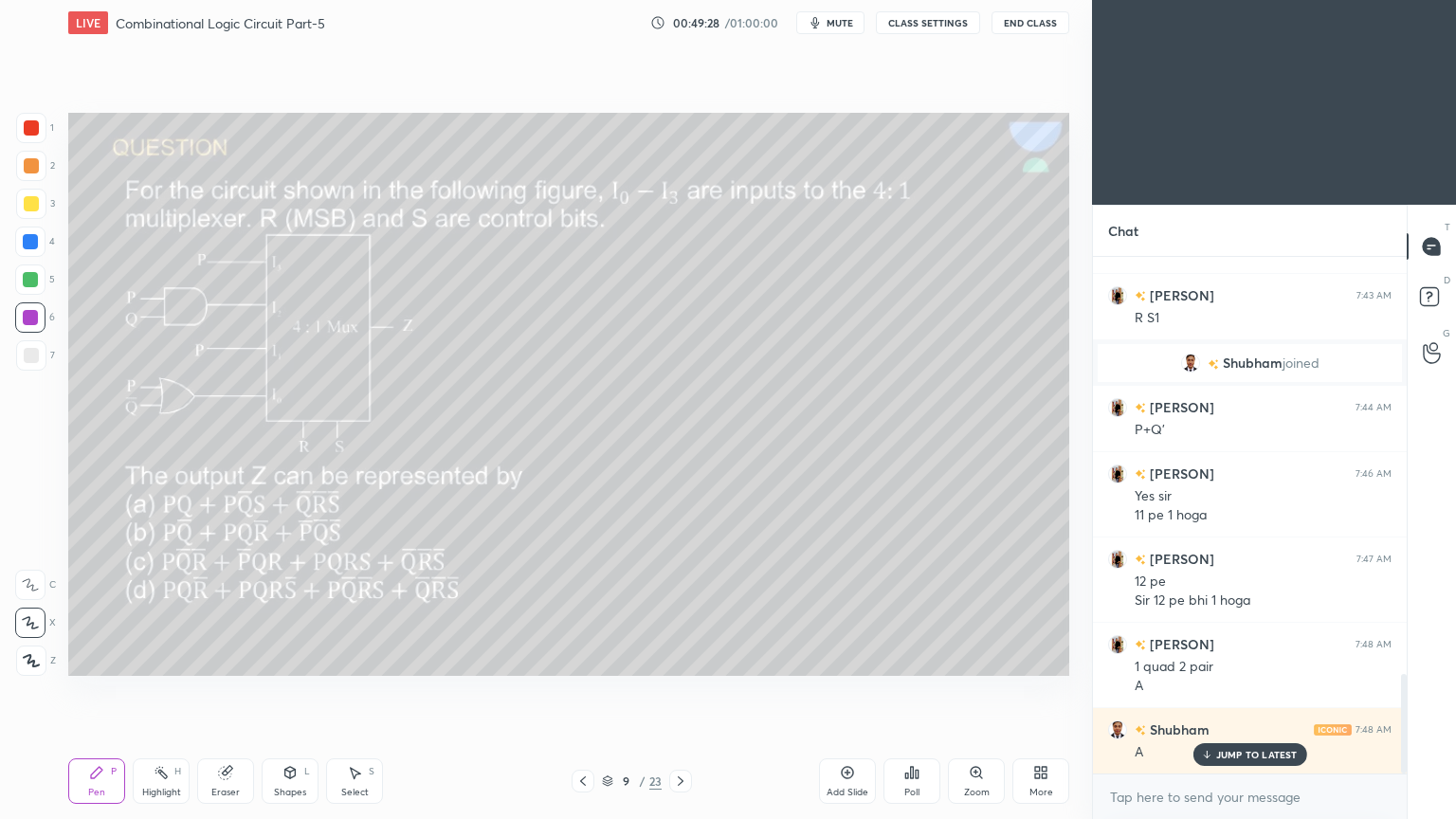 scroll, scrollTop: 2244, scrollLeft: 0, axis: vertical 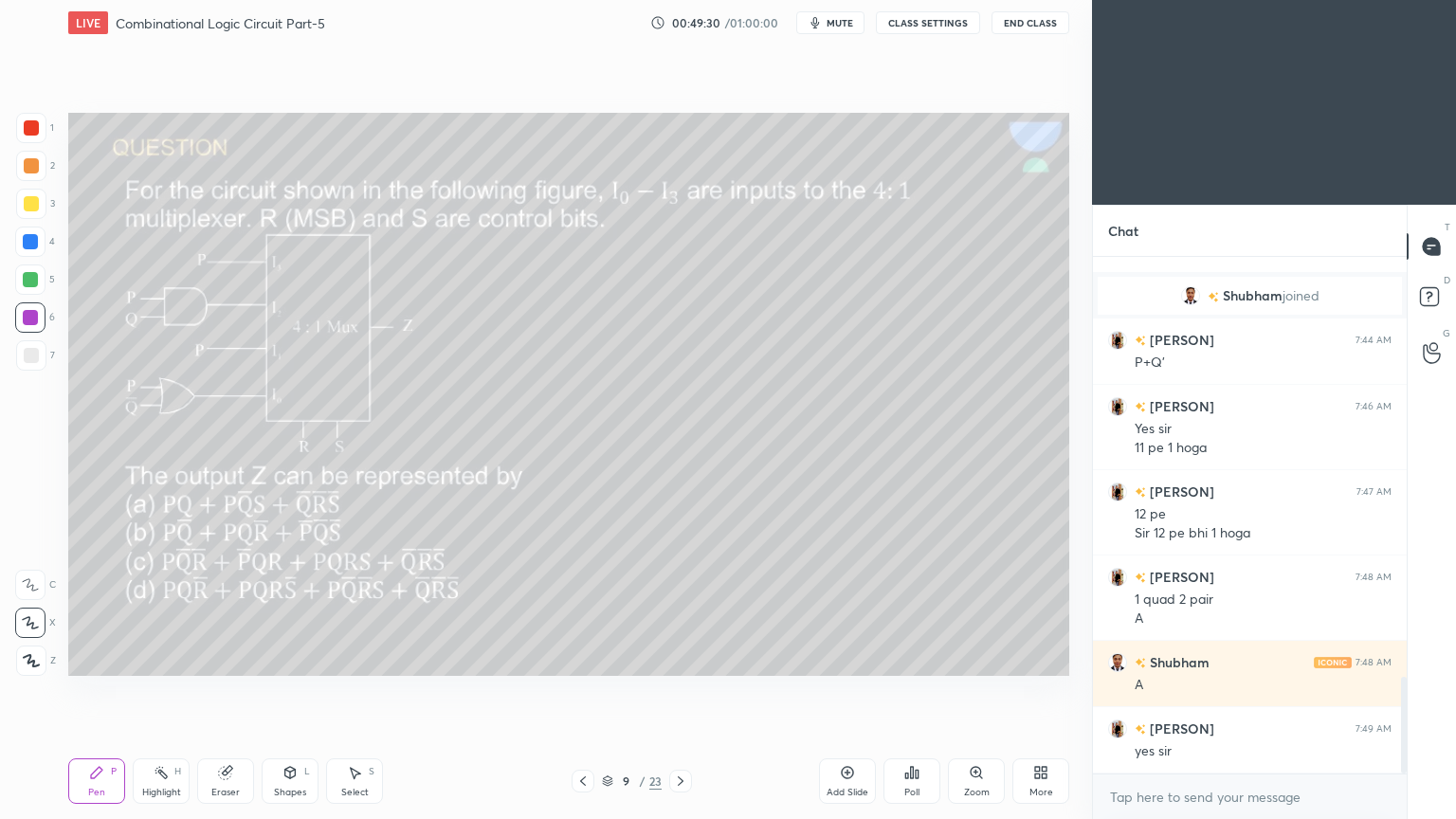 click 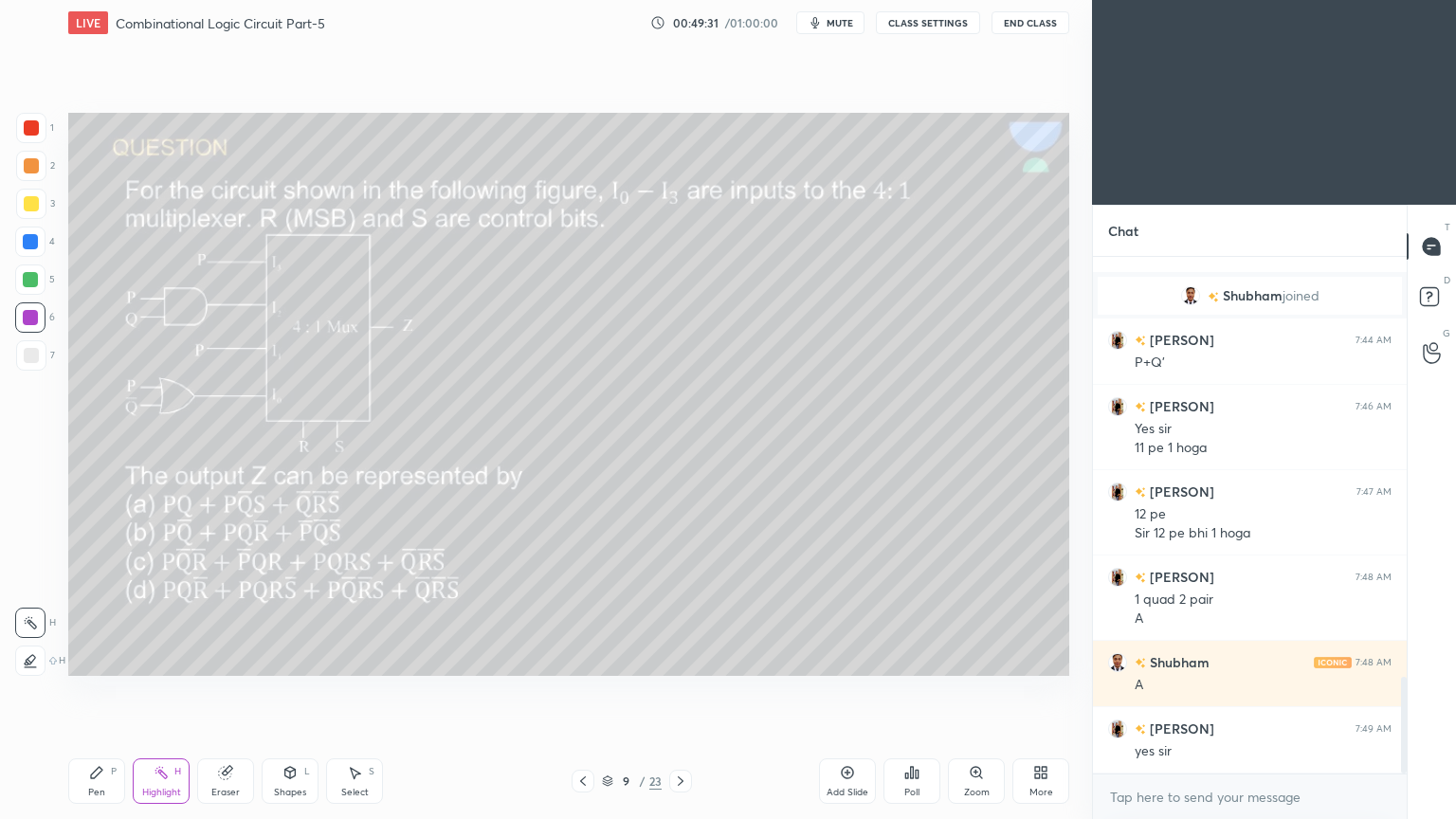 click at bounding box center (30, 280) 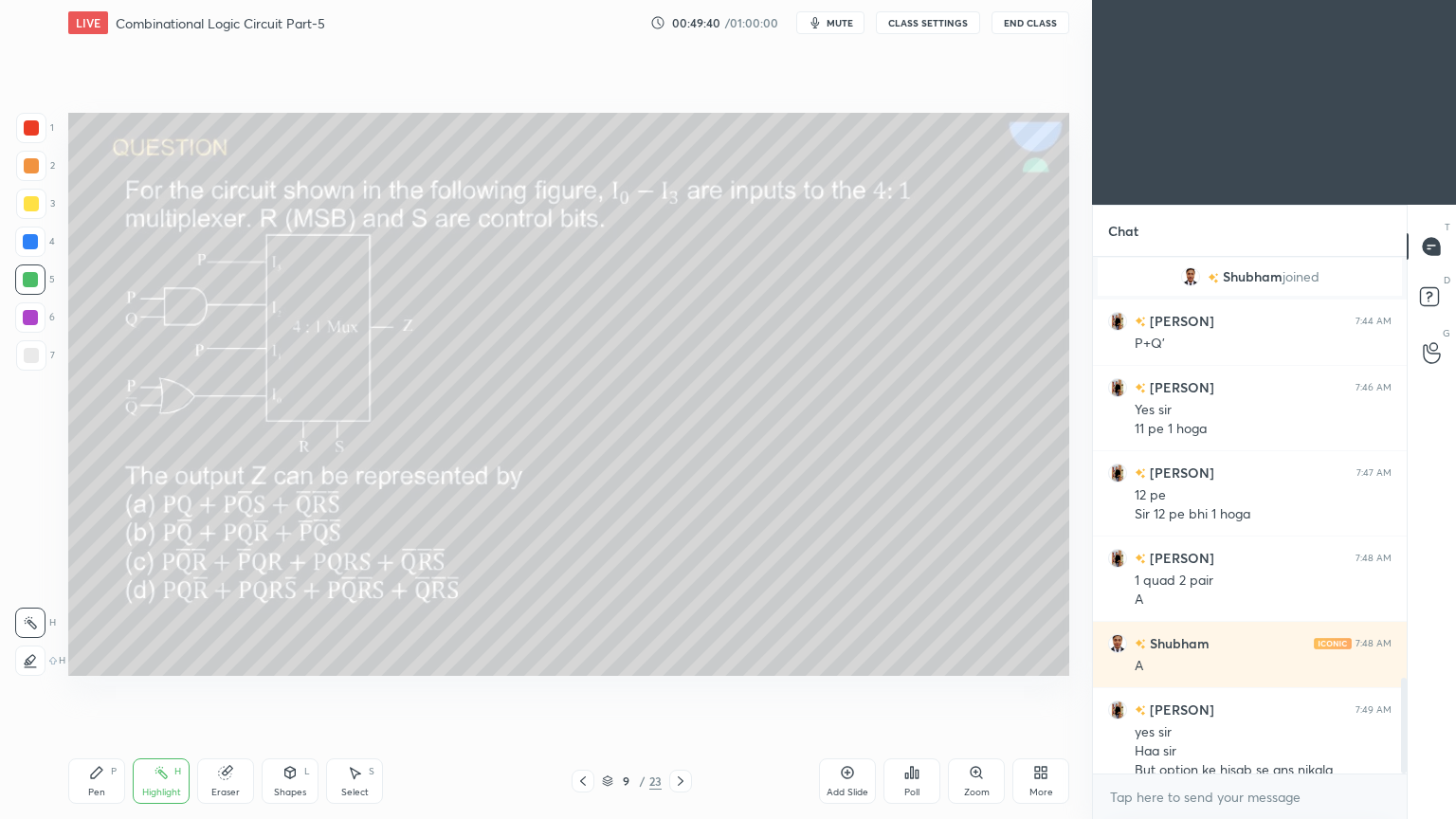 scroll, scrollTop: 2282, scrollLeft: 0, axis: vertical 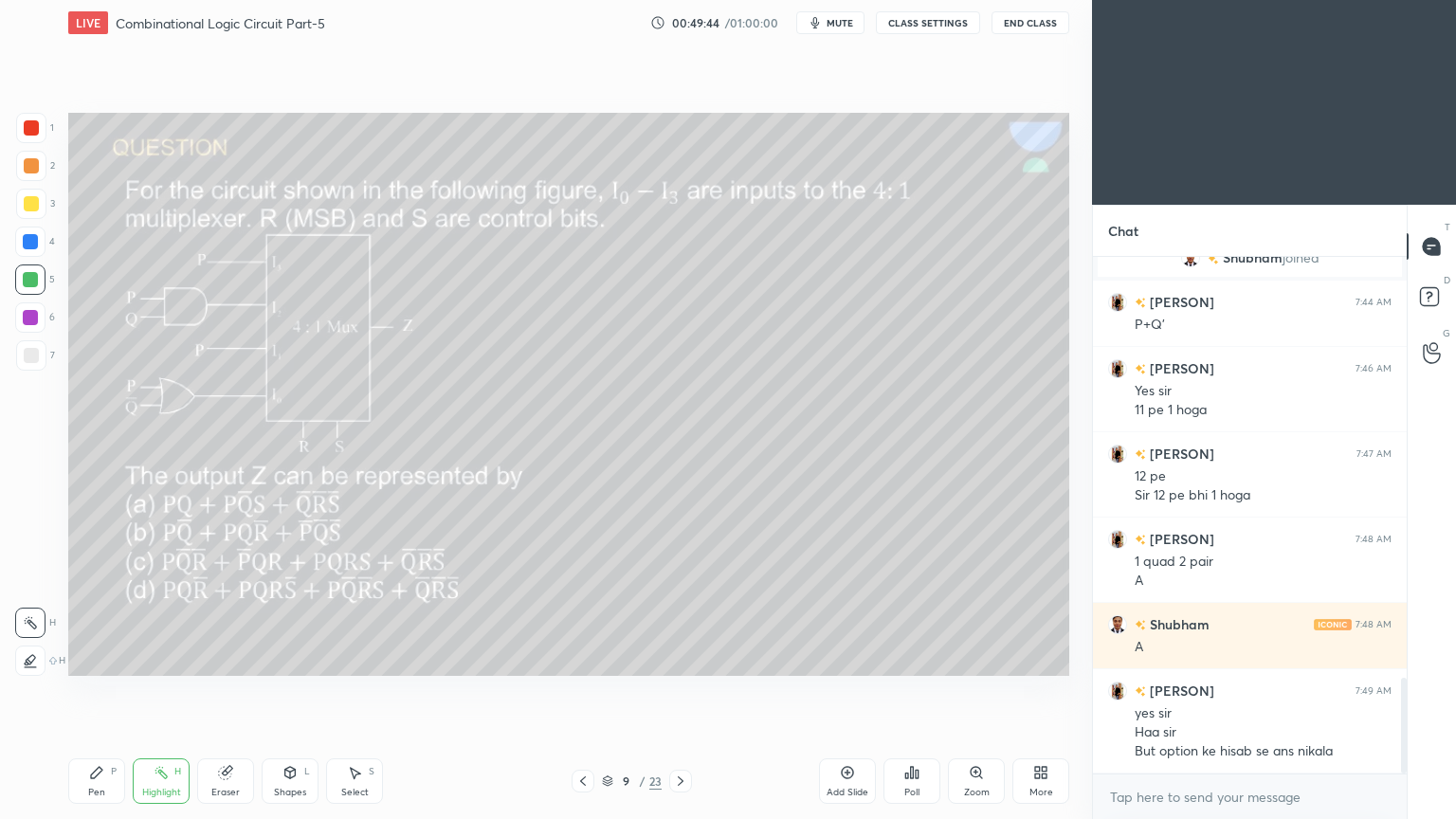 click 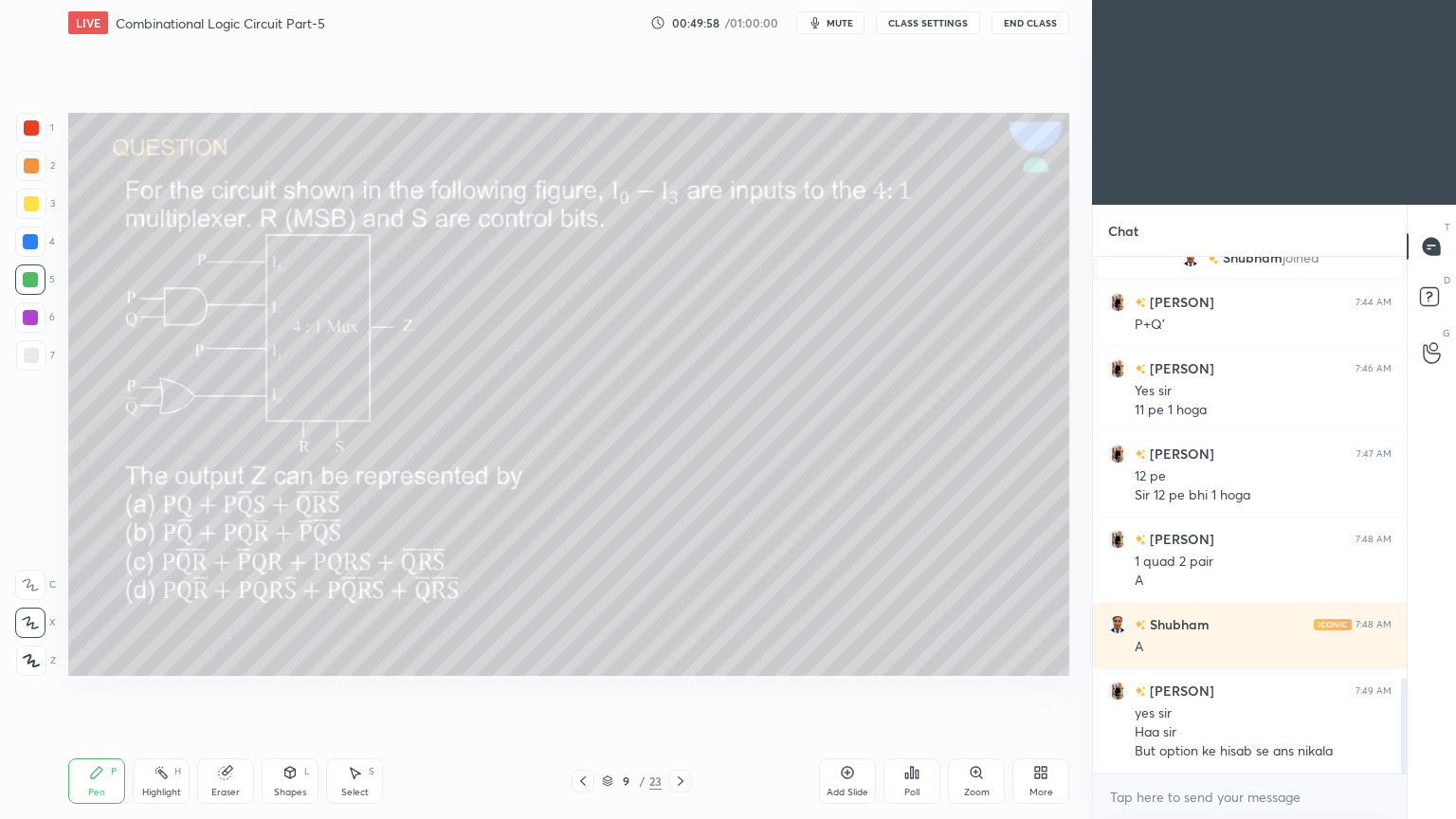 click at bounding box center (30, 280) 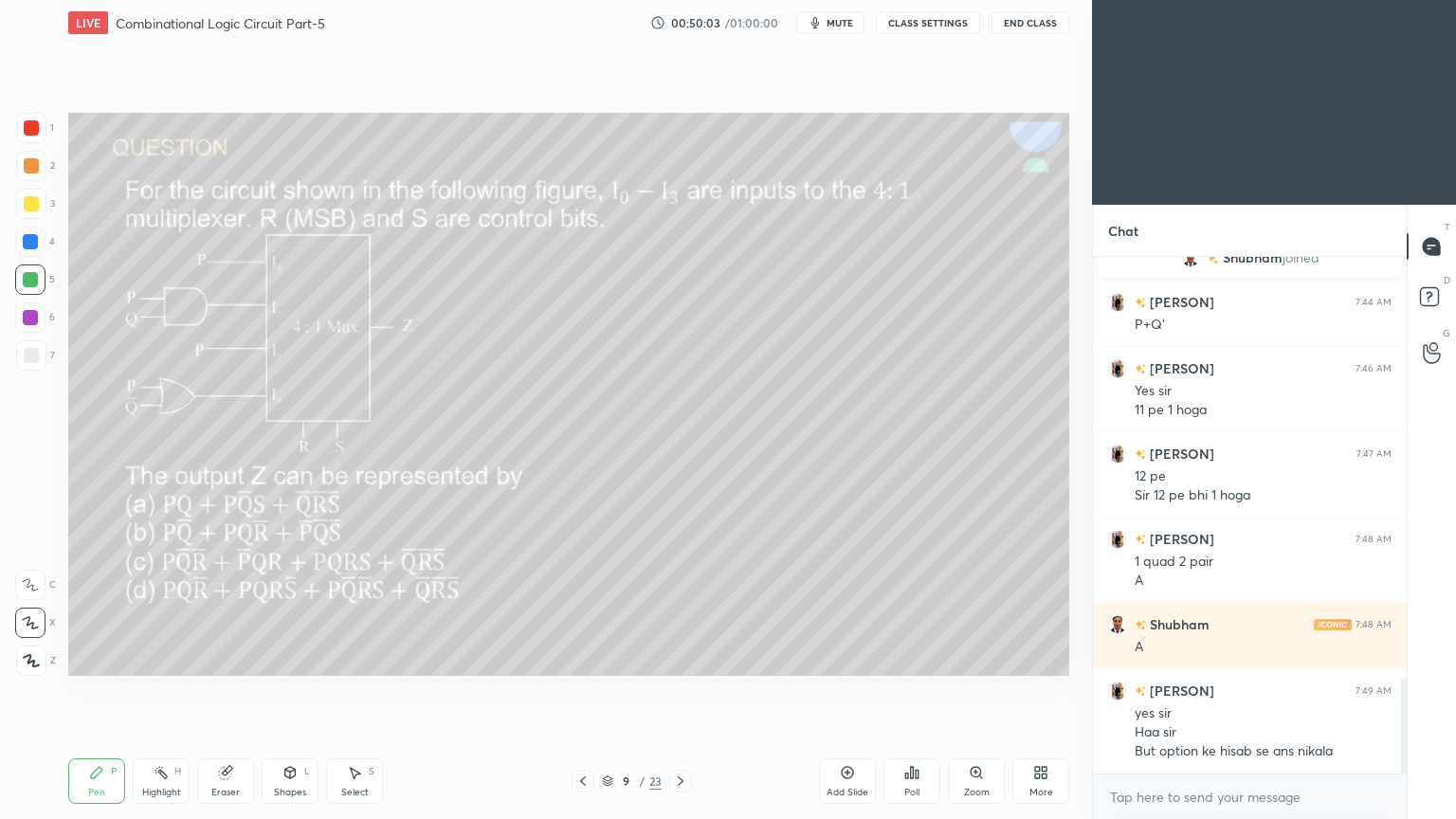 click at bounding box center [30, 585] 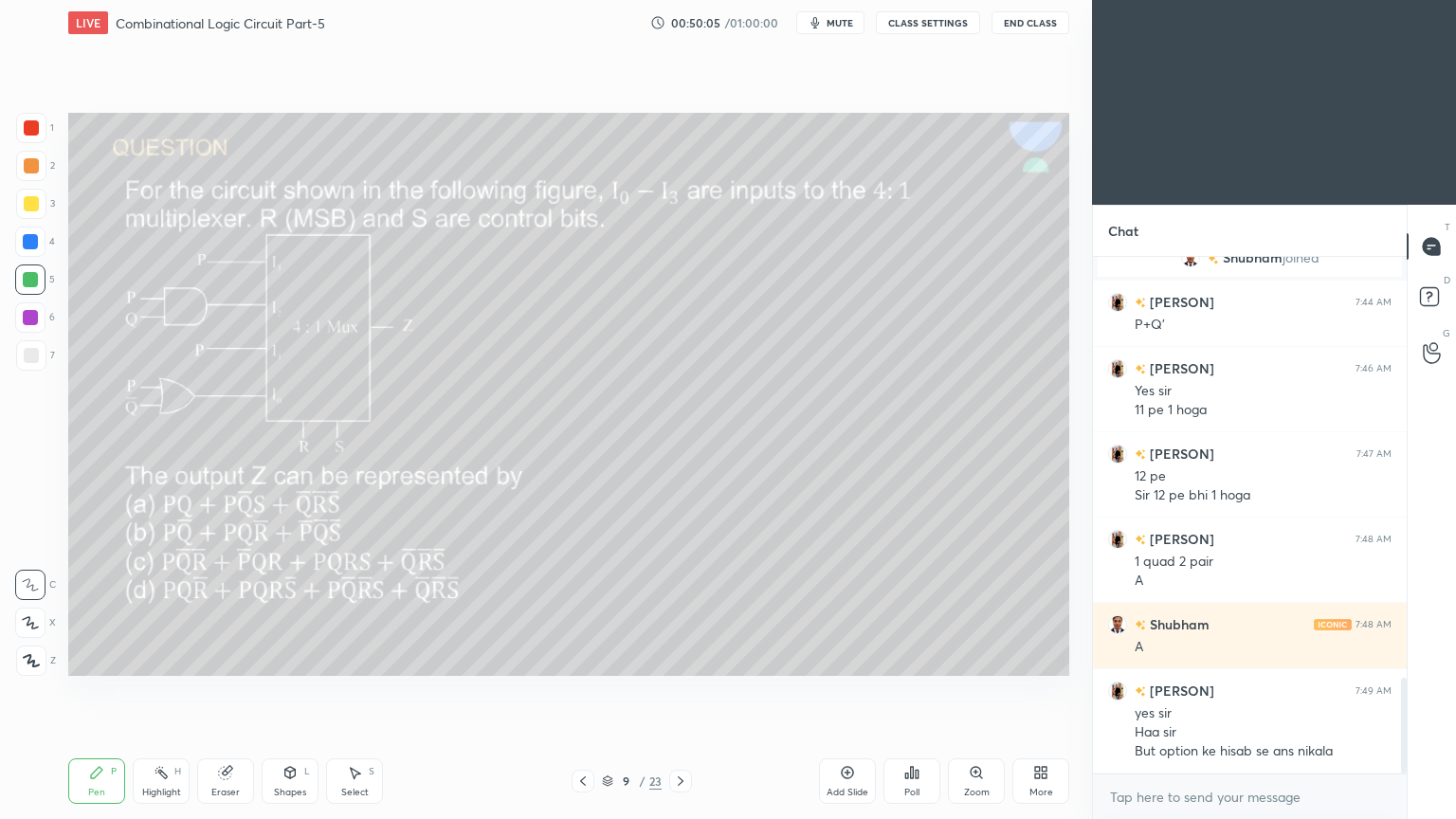 click on "Pen P" at bounding box center [97, 781] 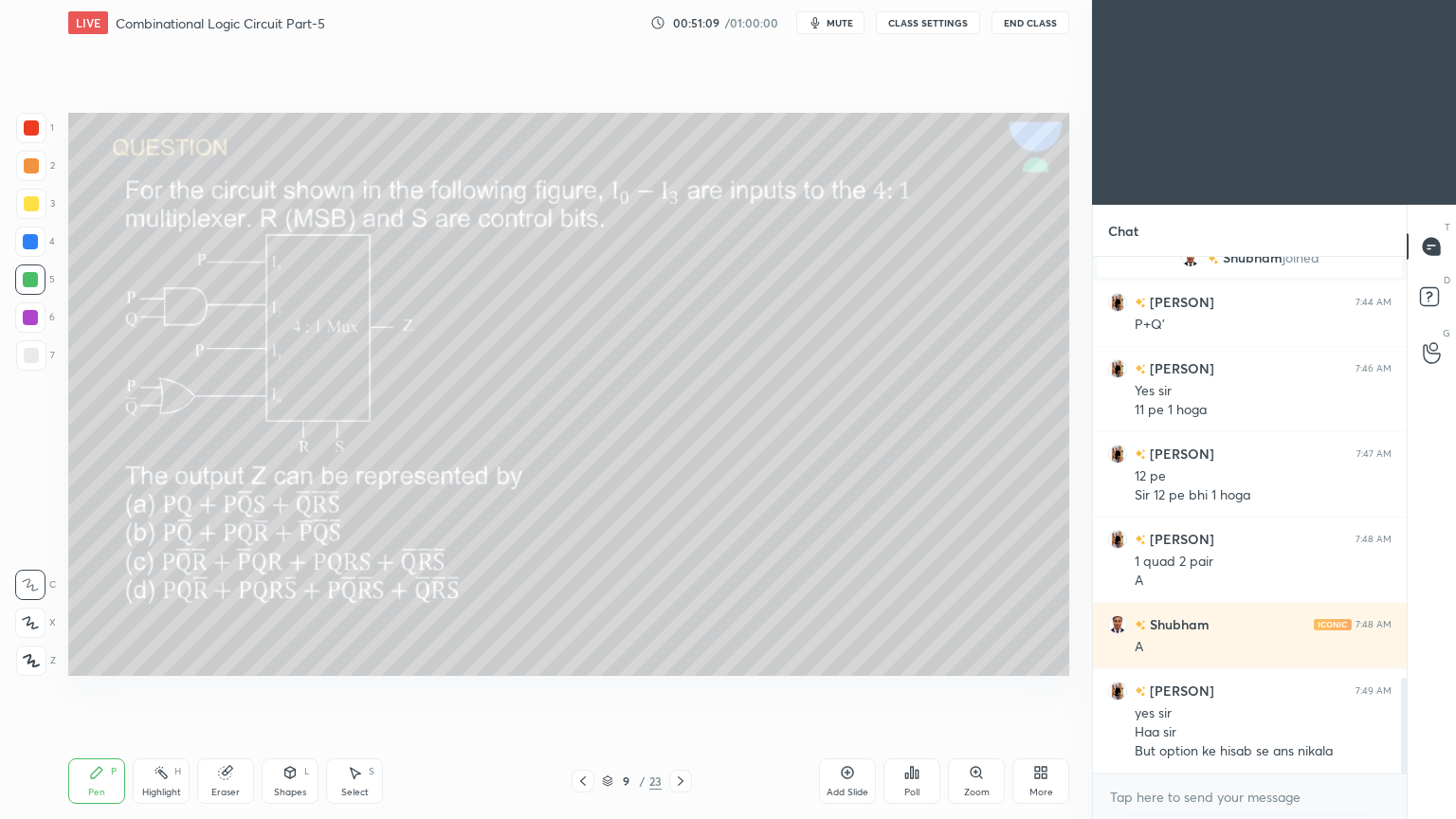 click at bounding box center [31, 166] 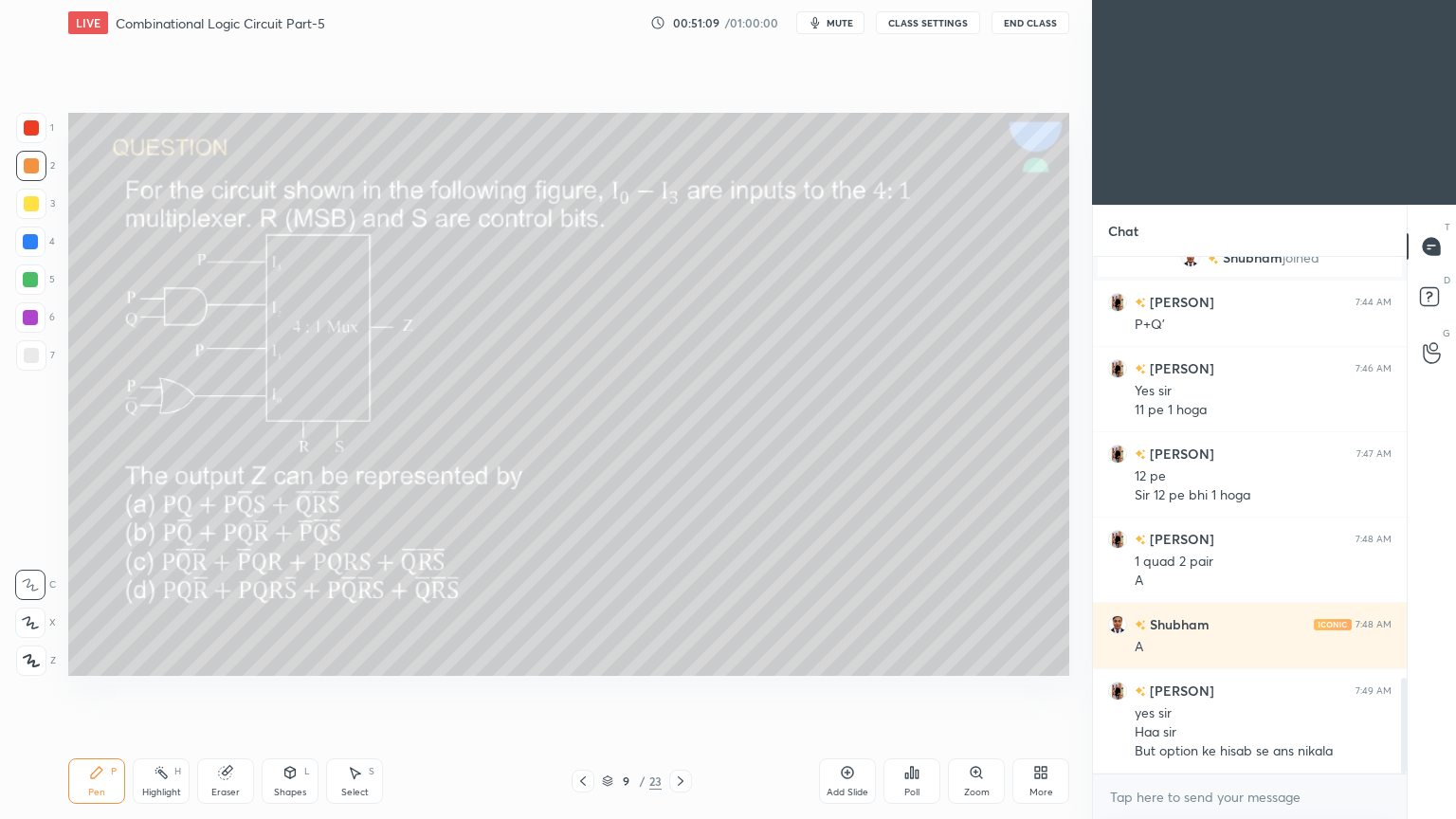 click at bounding box center [30, 623] 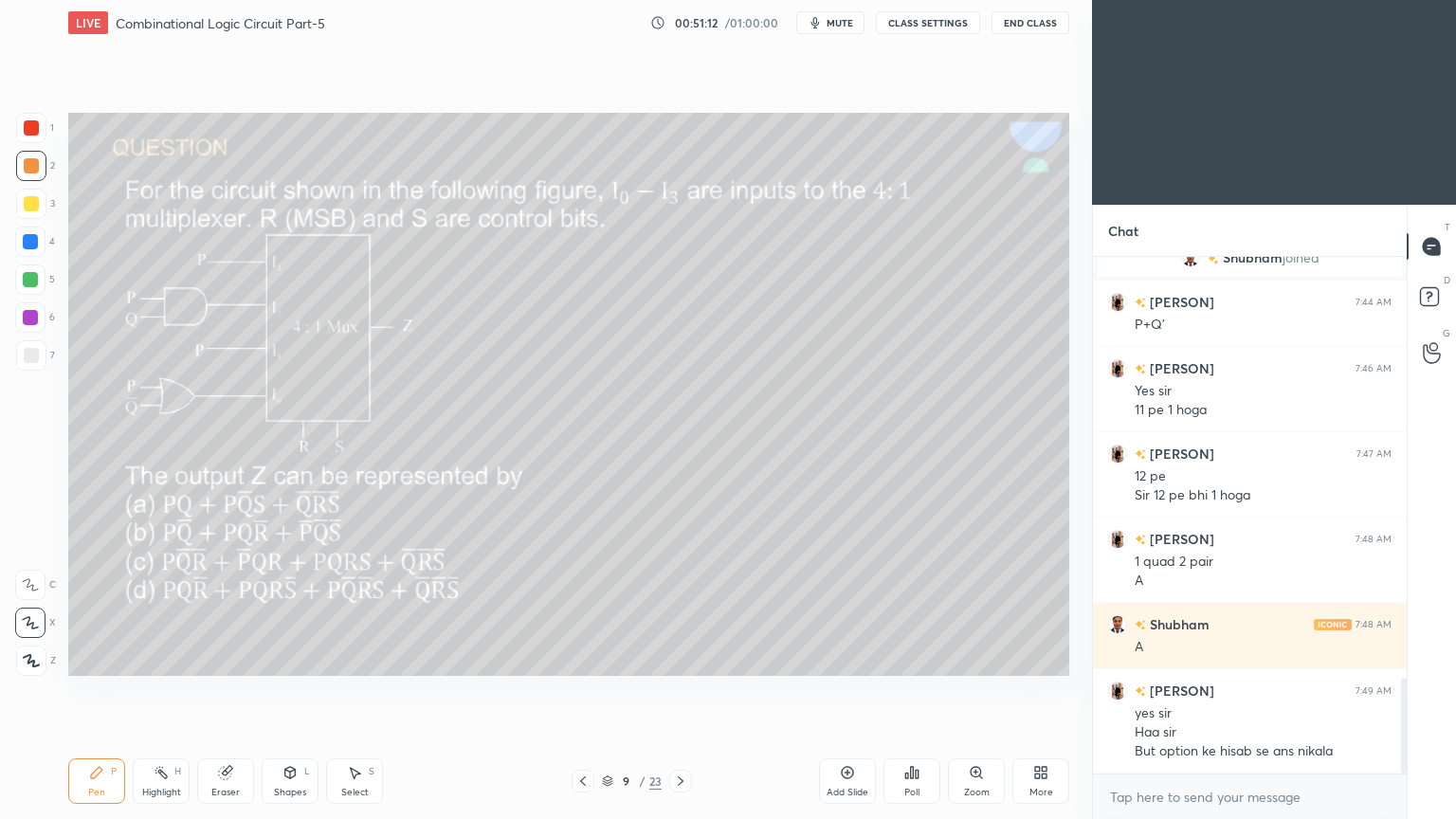 click at bounding box center (30, 585) 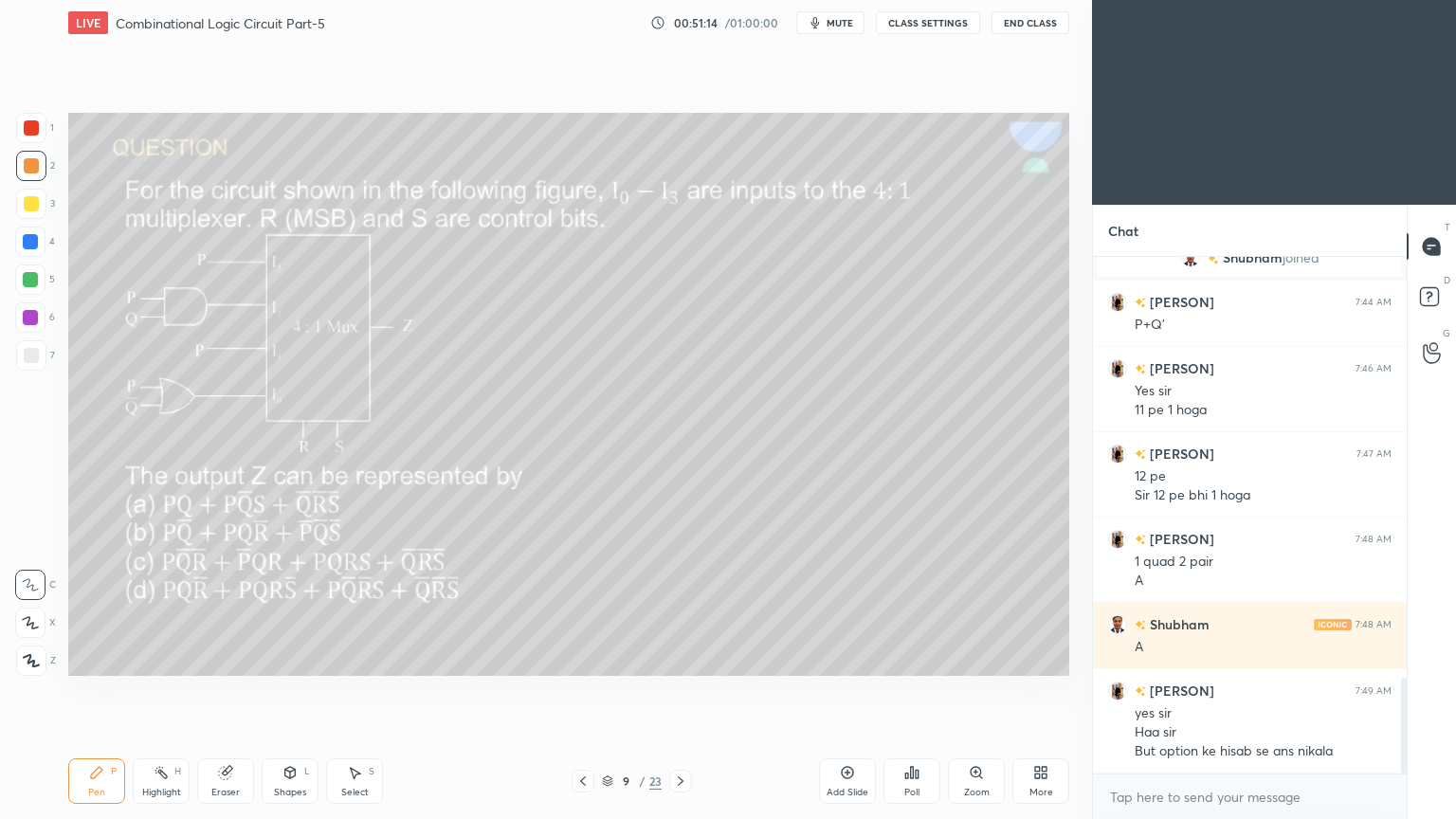 click 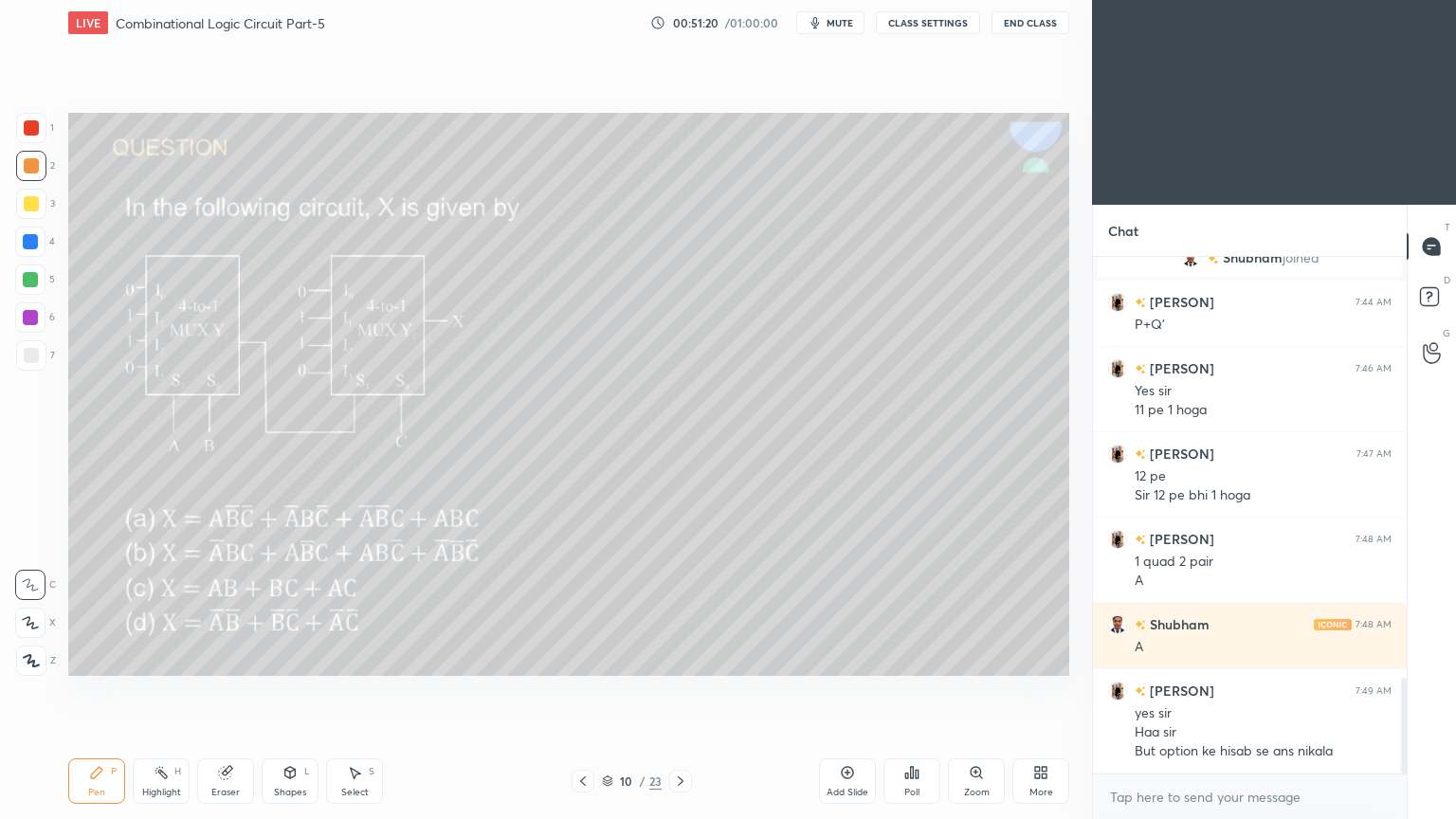 click 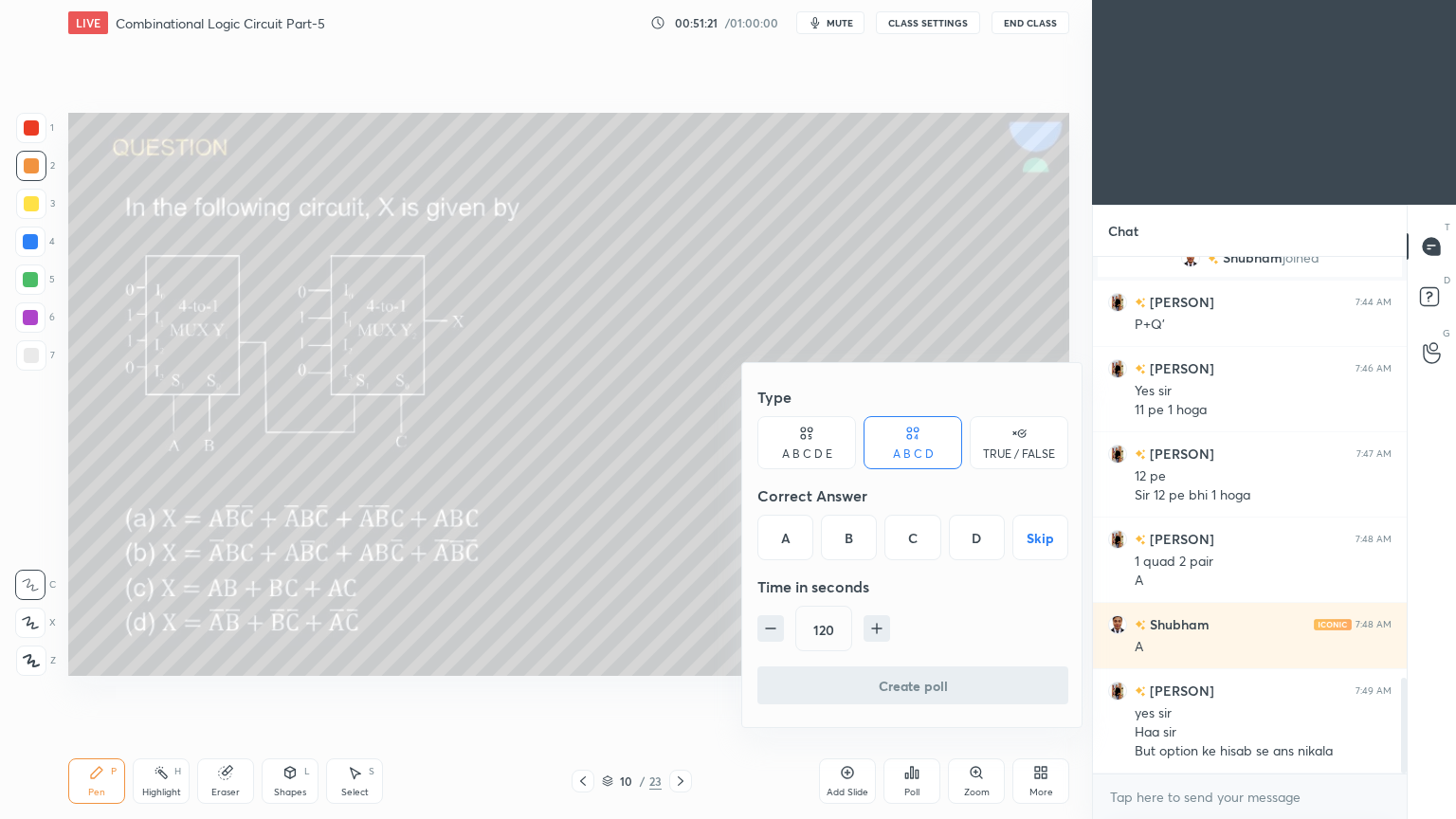 click on "A" at bounding box center (785, 537) 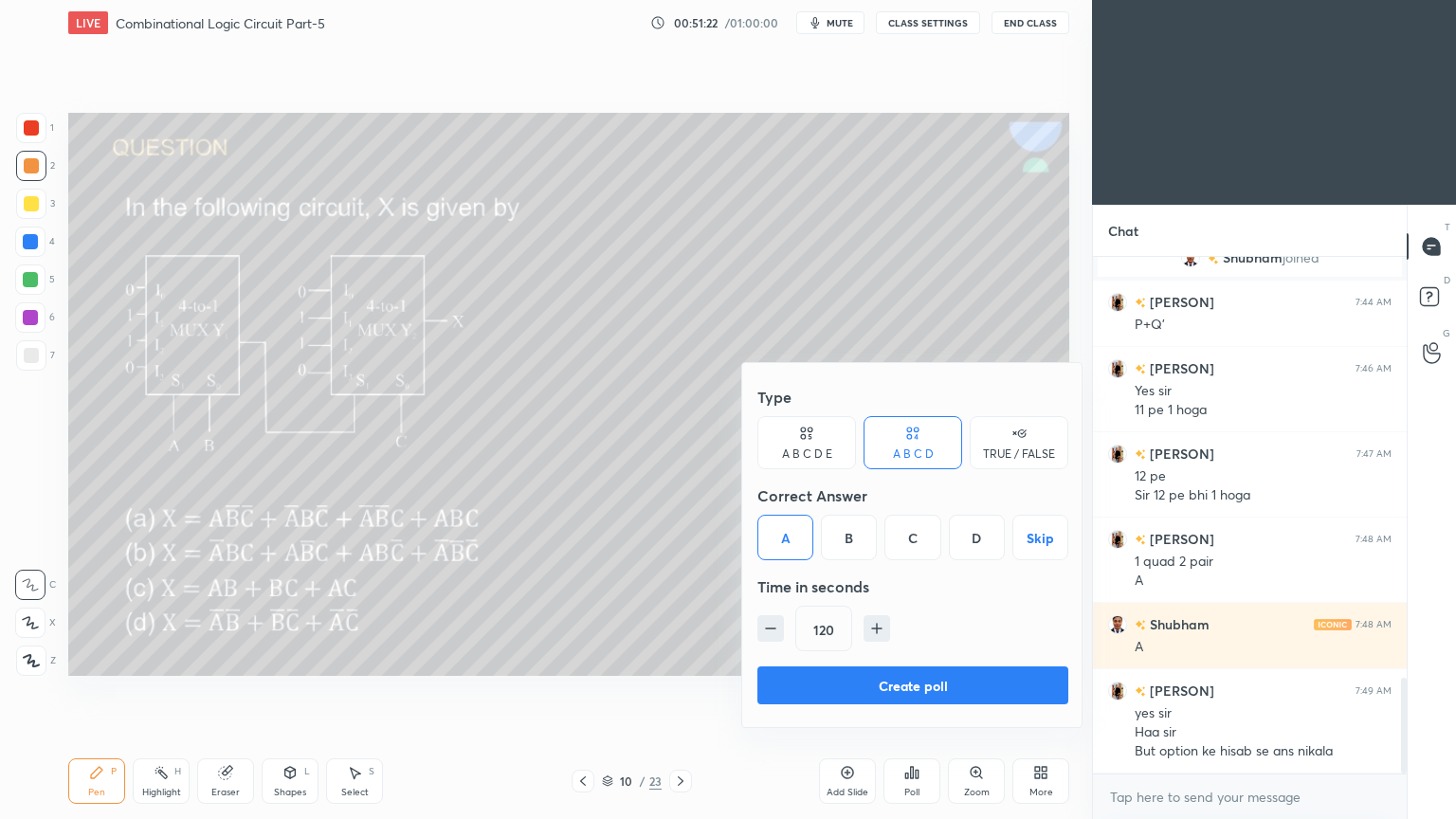 click 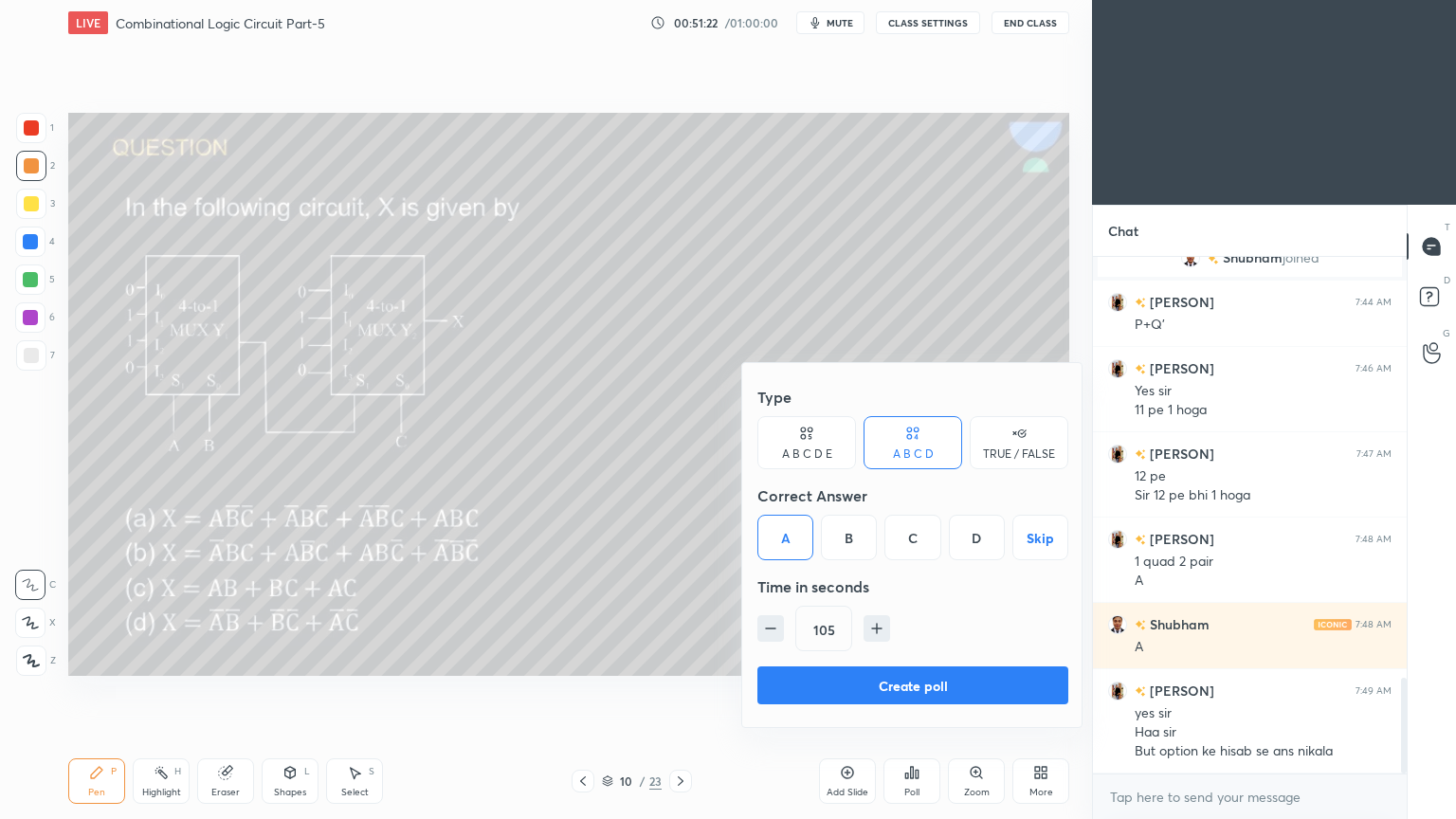 click 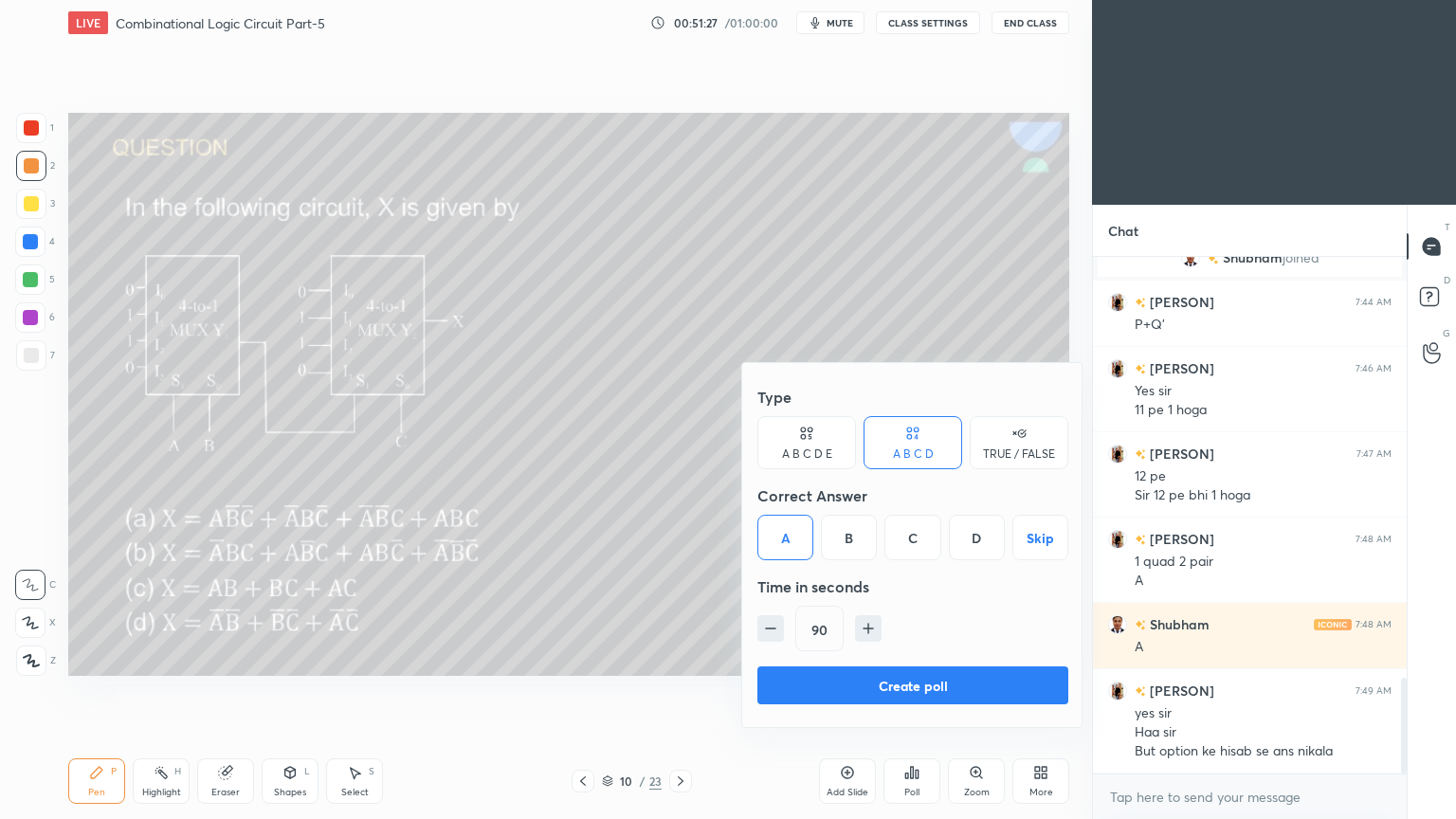 click 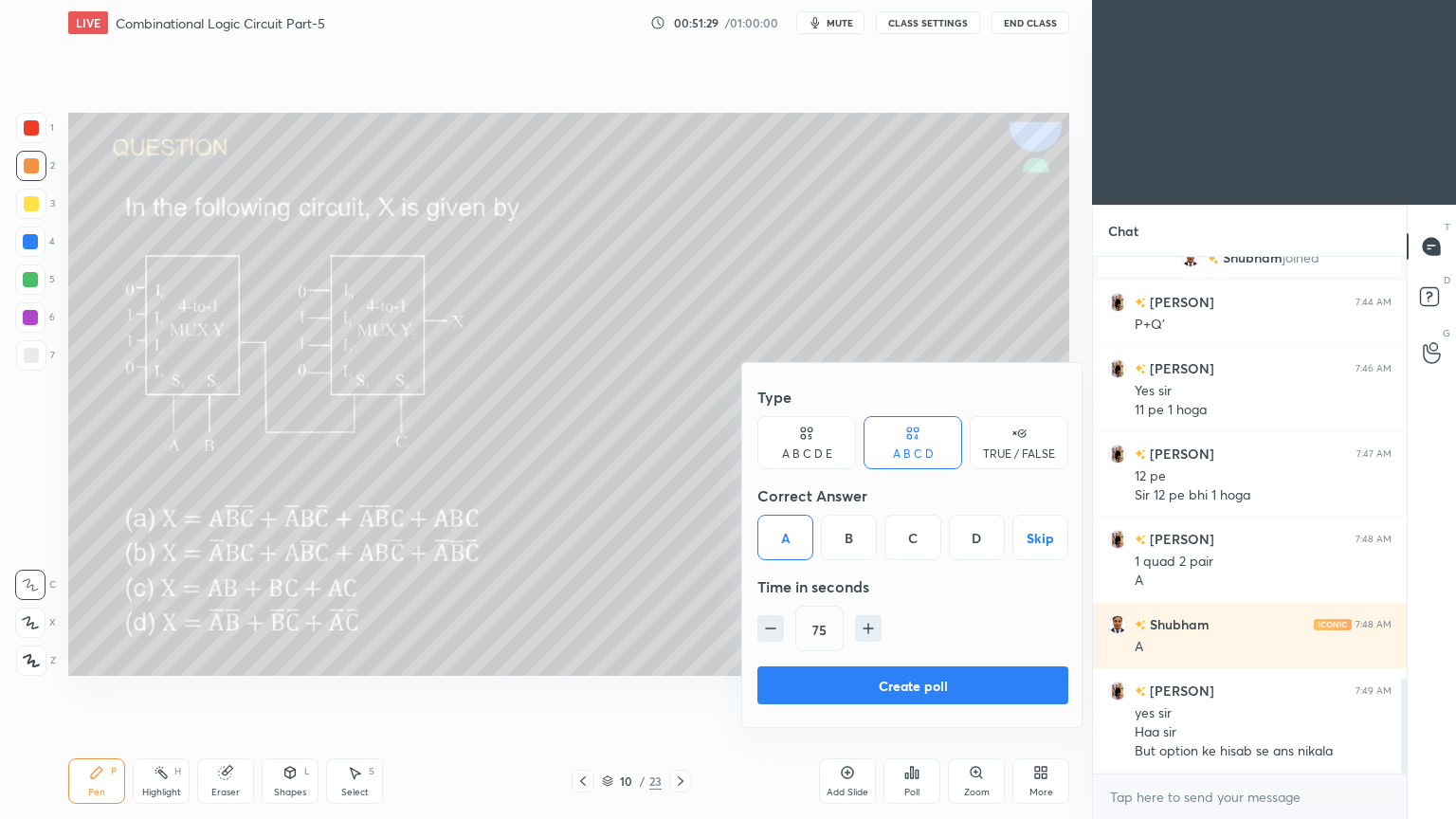 click on "Create poll" at bounding box center (913, 685) 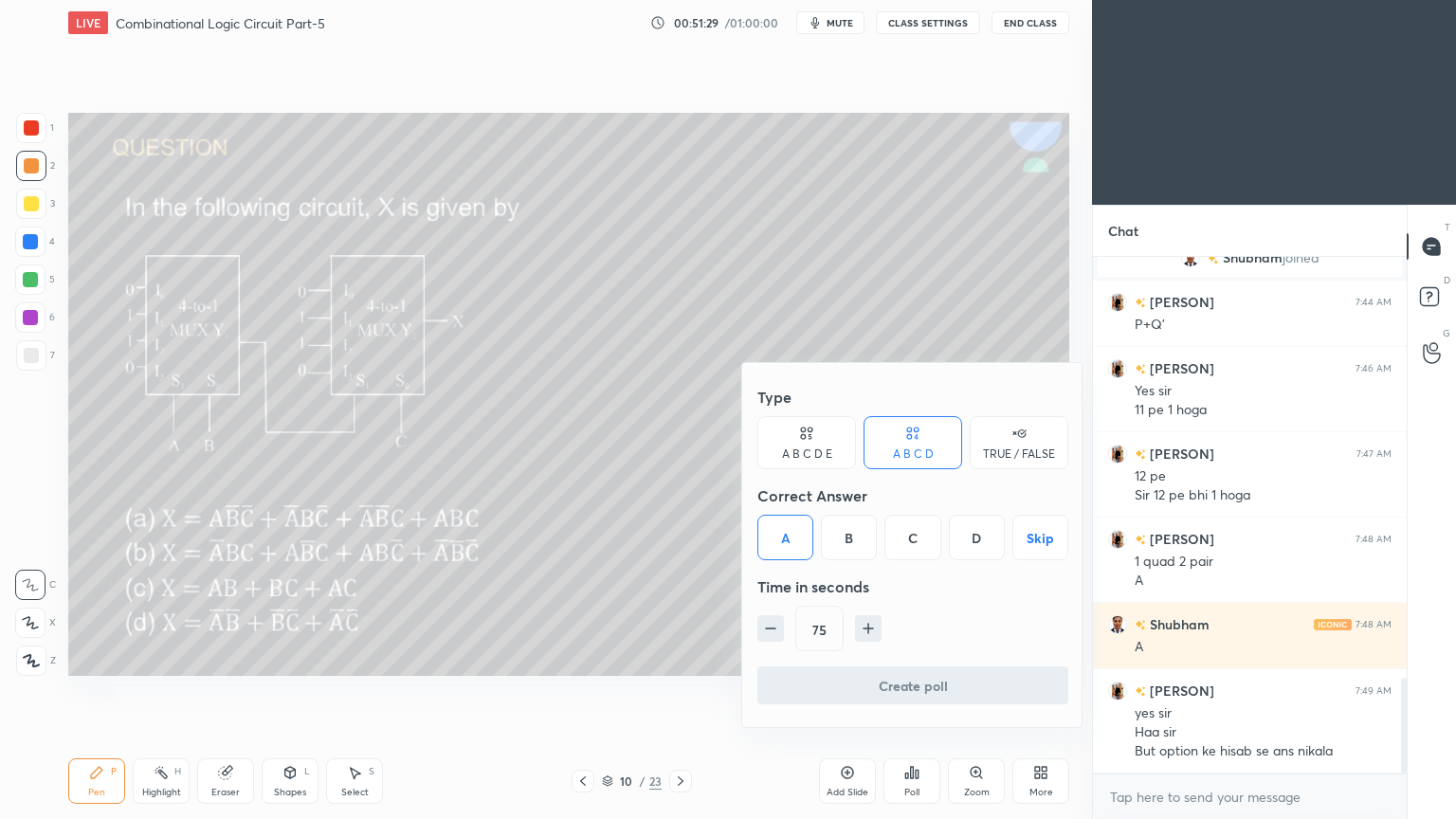 scroll, scrollTop: 471, scrollLeft: 308, axis: both 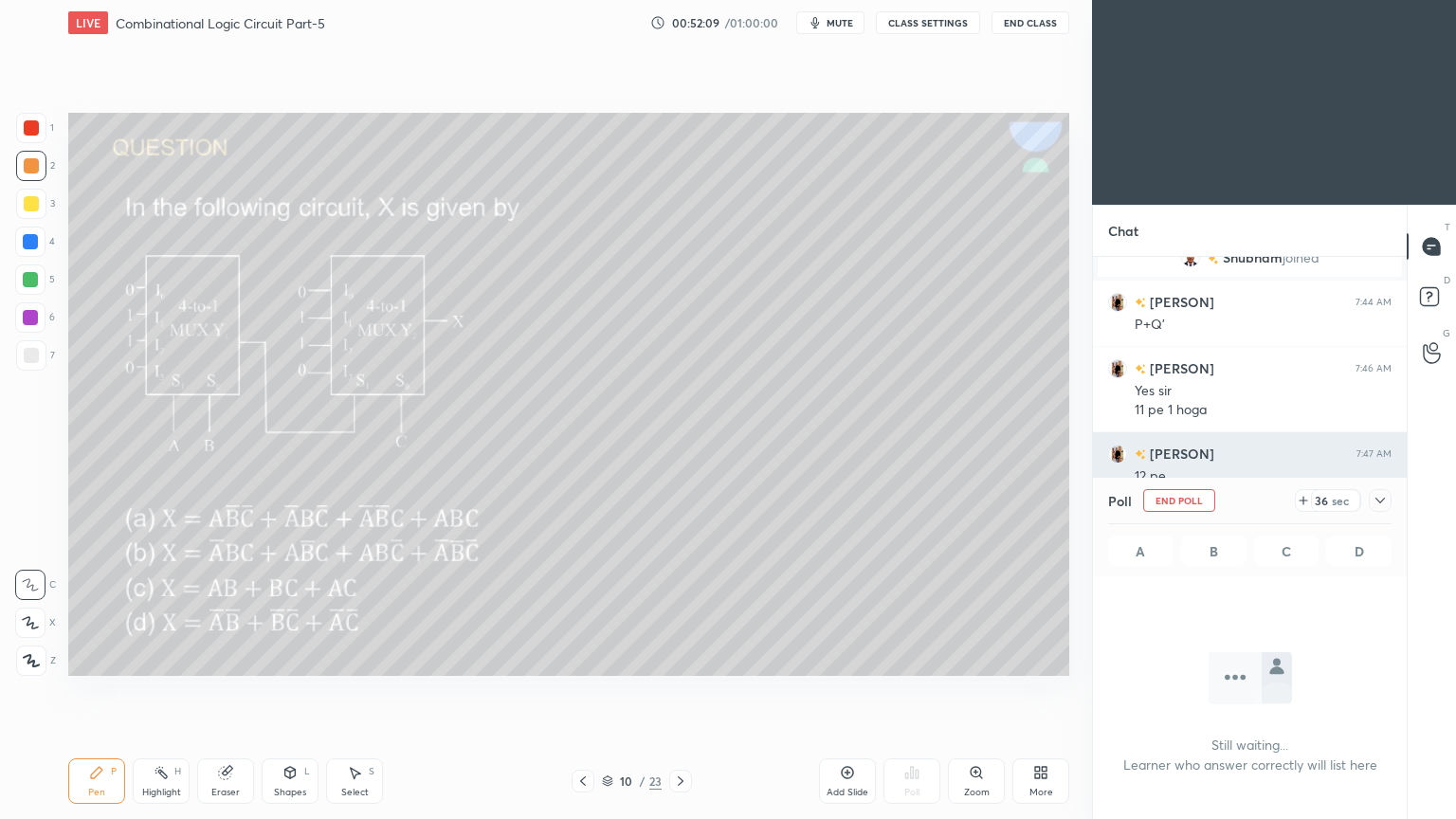 click at bounding box center [1380, 500] 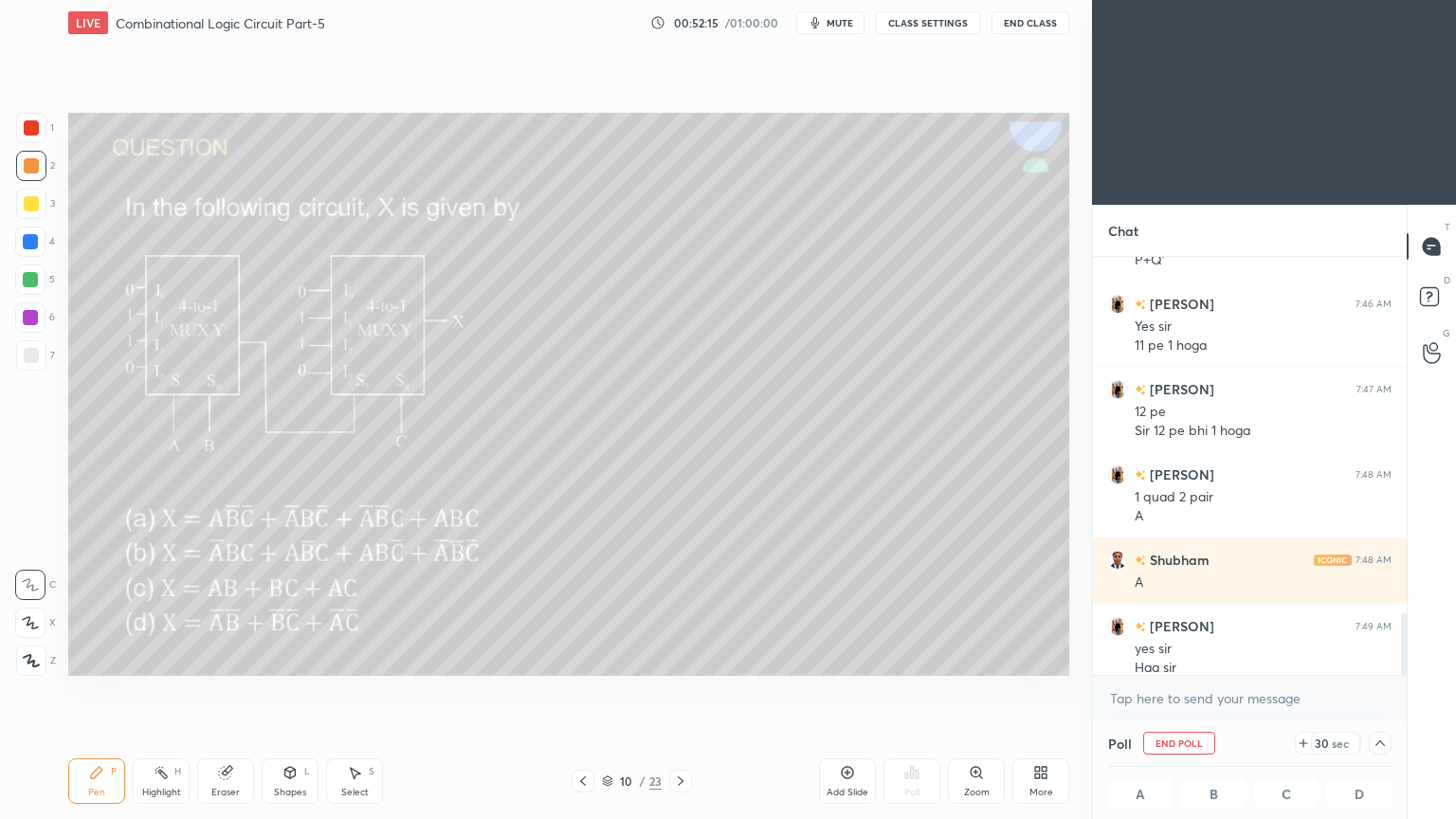 scroll, scrollTop: 2380, scrollLeft: 0, axis: vertical 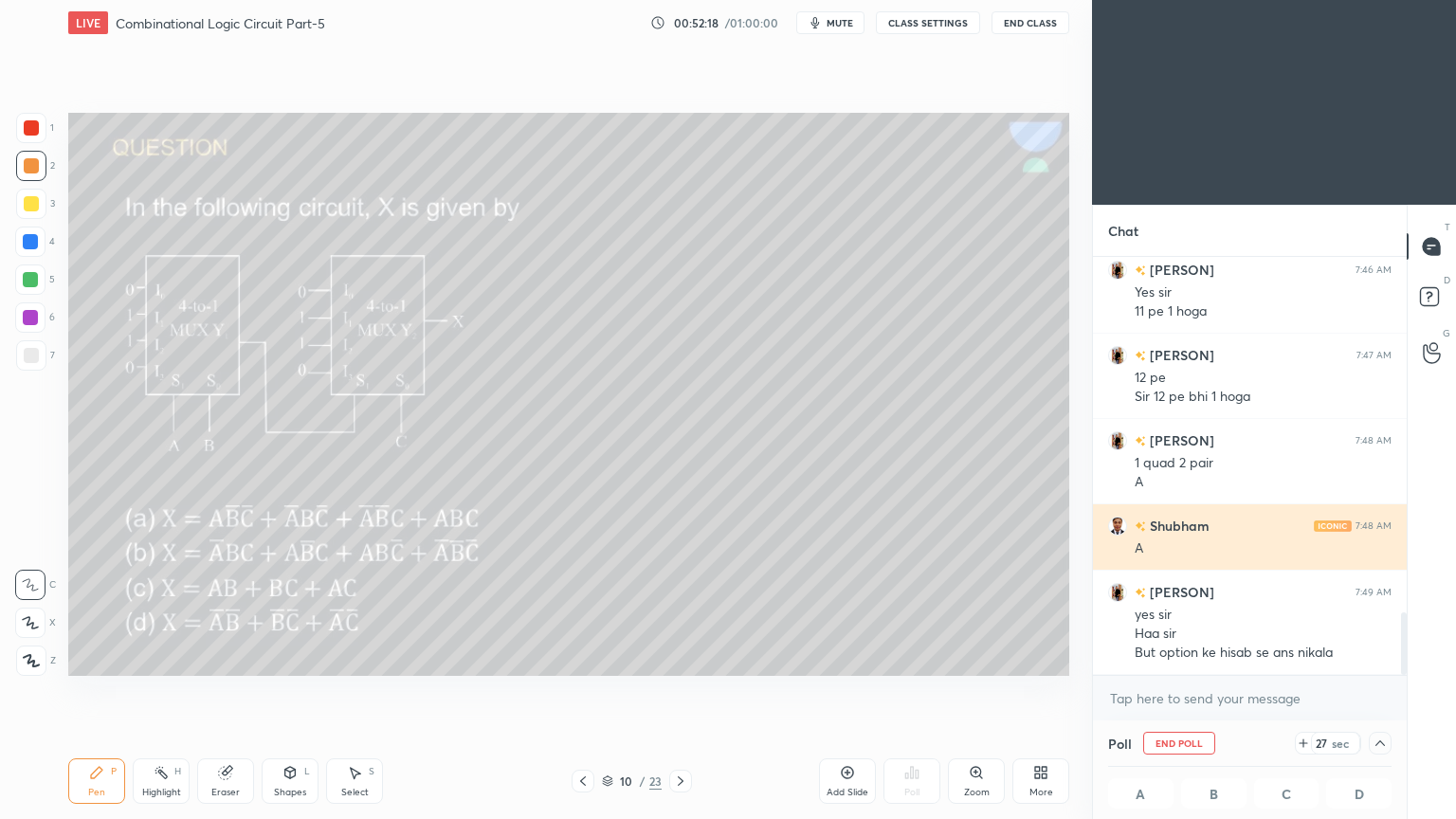 click at bounding box center [1118, 526] 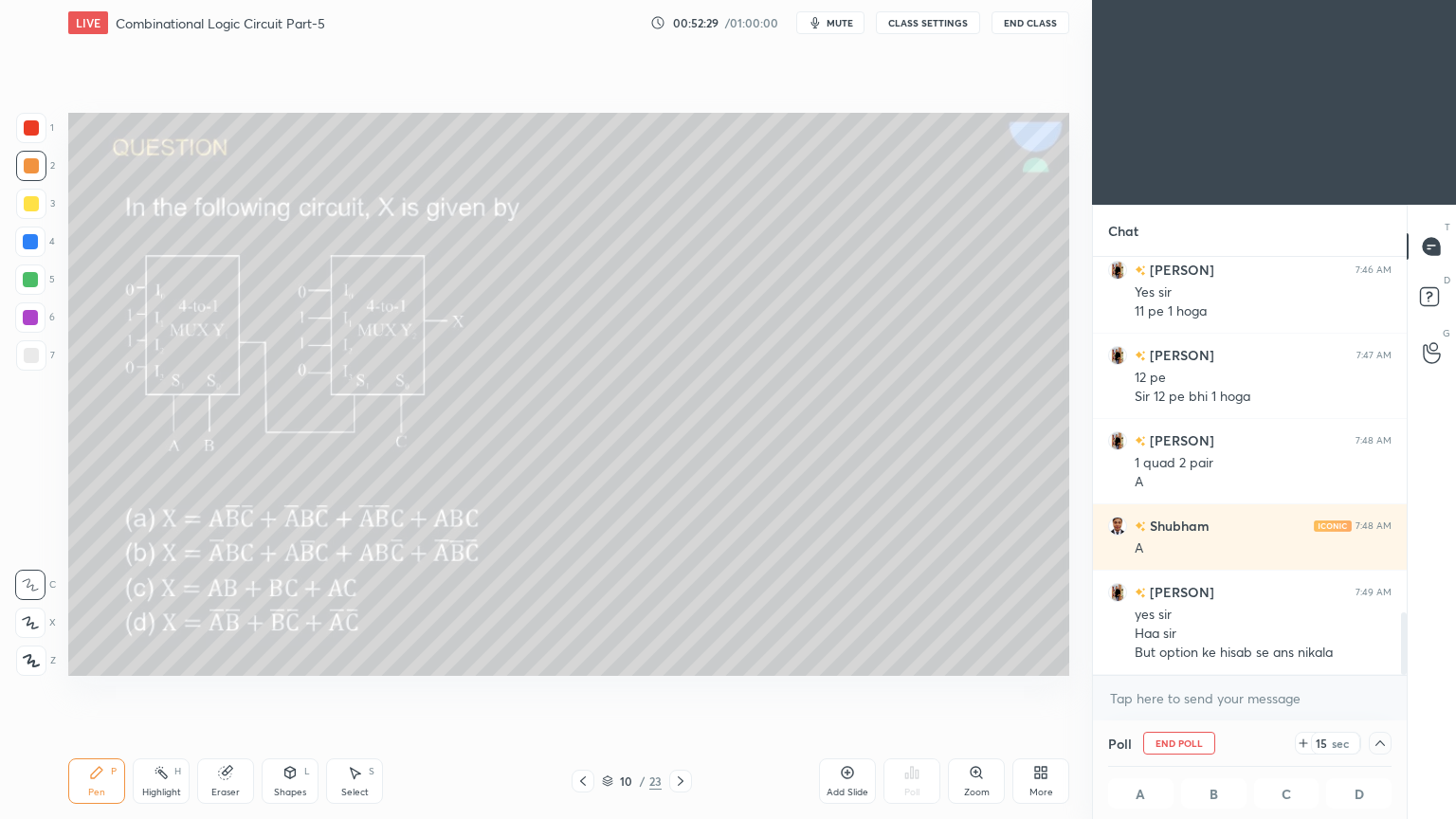 scroll, scrollTop: 0, scrollLeft: 6, axis: horizontal 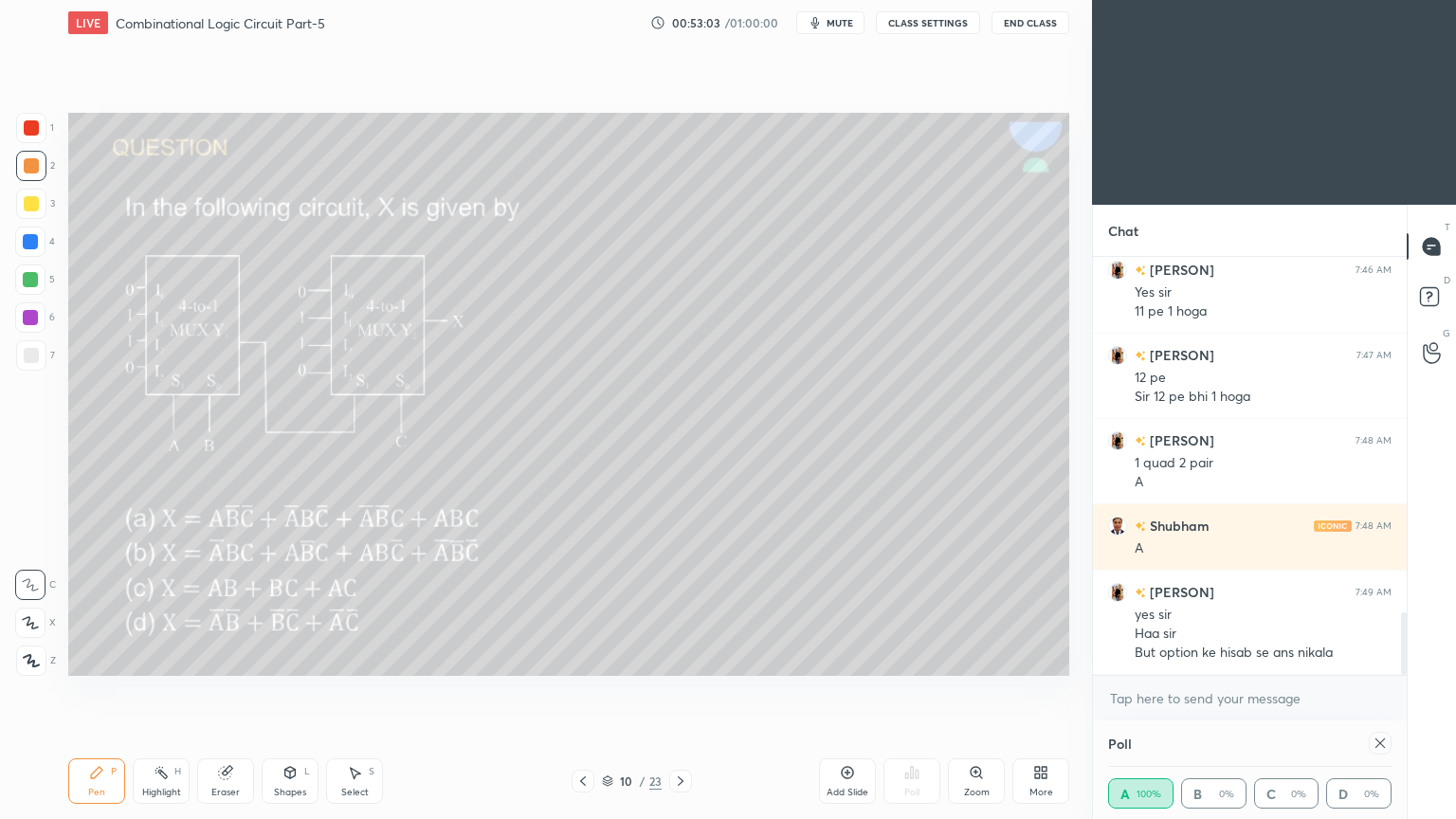 click 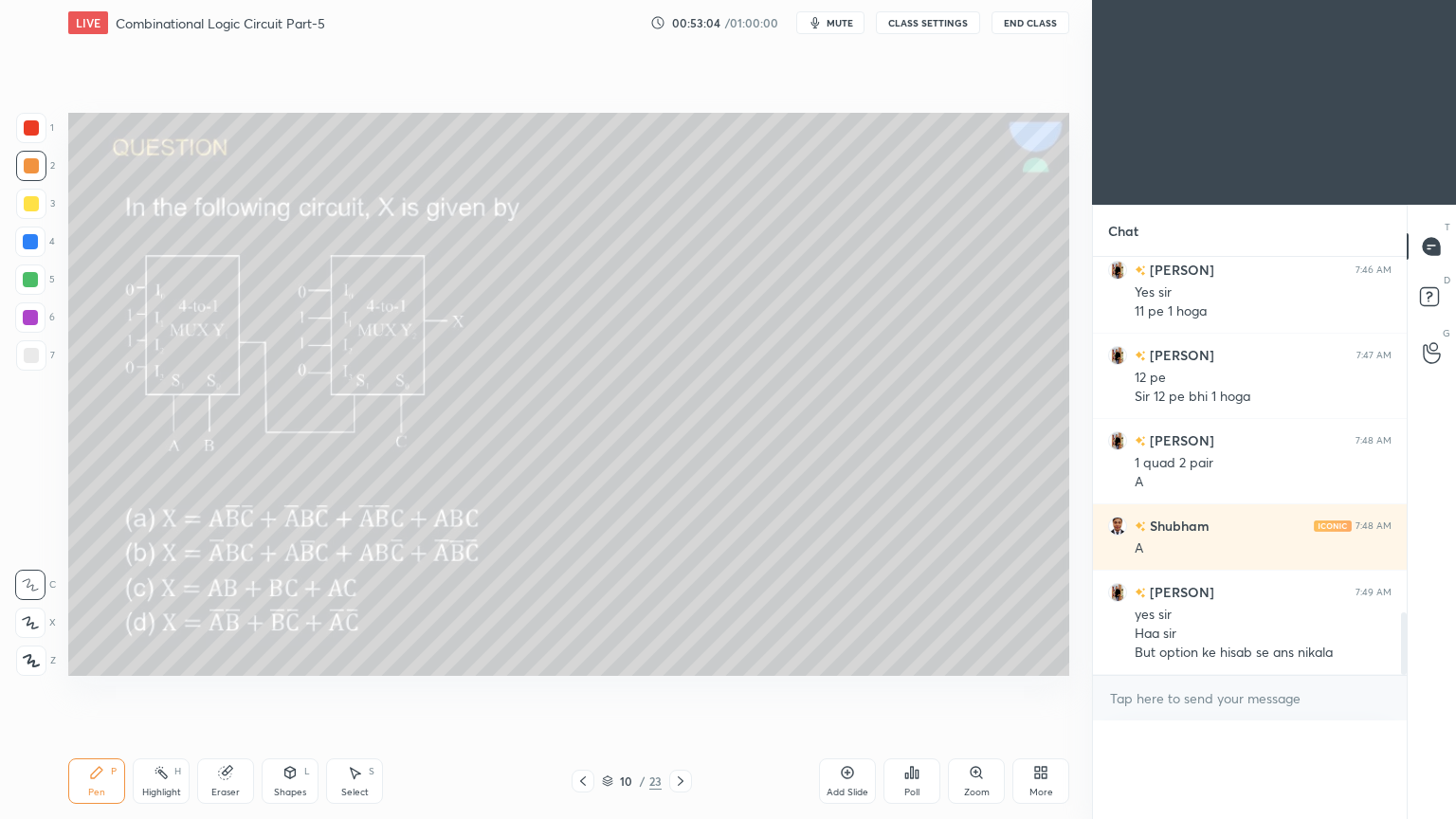 scroll, scrollTop: 444, scrollLeft: 308, axis: both 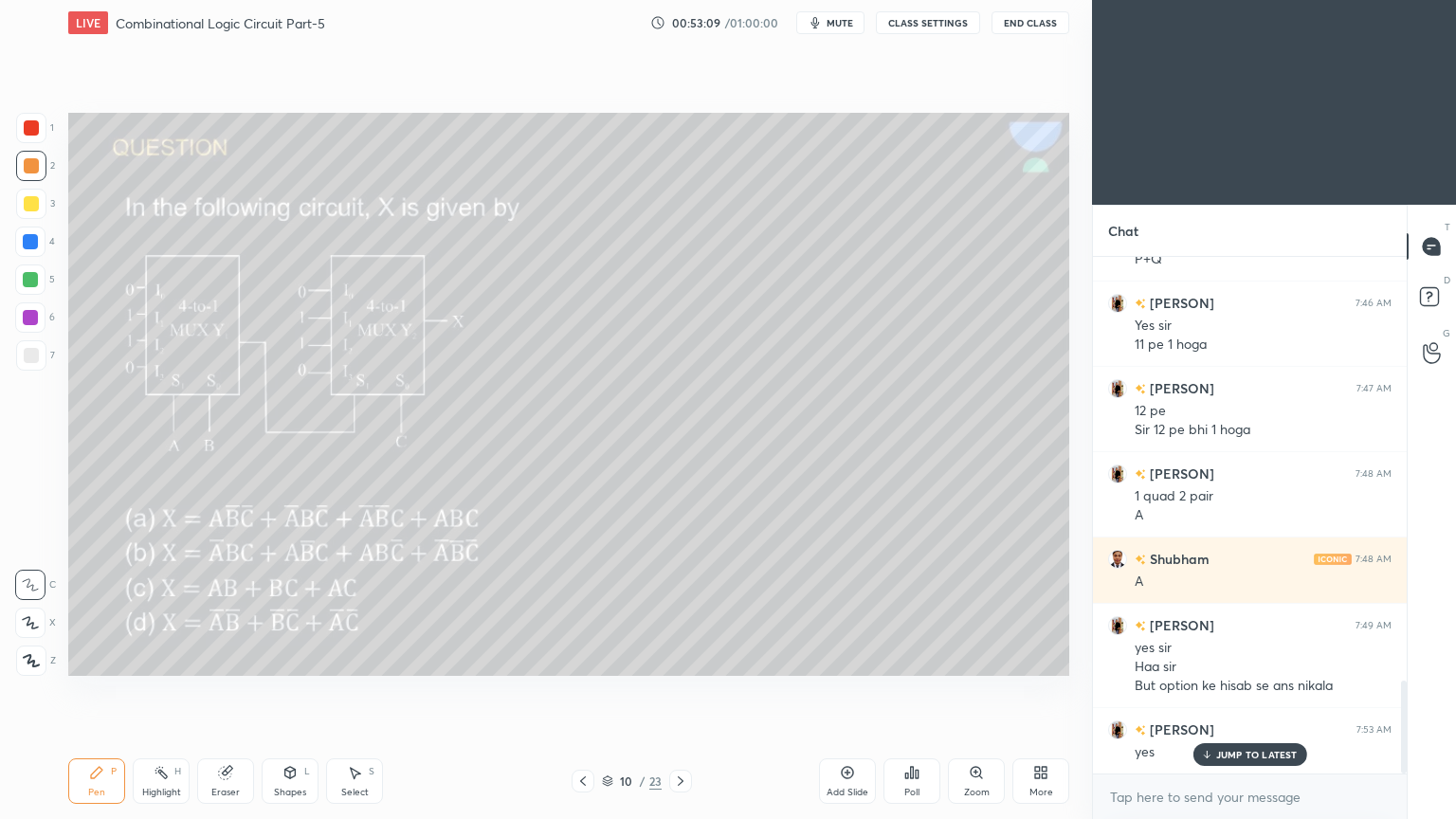 click at bounding box center [30, 280] 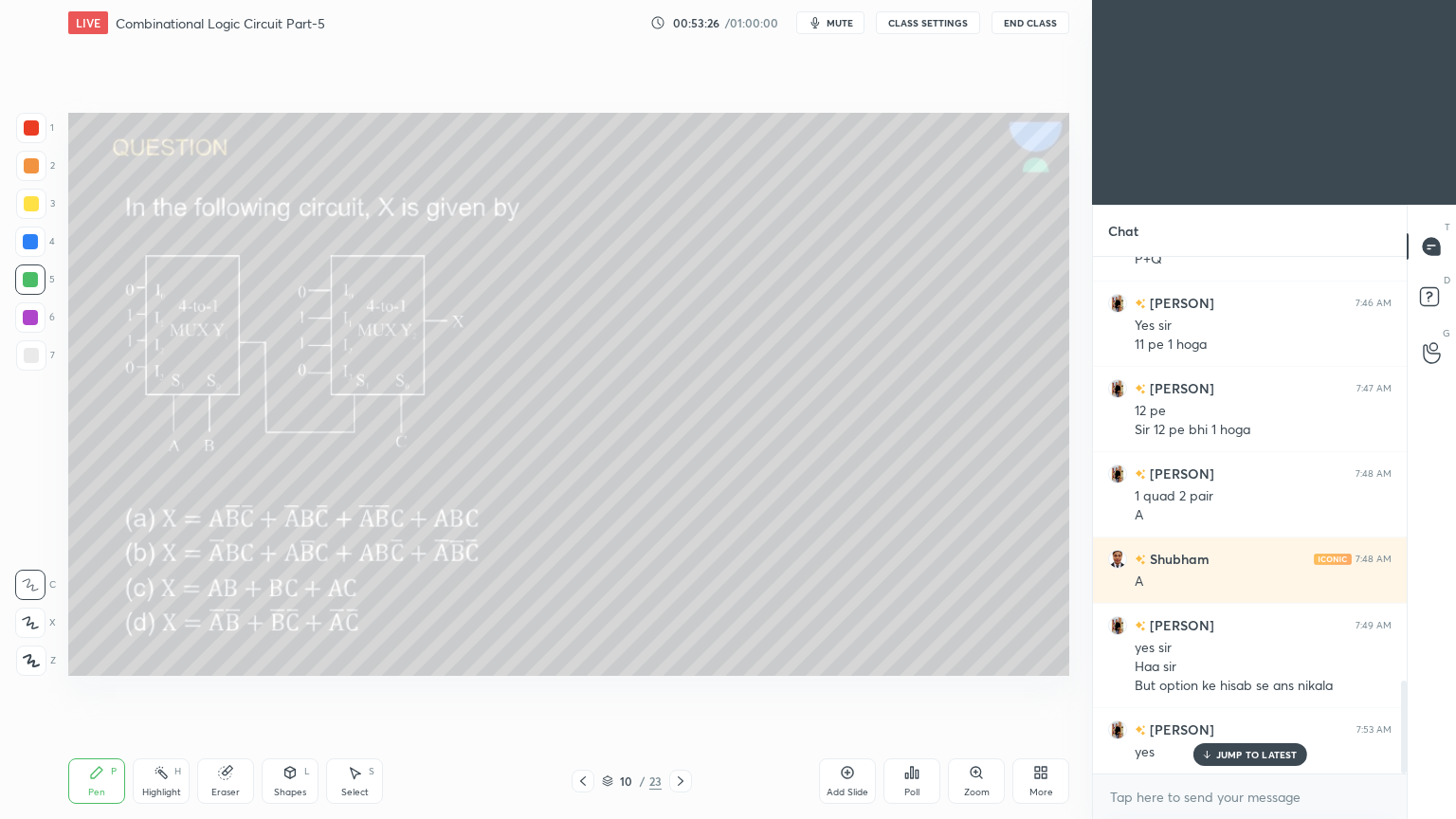 click on "3" at bounding box center (35, 204) 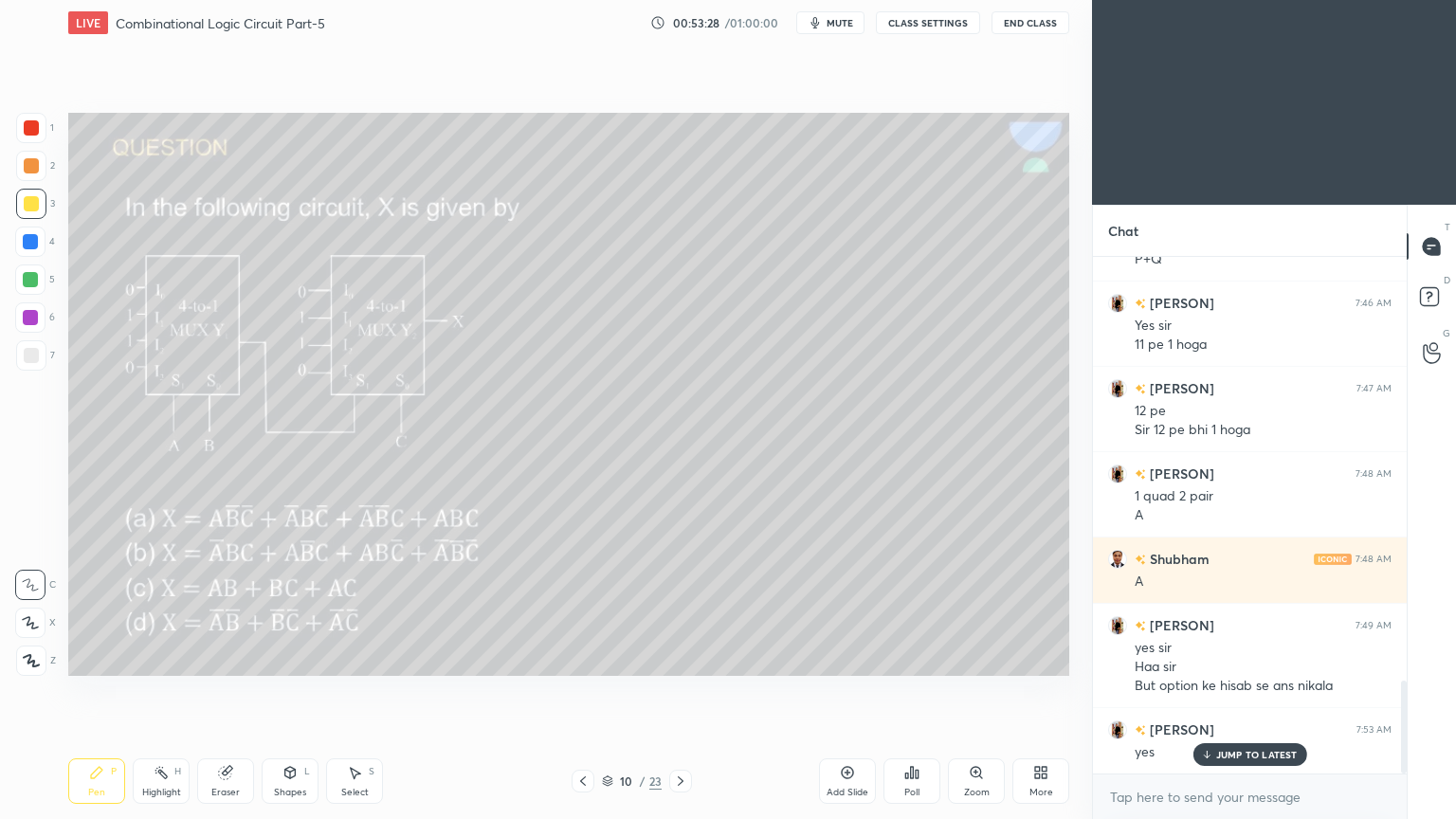 click at bounding box center [30, 280] 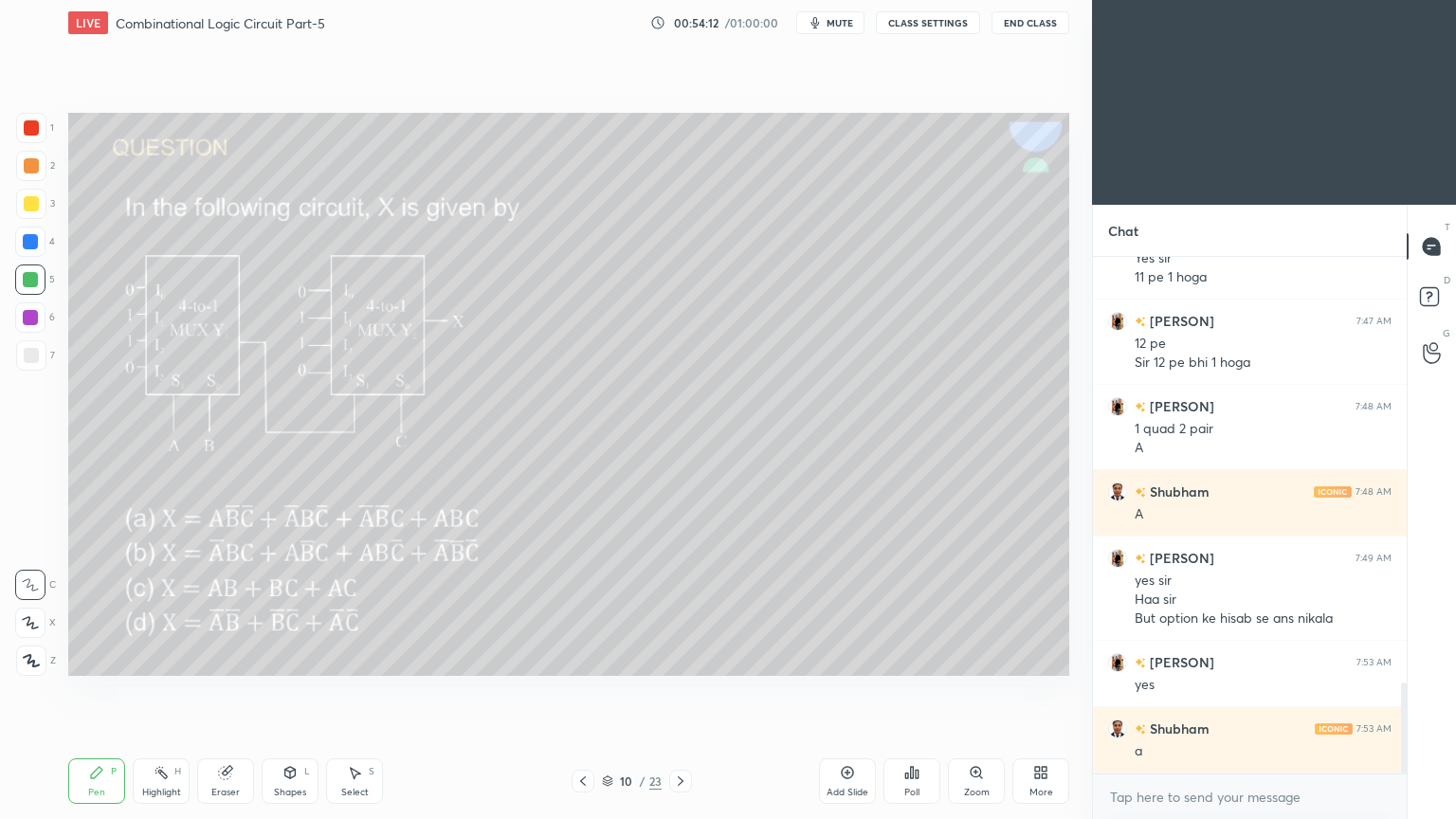 scroll, scrollTop: 2480, scrollLeft: 0, axis: vertical 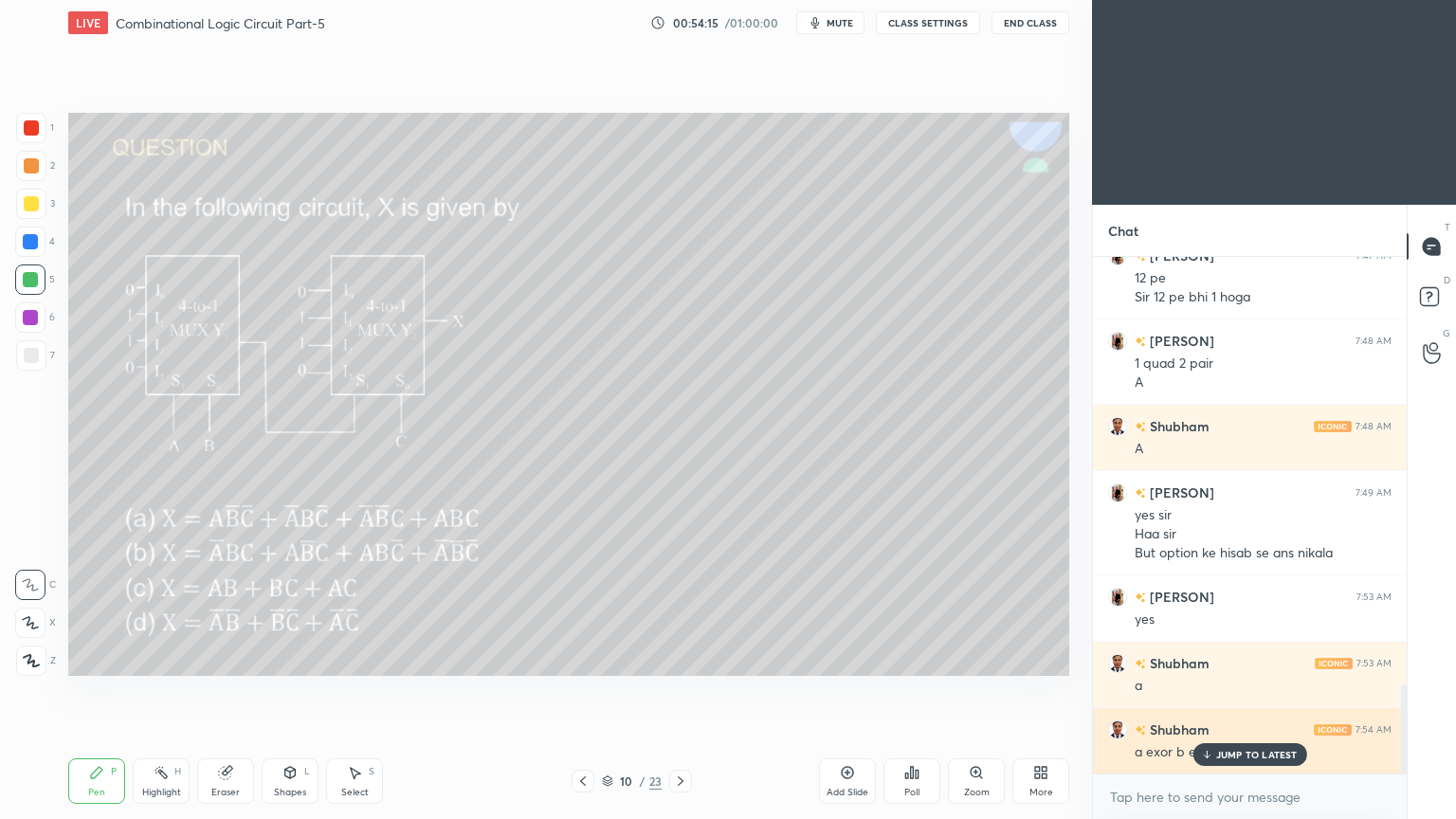 click on "JUMP TO LATEST" at bounding box center [1257, 755] 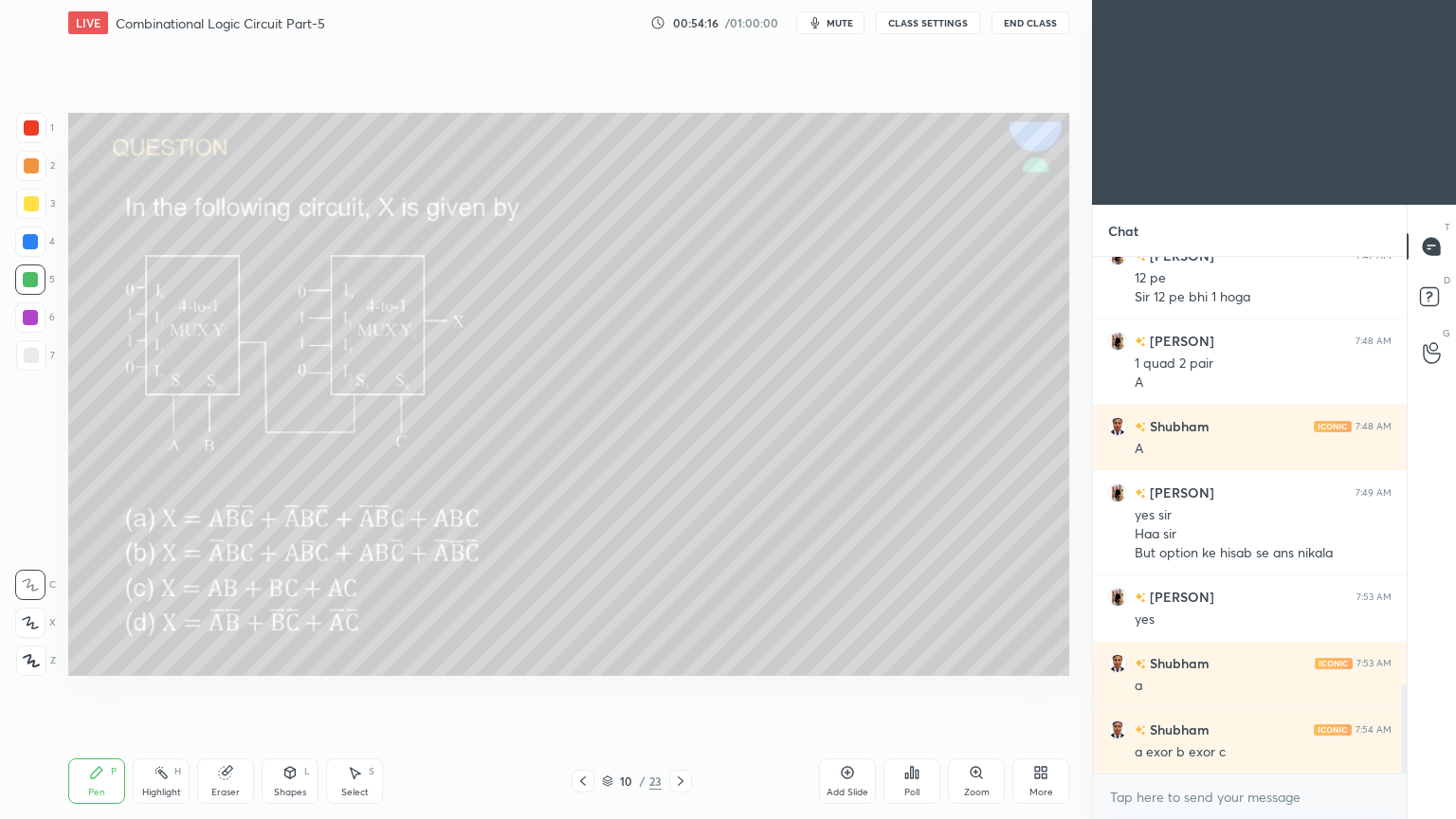 click 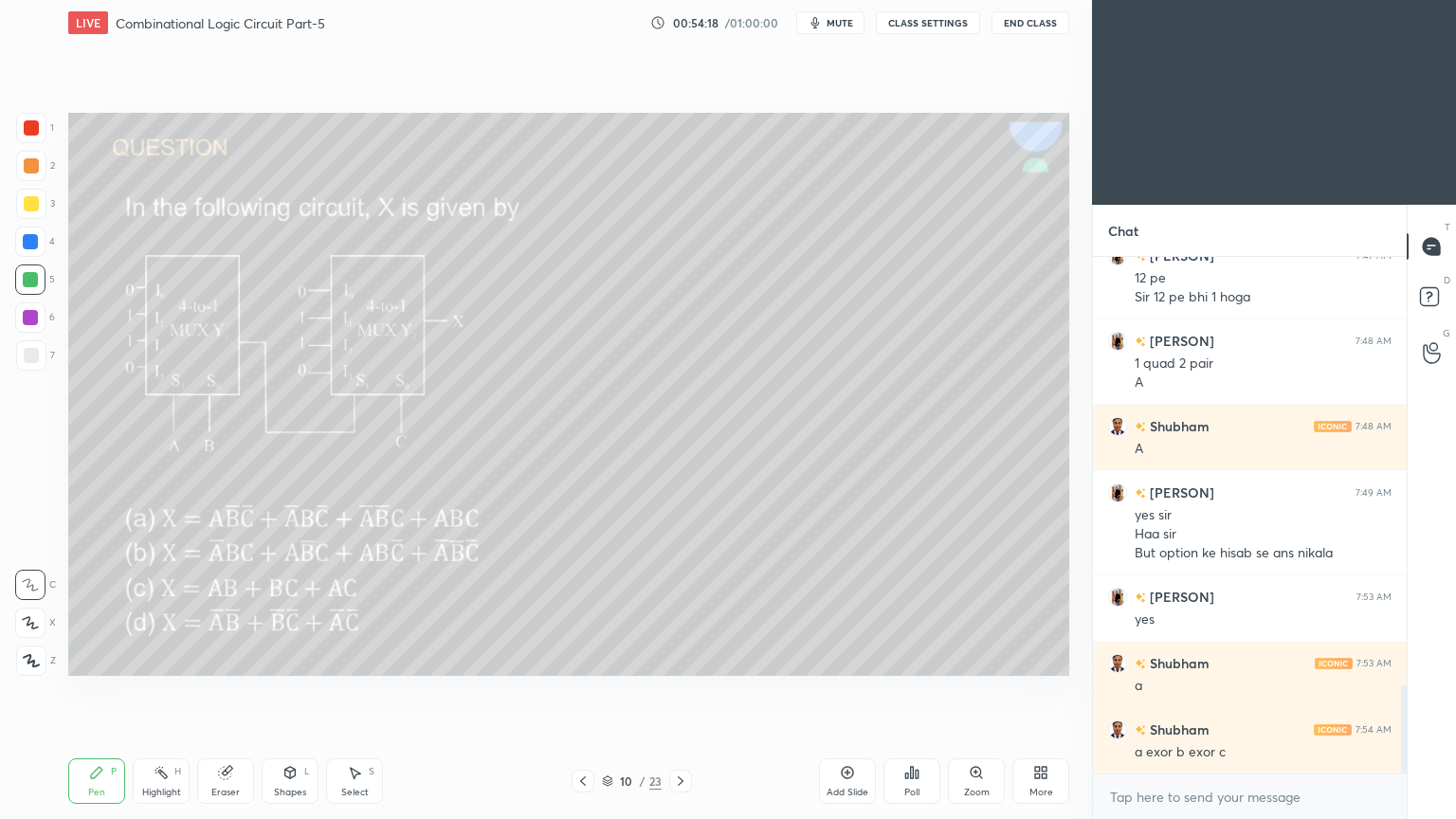 click on "3" at bounding box center (35, 204) 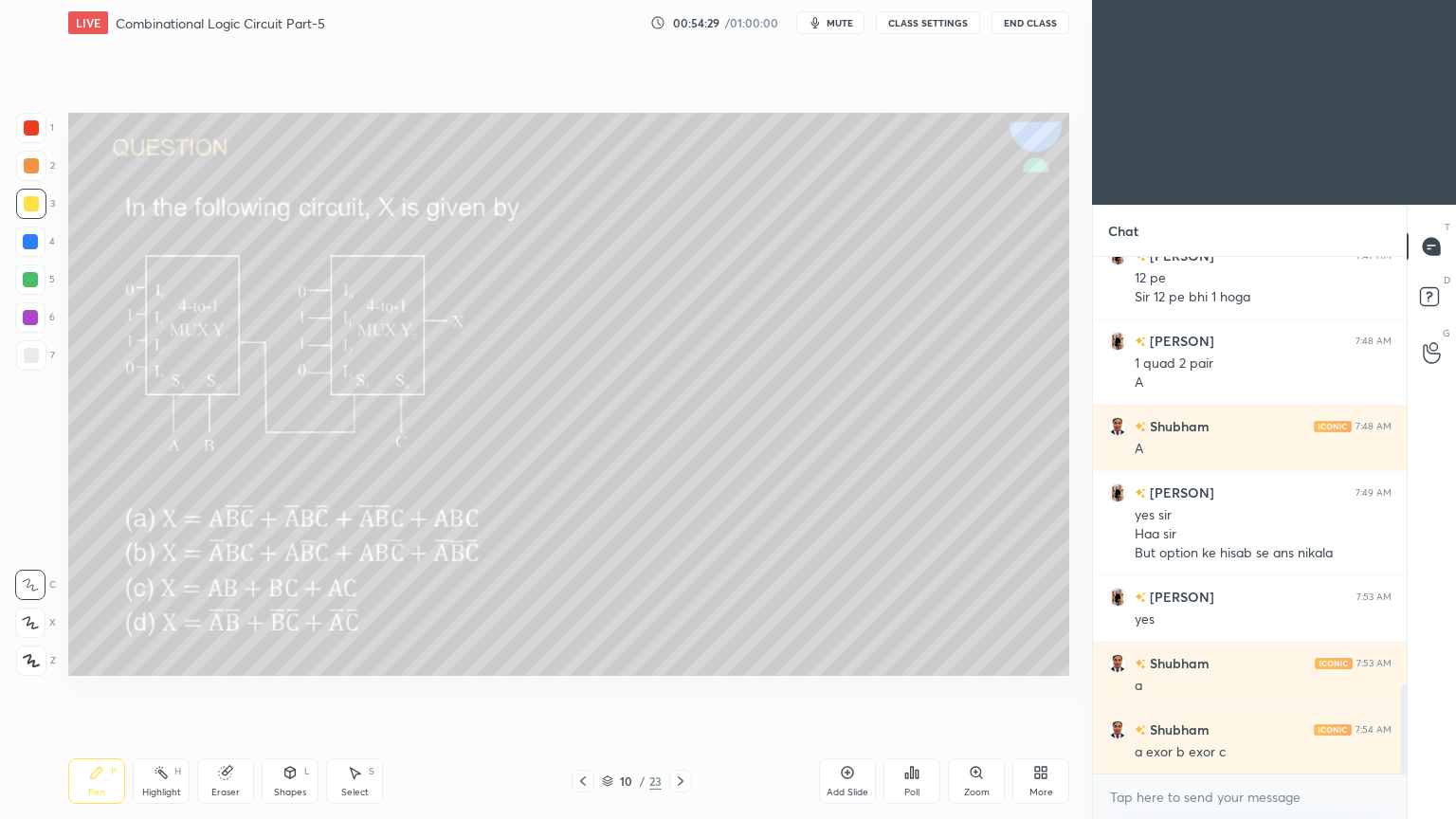 click at bounding box center (30, 318) 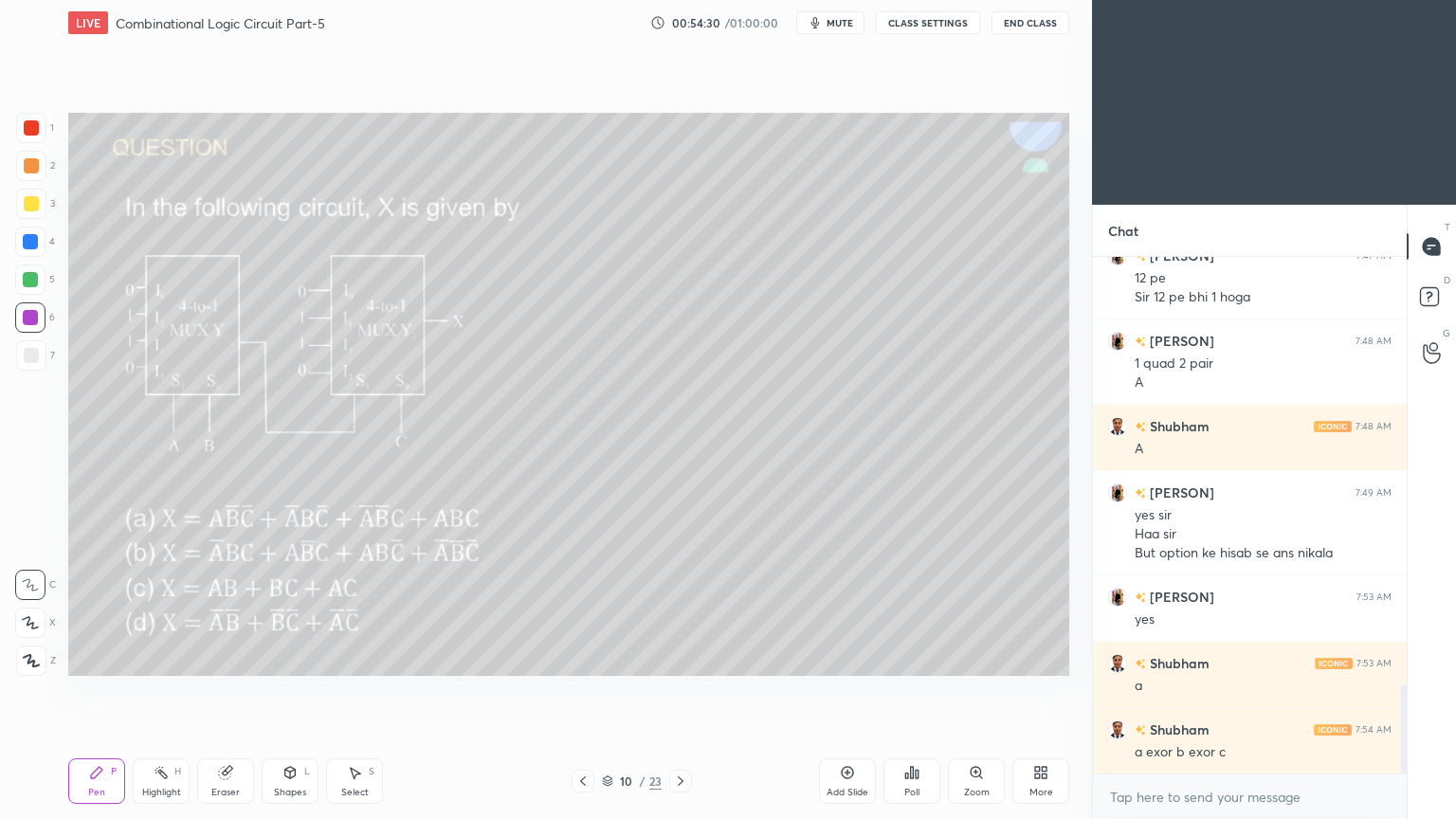 click on "Shapes L" at bounding box center (290, 781) 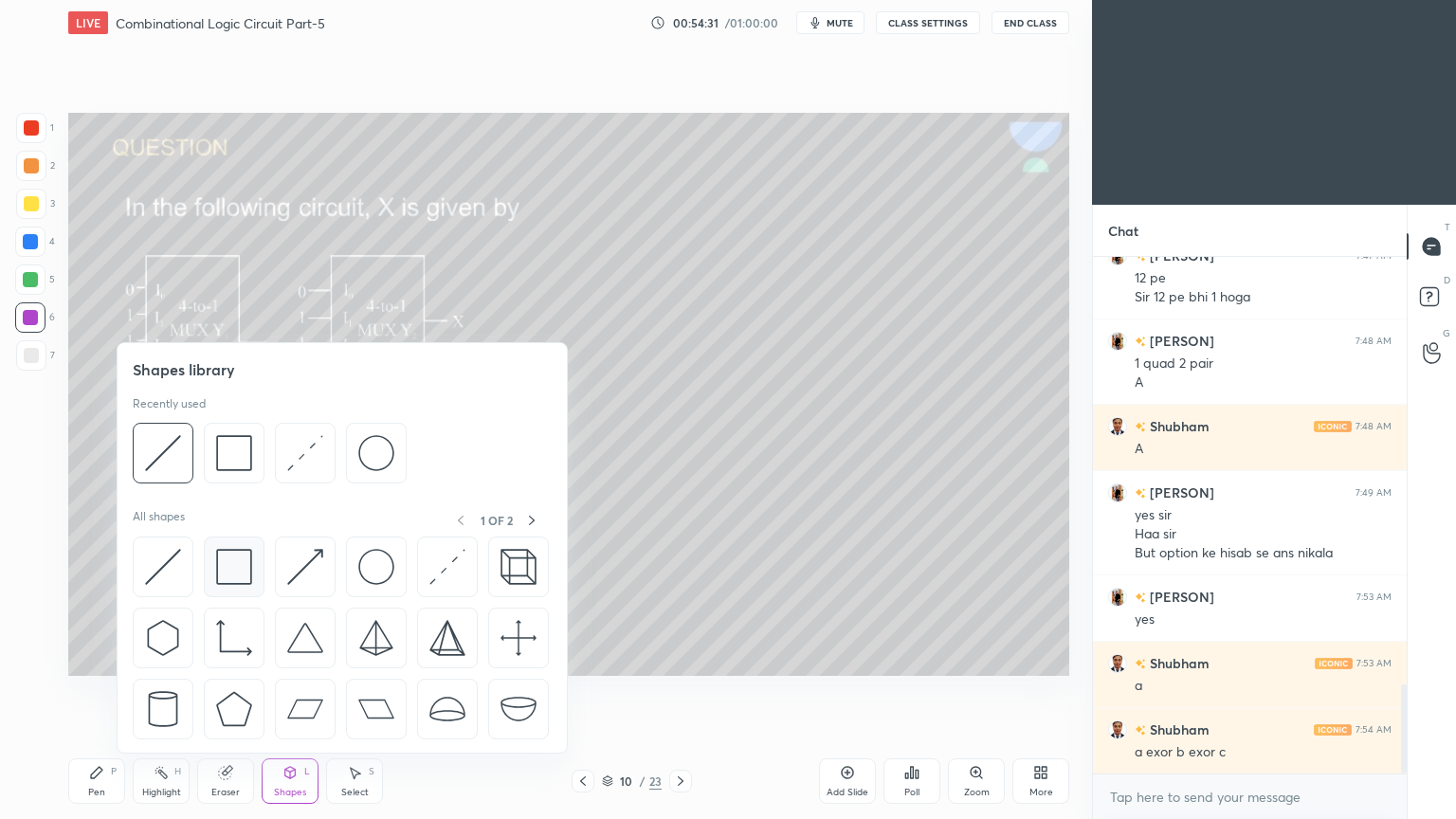 click at bounding box center (234, 567) 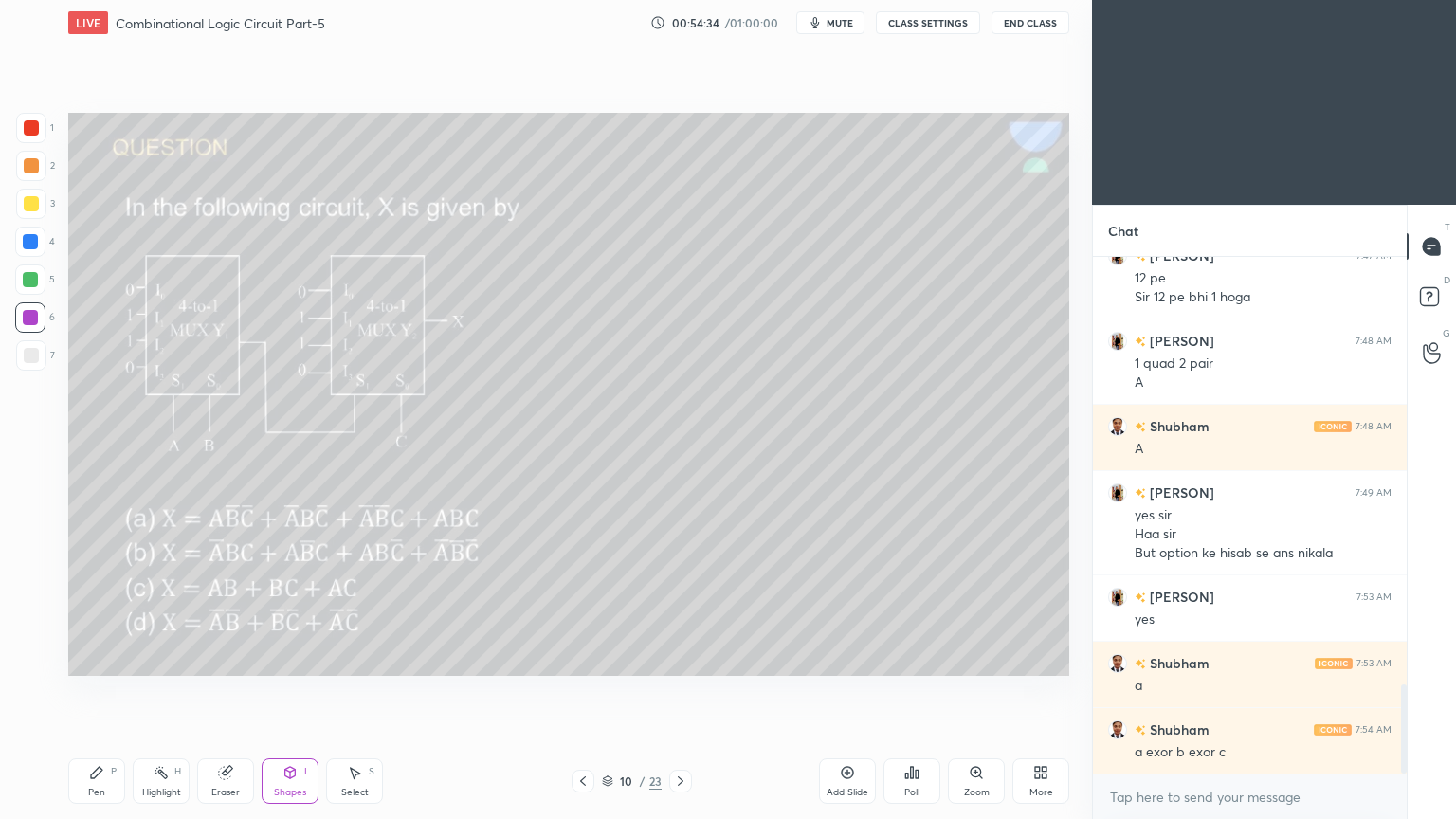 click on "Shapes L" at bounding box center (290, 781) 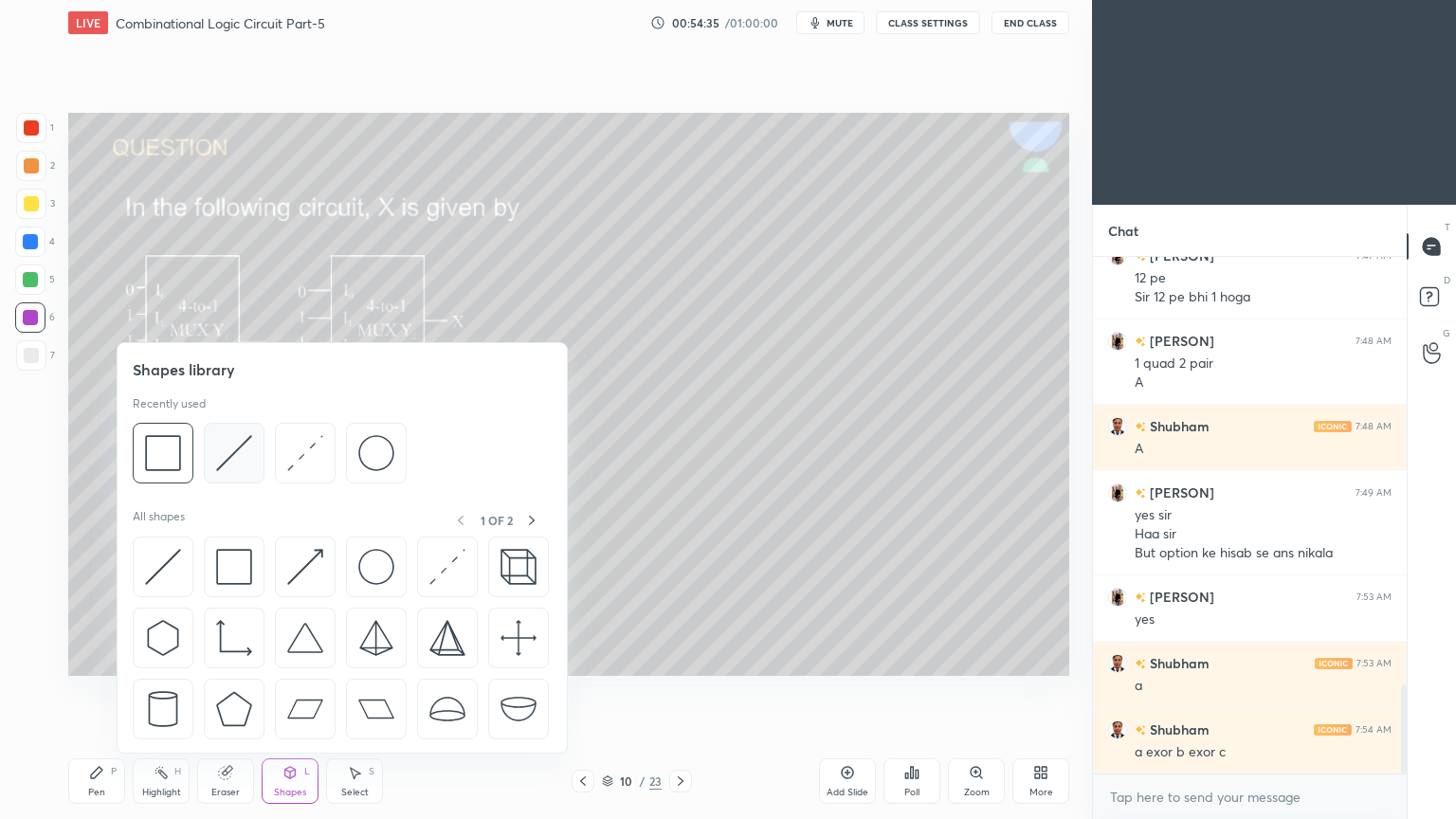 click at bounding box center [234, 453] 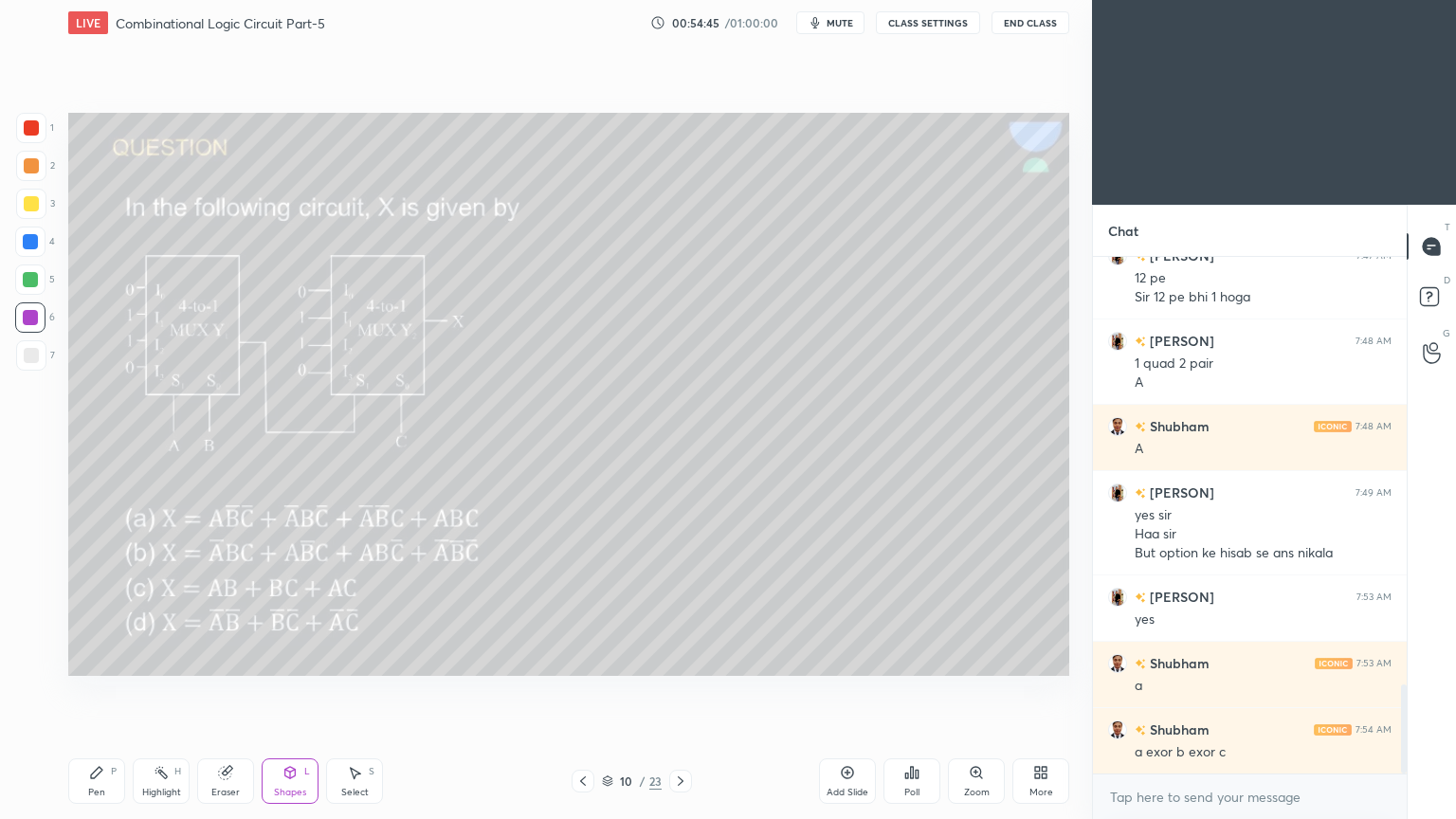 click on "Pen P" at bounding box center [97, 781] 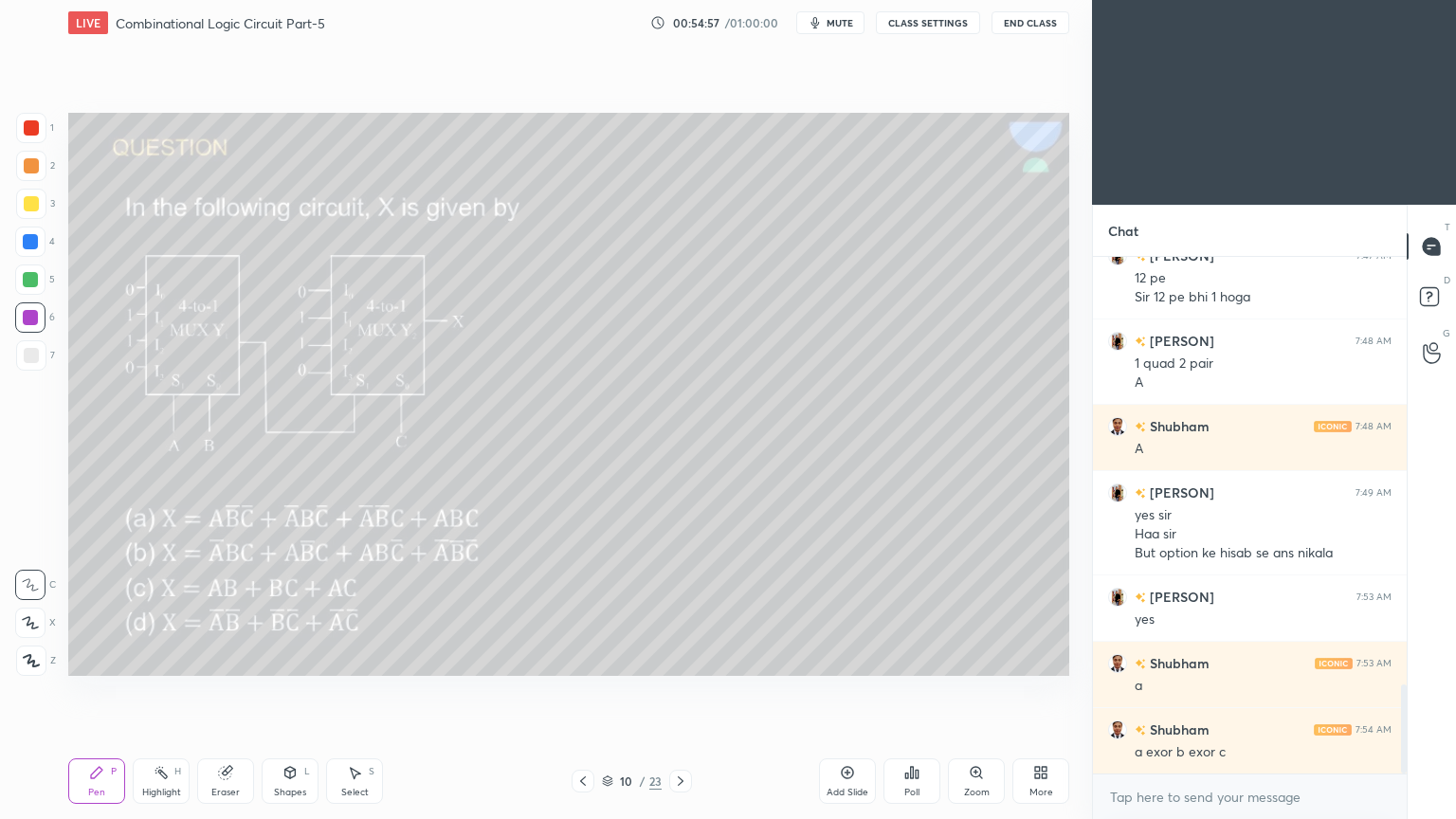 click at bounding box center (30, 280) 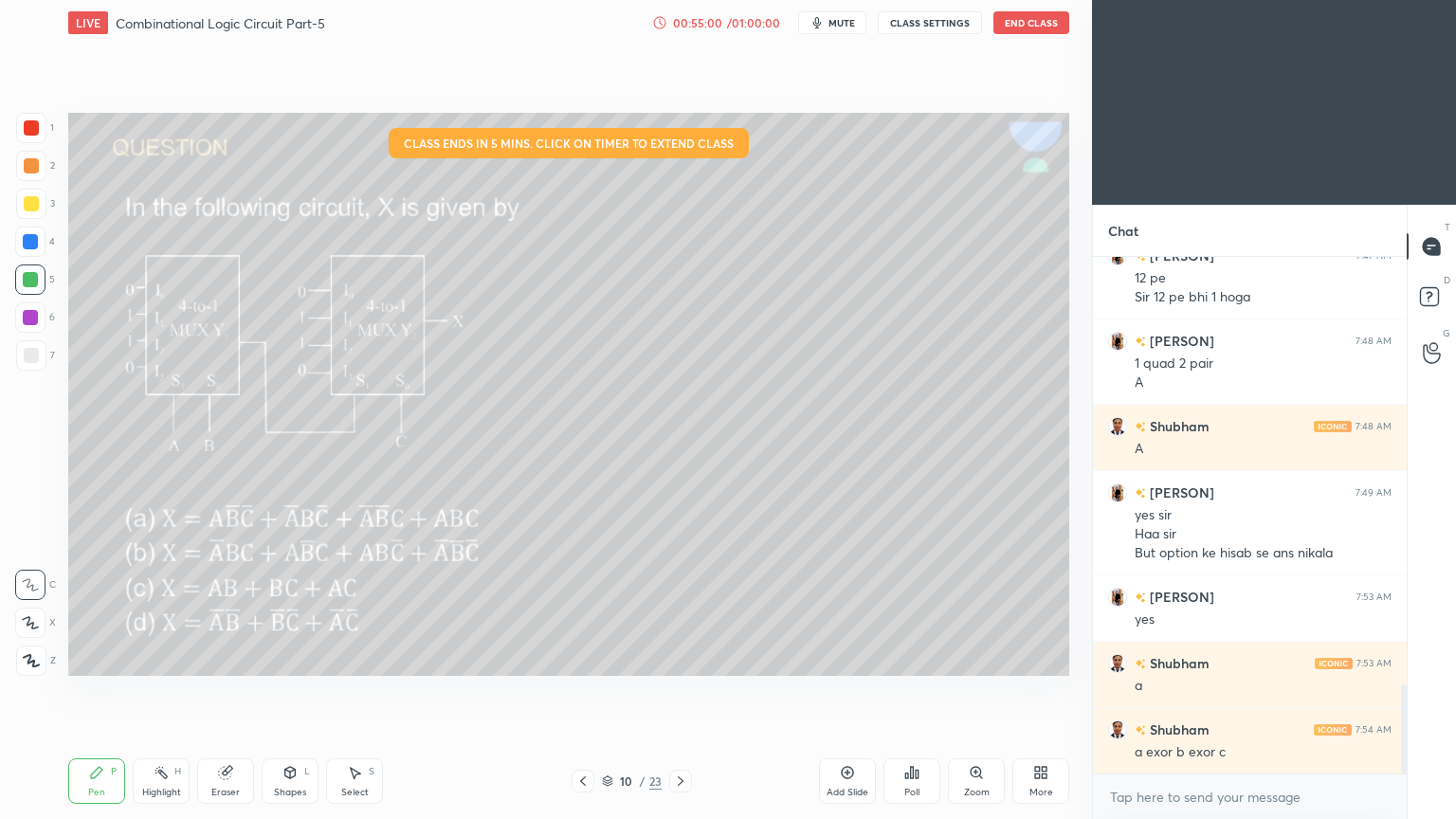 click at bounding box center (31, 166) 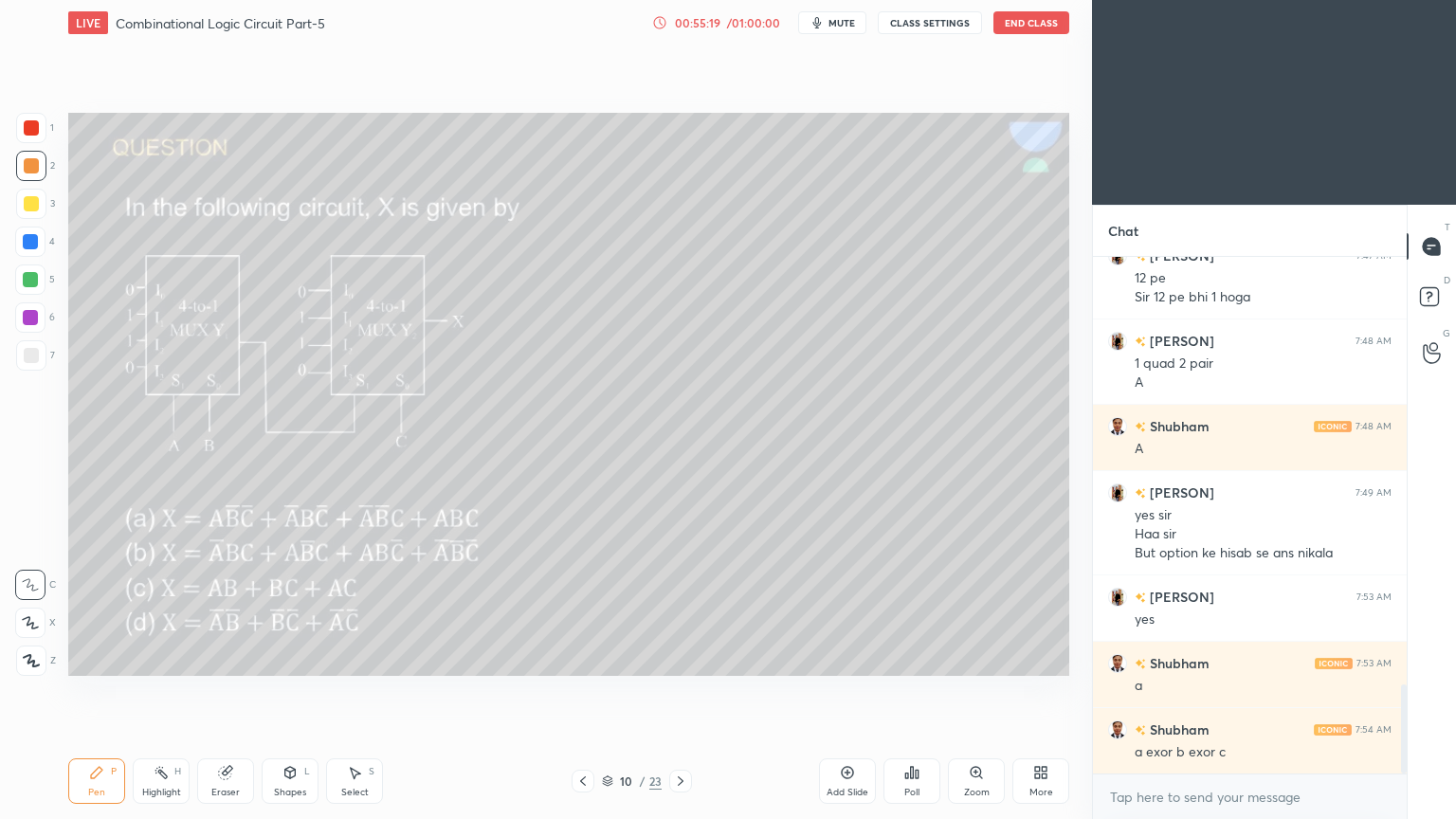 scroll, scrollTop: 2547, scrollLeft: 0, axis: vertical 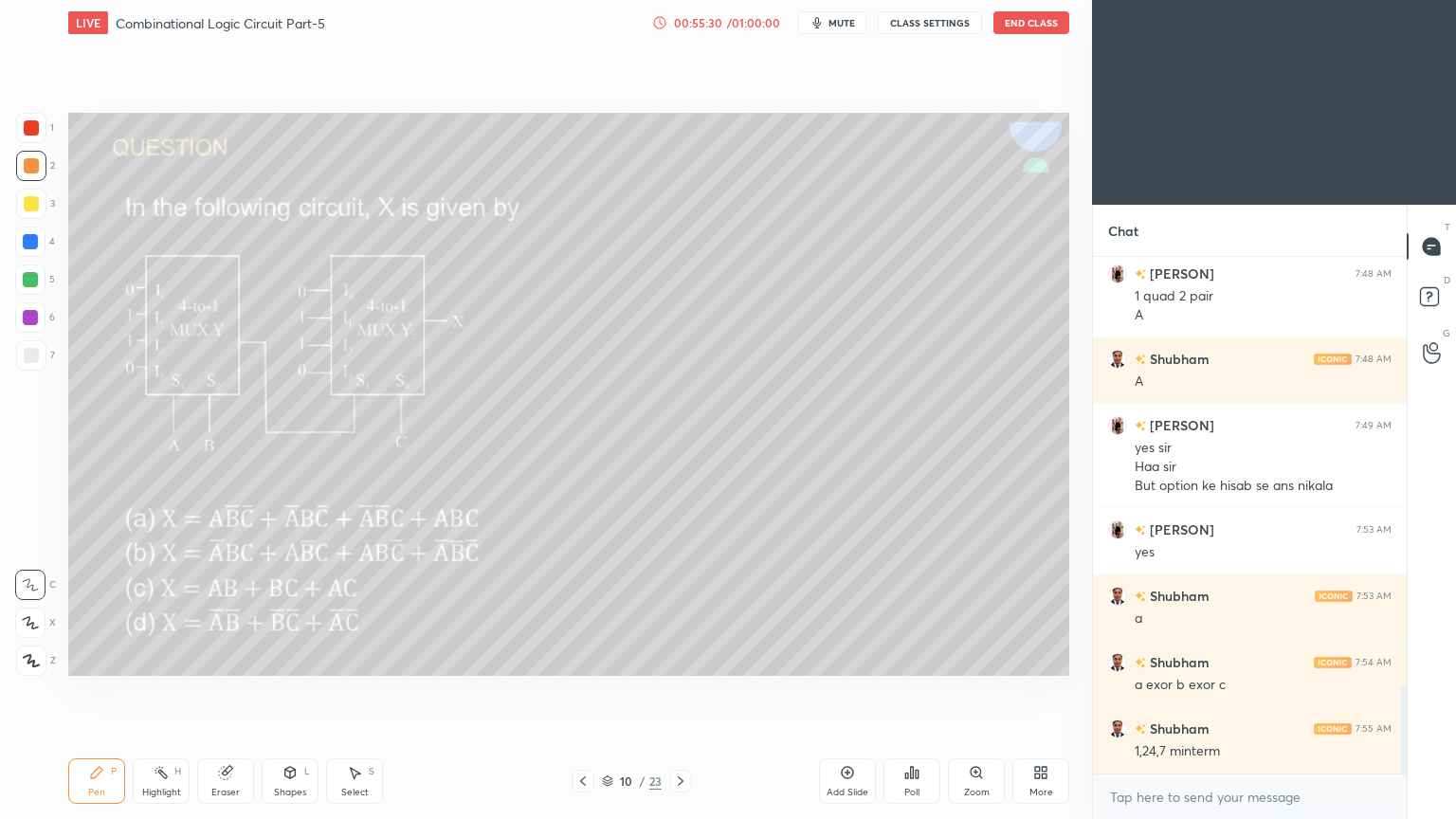 click at bounding box center [31, 128] 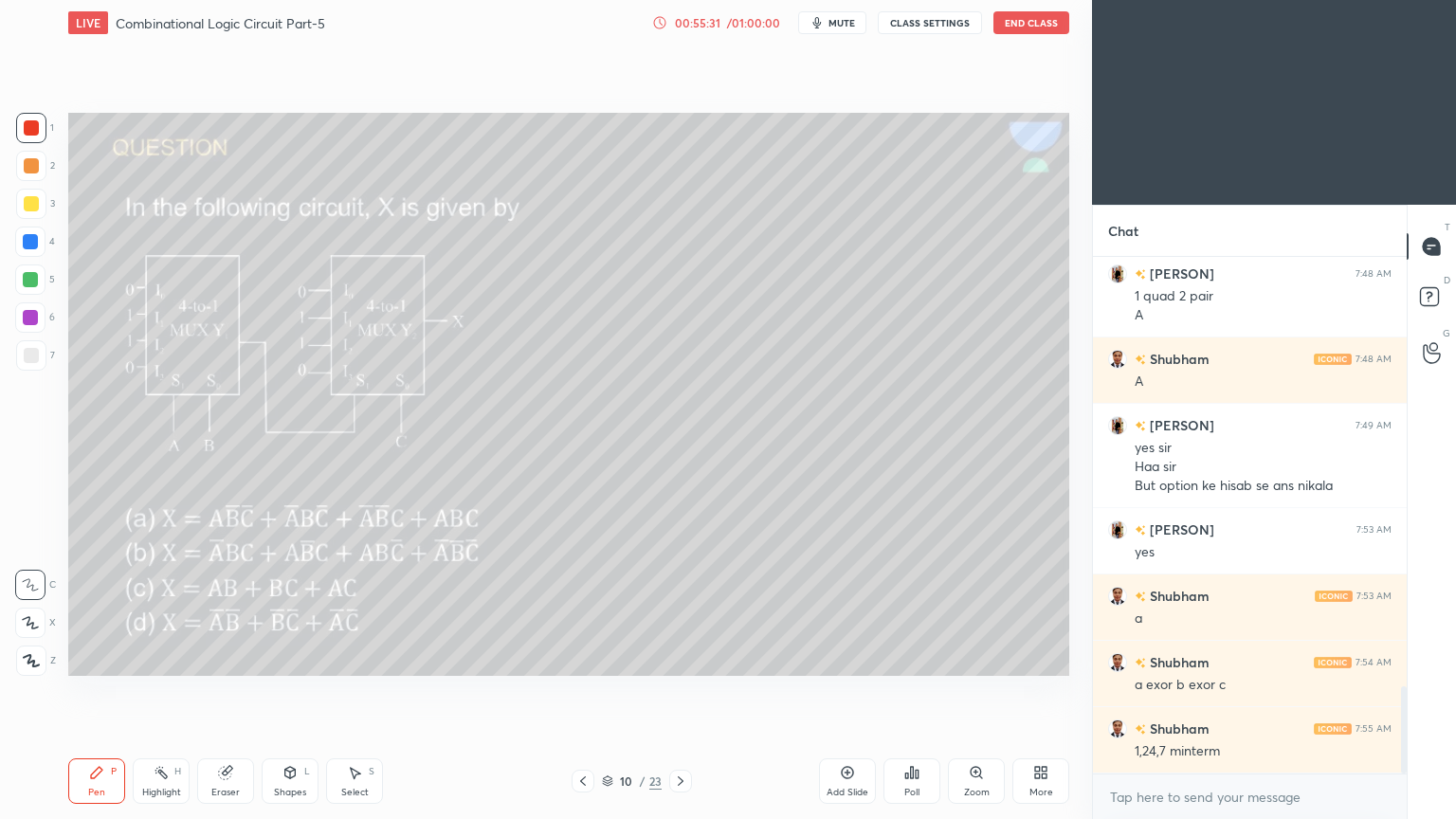 click 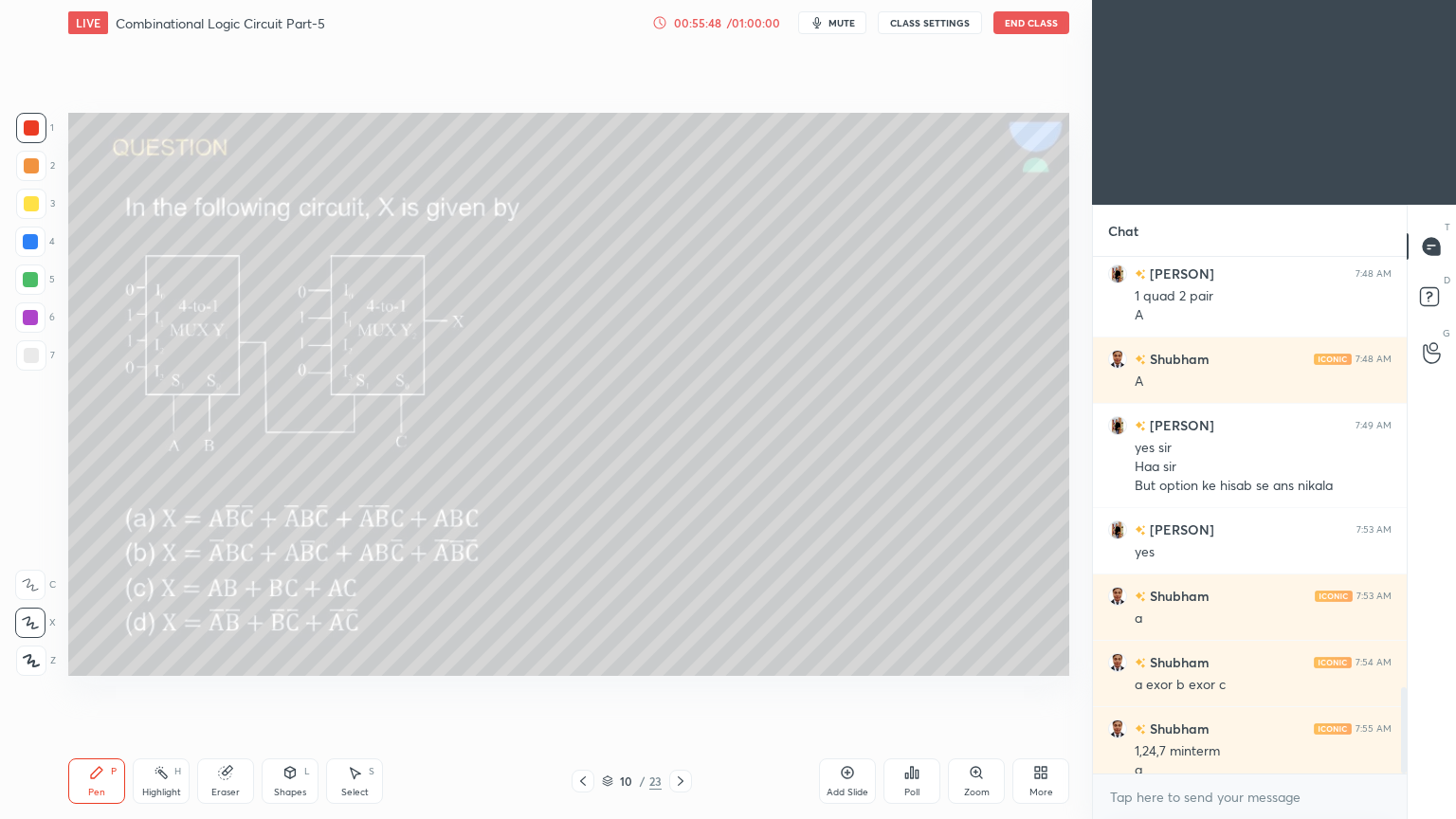 scroll, scrollTop: 2566, scrollLeft: 0, axis: vertical 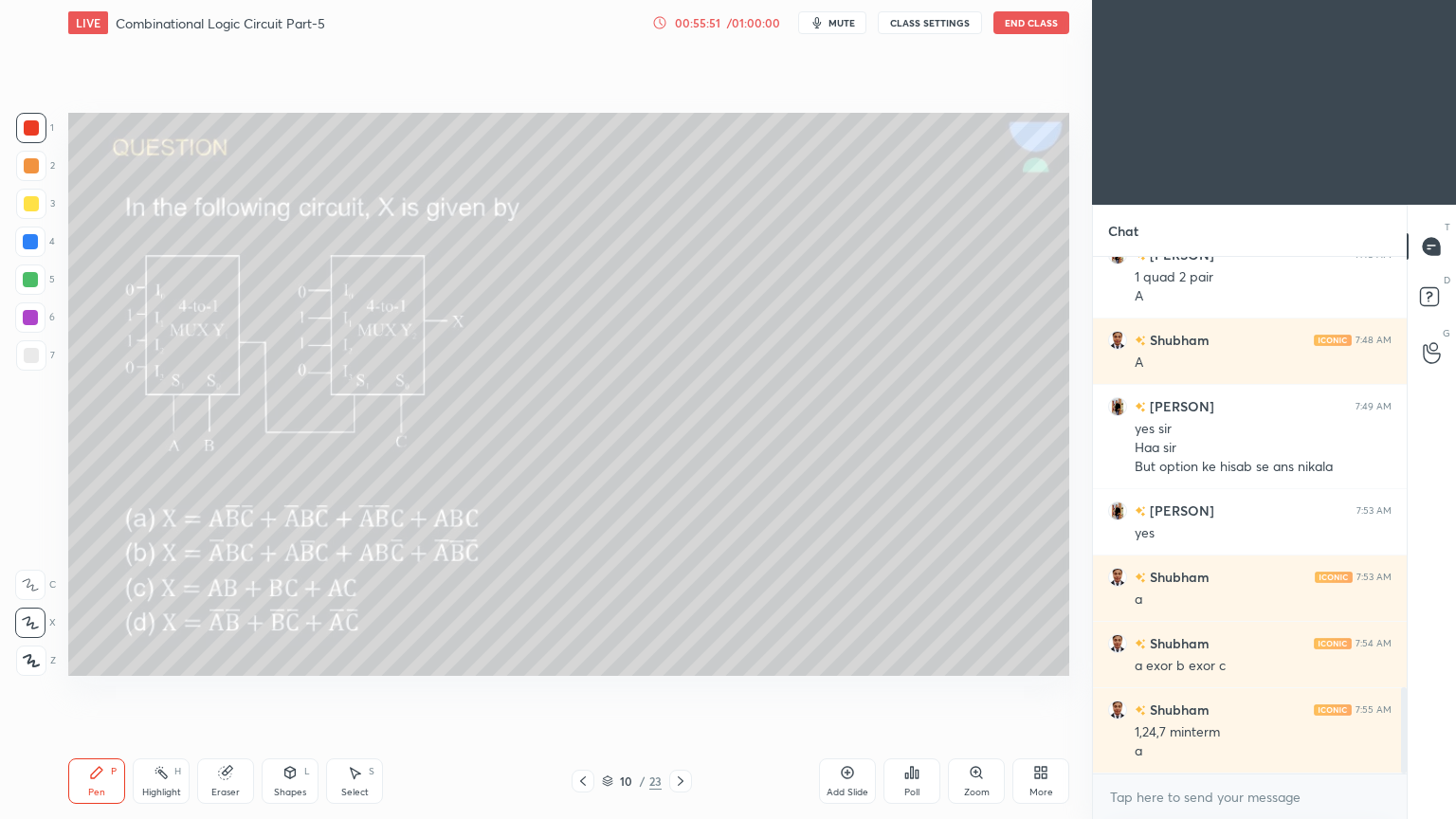 click at bounding box center (30, 585) 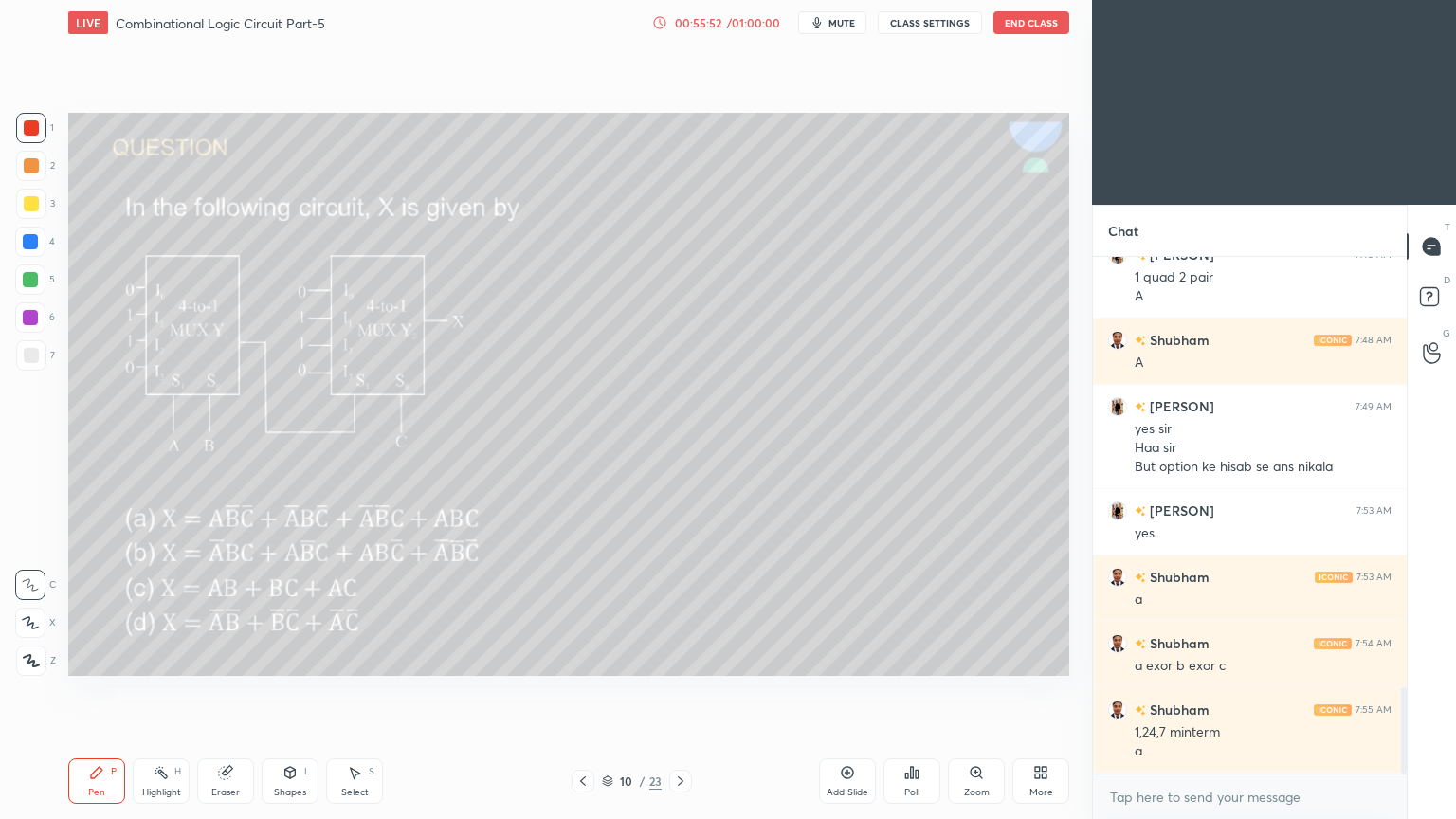 click 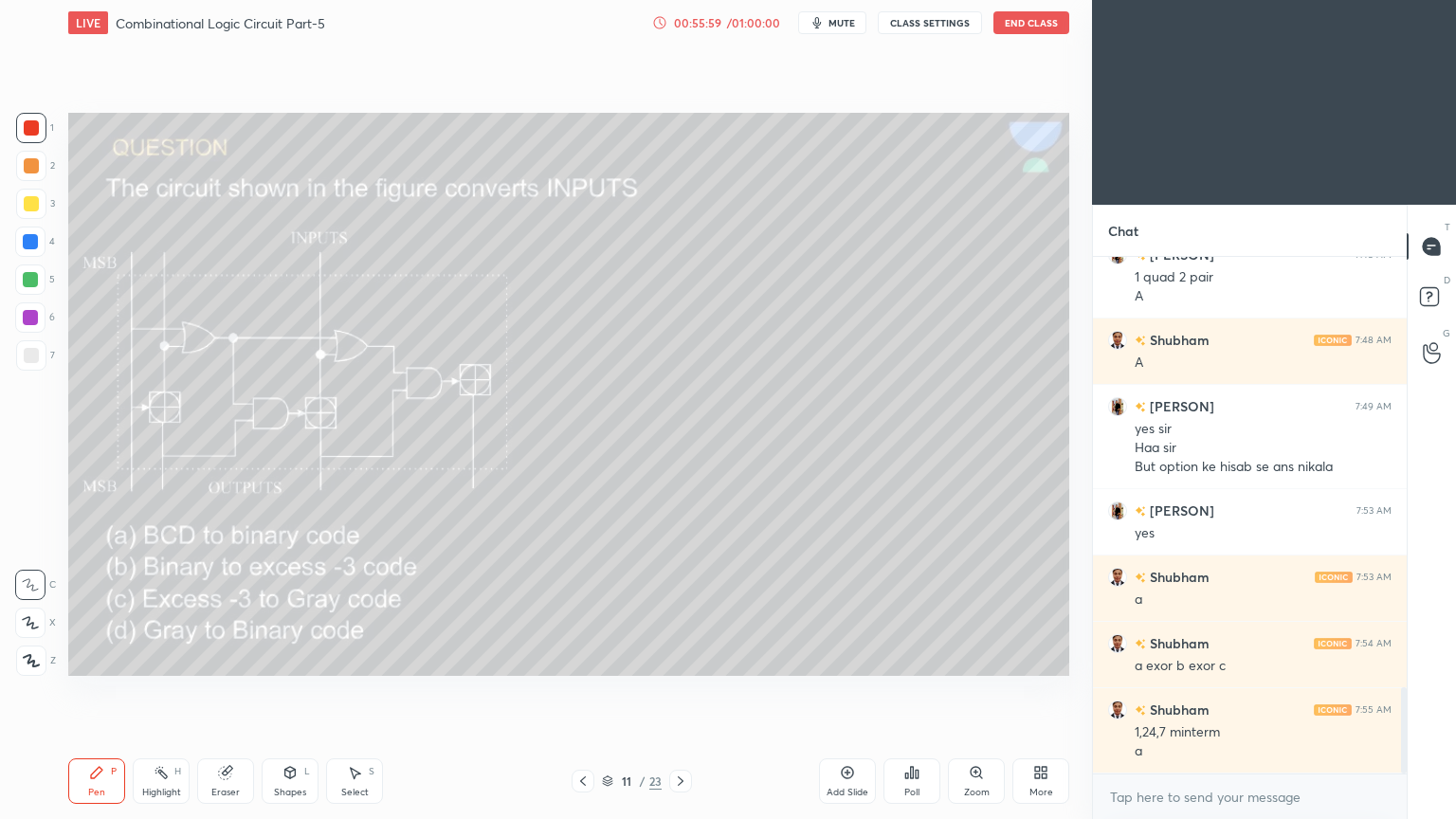 click on "Poll" at bounding box center [912, 781] 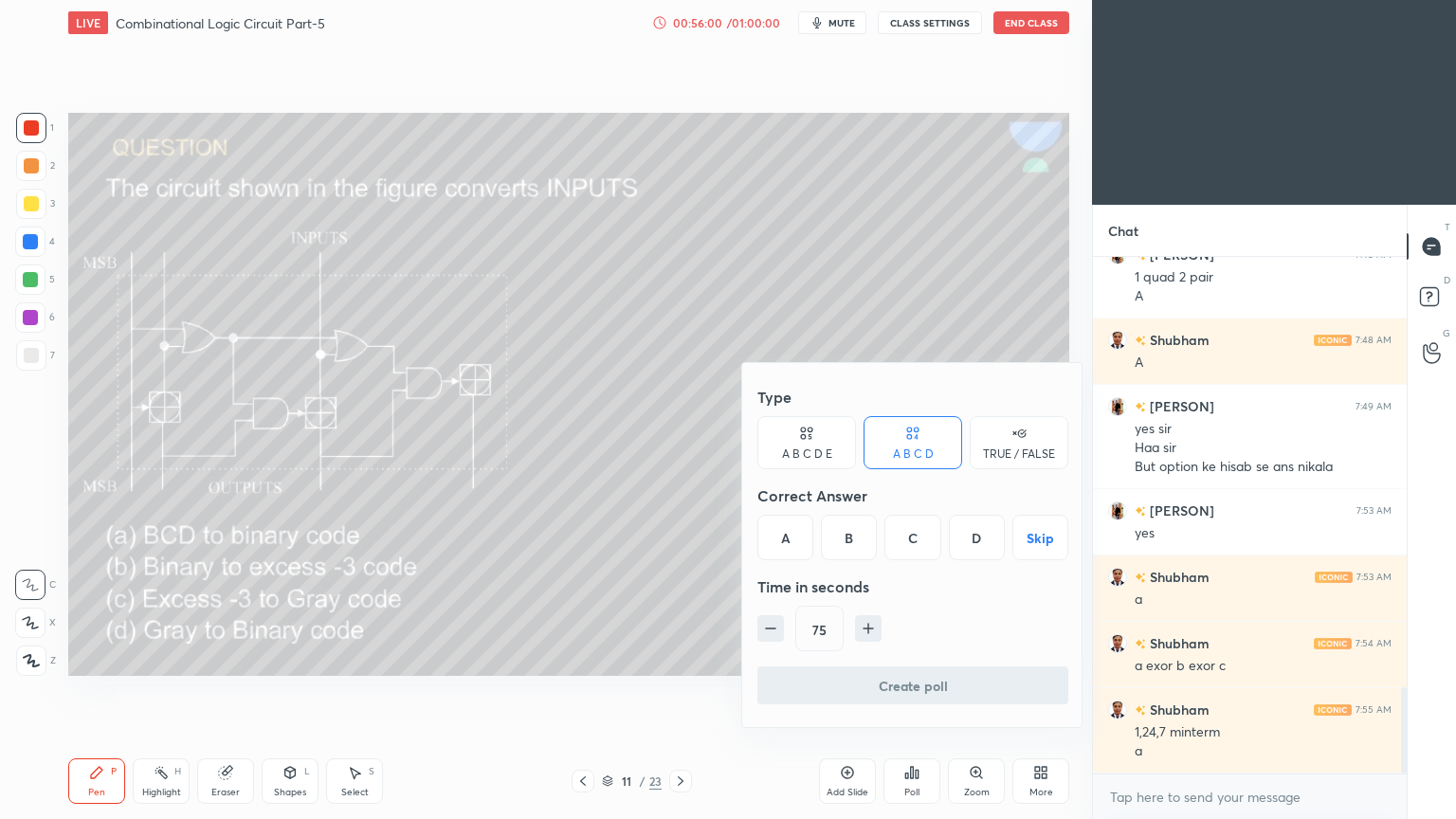 click on "D" at bounding box center [976, 537] 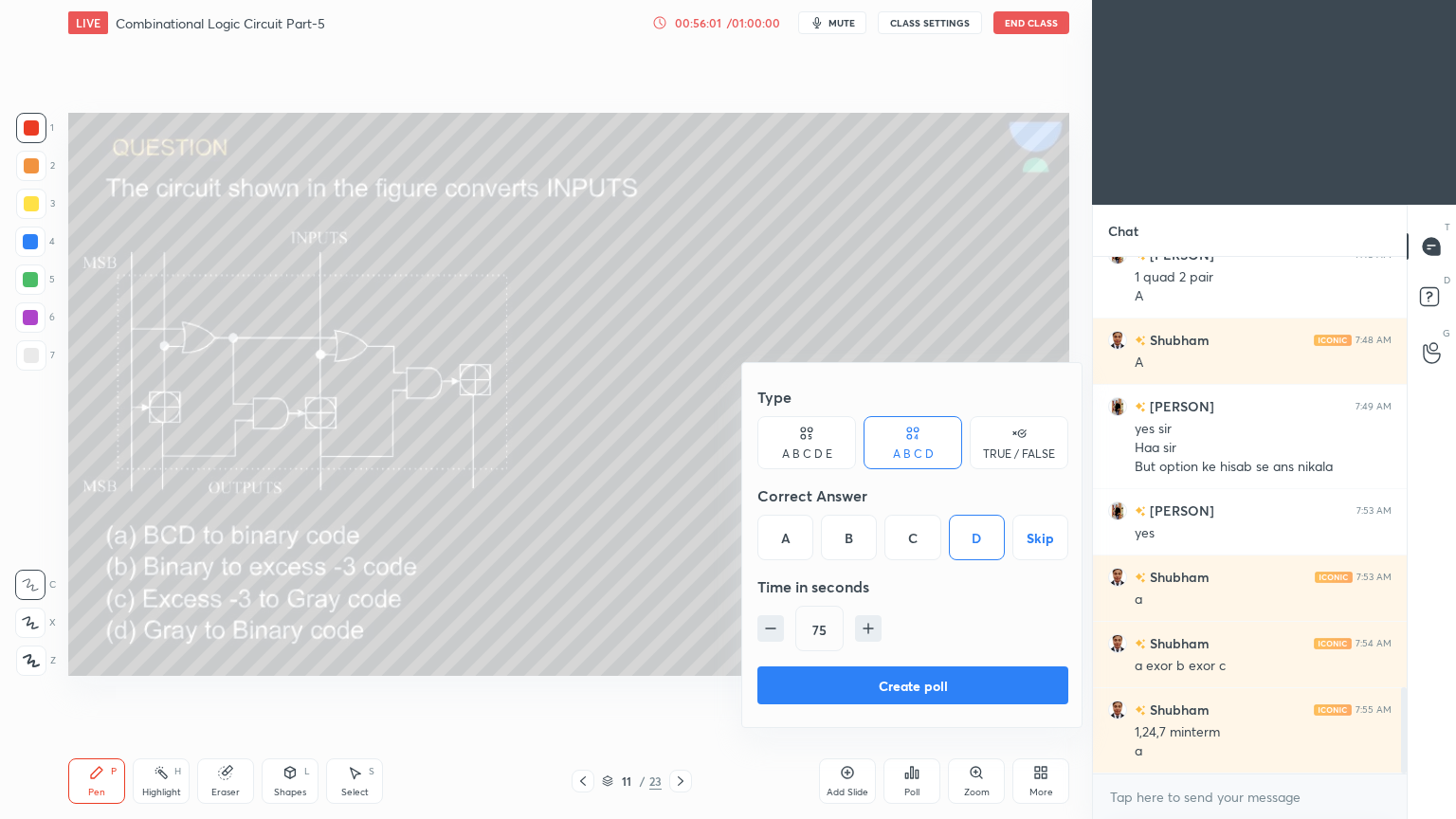 click 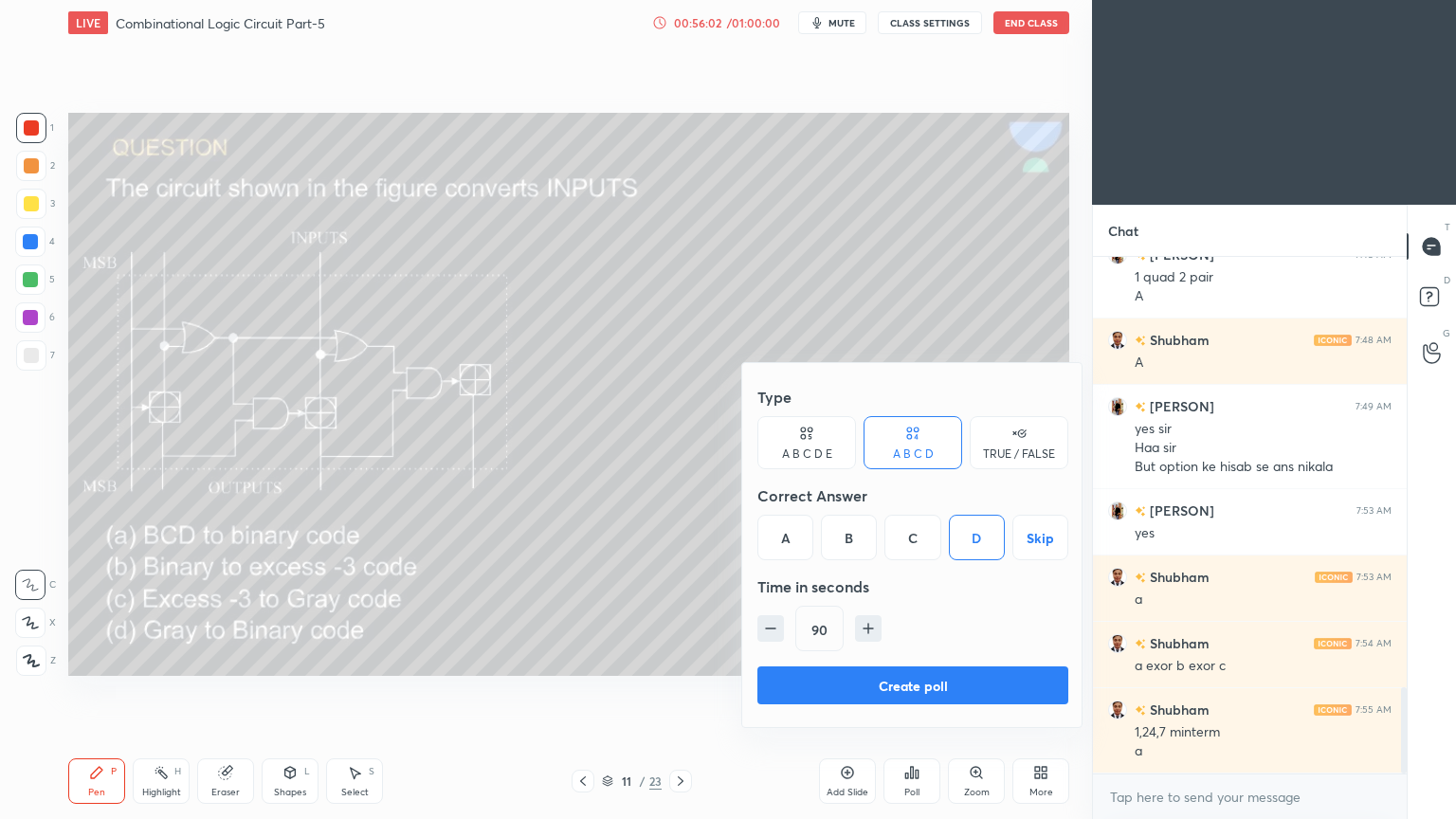 click on "Create poll" at bounding box center (913, 685) 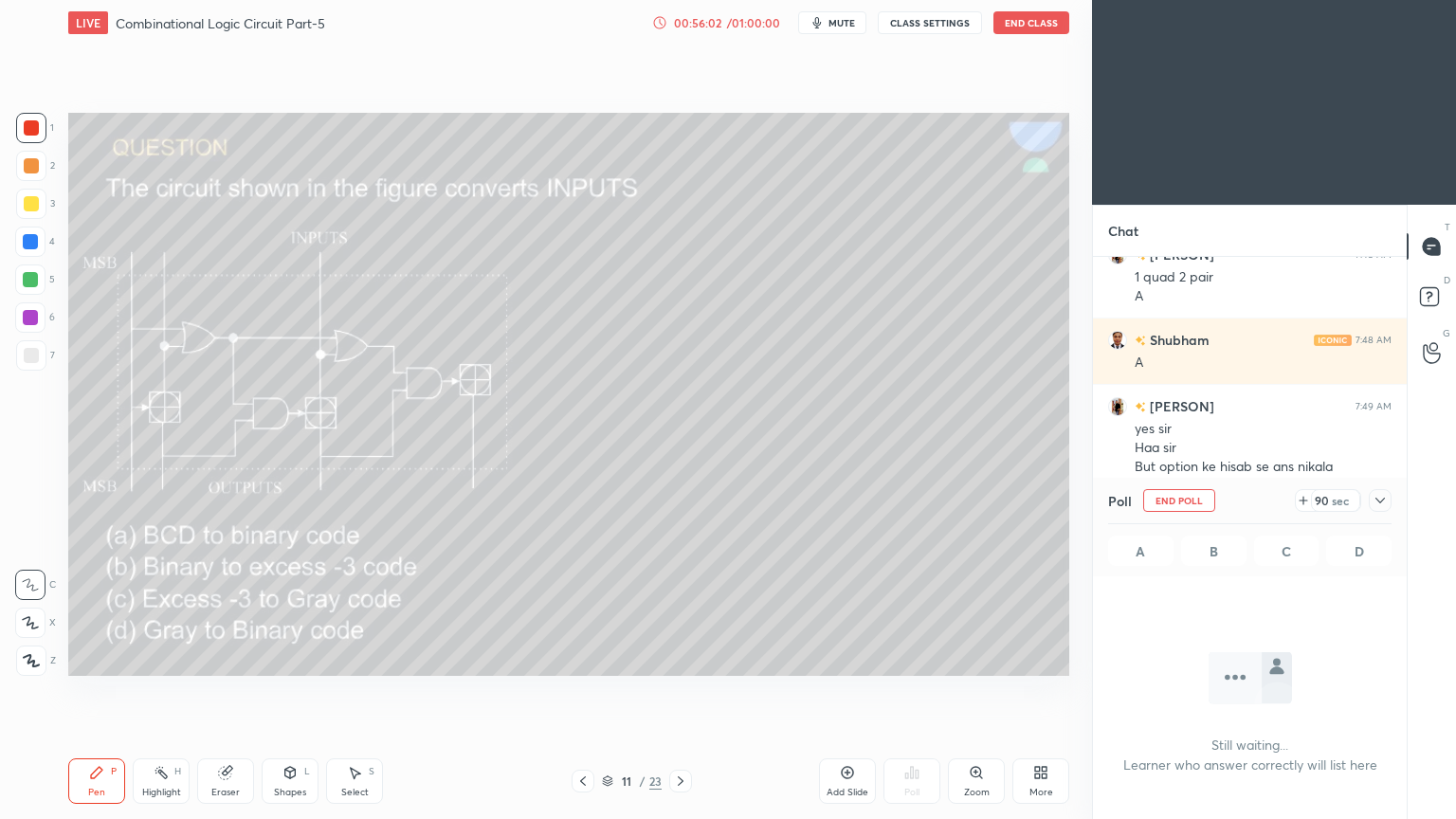 scroll, scrollTop: 422, scrollLeft: 308, axis: both 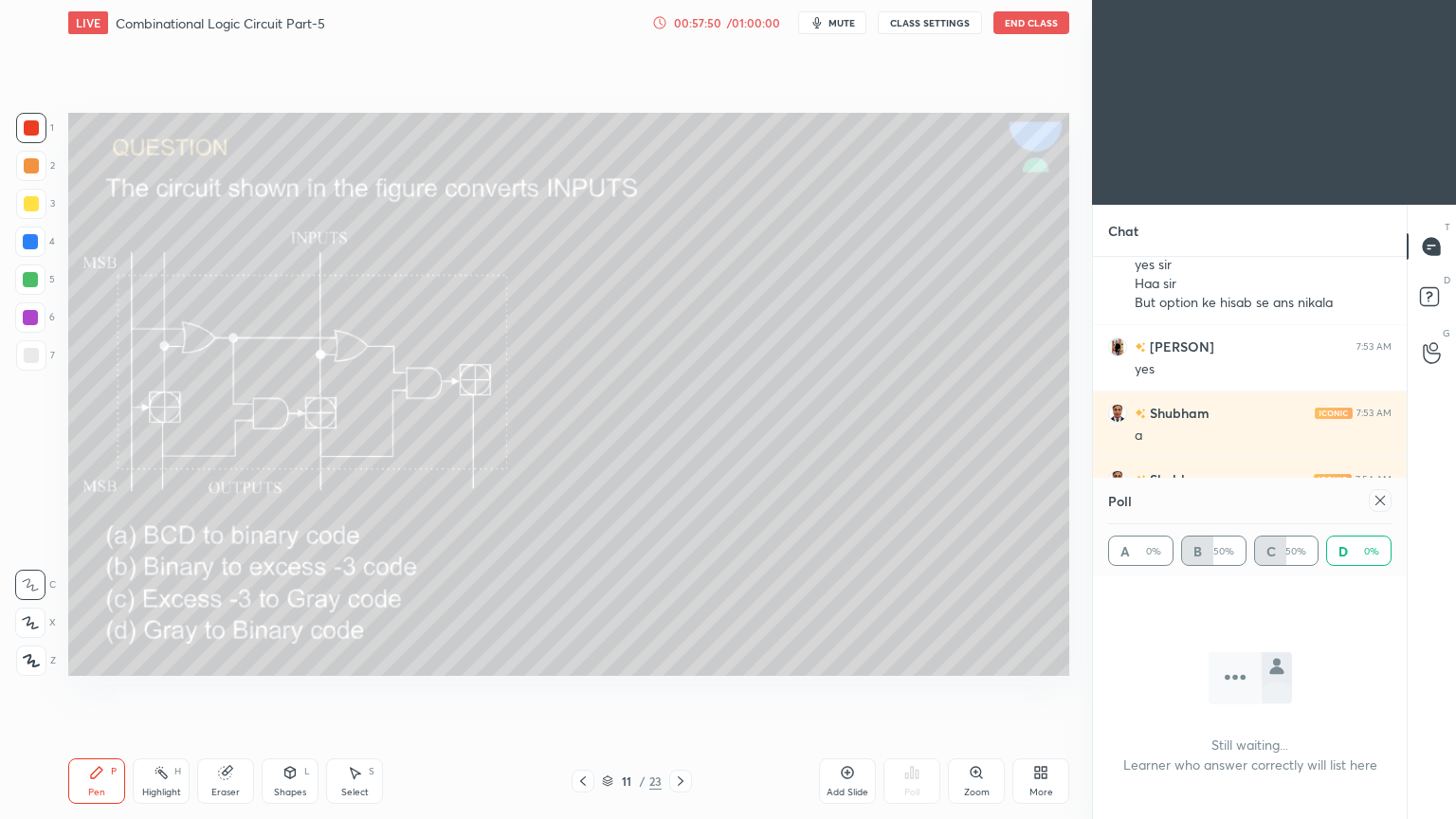 click 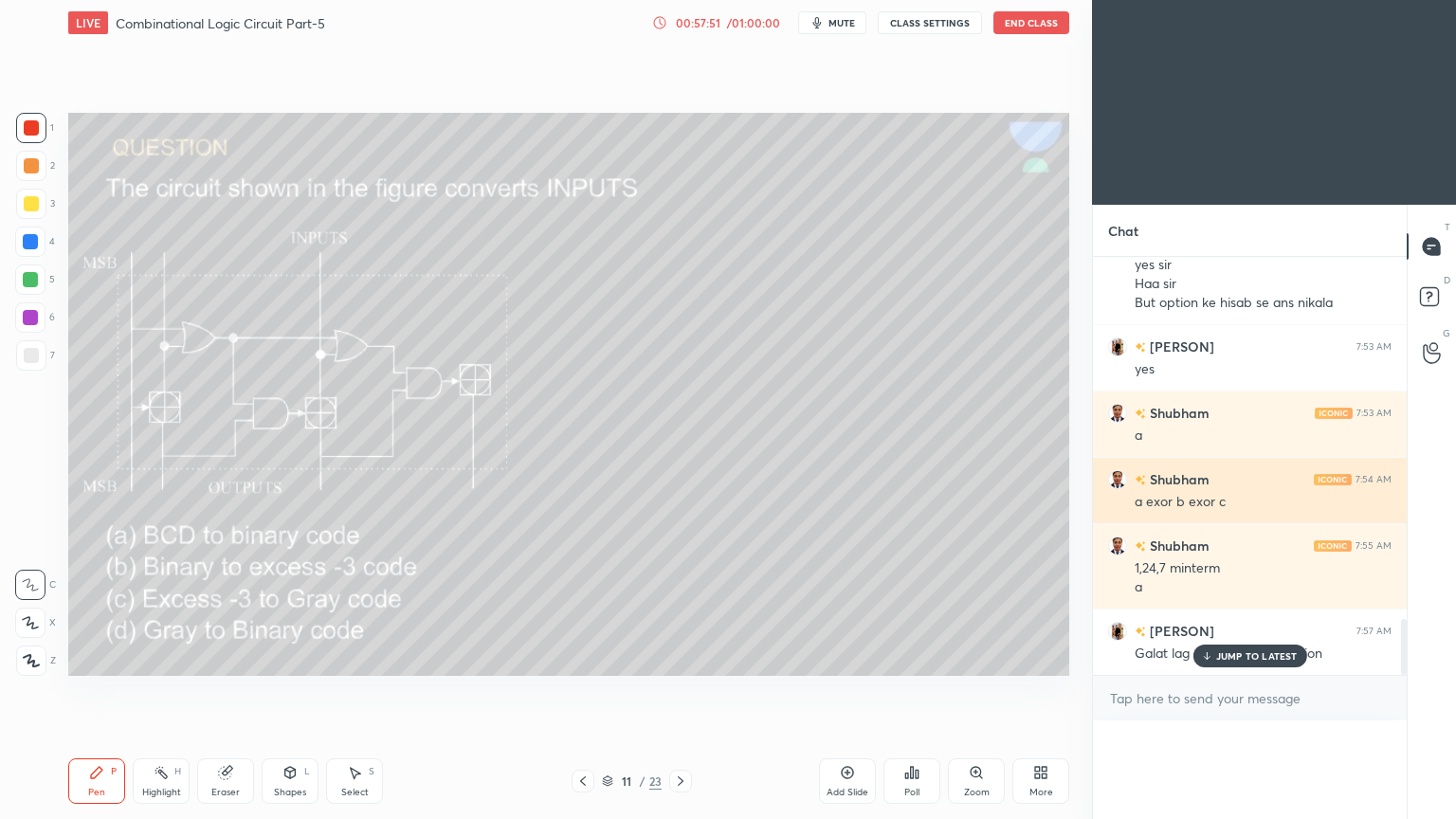 scroll, scrollTop: 452, scrollLeft: 308, axis: both 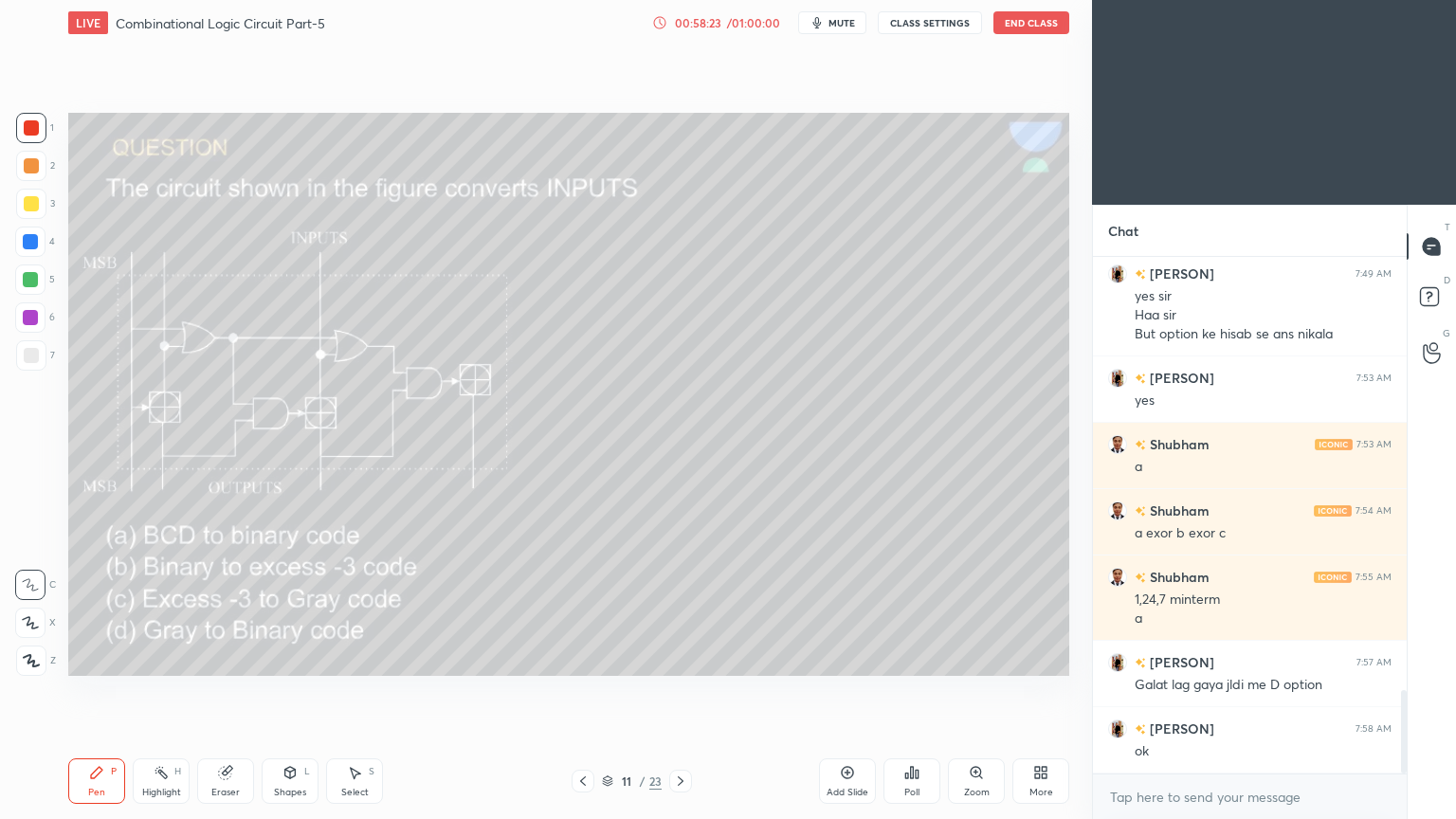 click at bounding box center (30, 280) 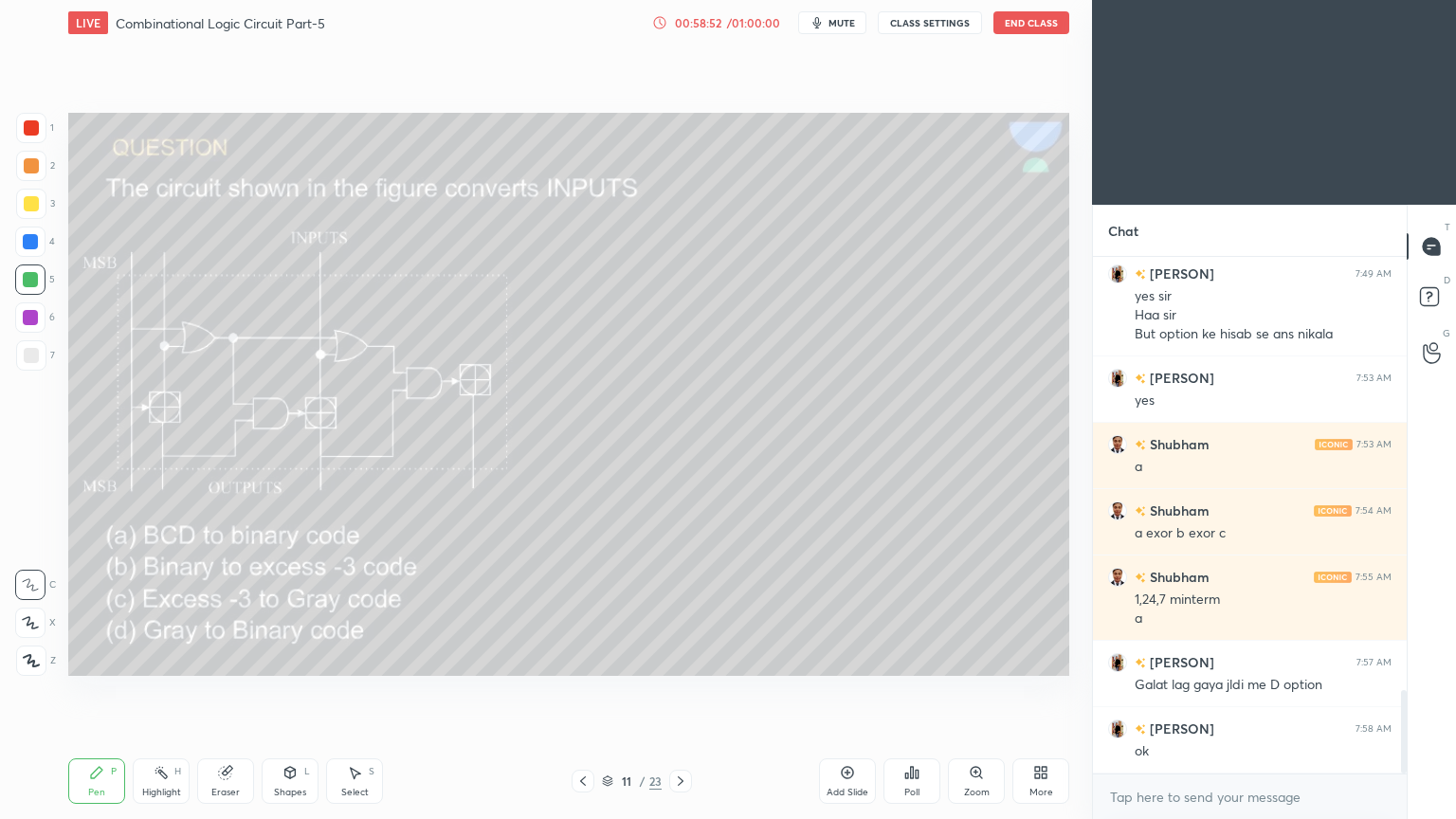 click at bounding box center [31, 355] 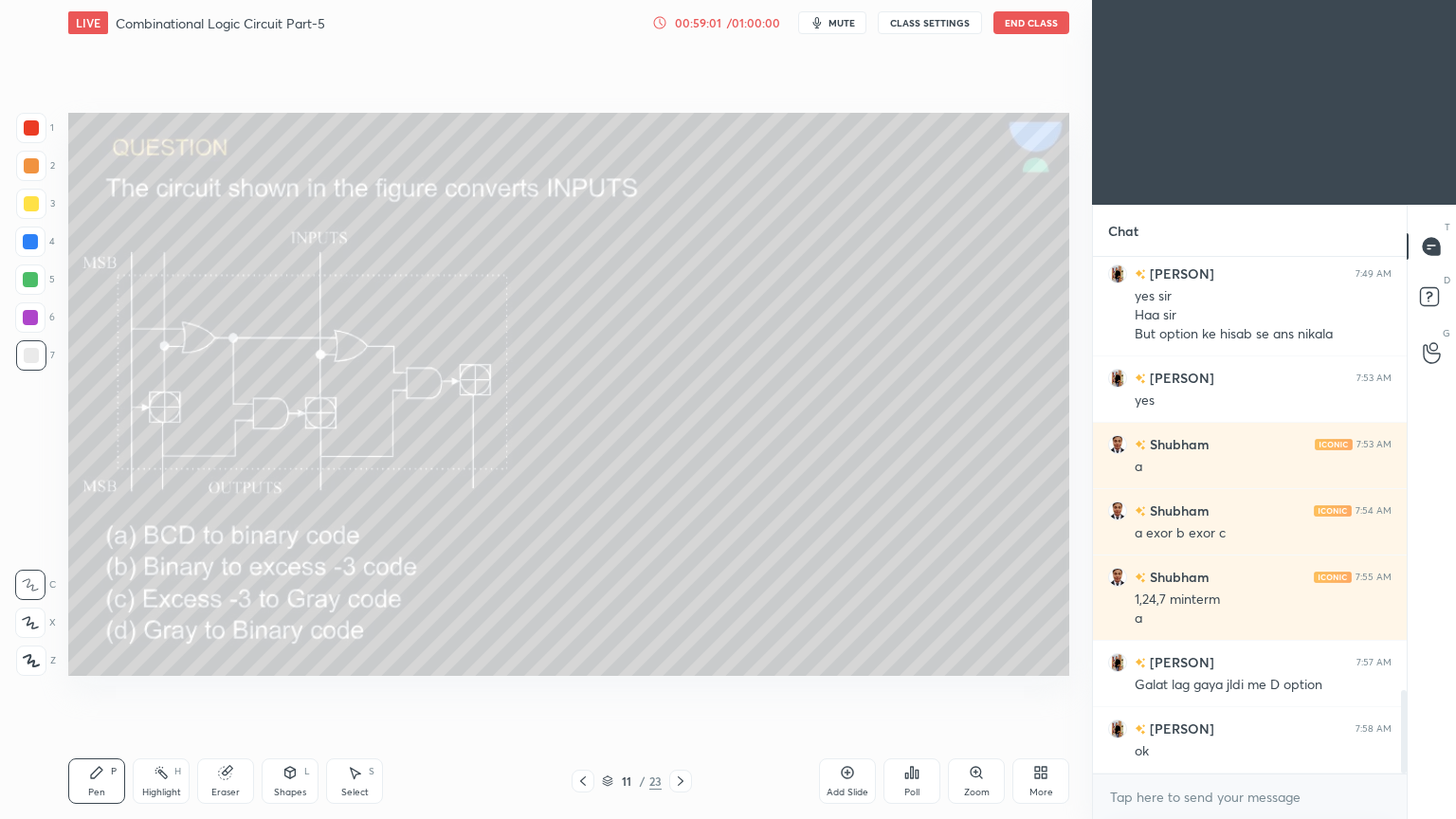 click at bounding box center [30, 280] 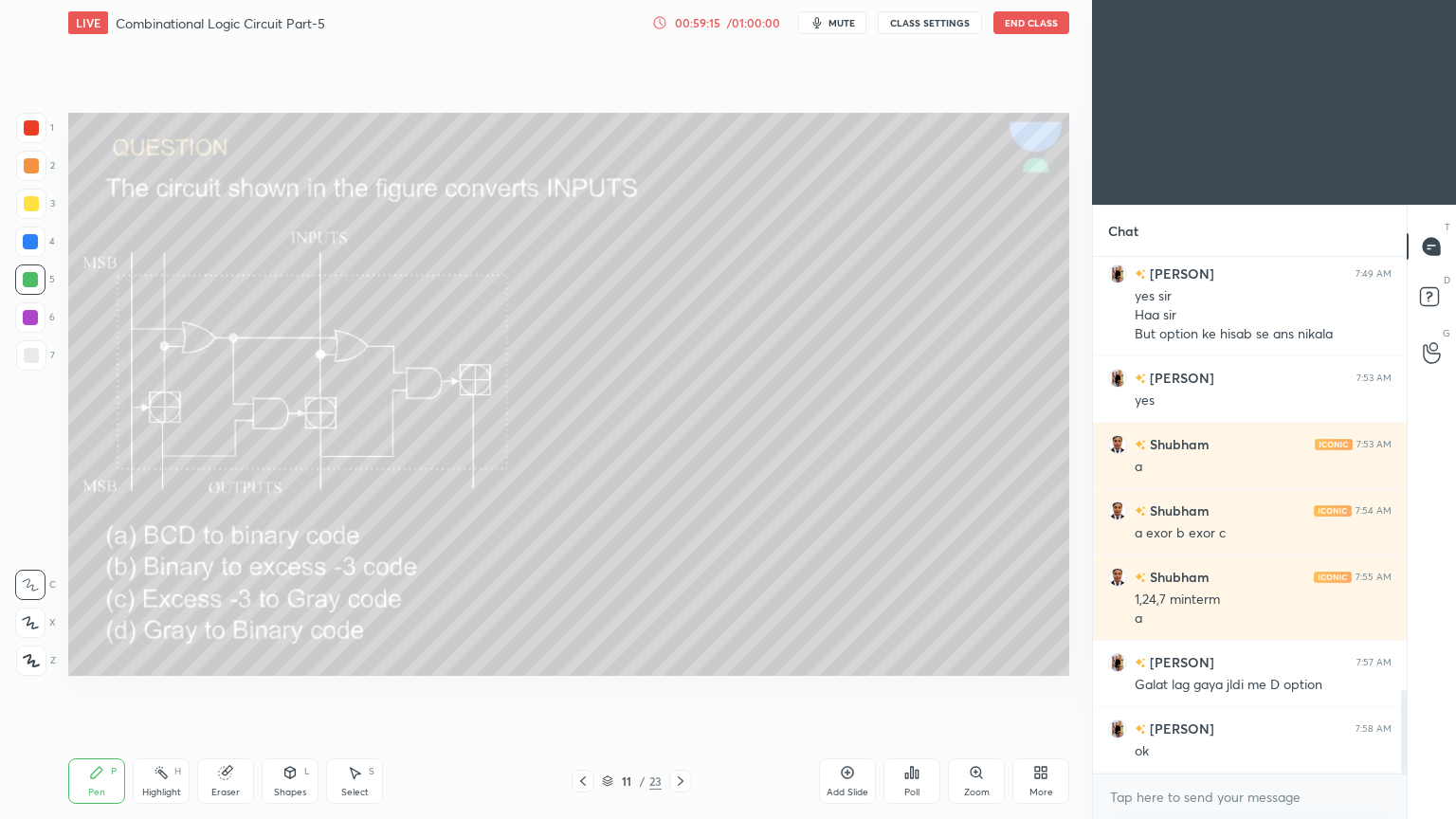 click at bounding box center (31, 204) 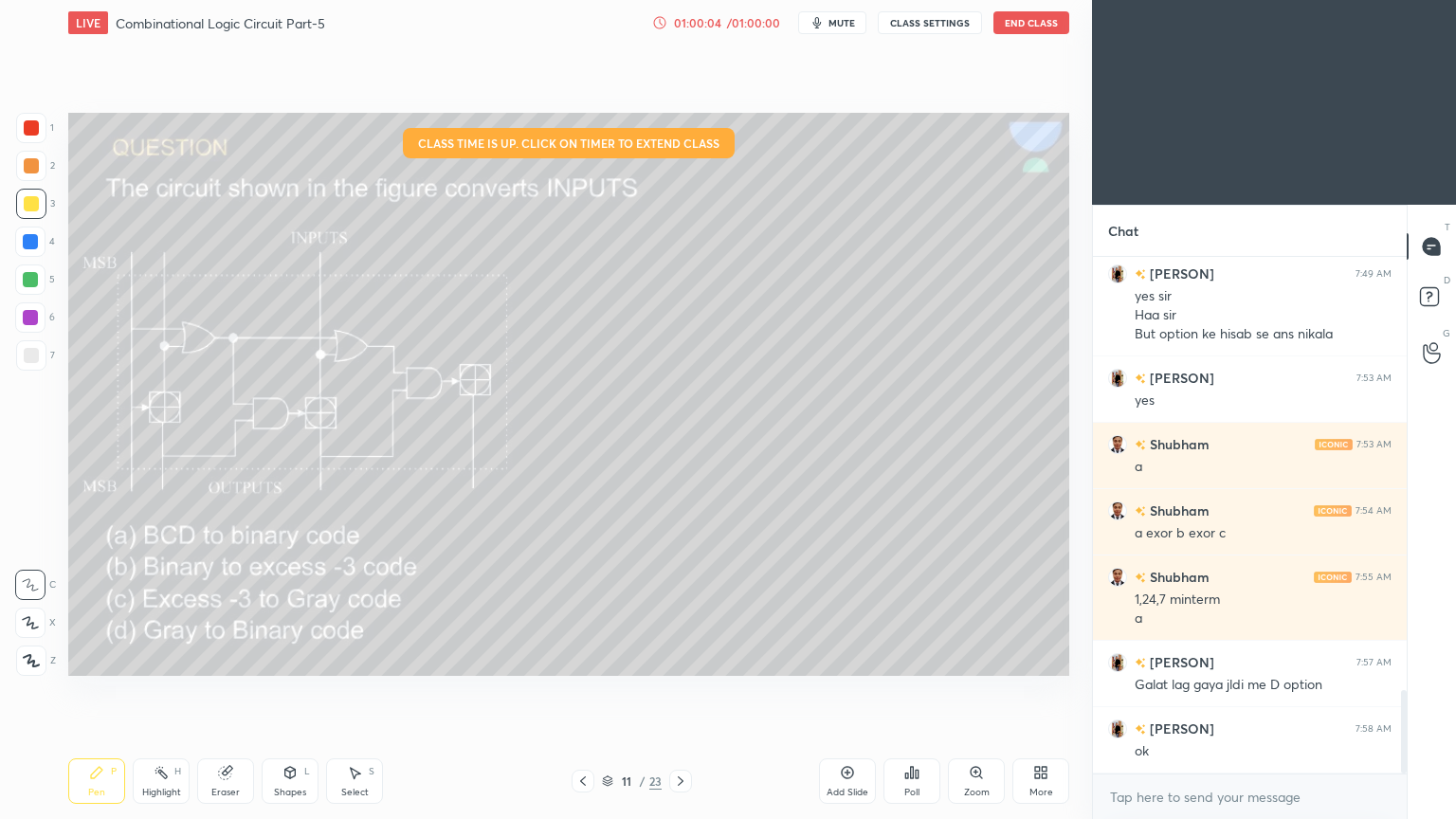 click at bounding box center (30, 318) 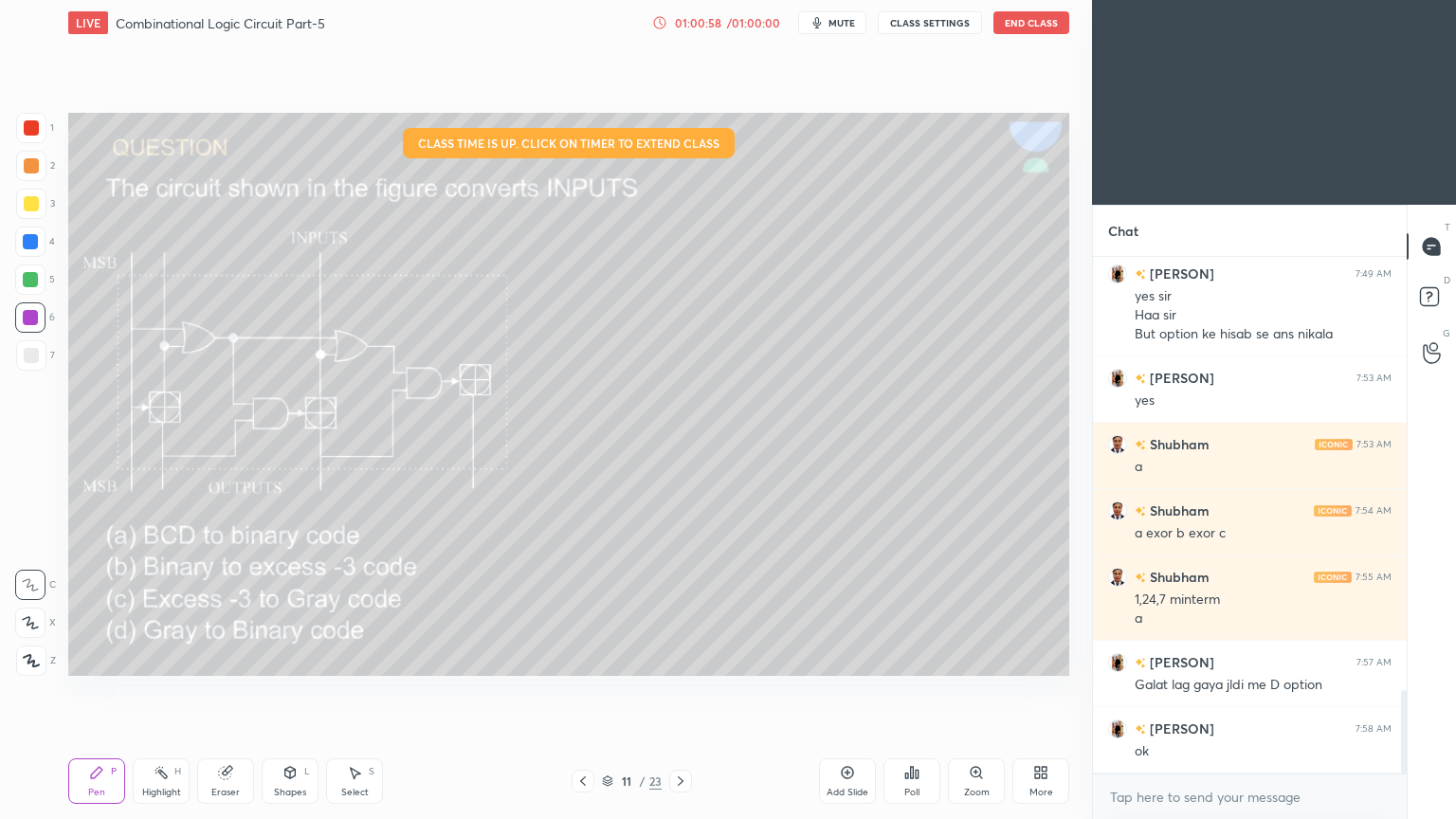 scroll, scrollTop: 2764, scrollLeft: 0, axis: vertical 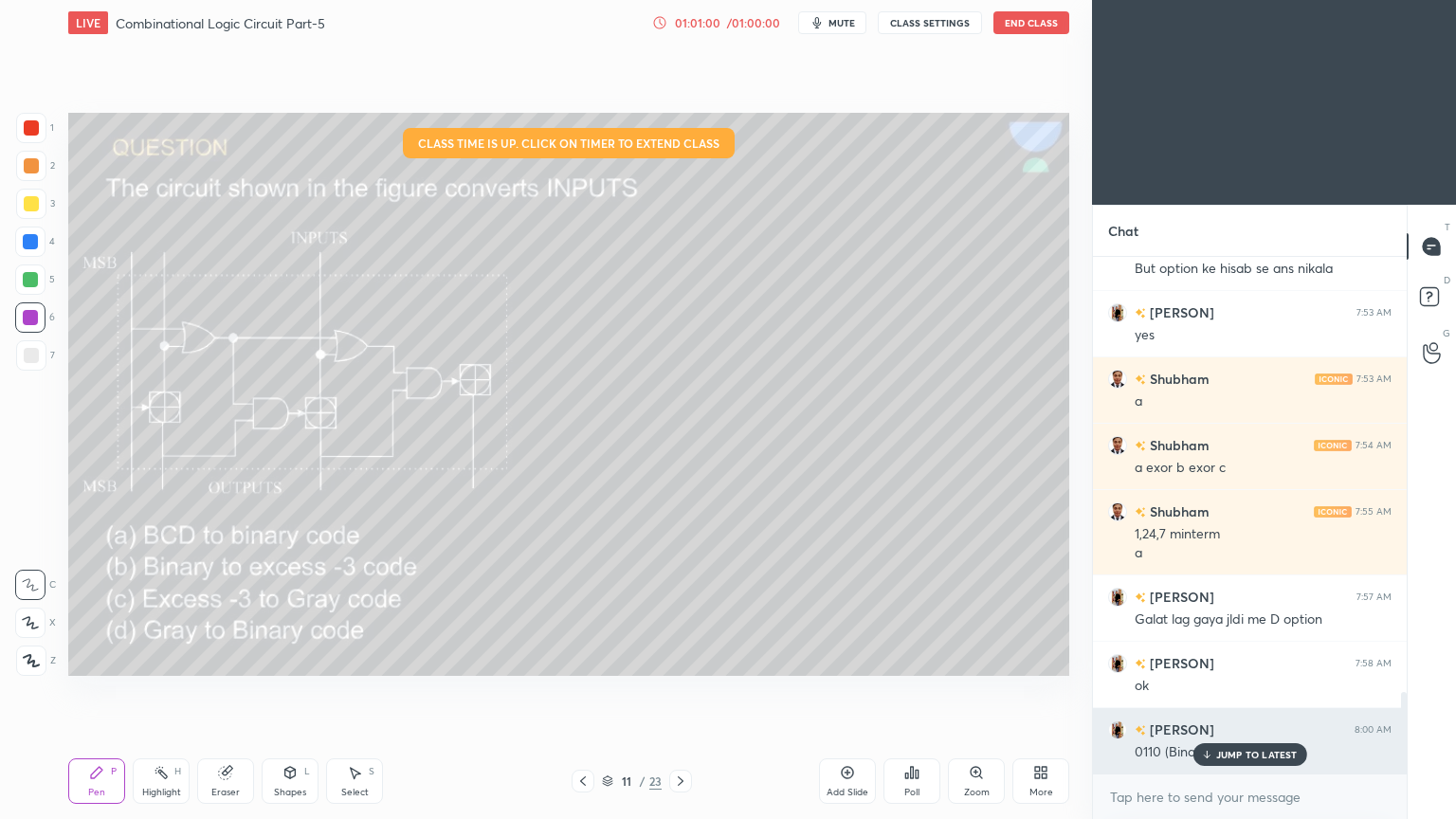 click on "0110 (Binary)" at bounding box center (1263, 751) 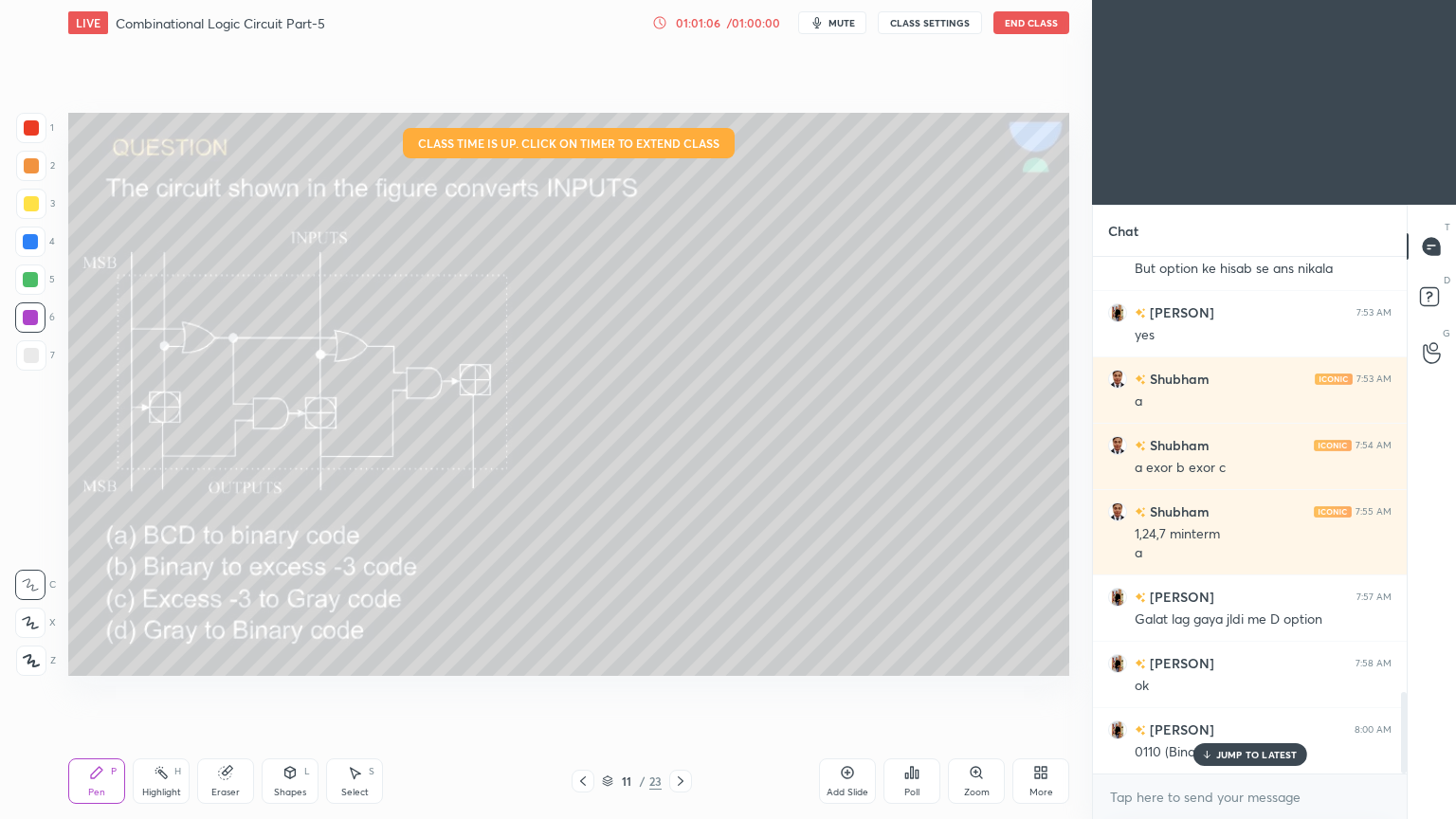 click on "5" at bounding box center (35, 280) 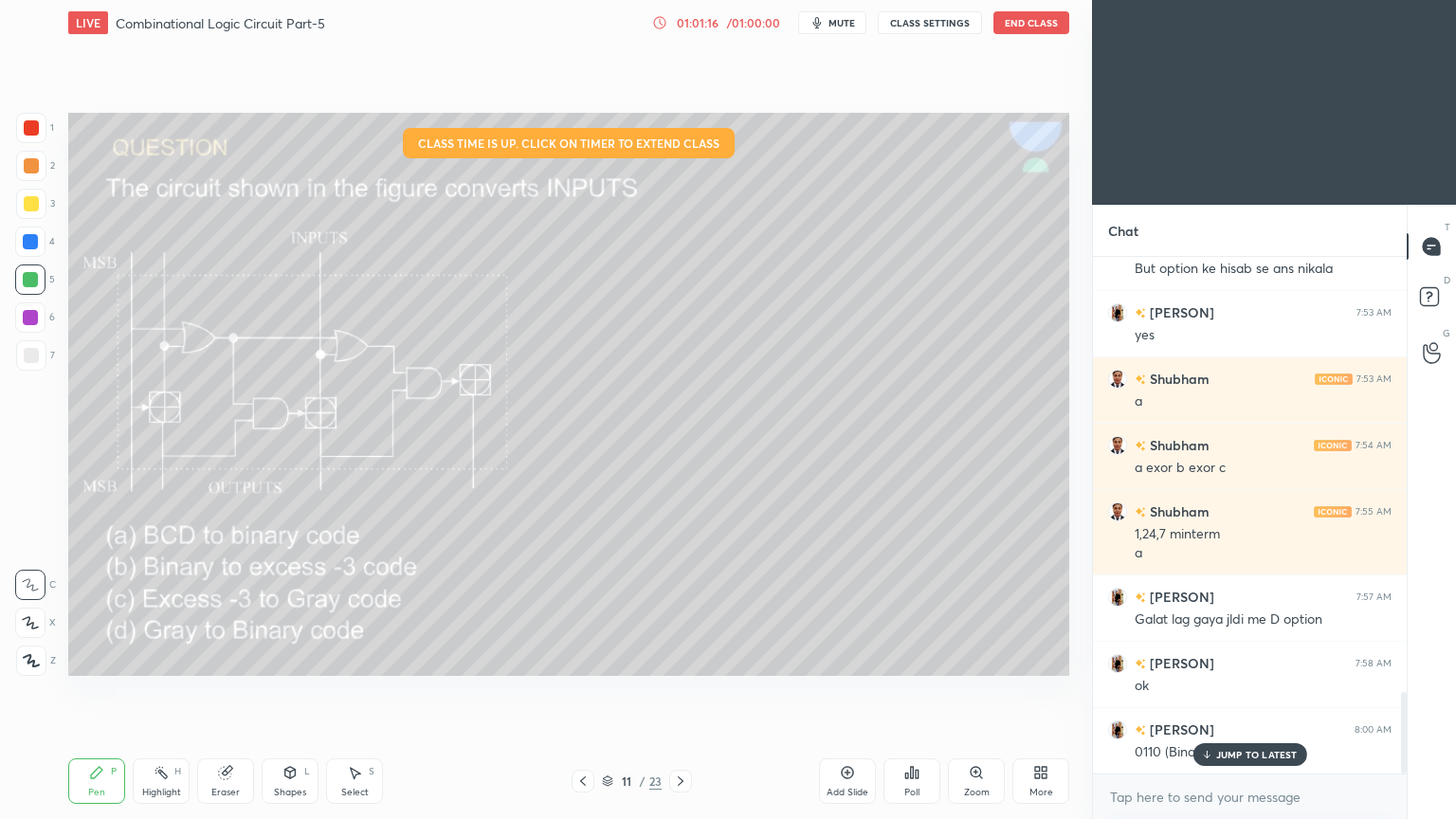 click on "Eraser" at bounding box center [226, 781] 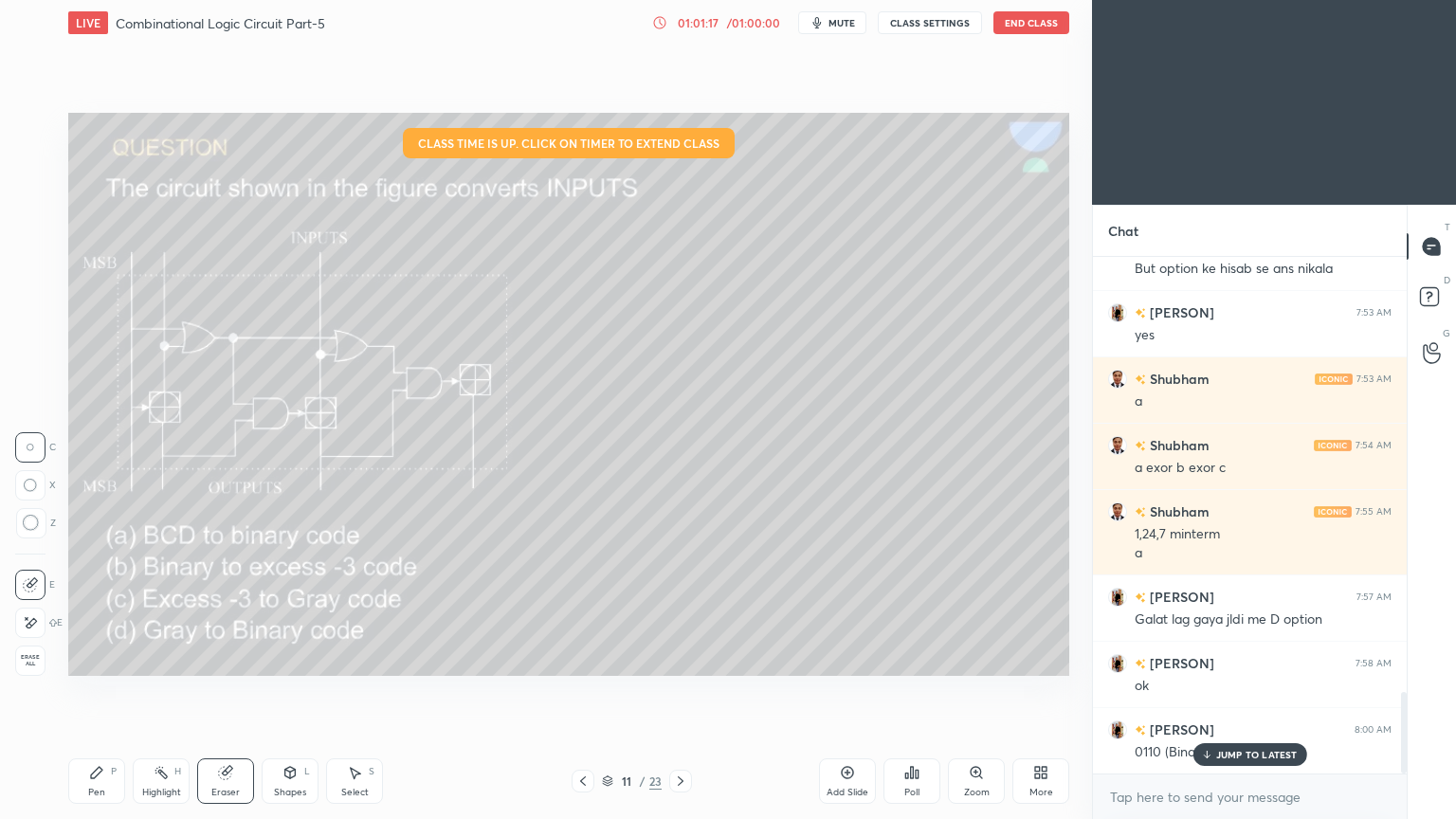 click on "Pen P" at bounding box center [97, 781] 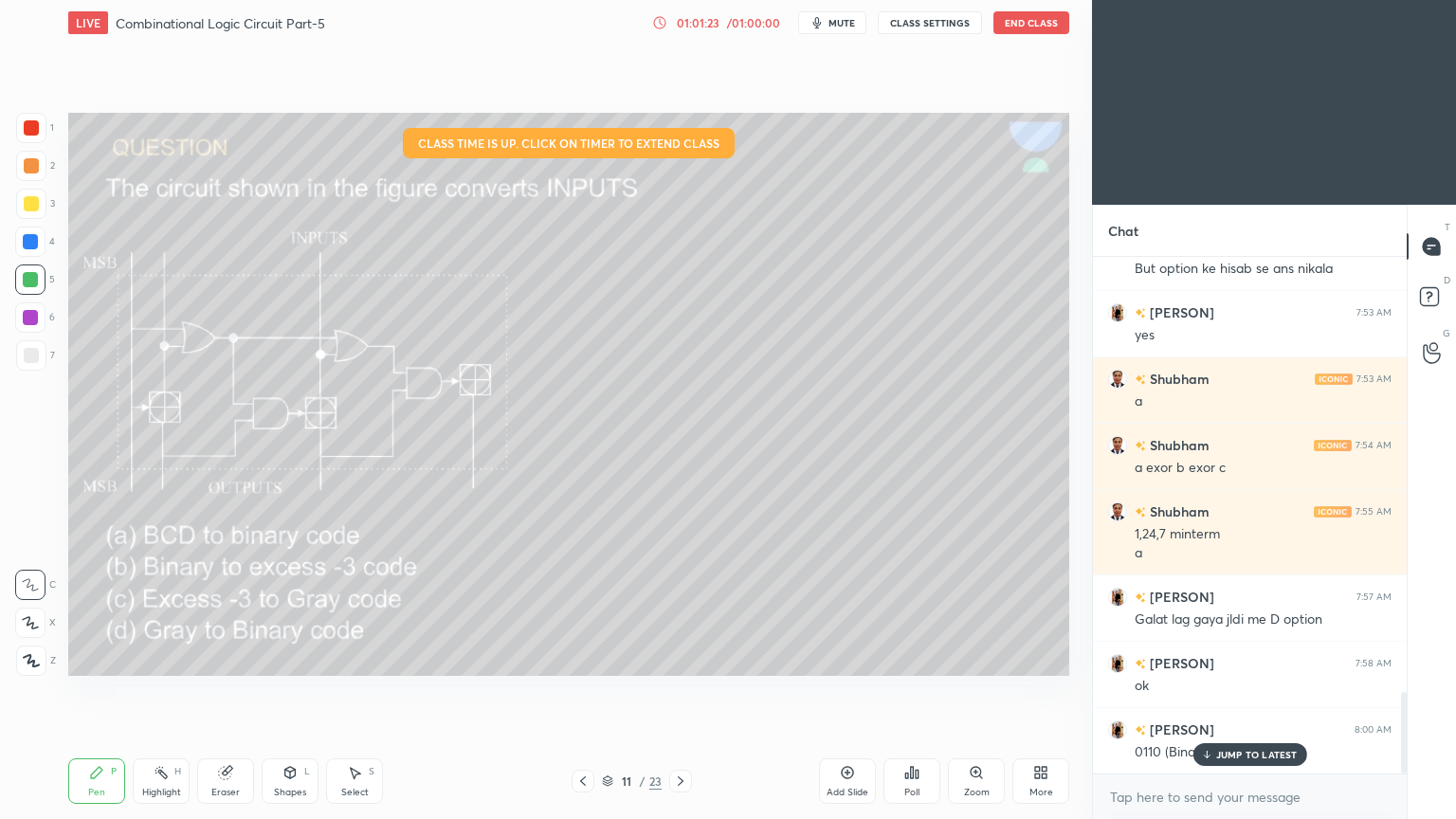 click at bounding box center (30, 318) 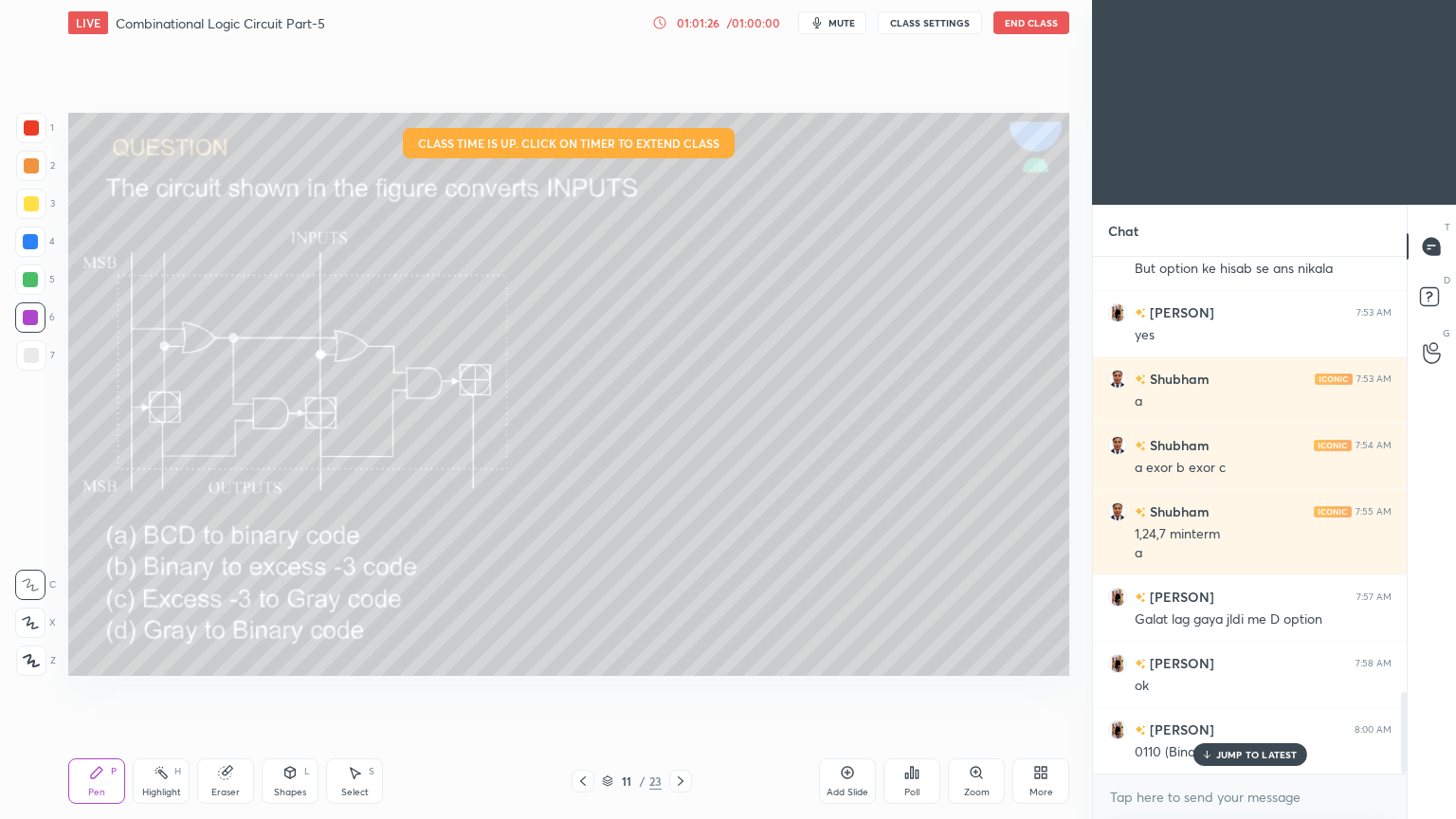 click on "2" at bounding box center (35, 166) 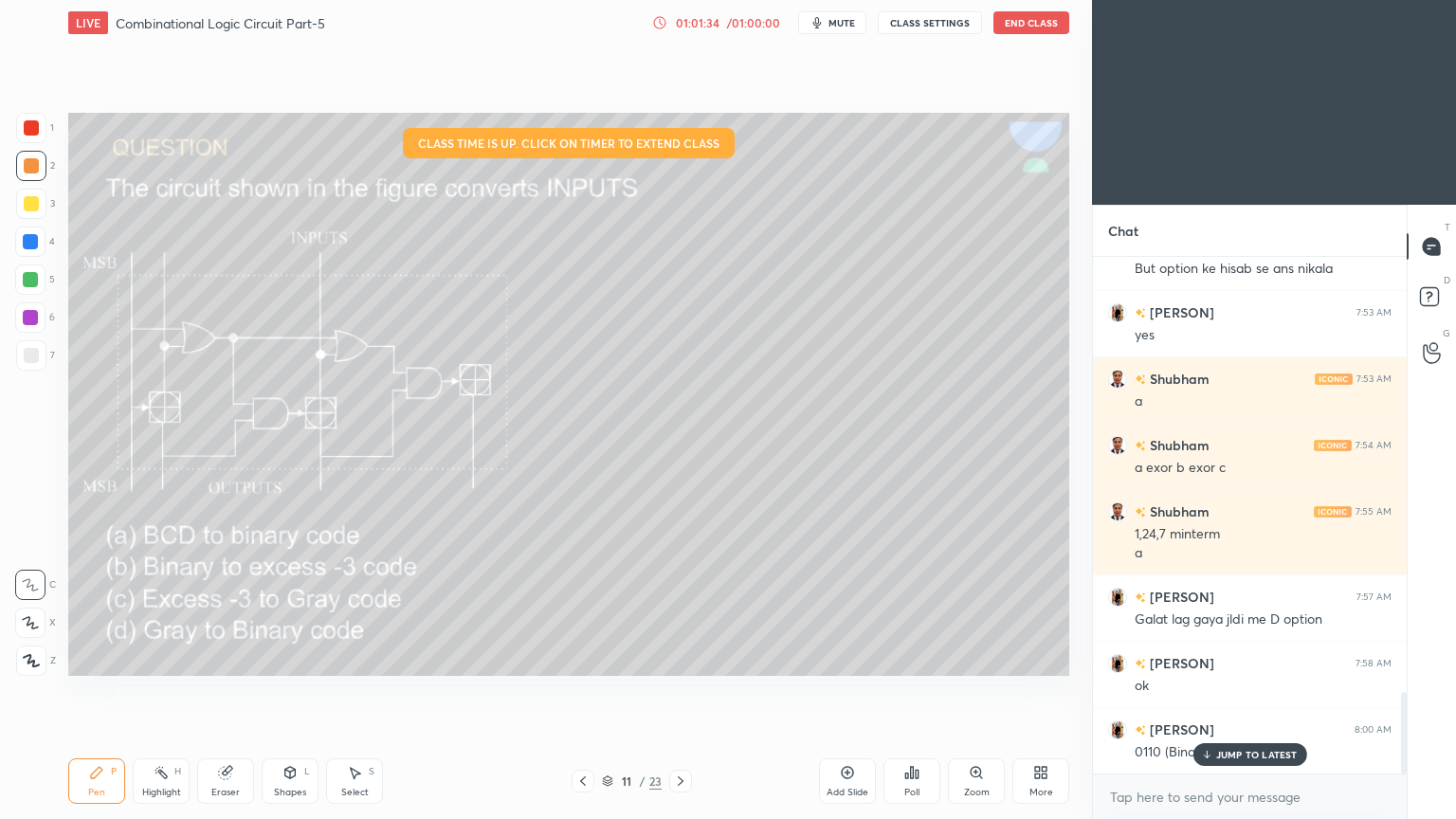 click at bounding box center [30, 318] 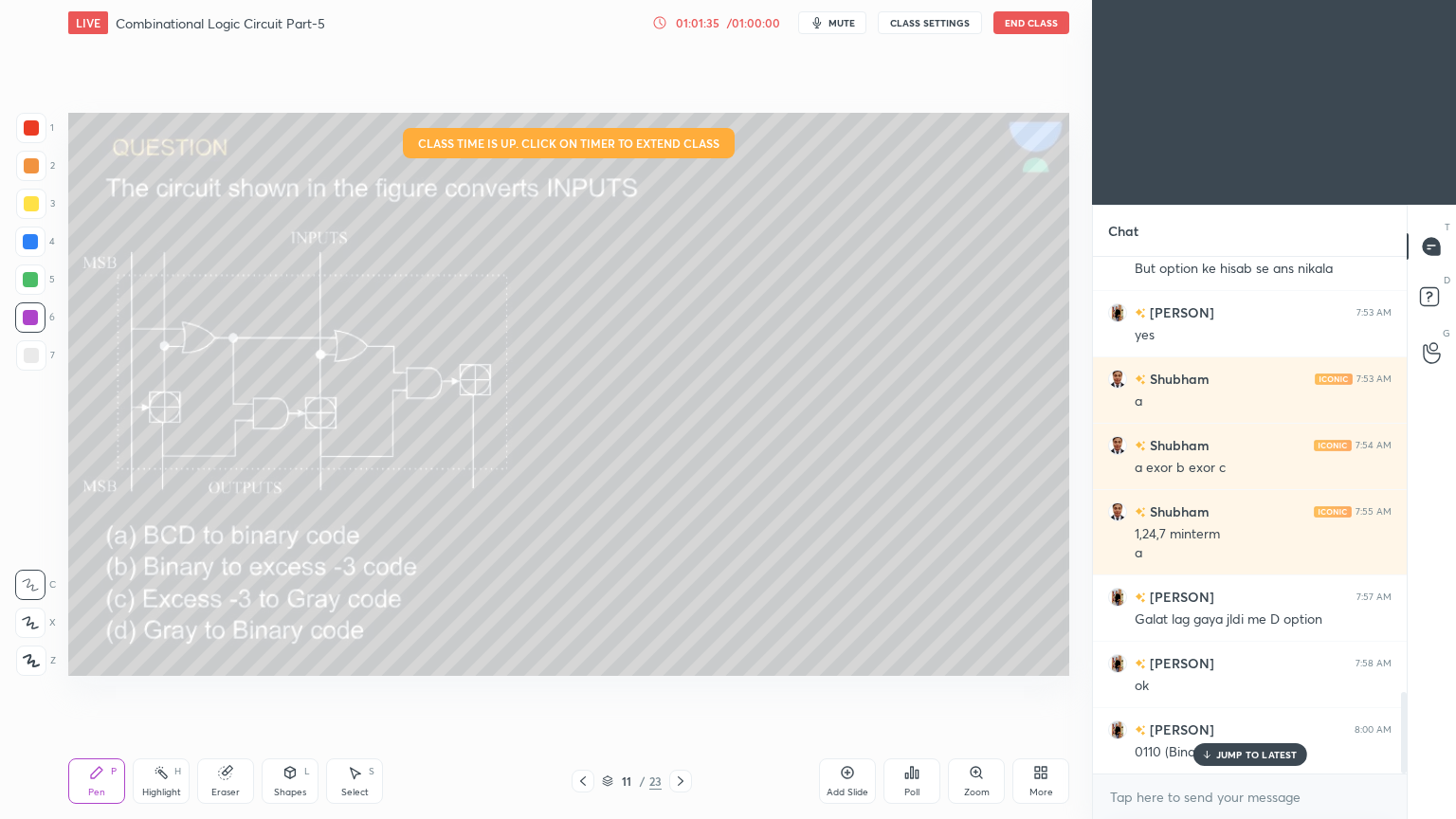 click on "4" at bounding box center (35, 242) 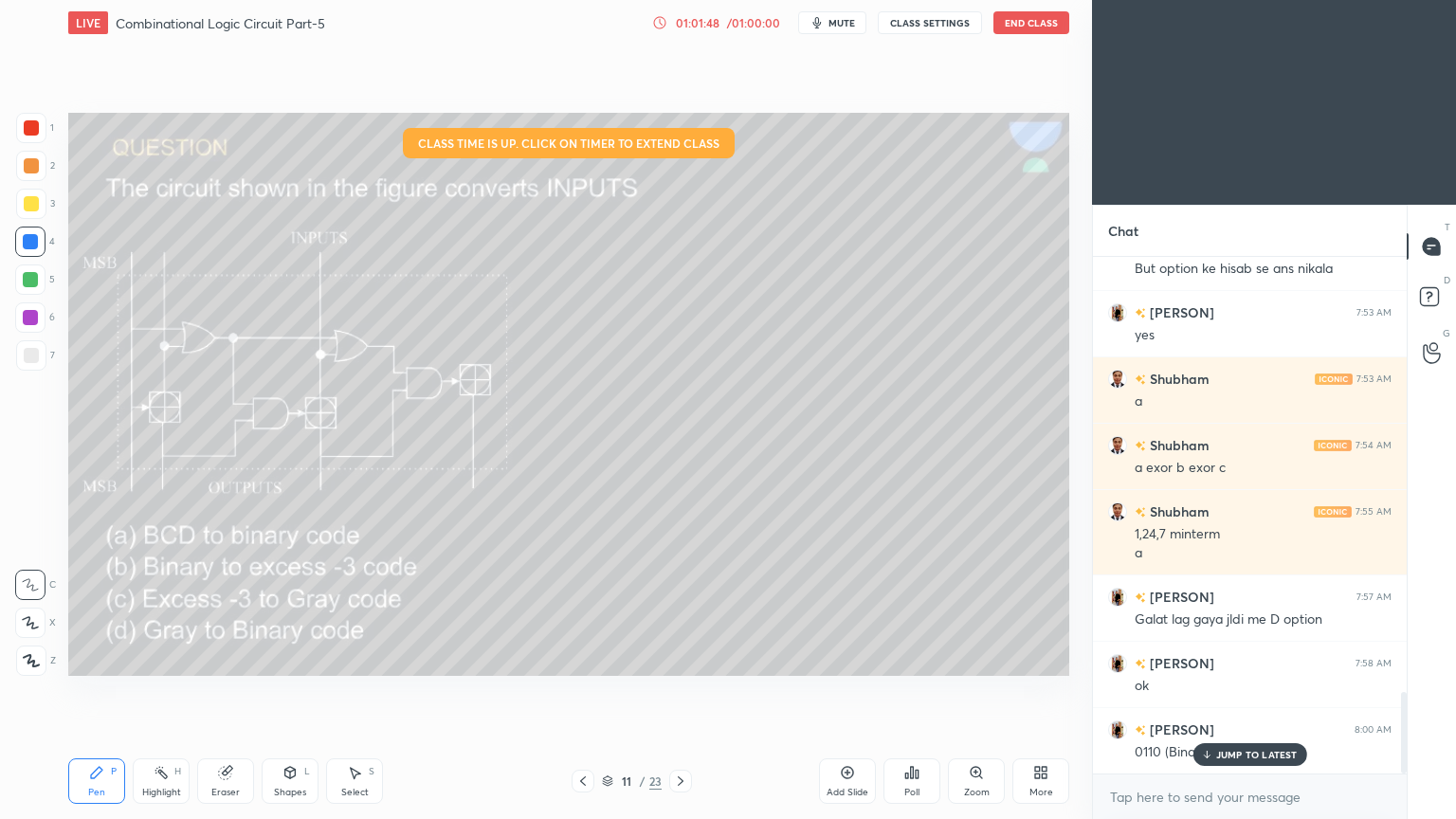 click at bounding box center (31, 166) 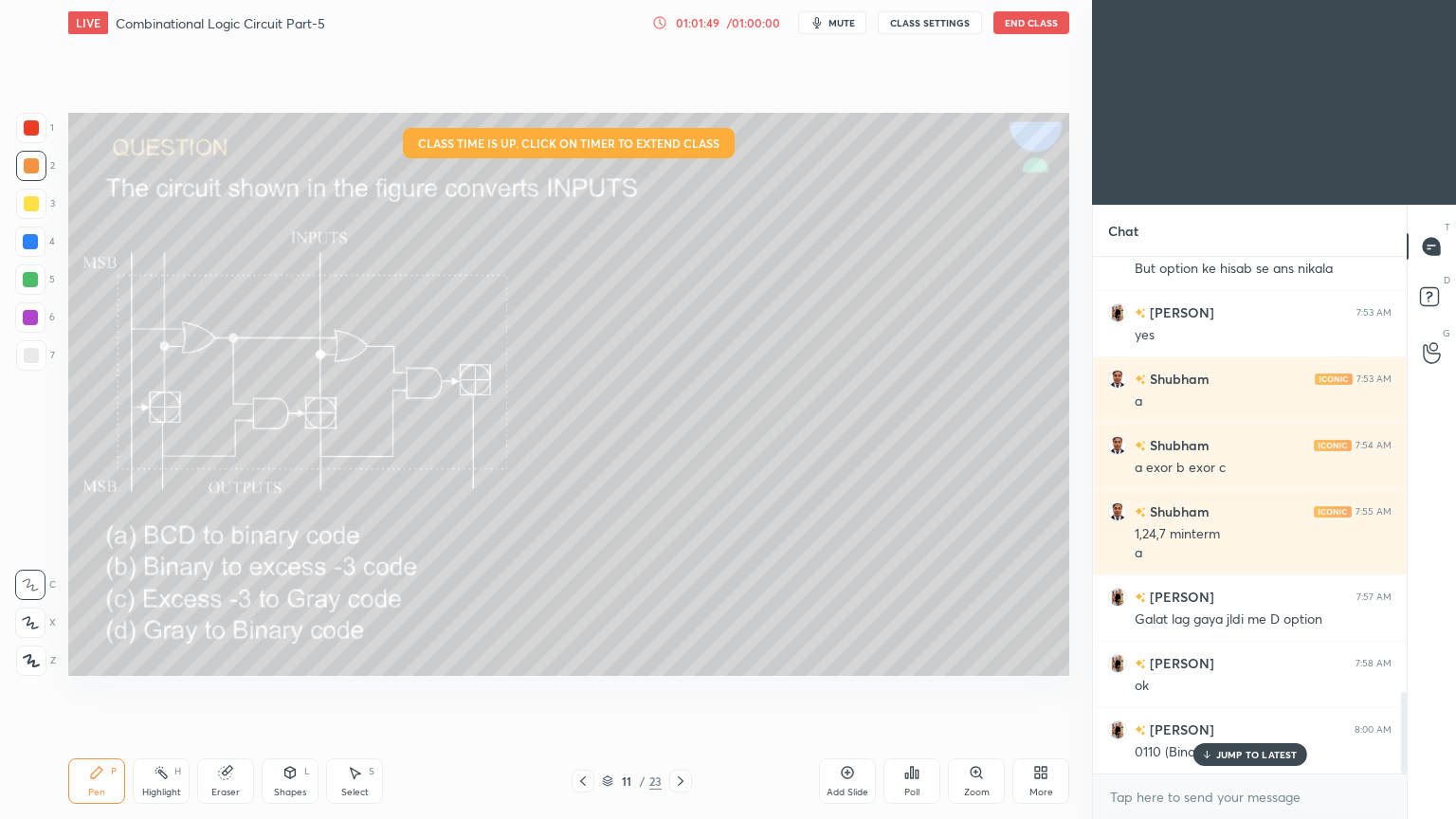 click 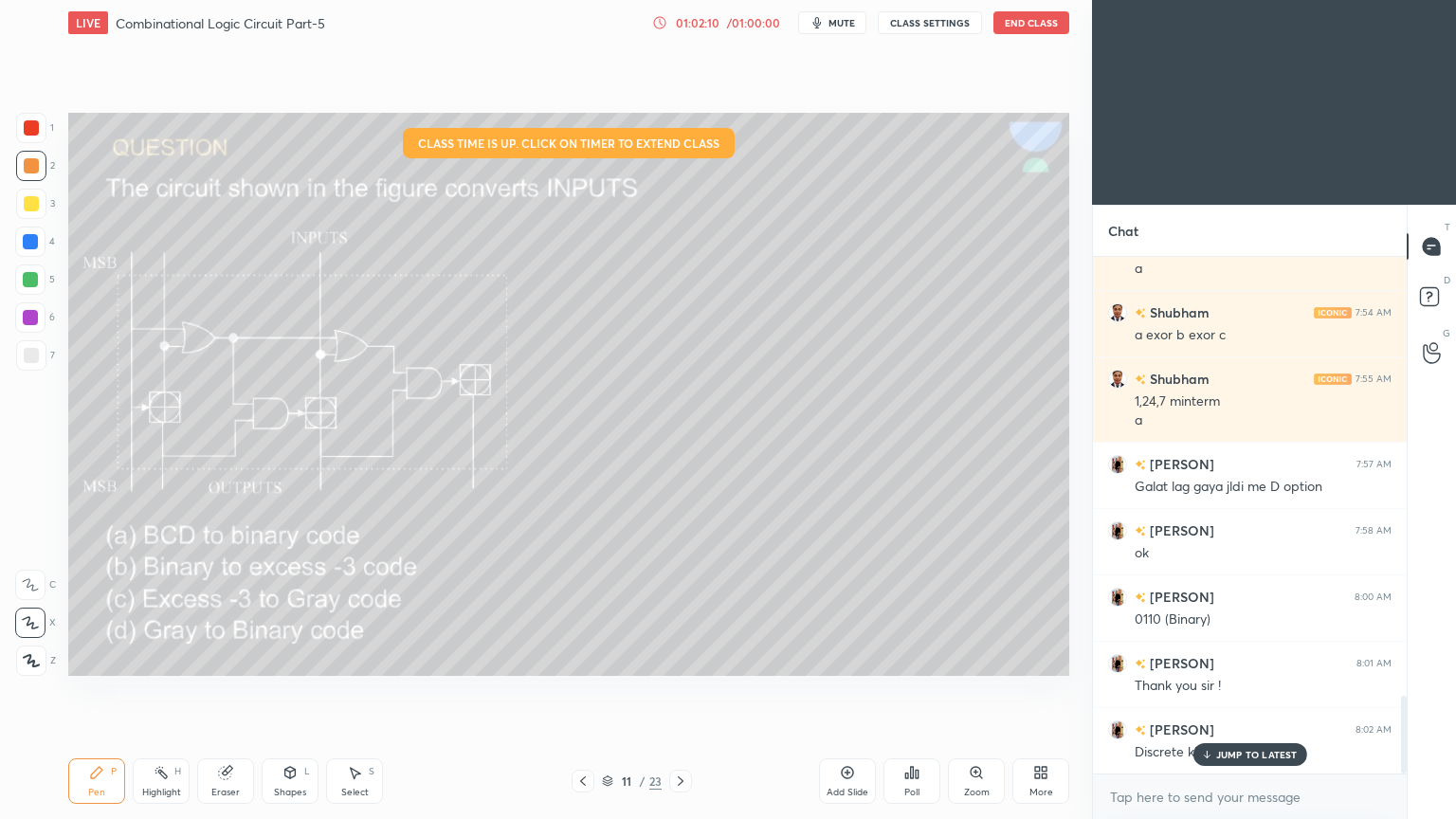 scroll, scrollTop: 2916, scrollLeft: 0, axis: vertical 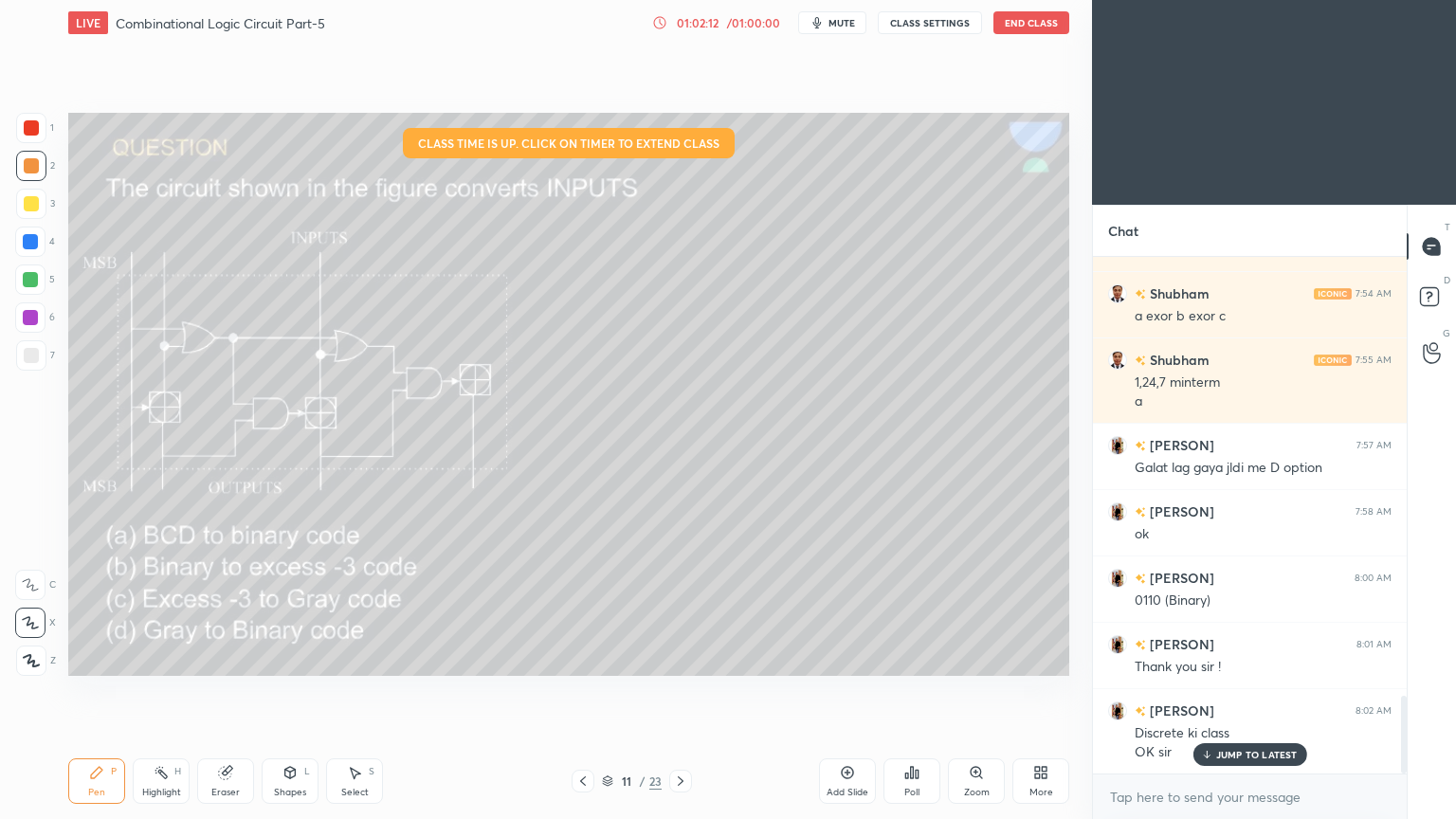 click on "End Class" at bounding box center (1031, 23) 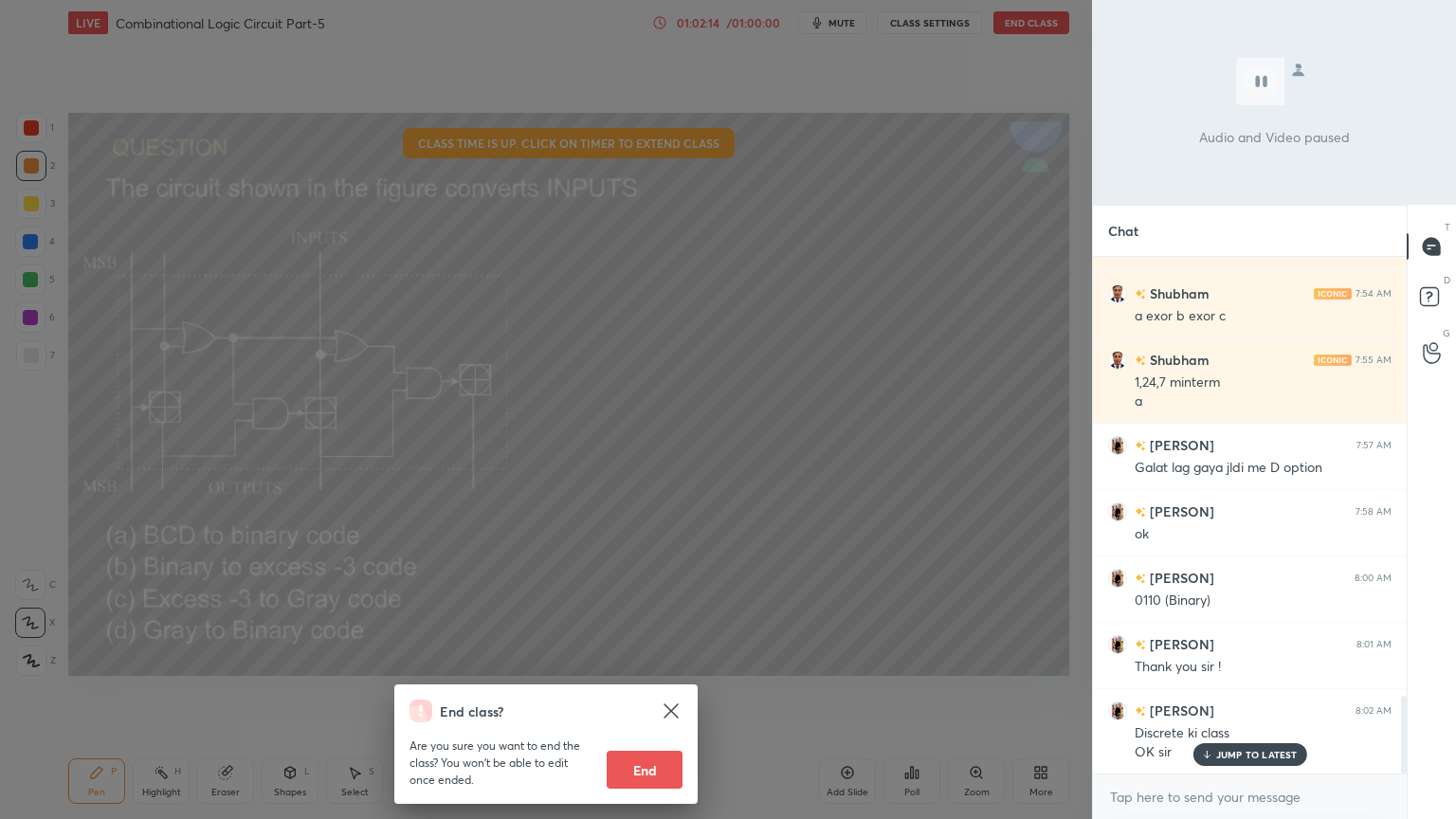 click on "End" at bounding box center (645, 770) 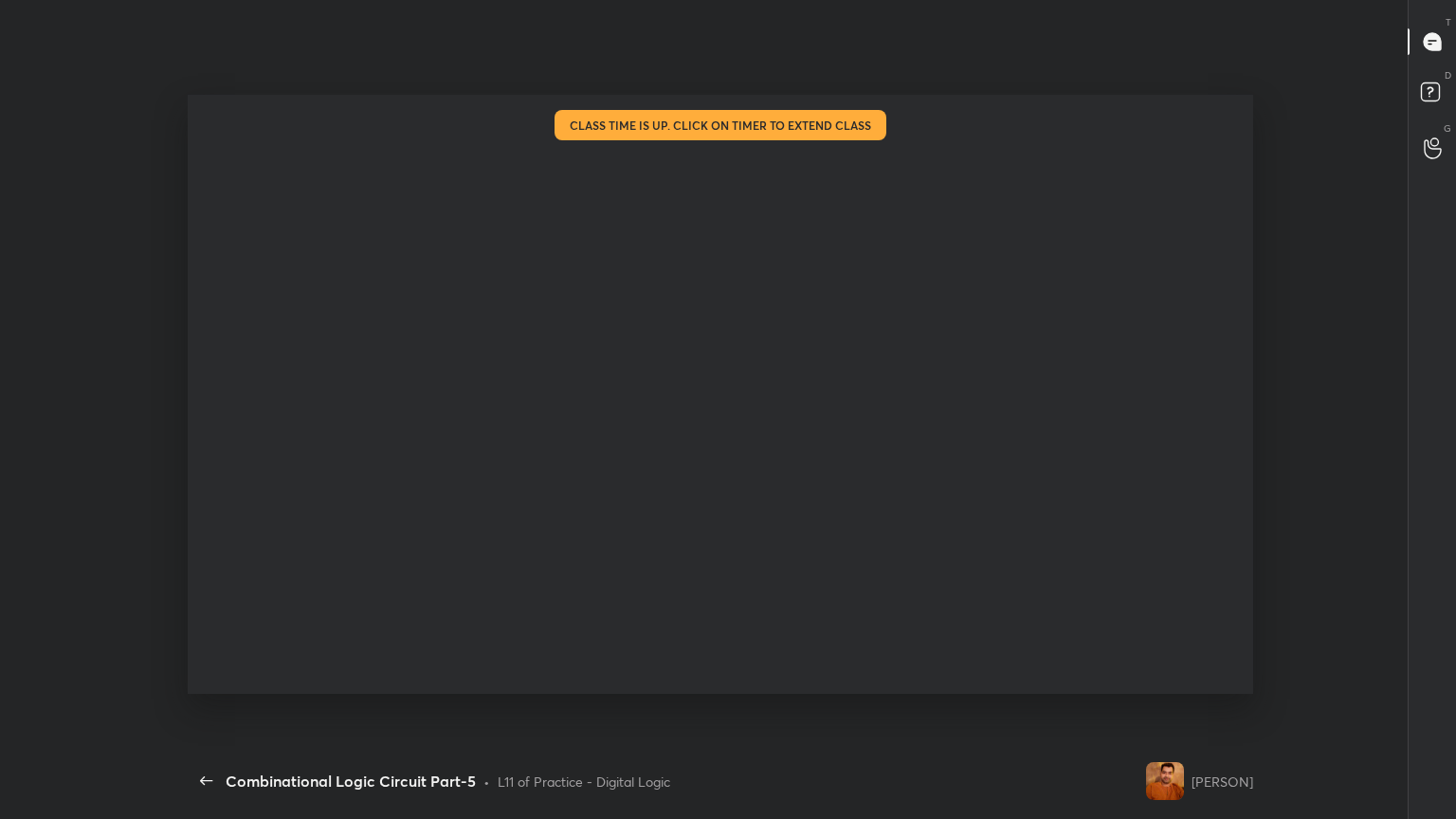 scroll, scrollTop: 94094, scrollLeft: 93419, axis: both 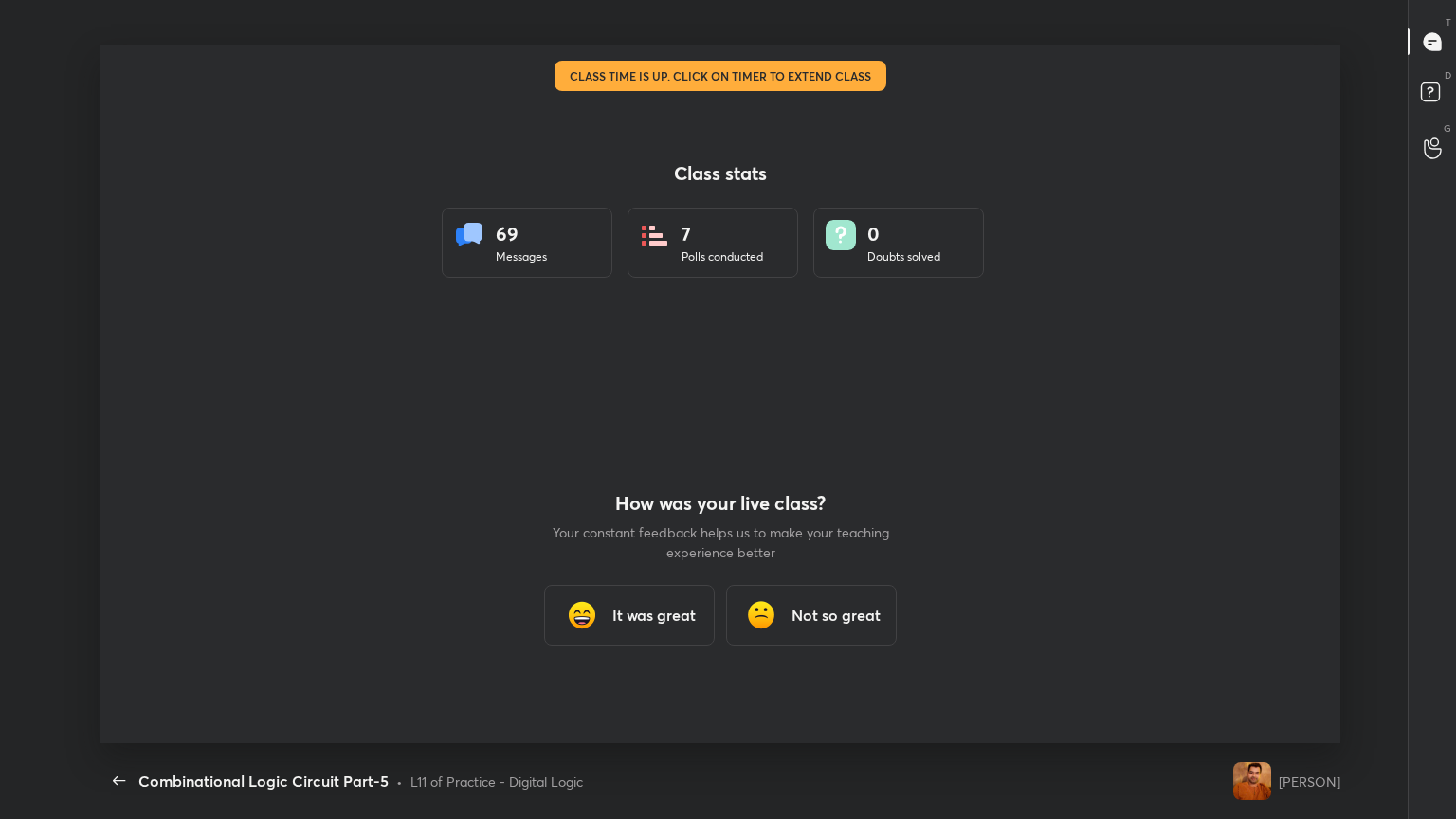 click on "It was great" at bounding box center [629, 615] 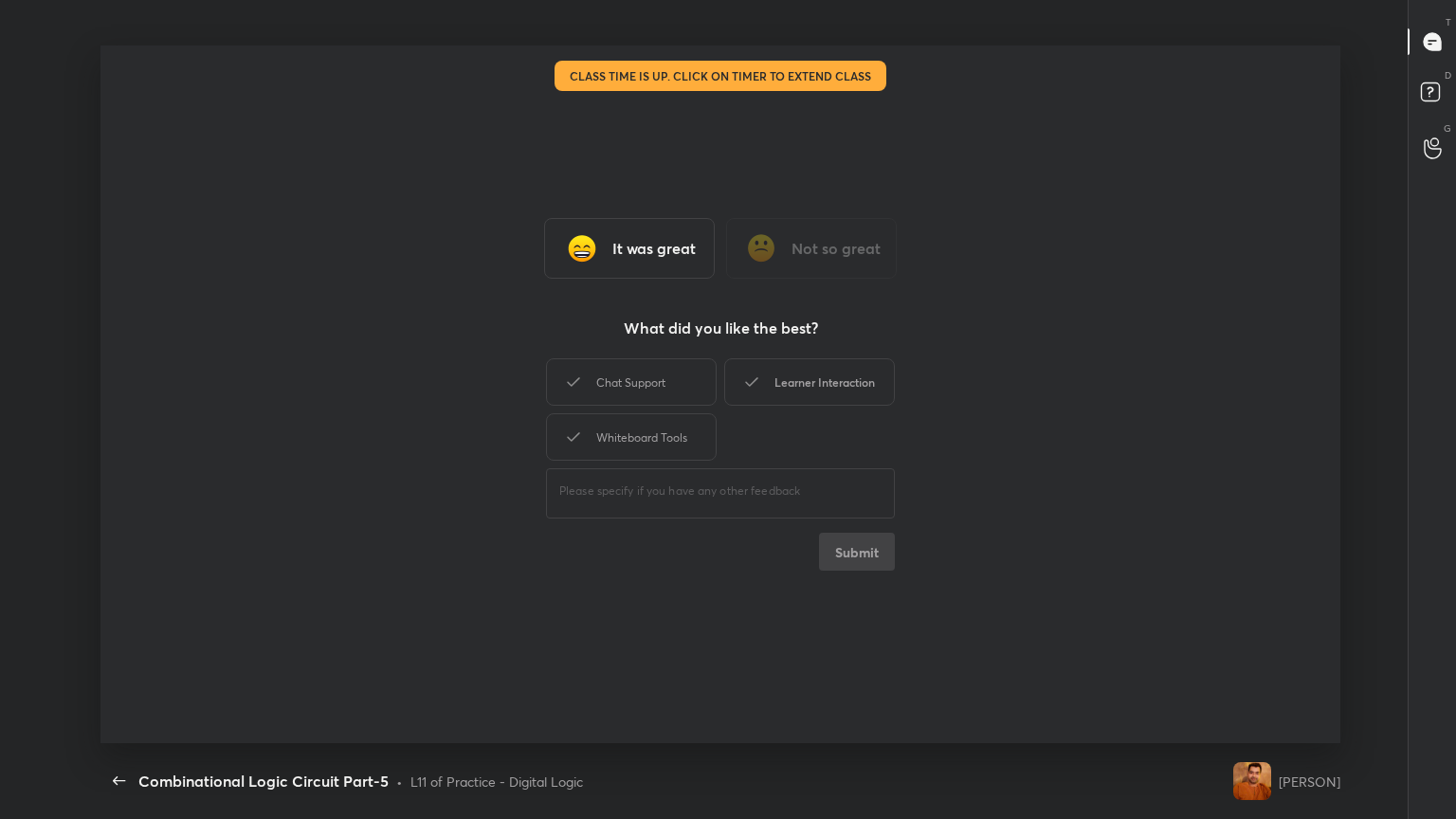 click on "Learner Interaction" at bounding box center (810, 382) 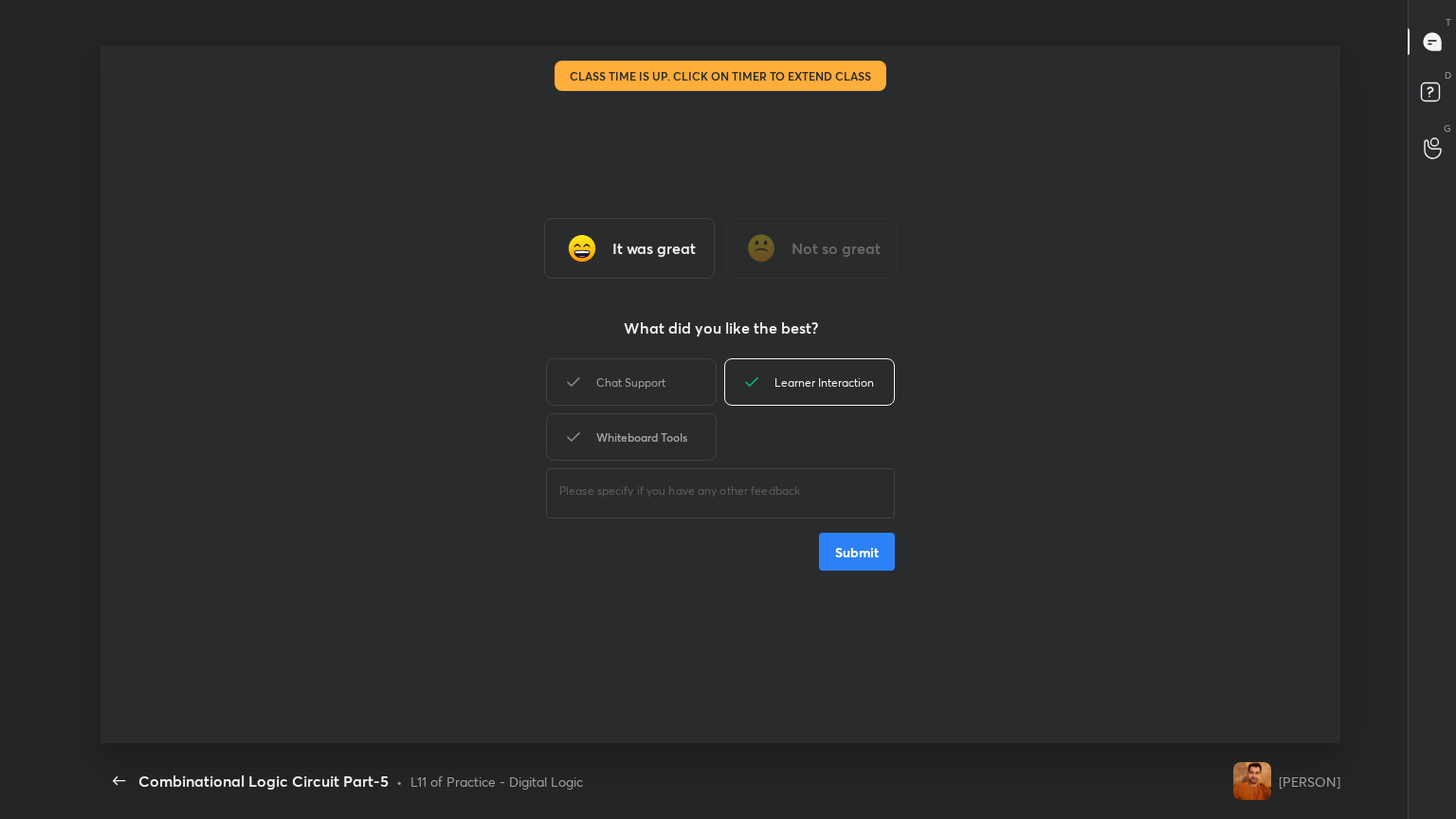 click on "Whiteboard Tools" at bounding box center (631, 437) 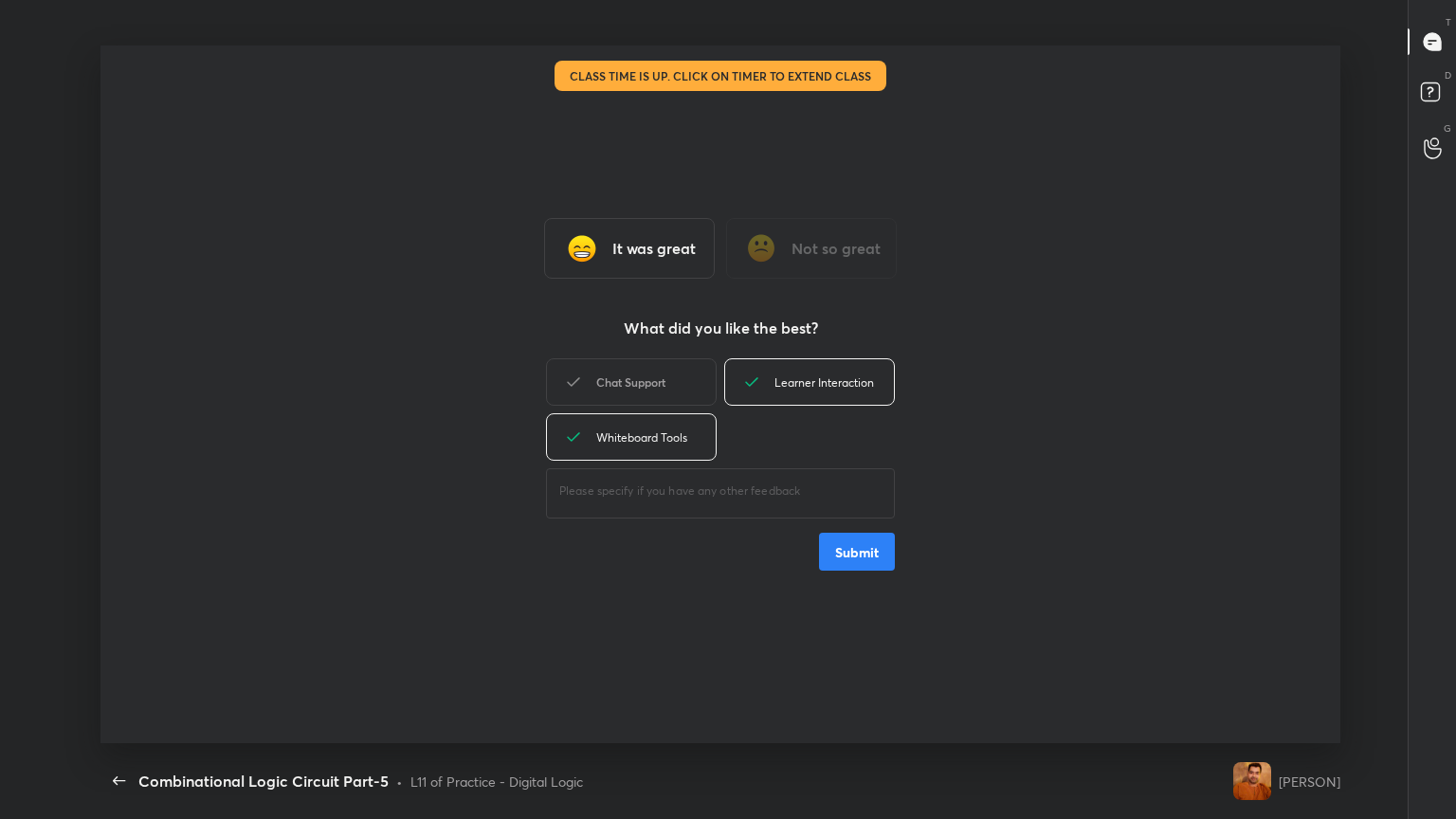 click on "Chat Support" at bounding box center (631, 382) 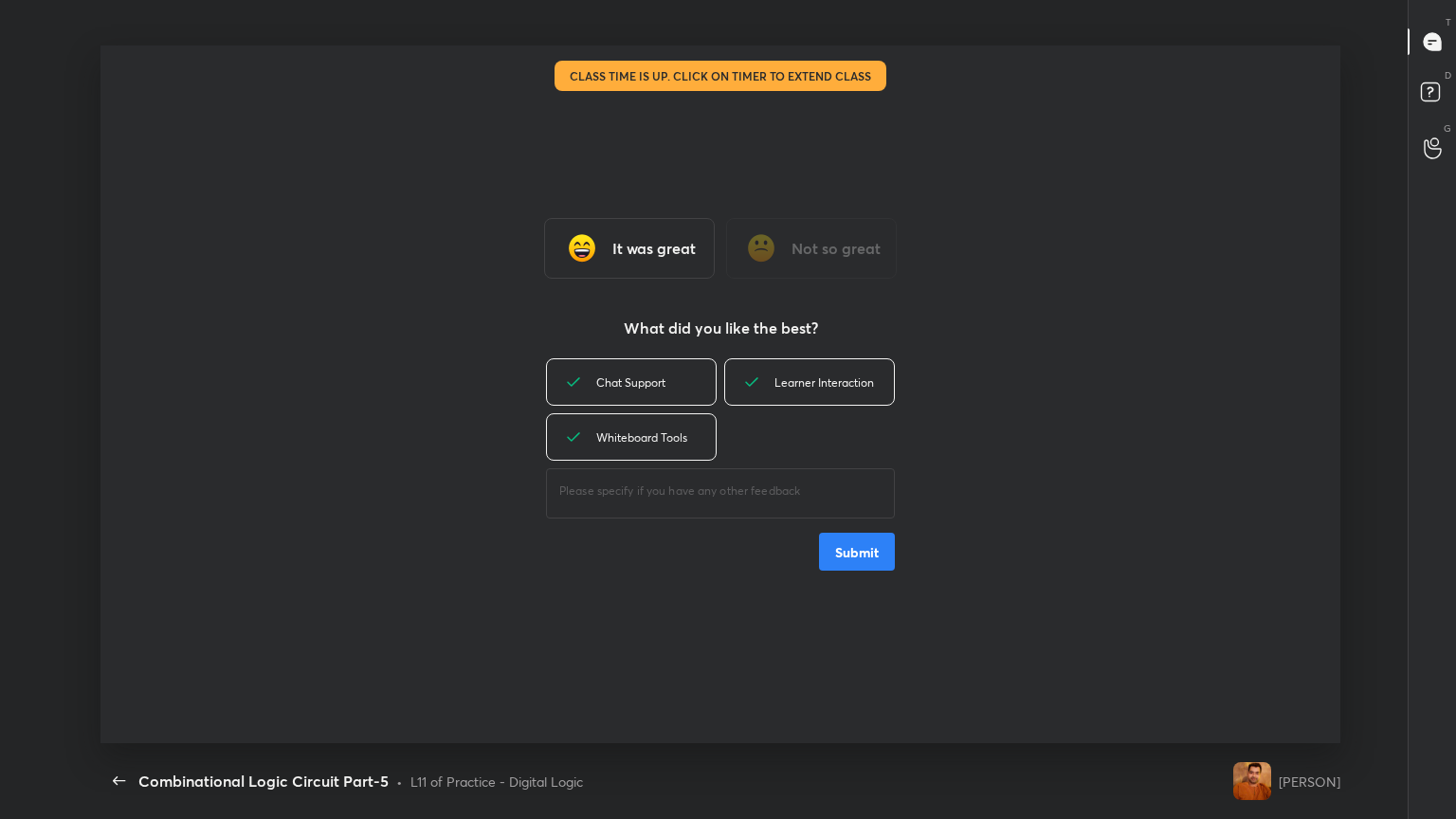 click on "Submit" at bounding box center (857, 552) 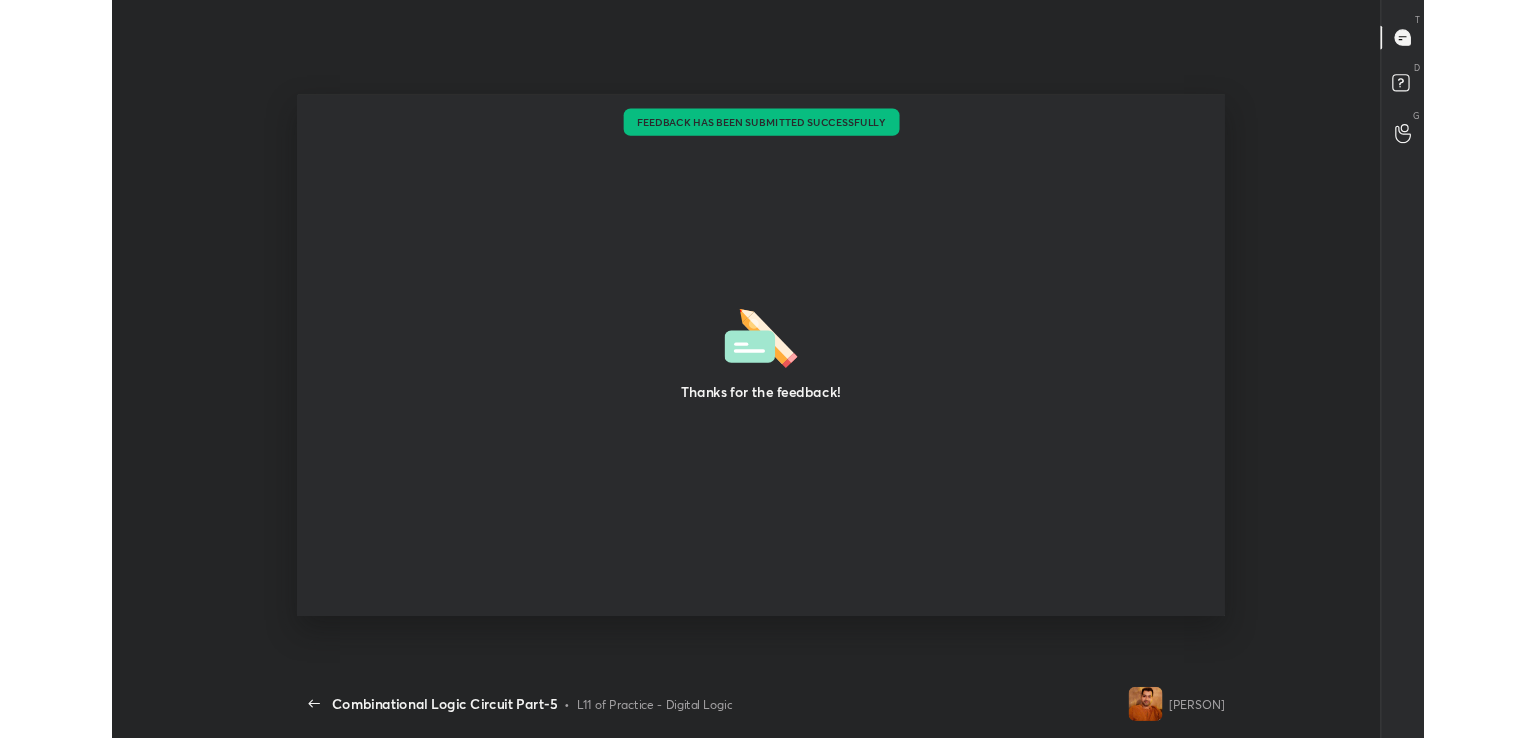 scroll, scrollTop: 610, scrollLeft: 1520, axis: both 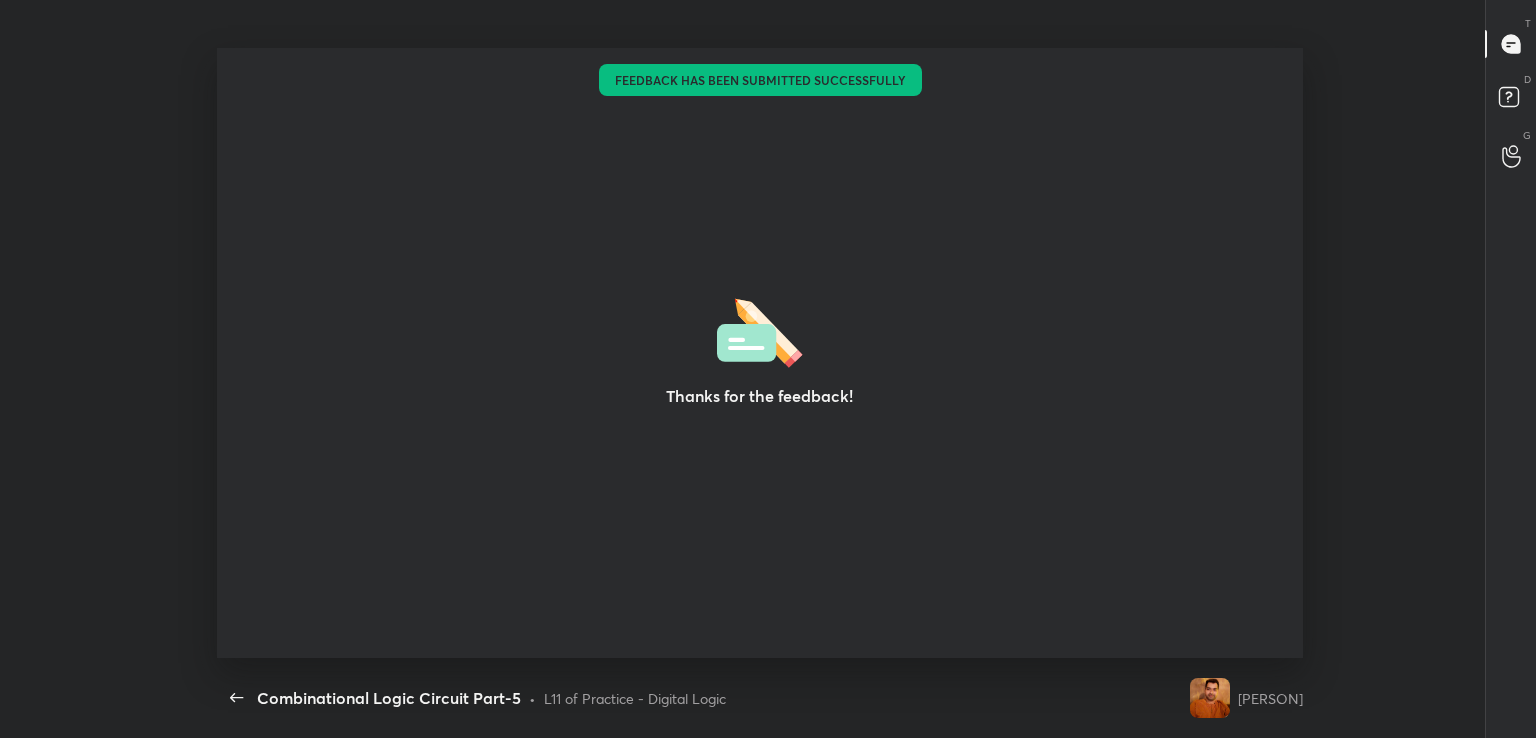type on "x" 